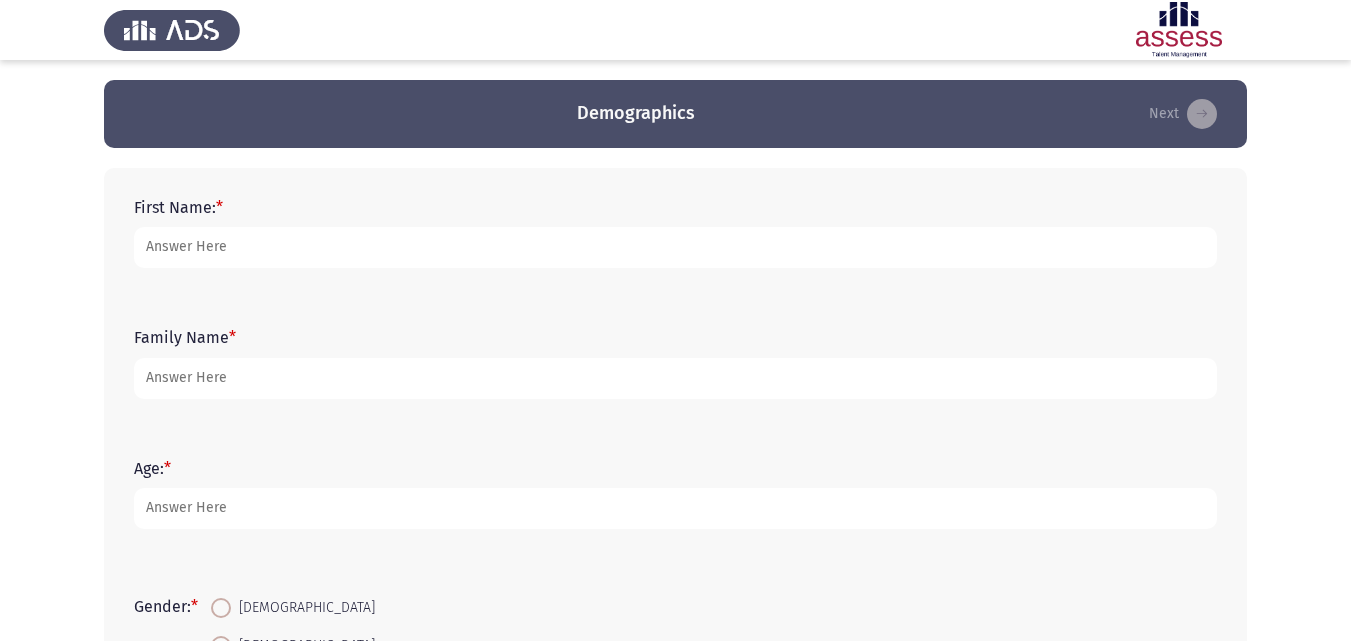scroll, scrollTop: 0, scrollLeft: 0, axis: both 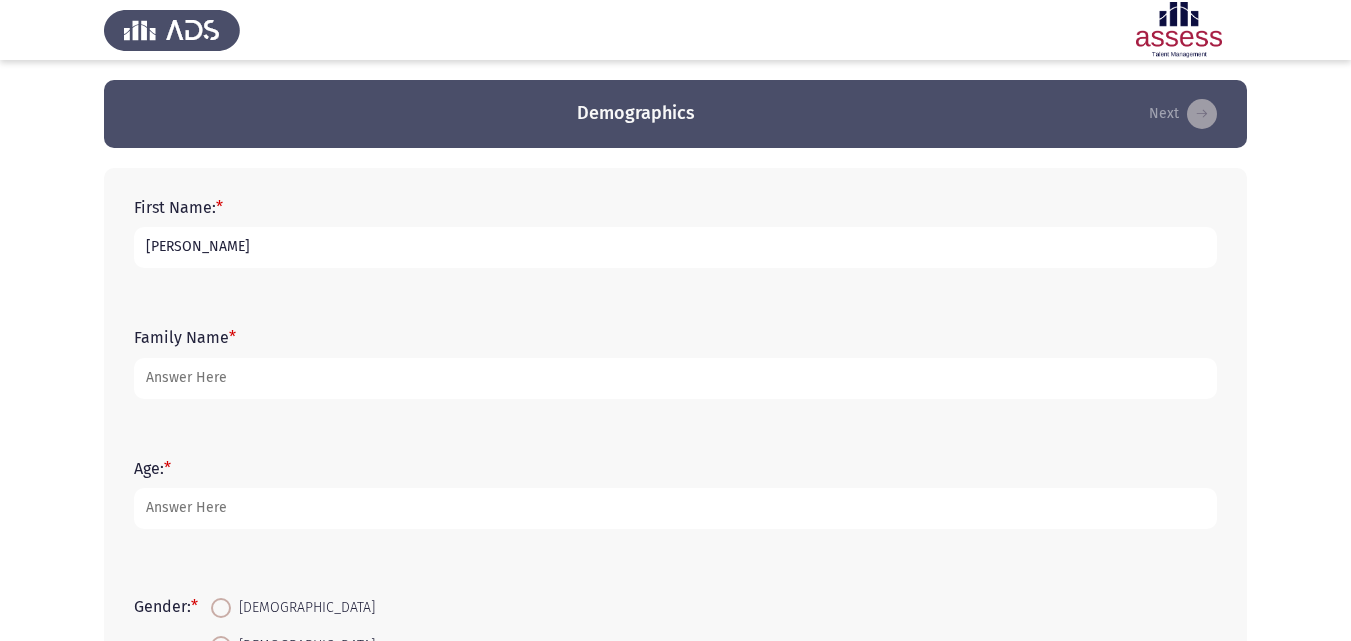 type on "[PERSON_NAME]" 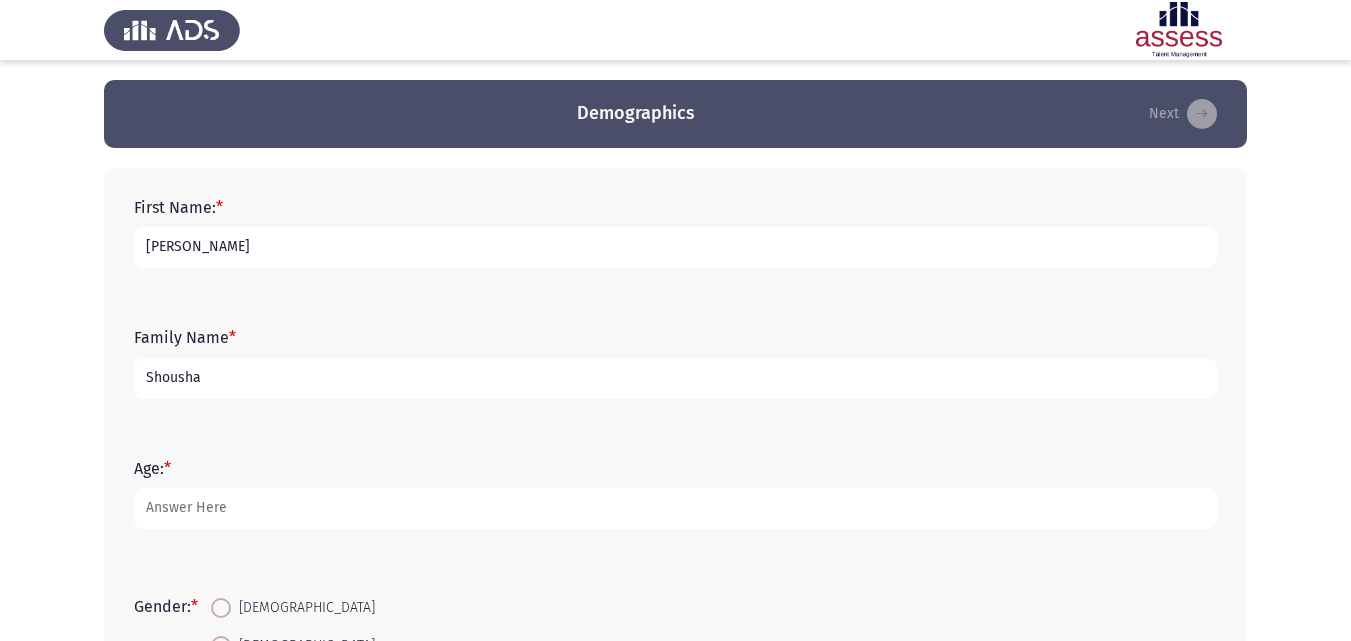 type on "Shousha" 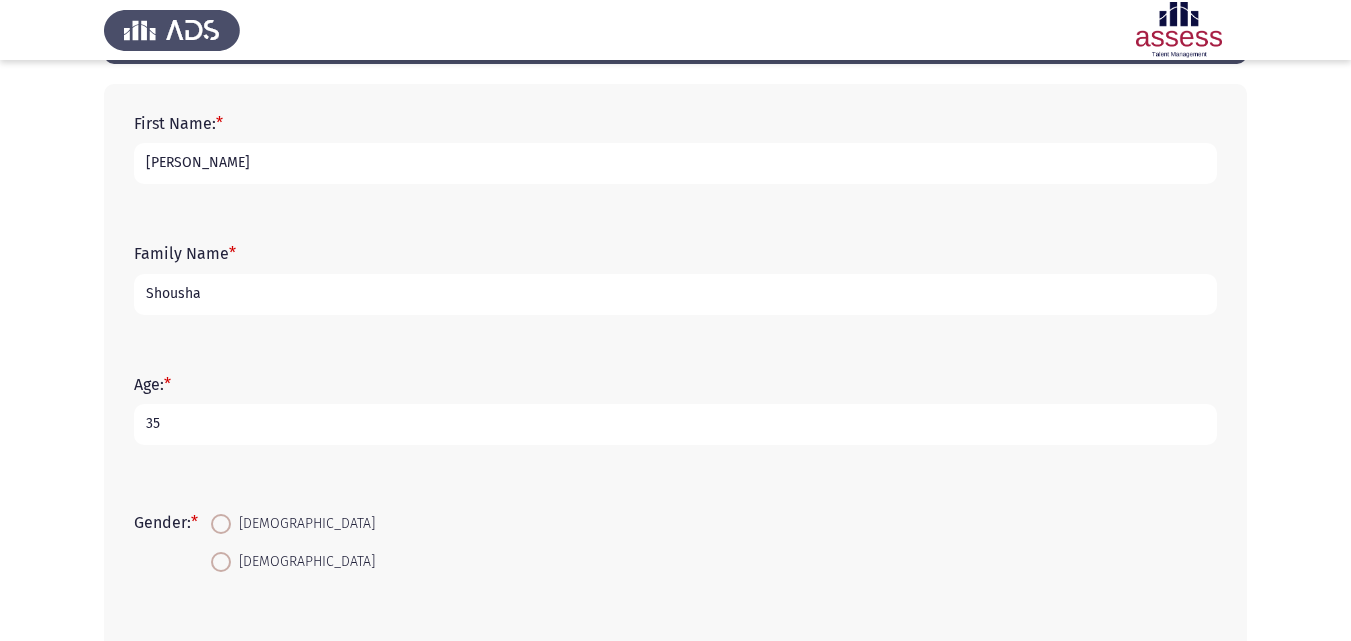 scroll, scrollTop: 200, scrollLeft: 0, axis: vertical 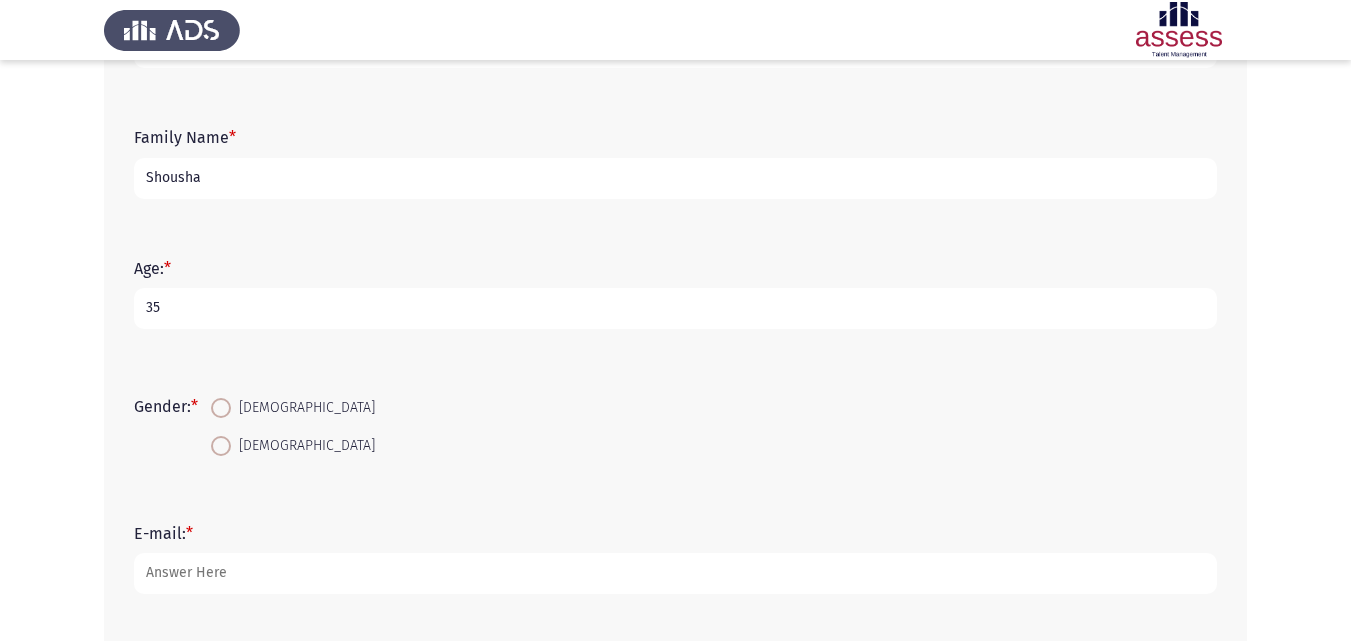 type on "35" 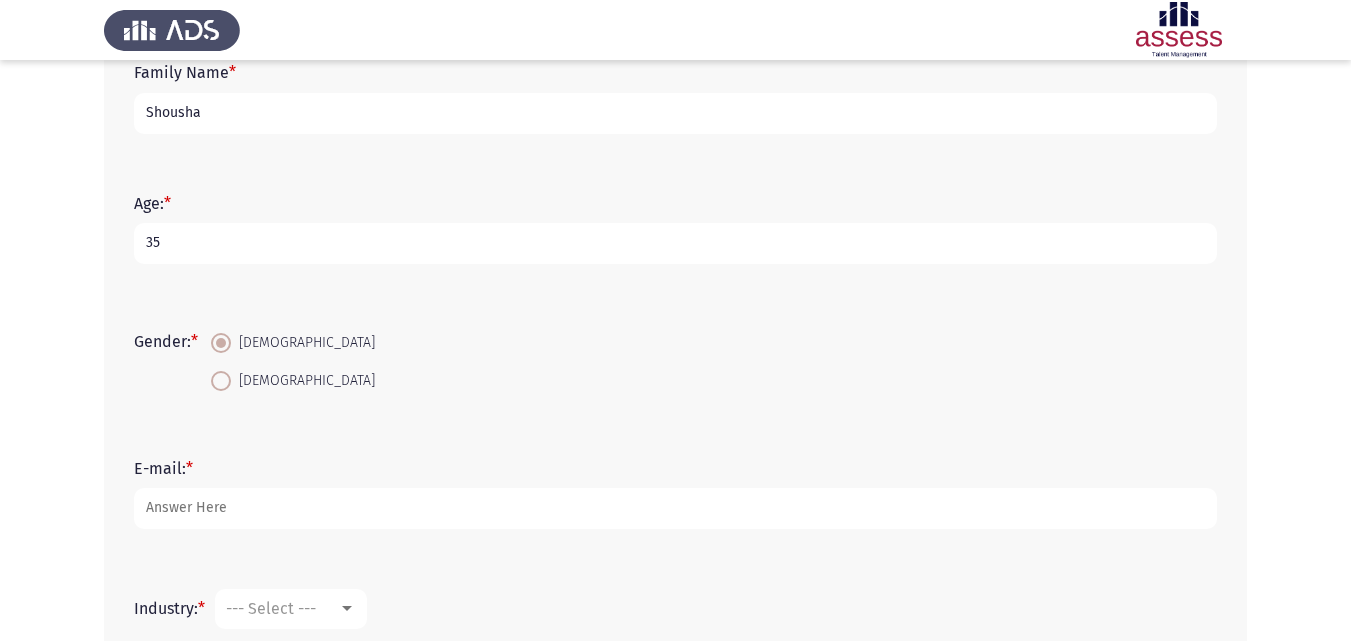 scroll, scrollTop: 300, scrollLeft: 0, axis: vertical 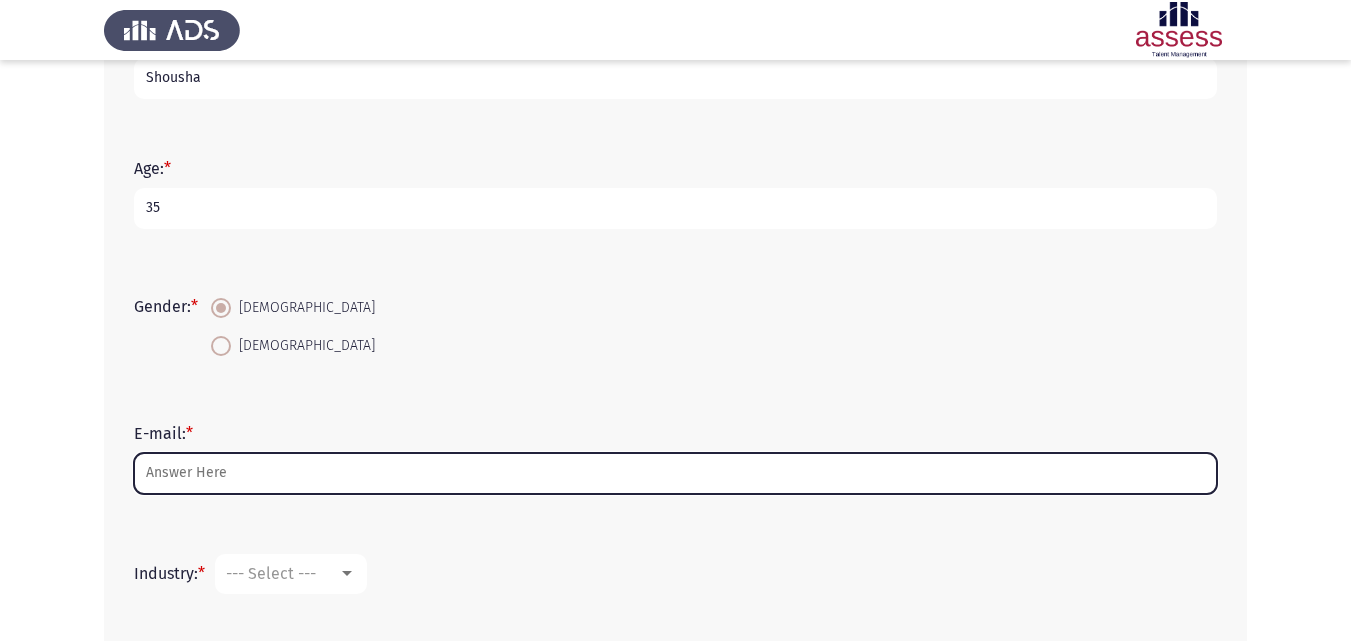 click on "E-mail:   *" at bounding box center [675, 473] 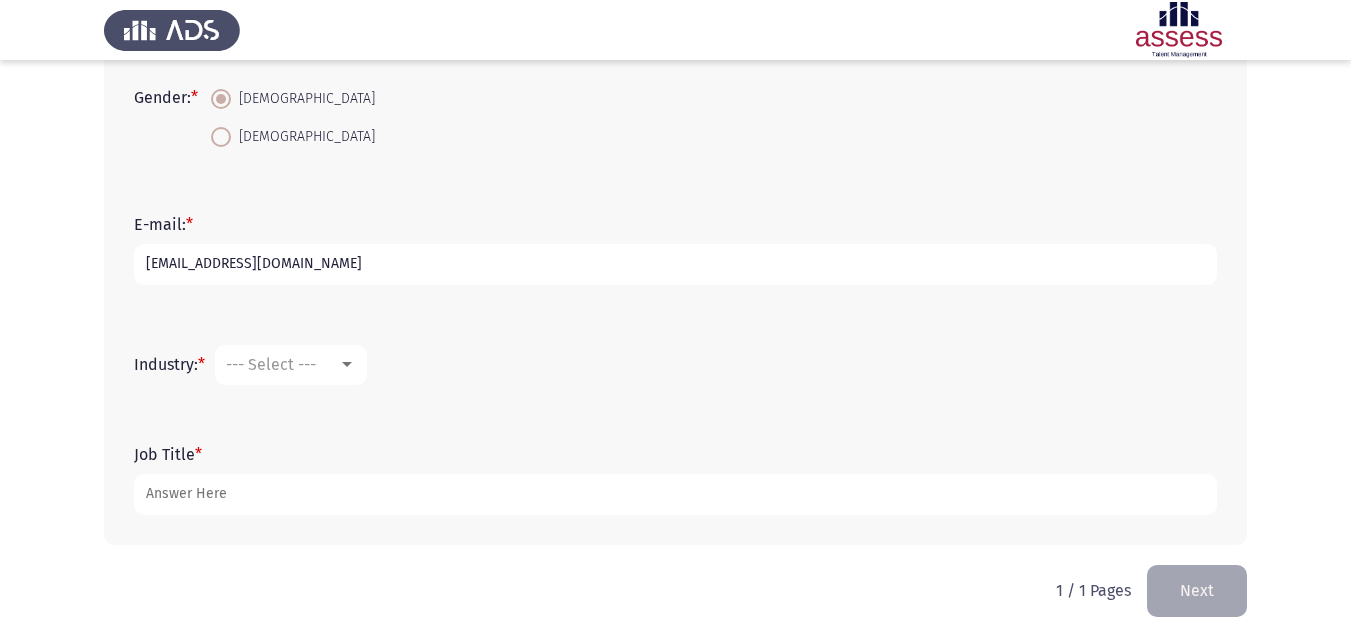 scroll, scrollTop: 513, scrollLeft: 0, axis: vertical 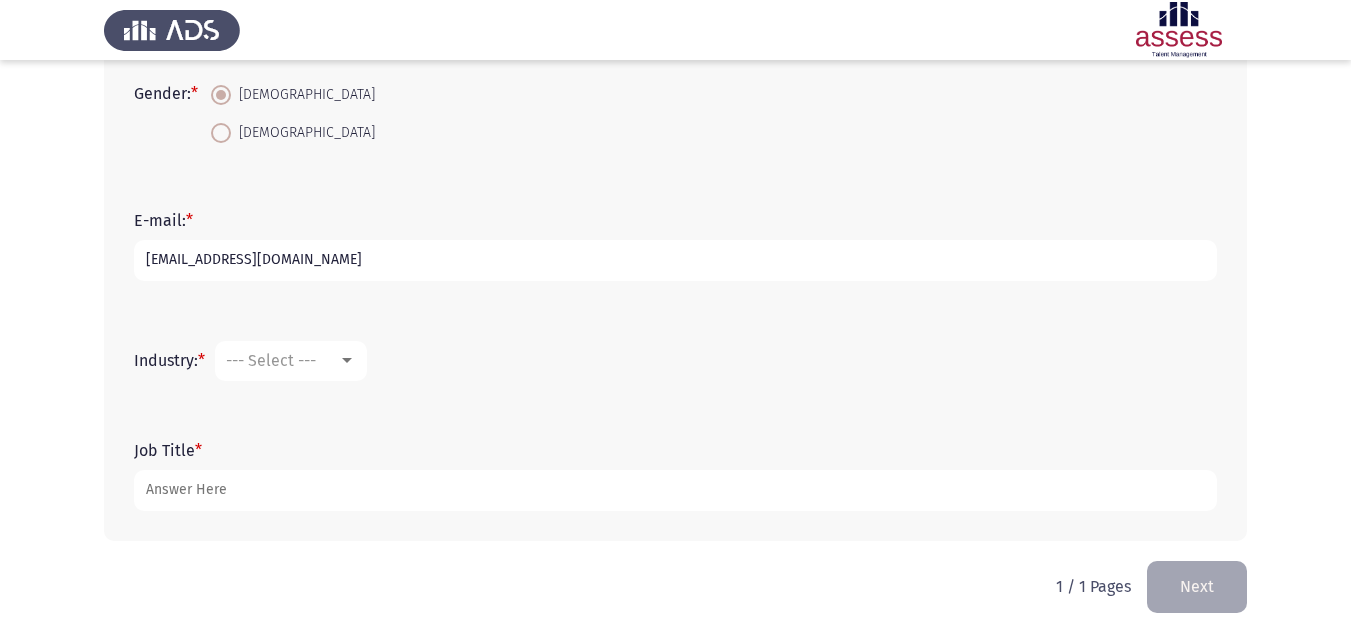 type on "amhedshosha201210@gmail.com" 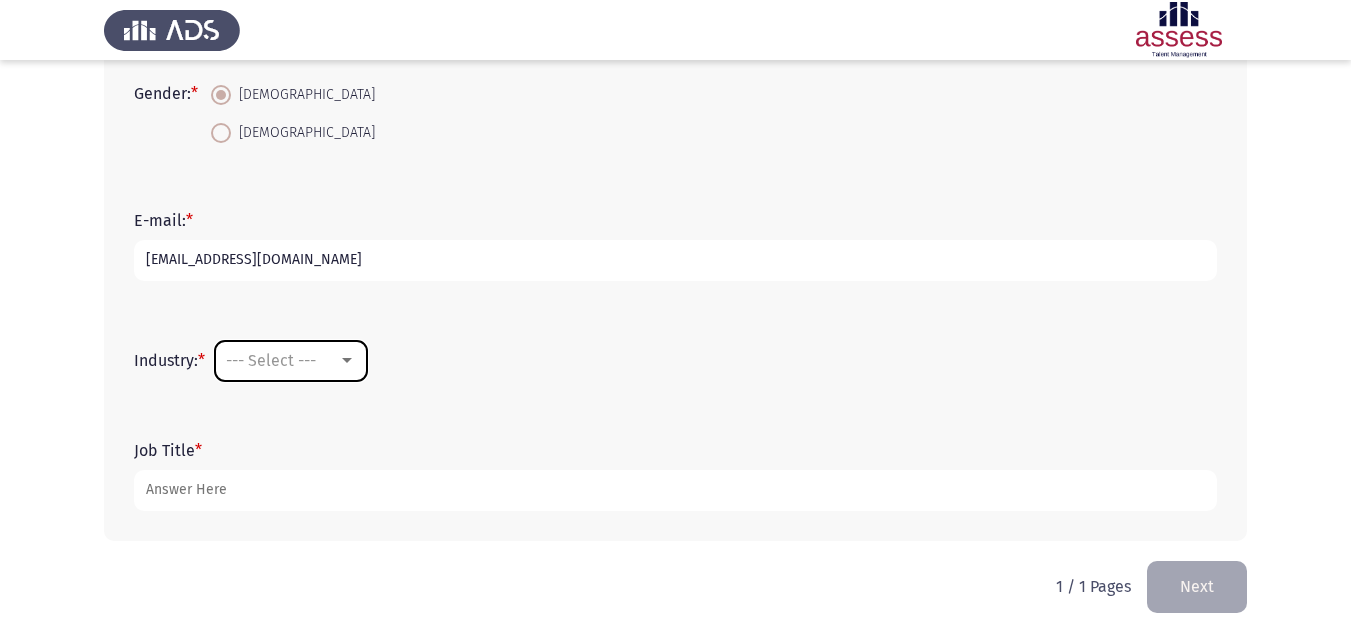 click on "--- Select ---" at bounding box center (271, 360) 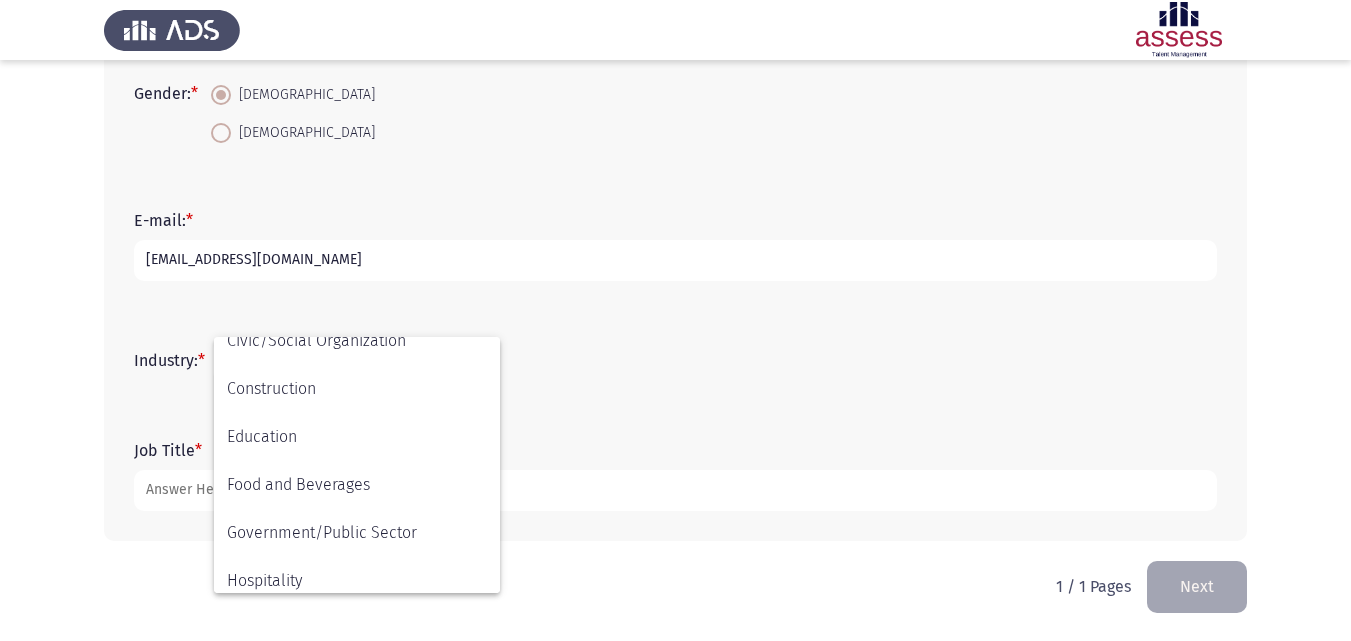 scroll, scrollTop: 256, scrollLeft: 0, axis: vertical 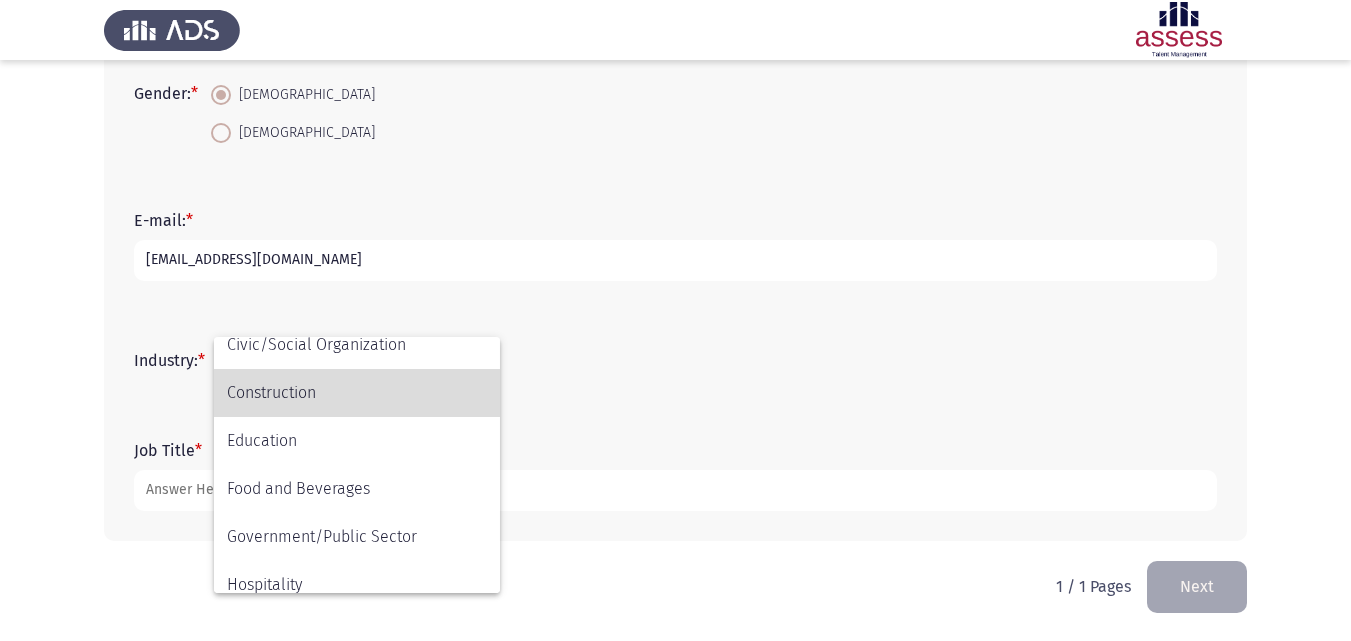 click on "Construction" at bounding box center (357, 393) 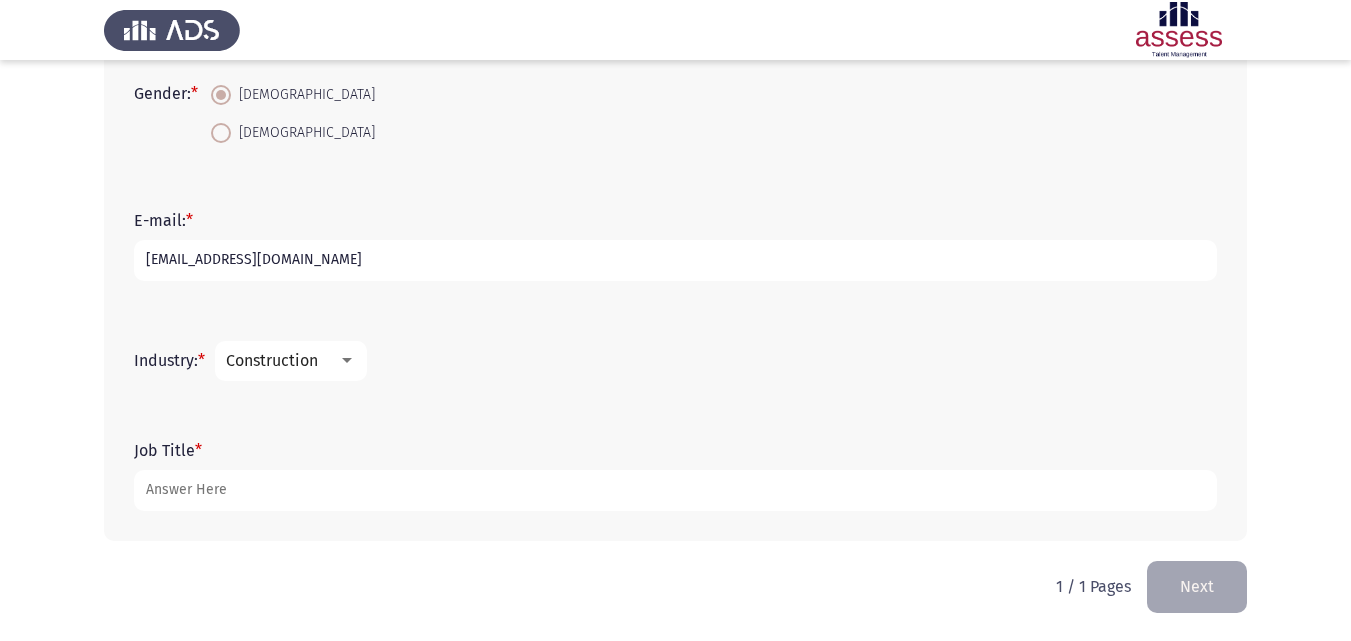 click on "Industry:    * Construction" 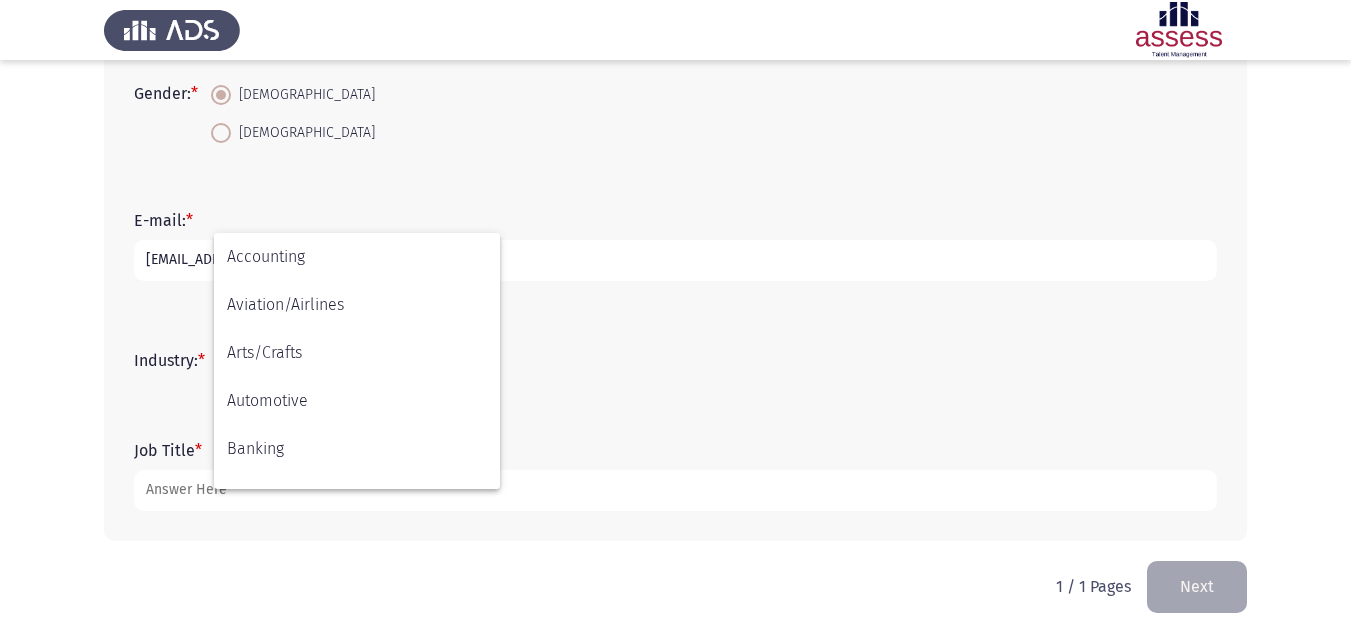 scroll, scrollTop: 184, scrollLeft: 0, axis: vertical 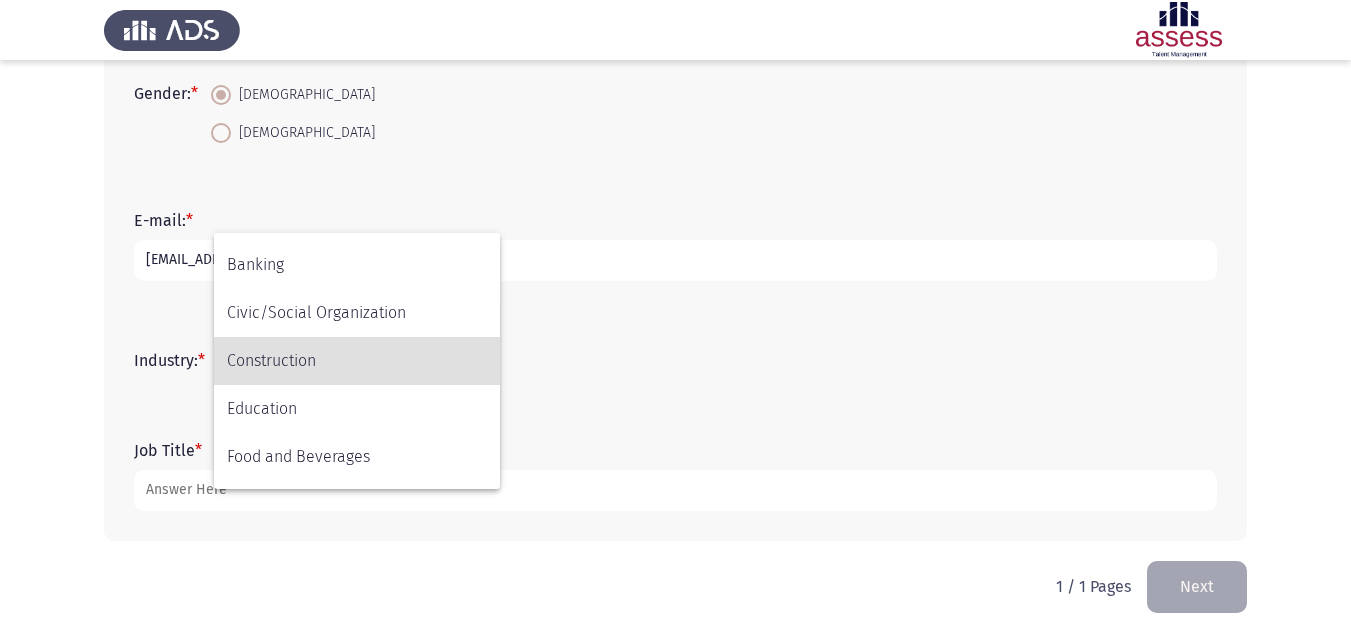 click on "Construction" at bounding box center (357, 361) 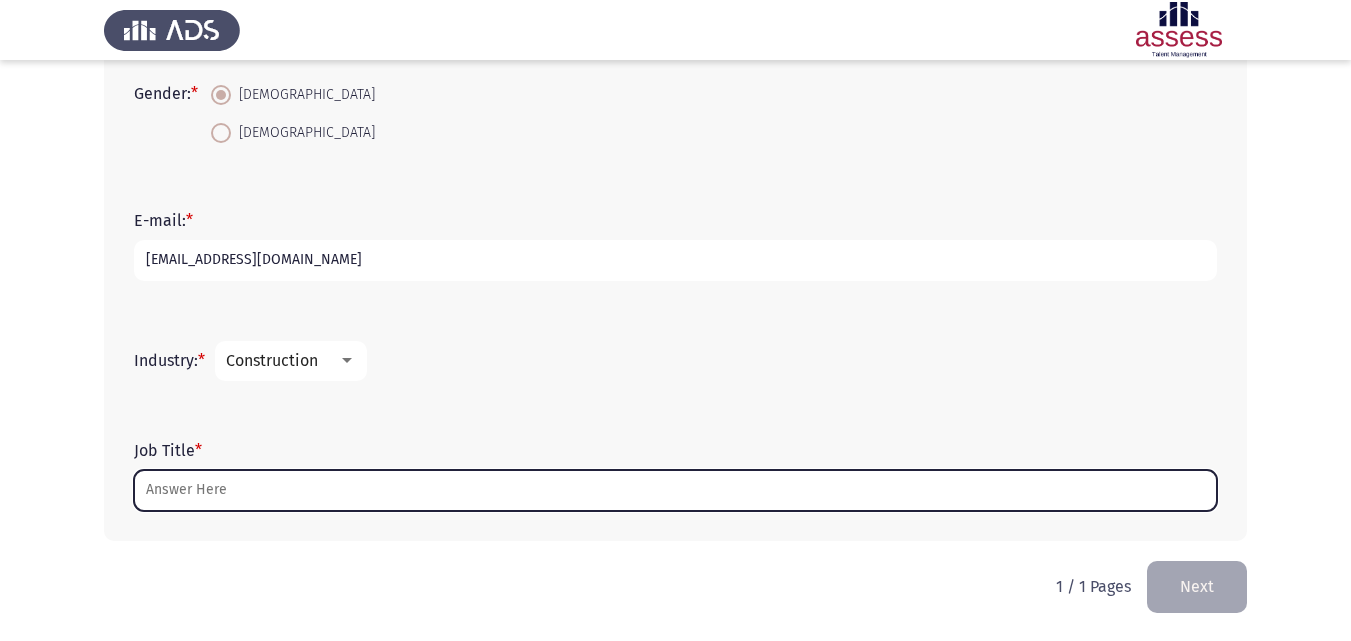 click on "Job Title   *" at bounding box center (675, 490) 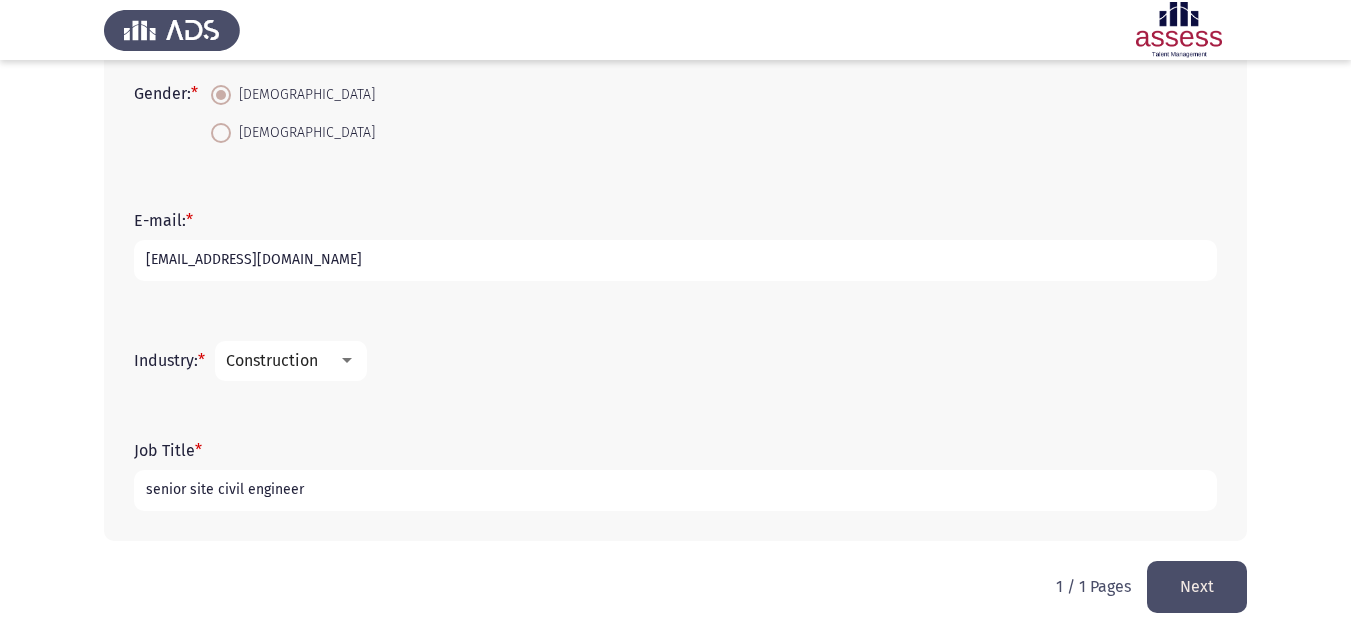 type on "senior site civil engineer" 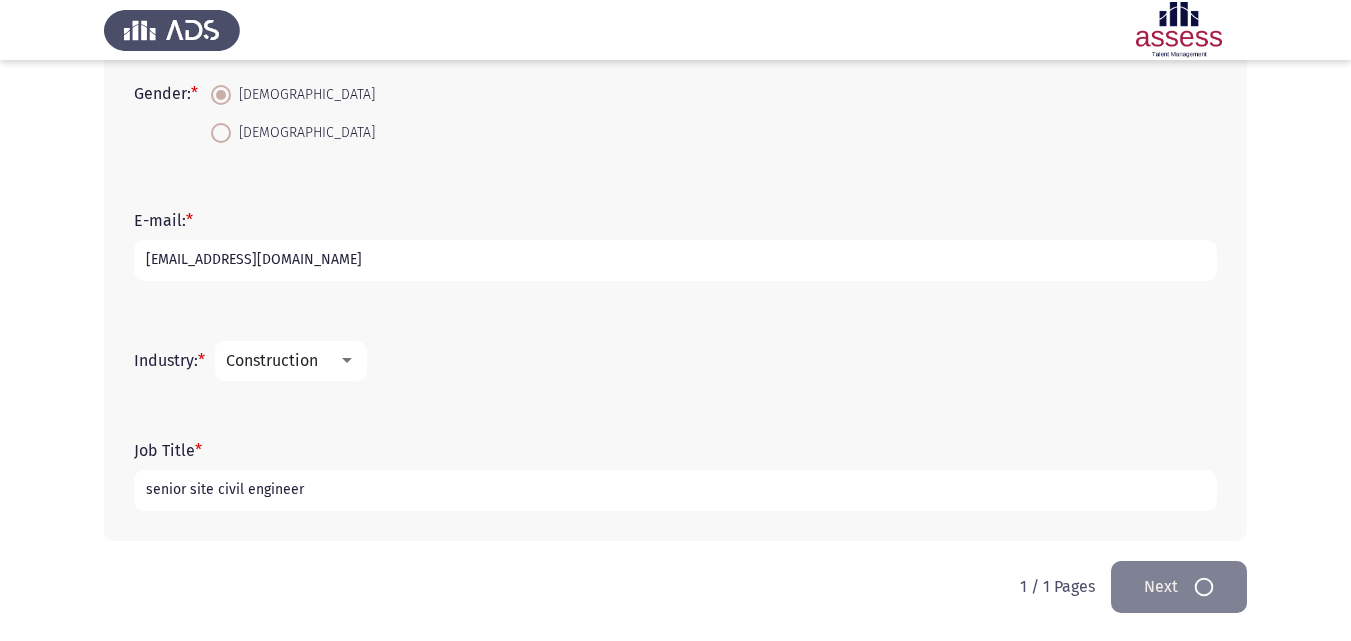 scroll, scrollTop: 0, scrollLeft: 0, axis: both 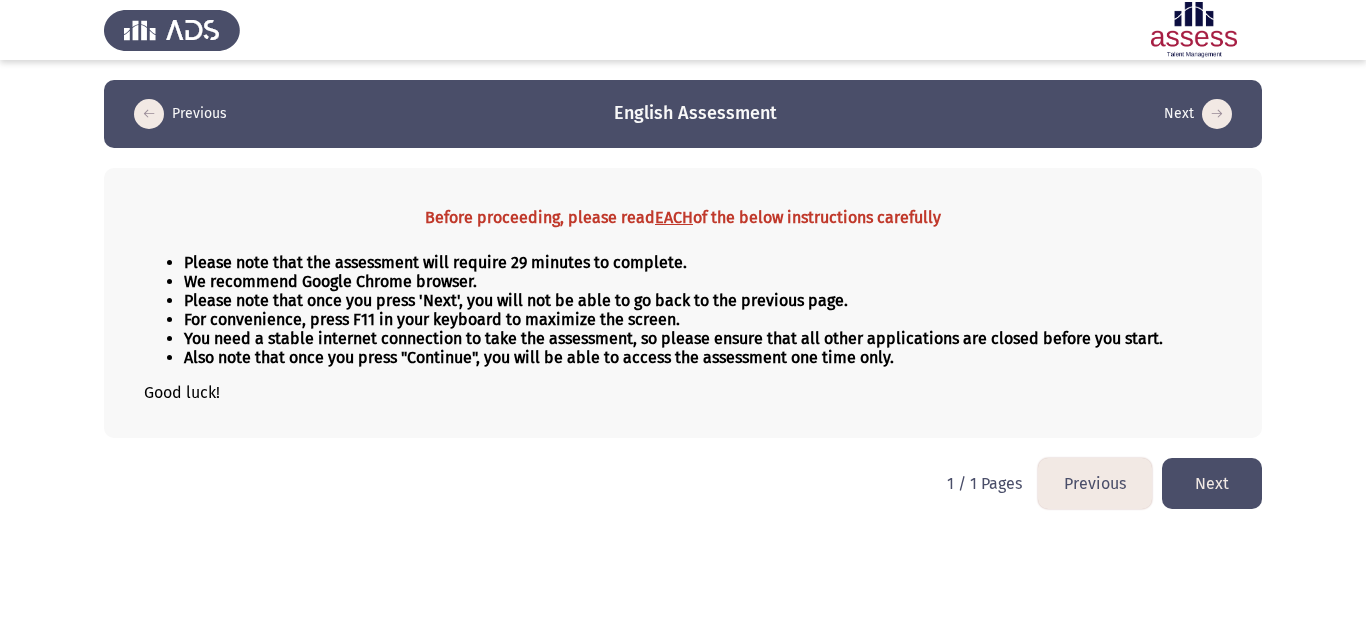 click on "Next" 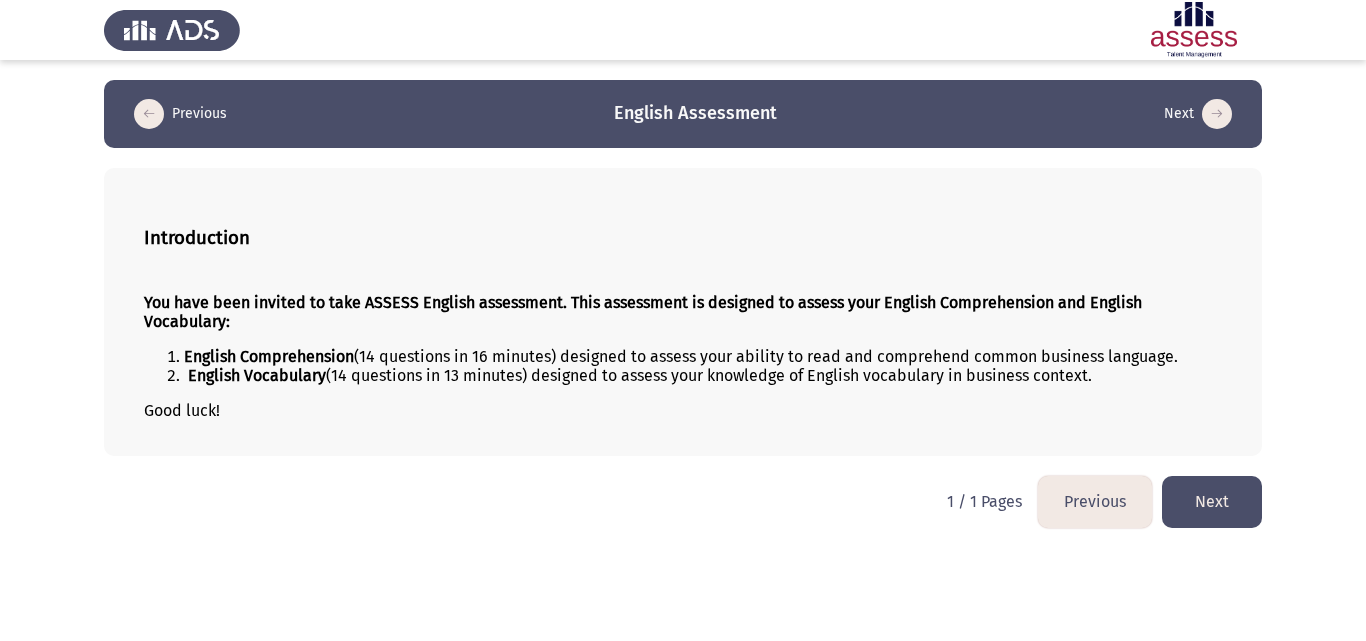 click on "Next" 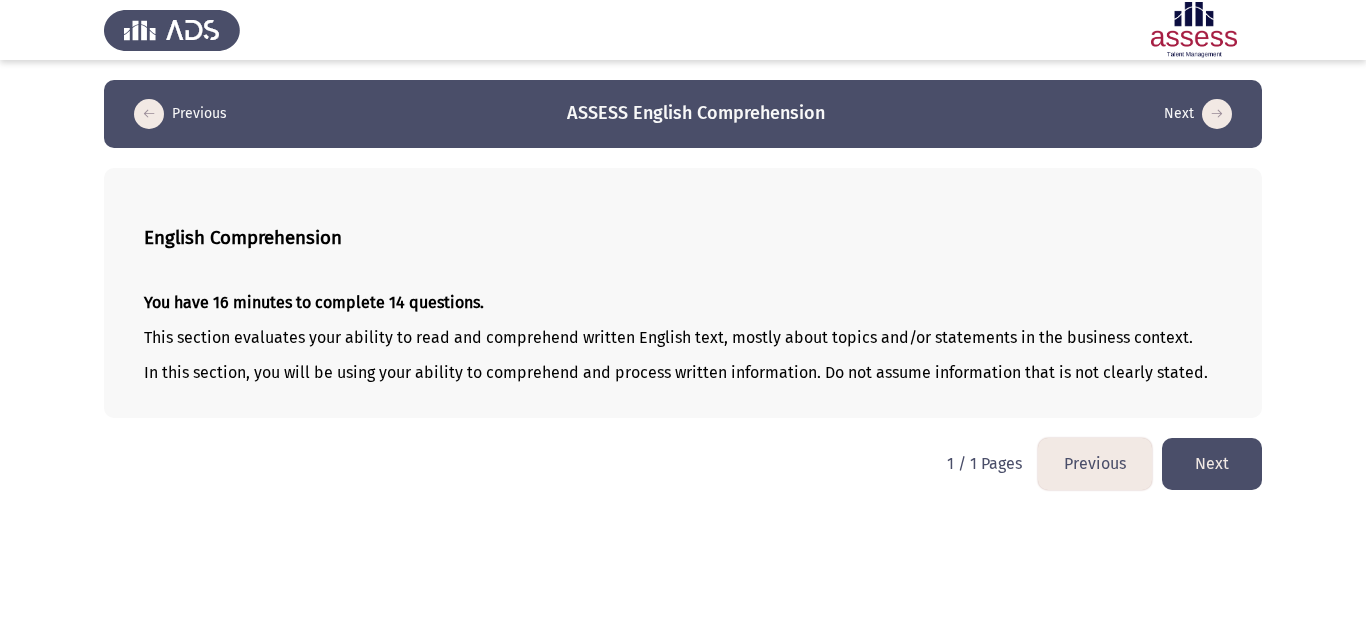 click on "Next" 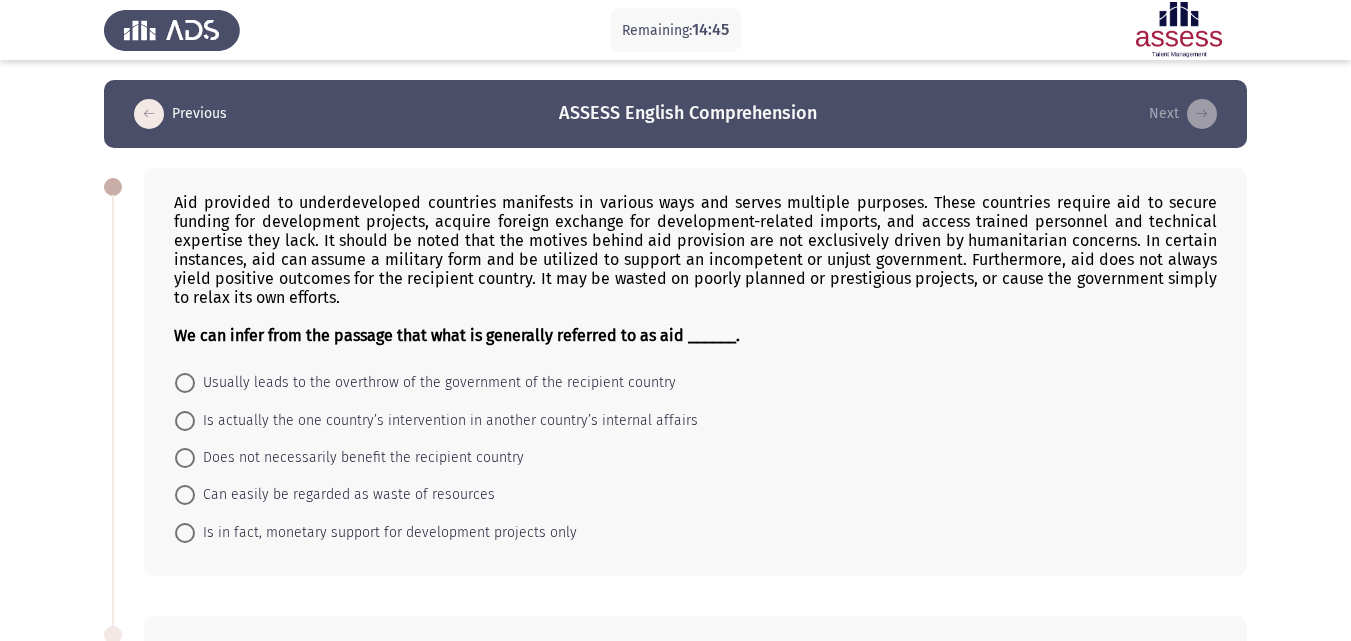 click on "Does not necessarily benefit the recipient country" at bounding box center (359, 458) 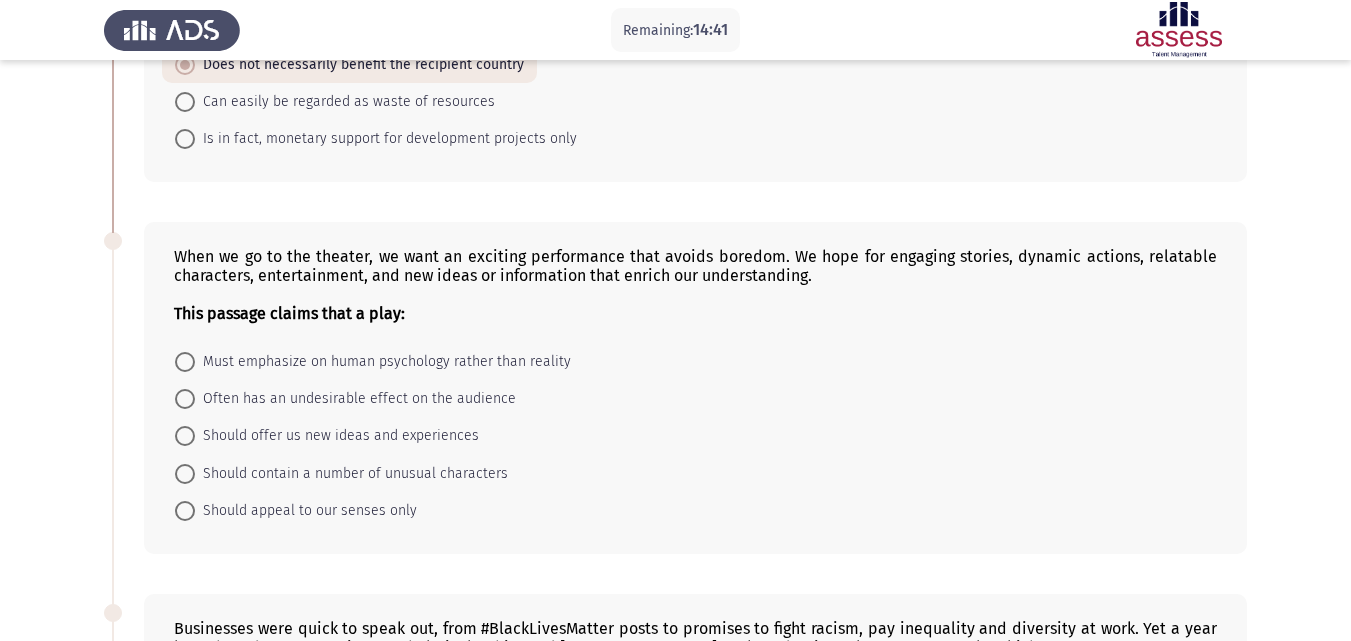 scroll, scrollTop: 500, scrollLeft: 0, axis: vertical 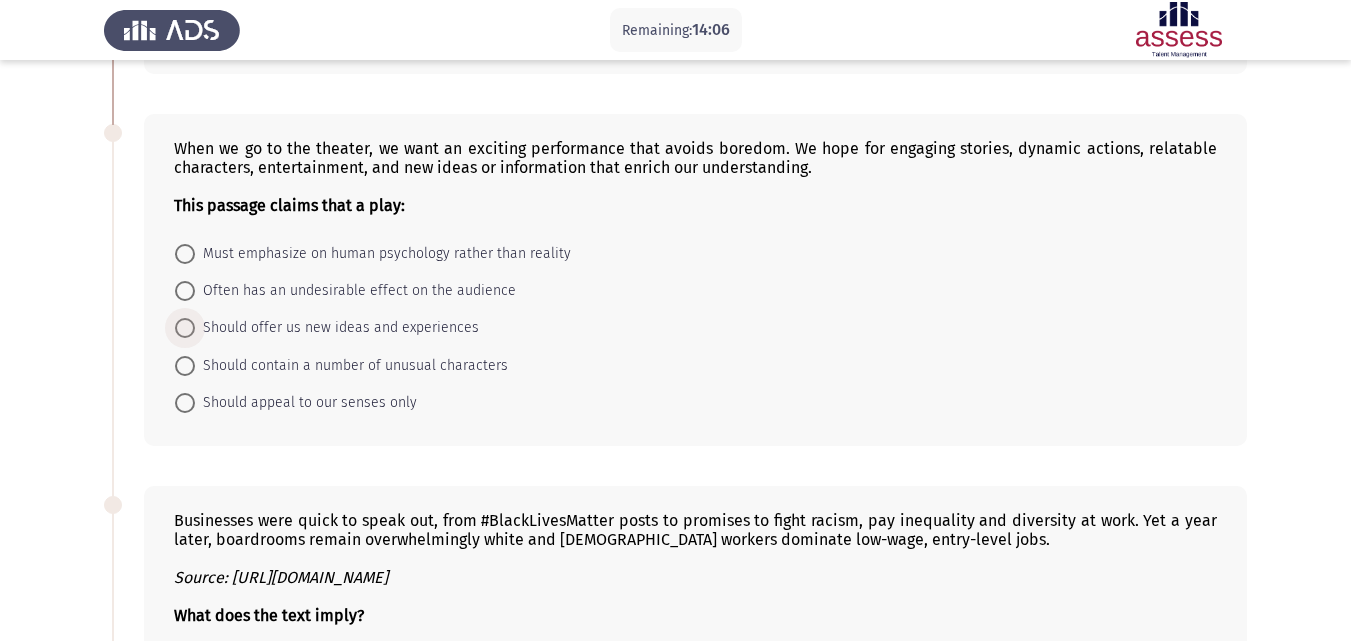 click at bounding box center [185, 328] 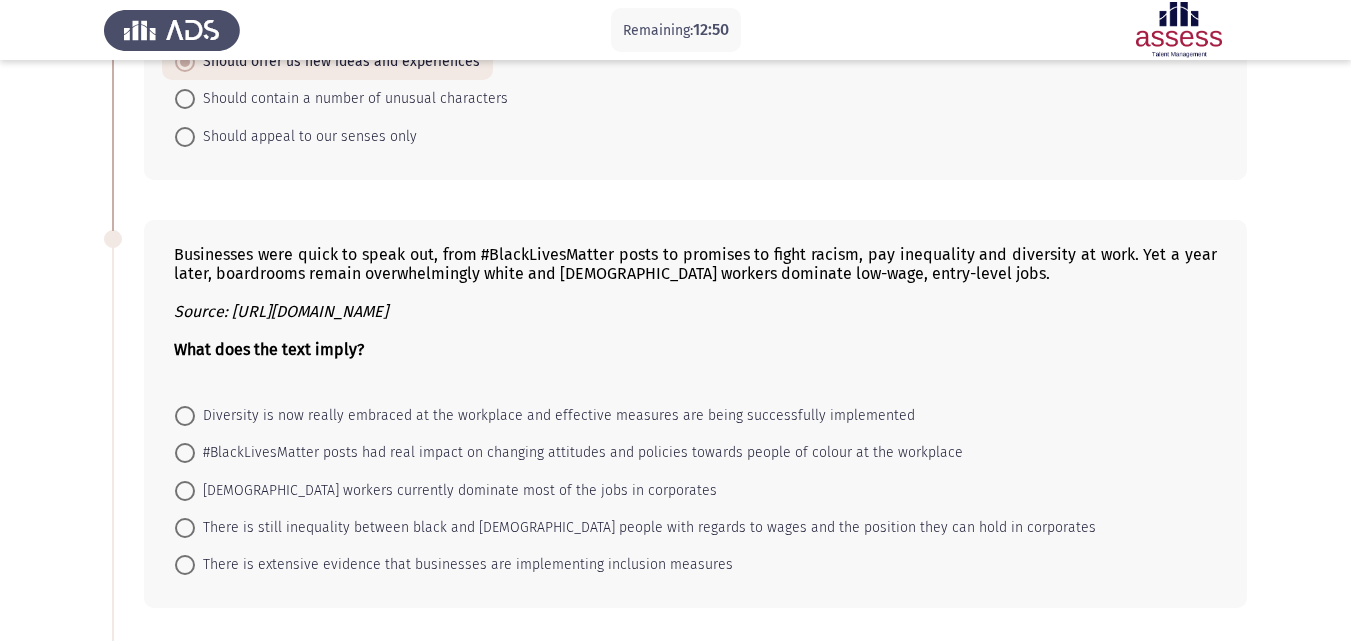 scroll, scrollTop: 800, scrollLeft: 0, axis: vertical 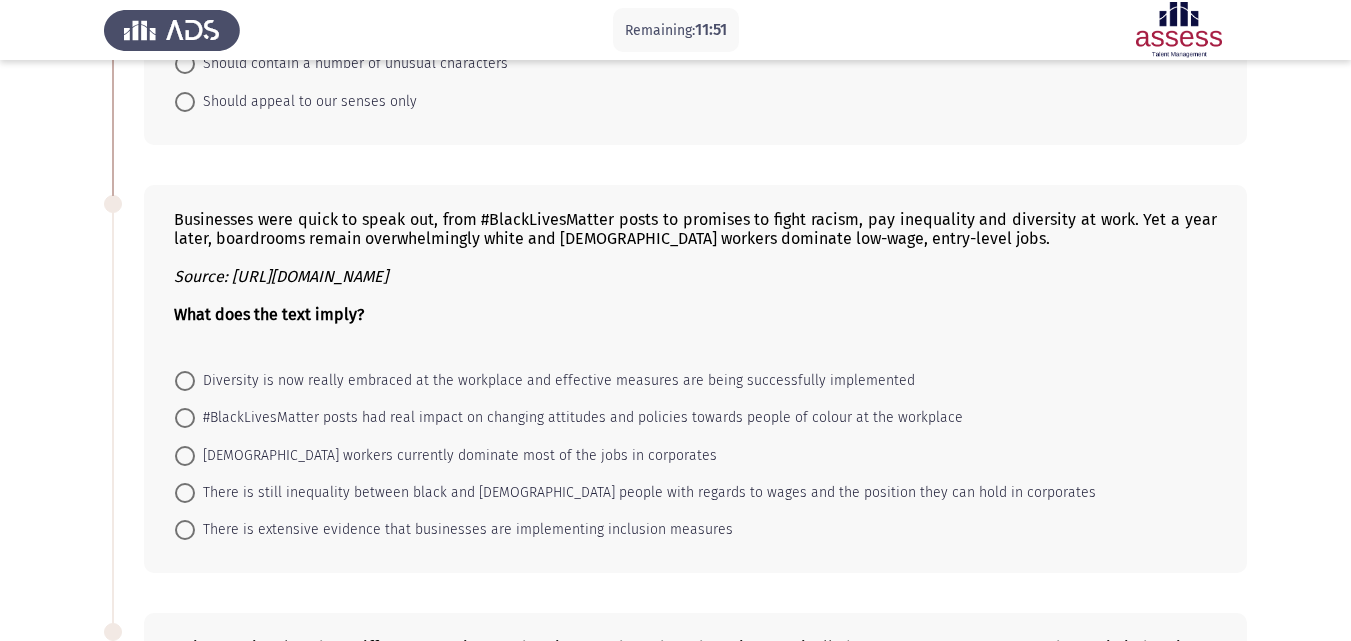 click on "There is still inequality between black and white people with regards to wages and the position they can hold in corporates" at bounding box center (645, 493) 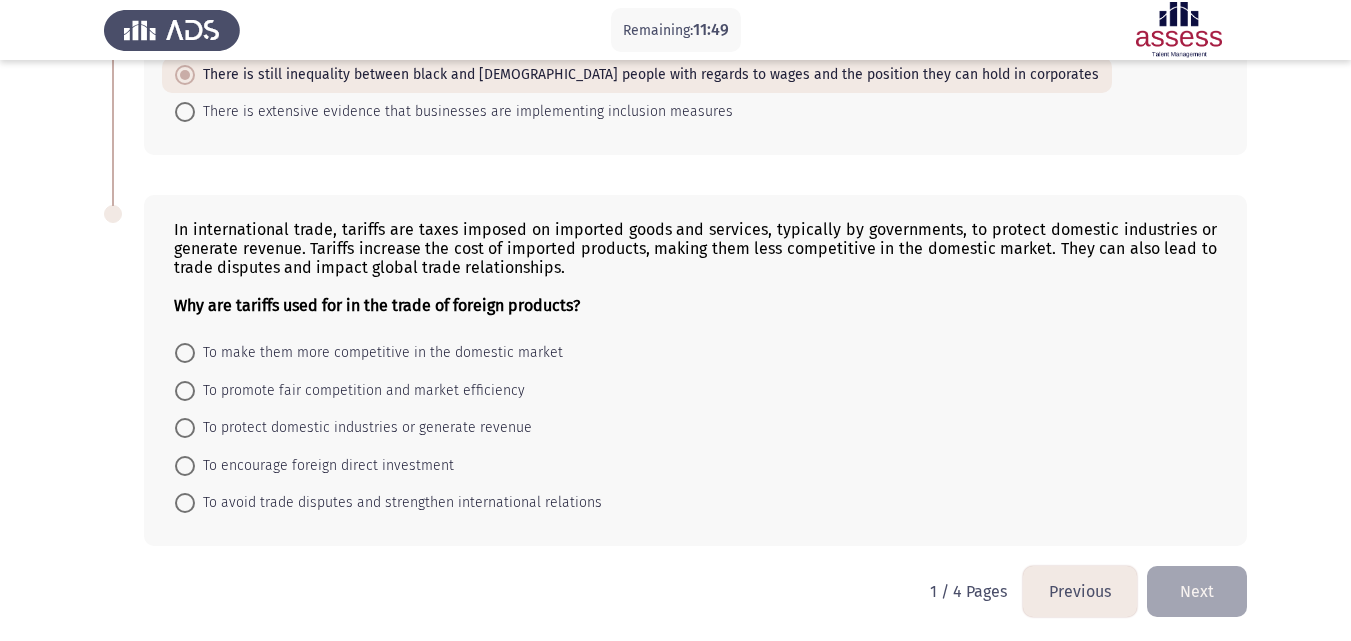 scroll, scrollTop: 1222, scrollLeft: 0, axis: vertical 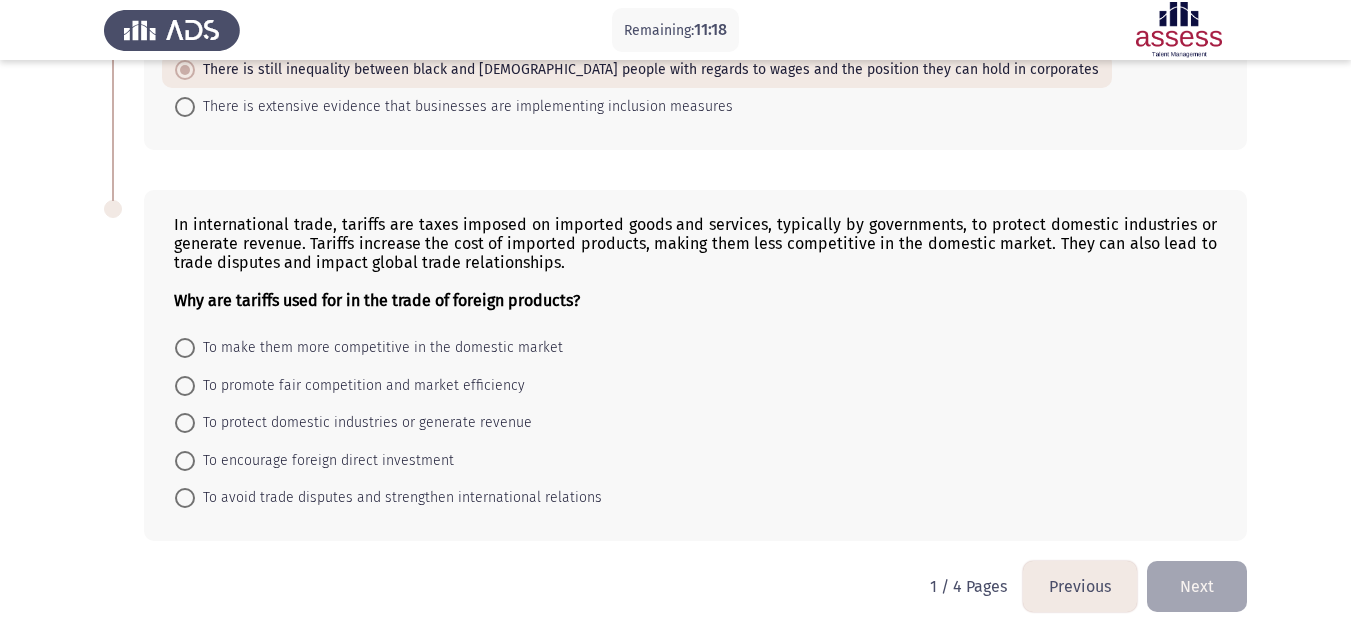 click on "To make them more competitive in the domestic market" at bounding box center [379, 348] 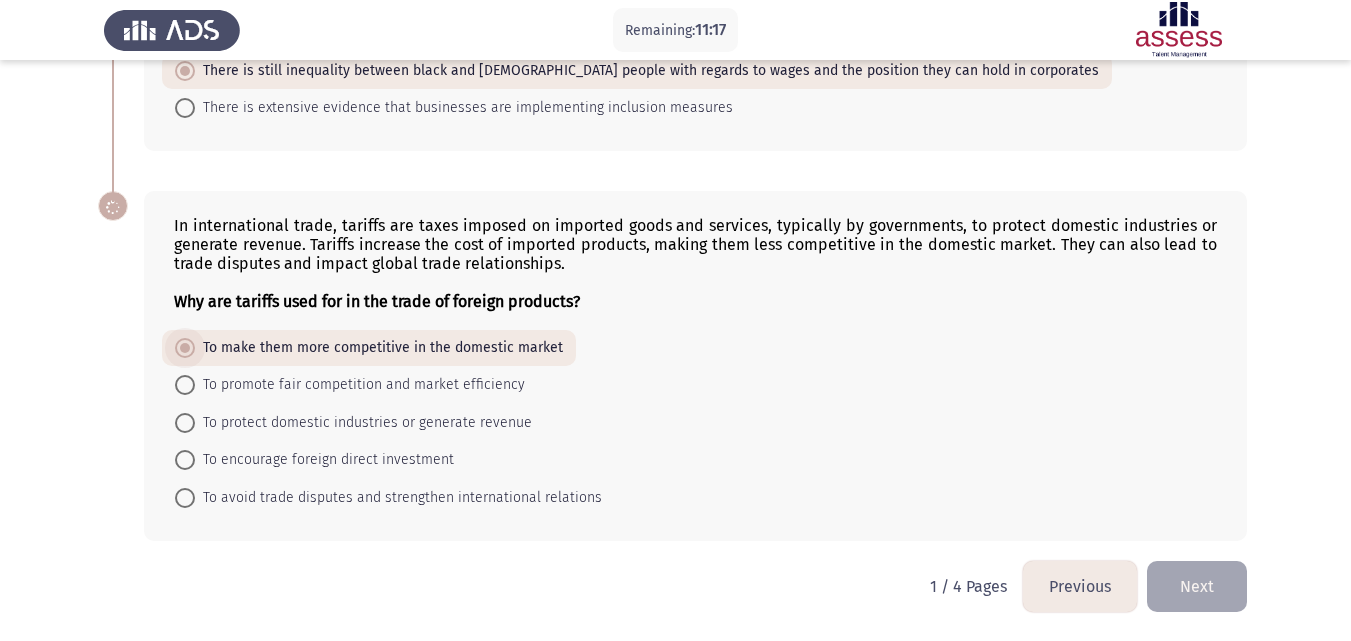 scroll, scrollTop: 1221, scrollLeft: 0, axis: vertical 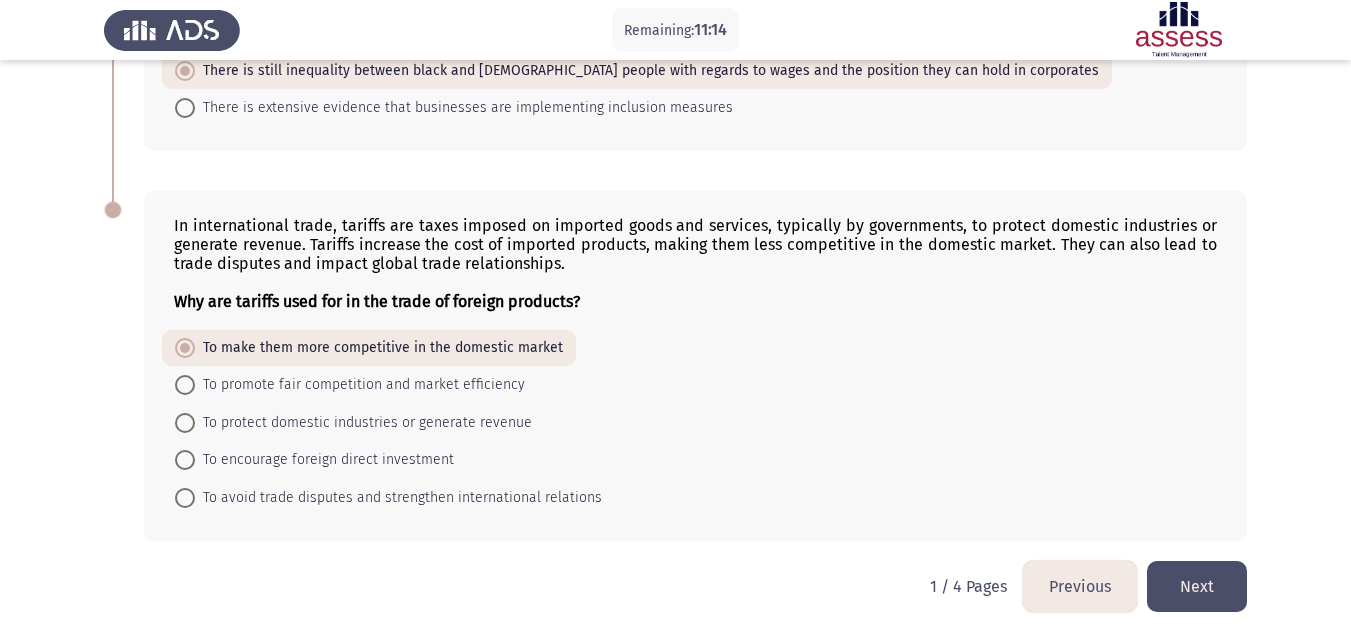 click on "Next" 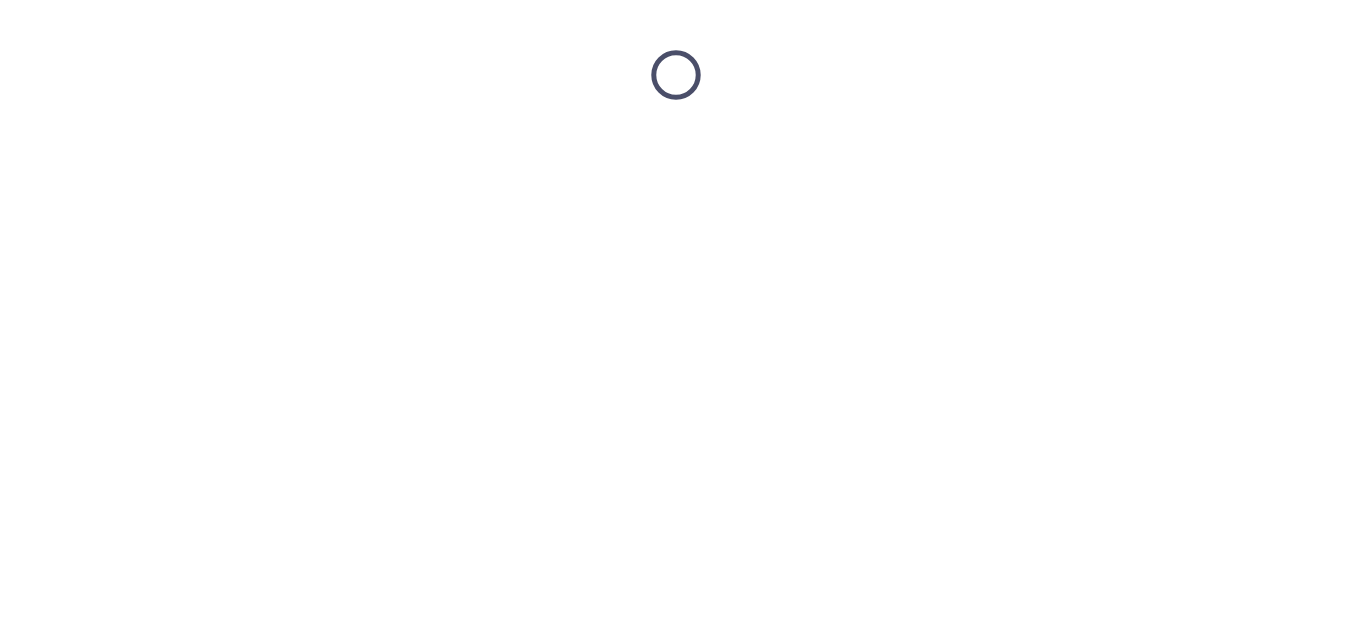 scroll, scrollTop: 0, scrollLeft: 0, axis: both 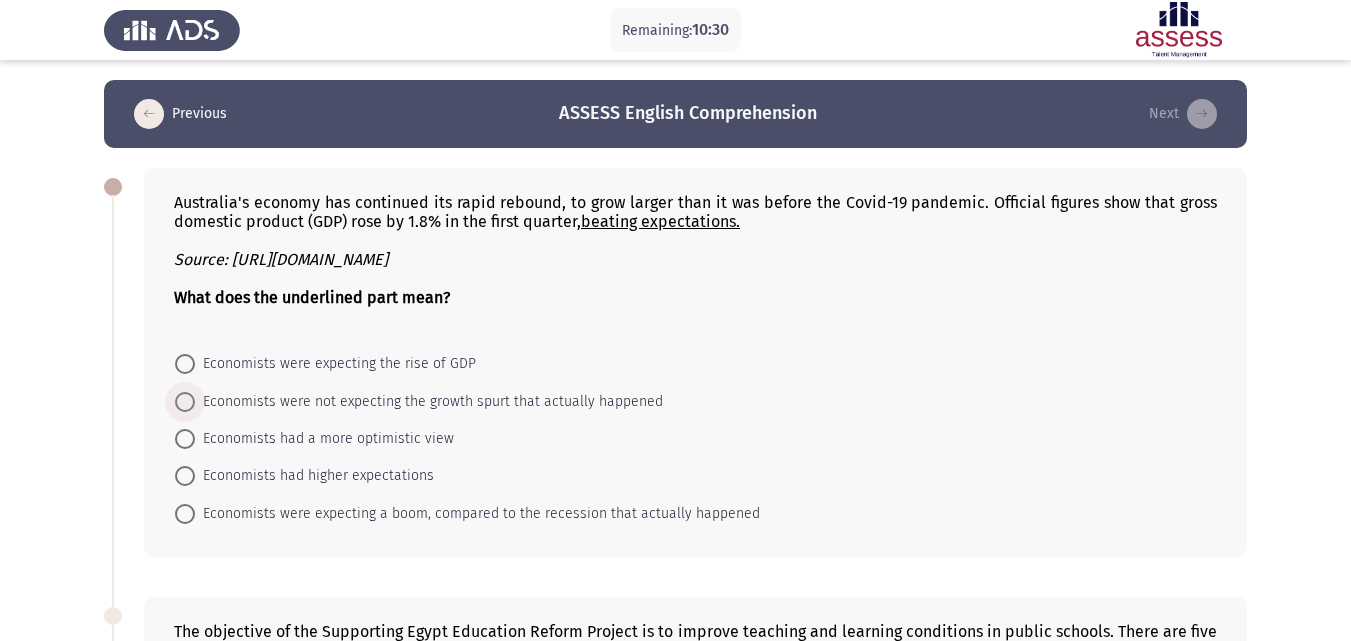 click on "Economists were not expecting the growth spurt that actually happened" at bounding box center (429, 402) 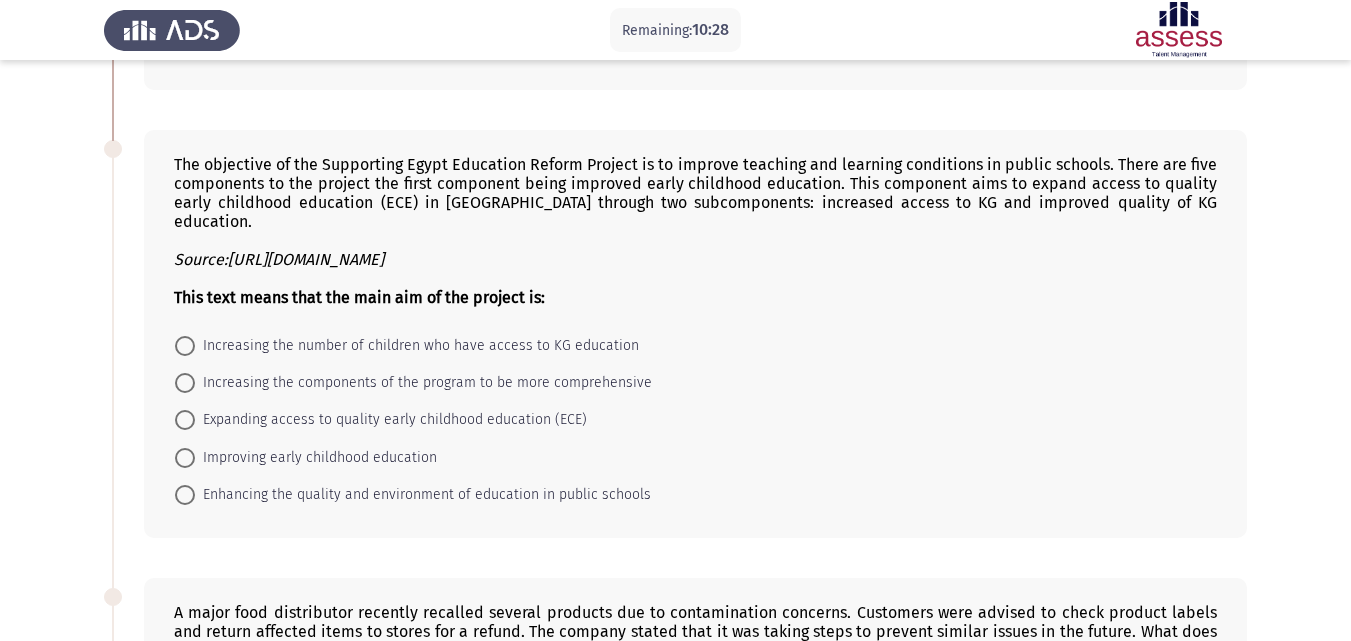 scroll, scrollTop: 500, scrollLeft: 0, axis: vertical 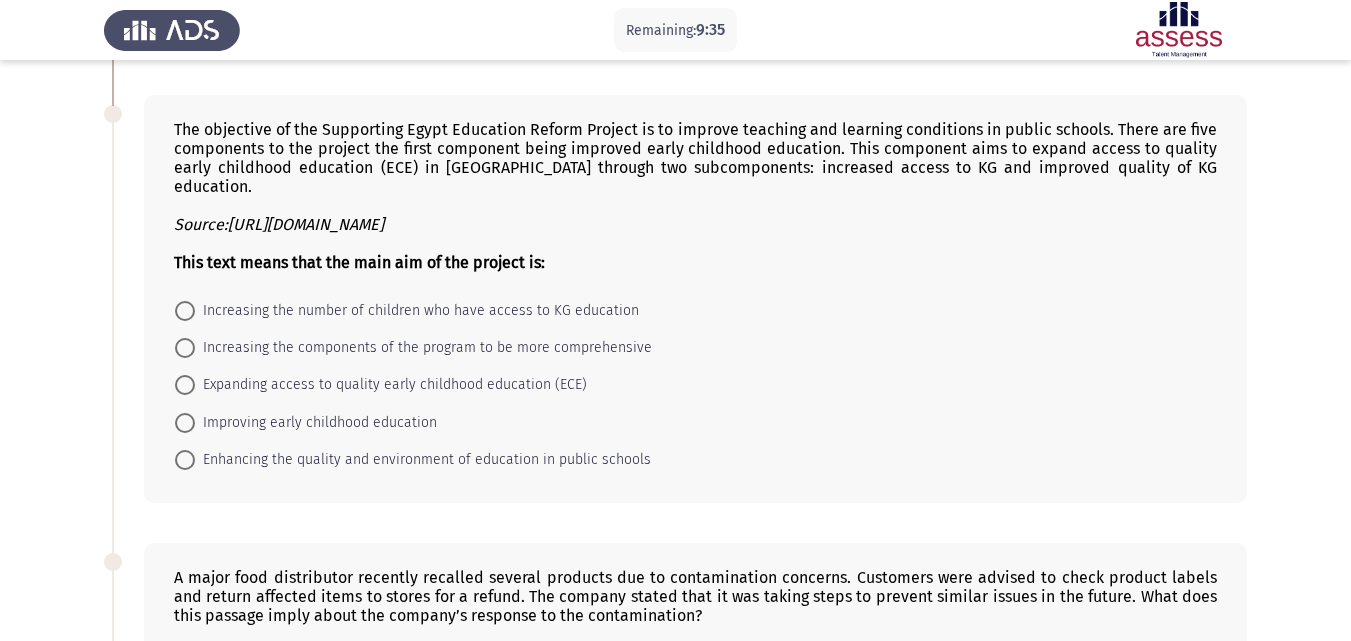 click on "Expanding access to quality early childhood education (ECE)" at bounding box center [391, 385] 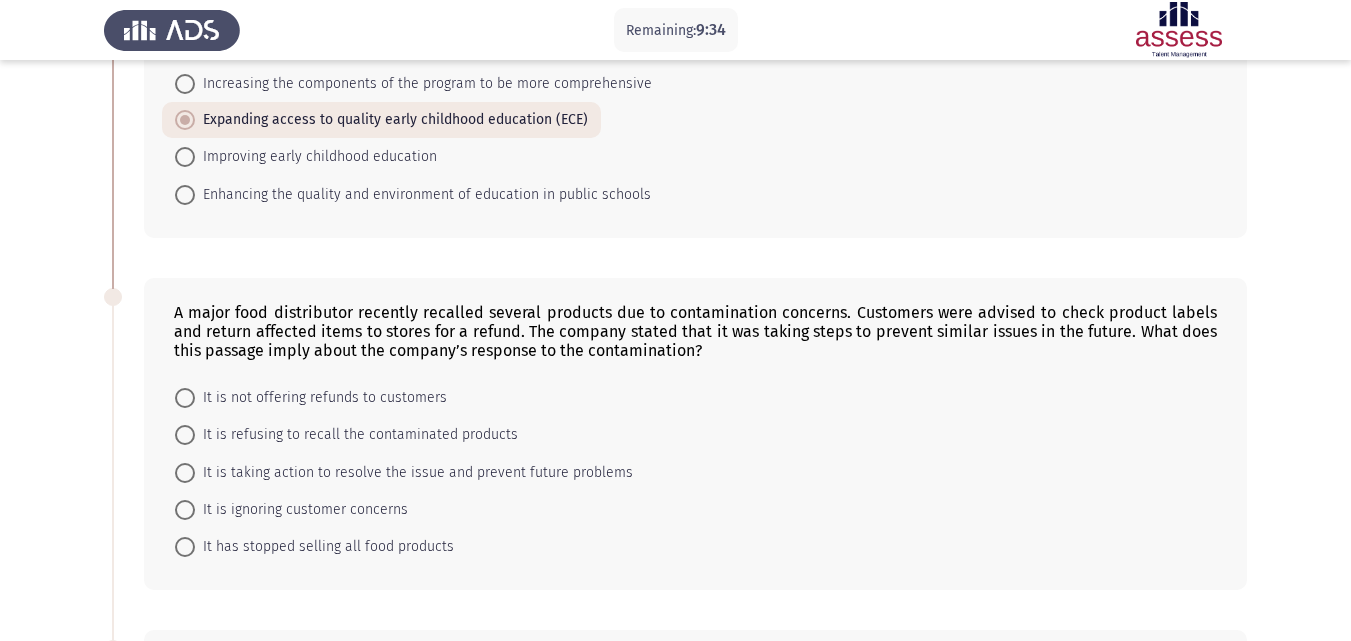 scroll, scrollTop: 800, scrollLeft: 0, axis: vertical 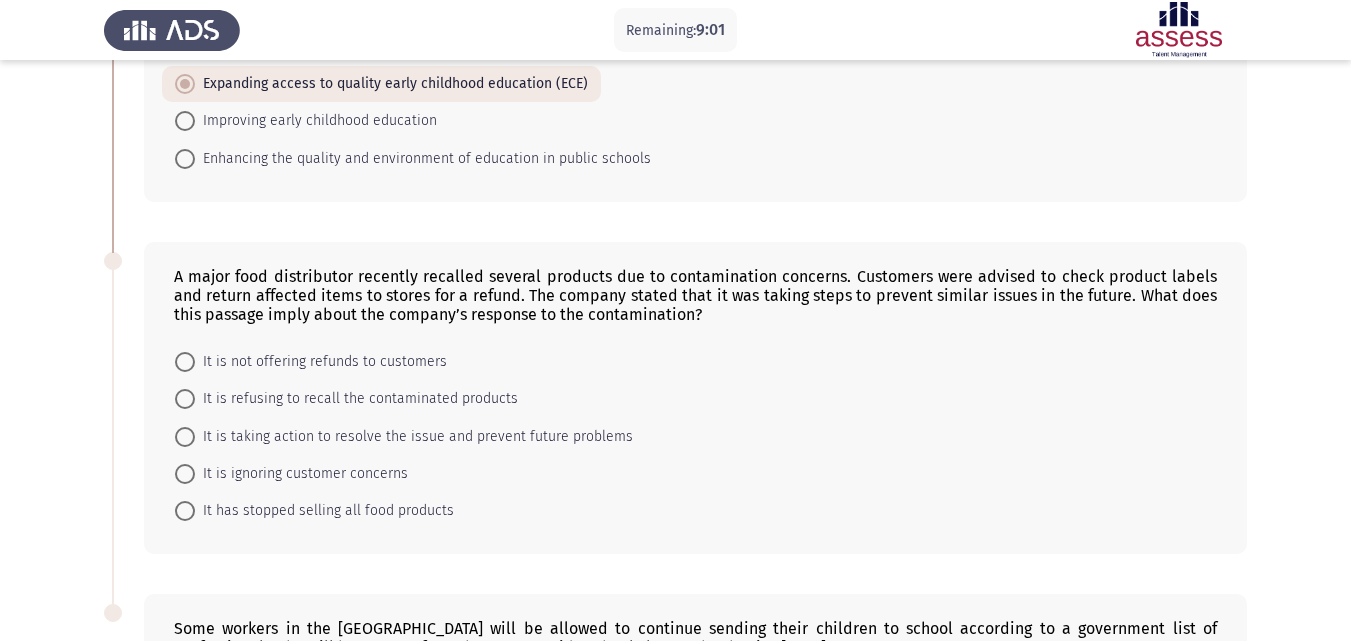 click on "It is taking action to resolve the issue and prevent future problems" at bounding box center [414, 437] 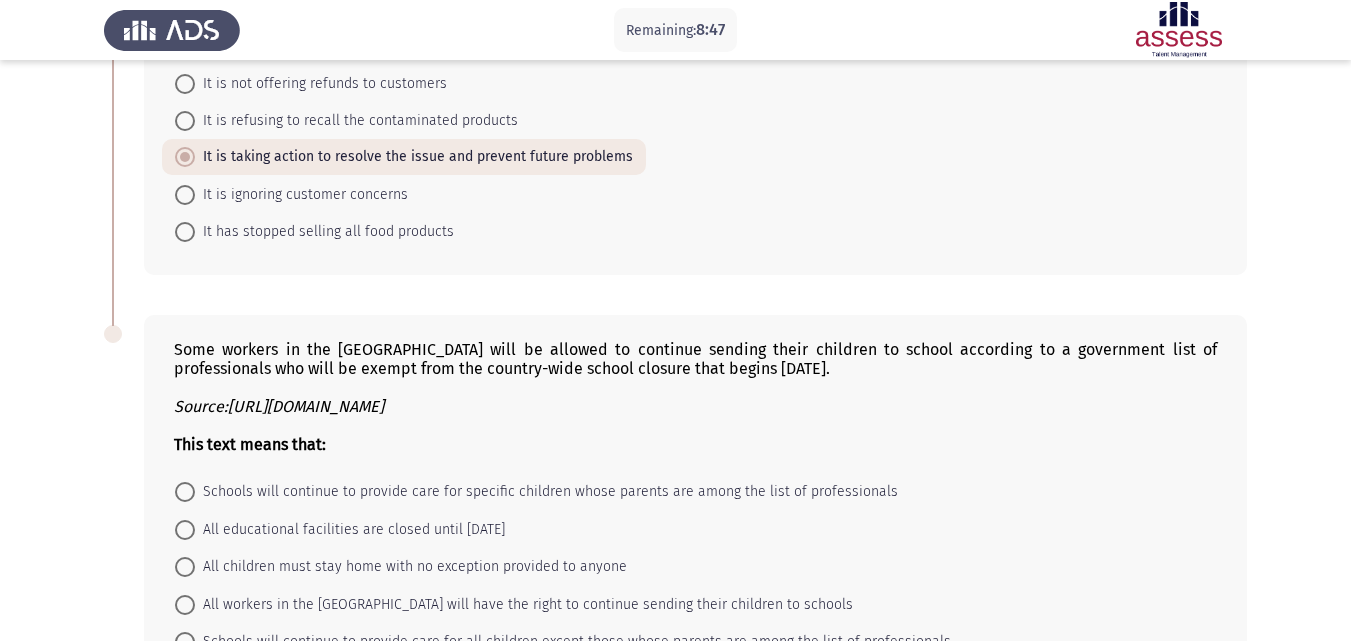 scroll, scrollTop: 1203, scrollLeft: 0, axis: vertical 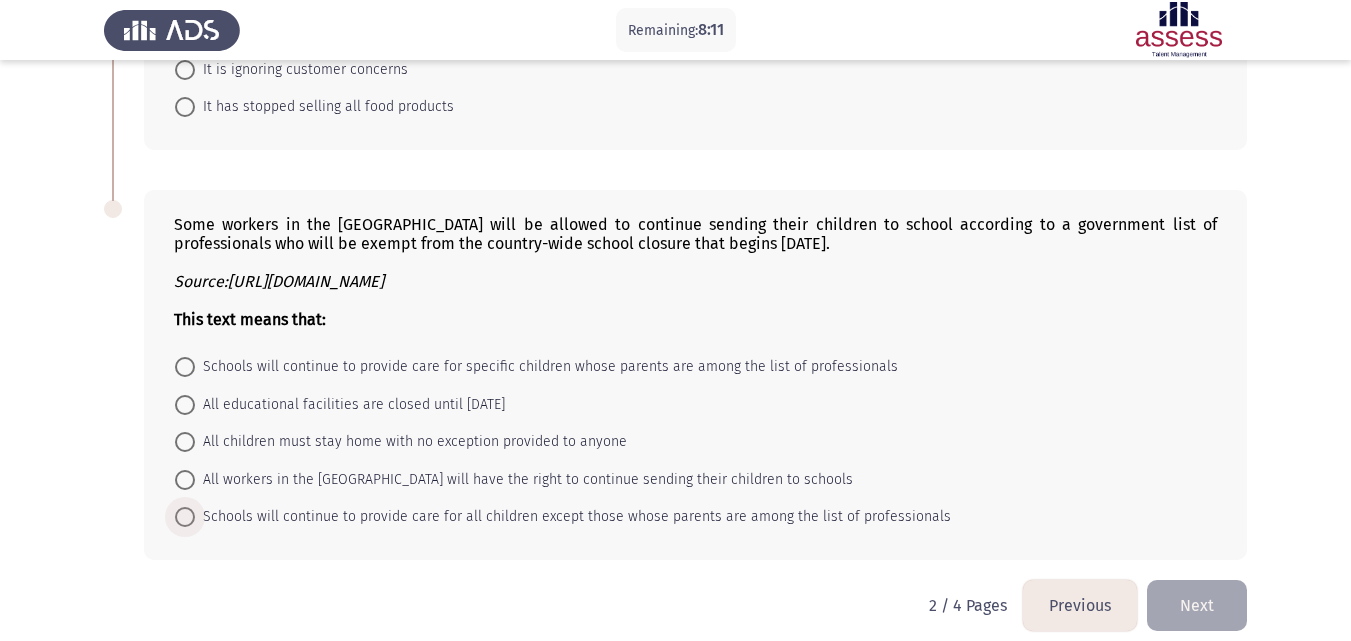 click on "Schools will continue to provide care for all children except those whose parents are among the list of professionals" at bounding box center (573, 517) 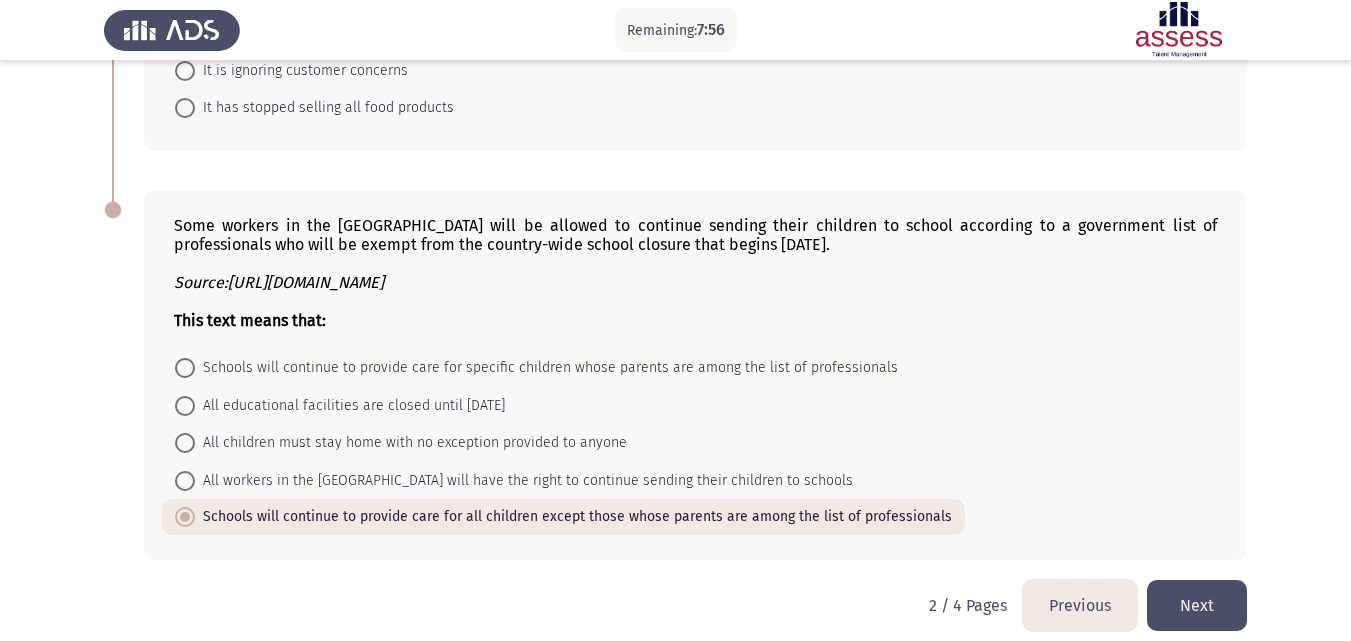 click on "Schools will continue to provide care for specific children whose parents are among the list of professionals" at bounding box center [546, 368] 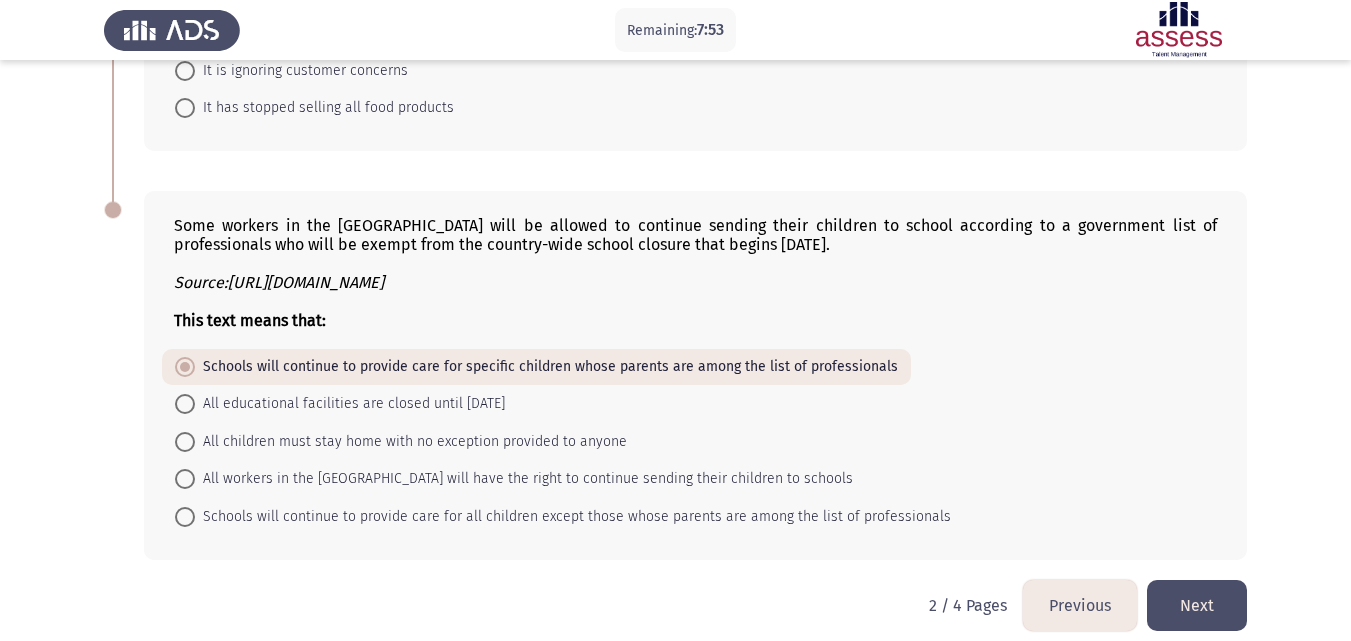 click on "Next" 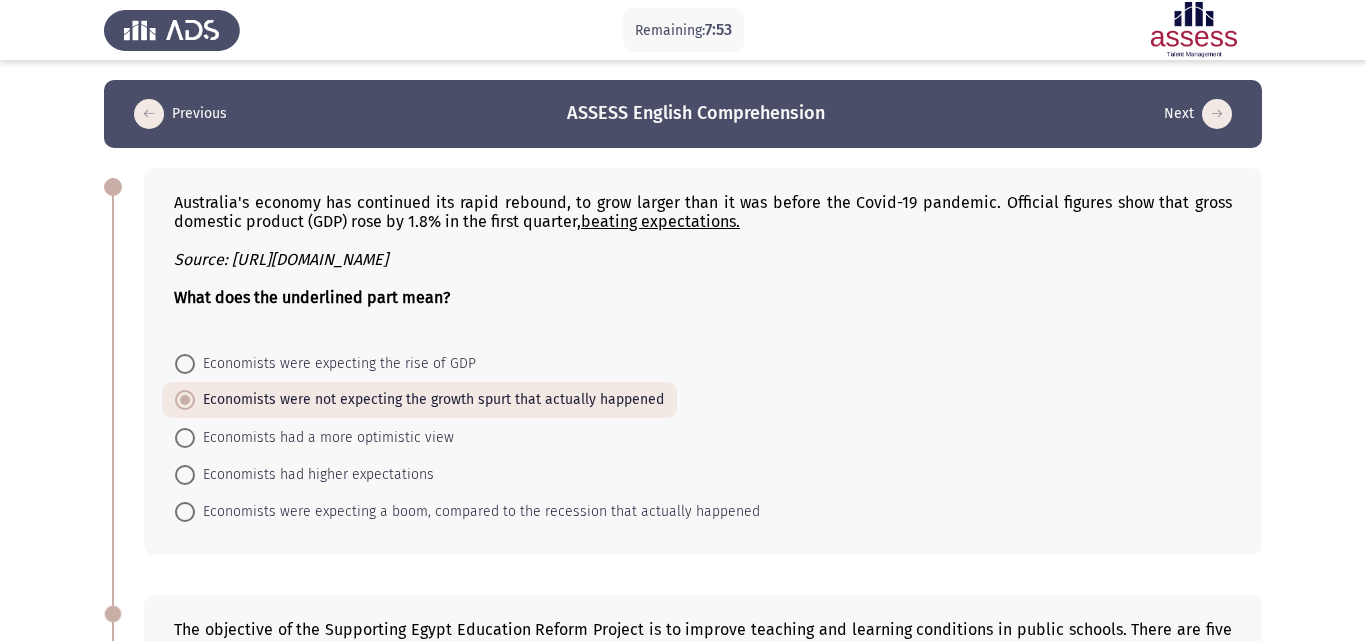 click on "Remaining:  7:53  Previous
ASSESS English Comprehension   Next  Australia's economy has continued its rapid rebound, to grow larger than it was before the Covid-19 pandemic. Official figures show that gross domestic product (GDP) rose by 1.8% in the first quarter,  beating expectations. Source: https://www.bbc.com/news/business-57326054 What does the underlined part mean?    Economists were expecting the rise of GDP     Economists were not expecting the growth spurt that actually happened     Economists had a more optimistic view     Economists had higher expectations     Economists were expecting a boom, compared to the recession that actually happened  Source:https://projects.worldbank.org/  This text means that the main aim of the project is:
Increasing the number of children who have access to KG education     Increasing the components of the program to be more comprehensive     Expanding access to quality early childhood education (ECE)     Improving early childhood education" at bounding box center (683, 931) 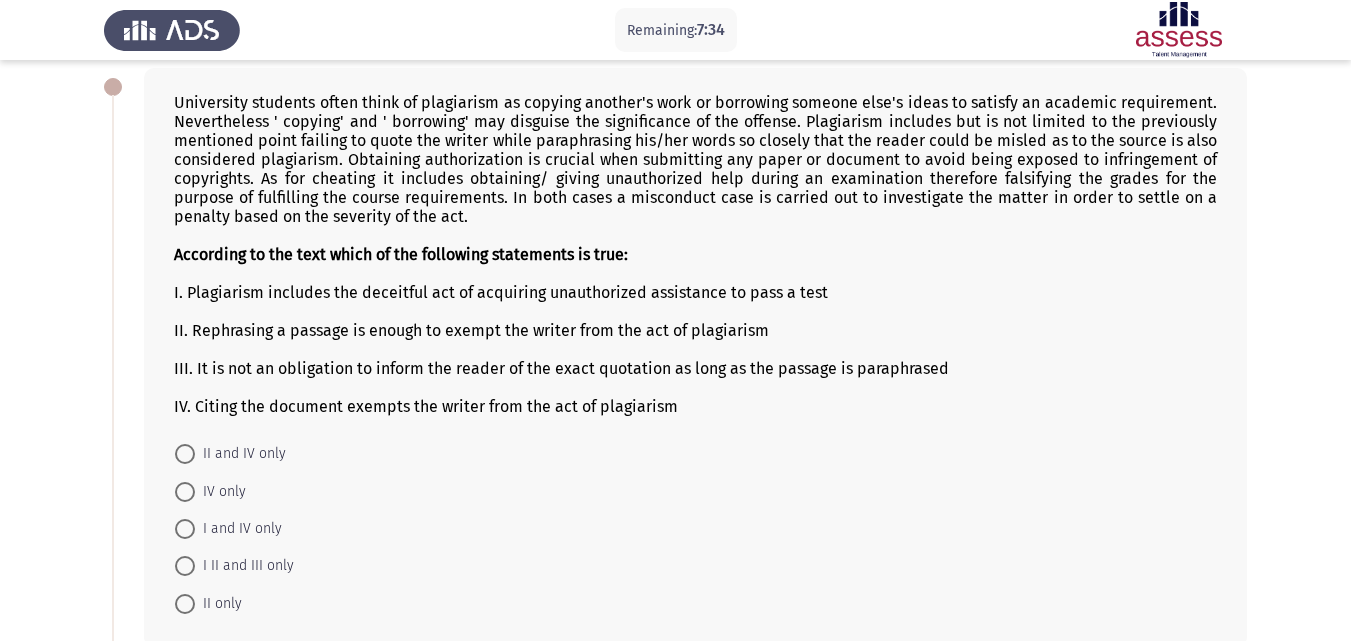 scroll, scrollTop: 600, scrollLeft: 0, axis: vertical 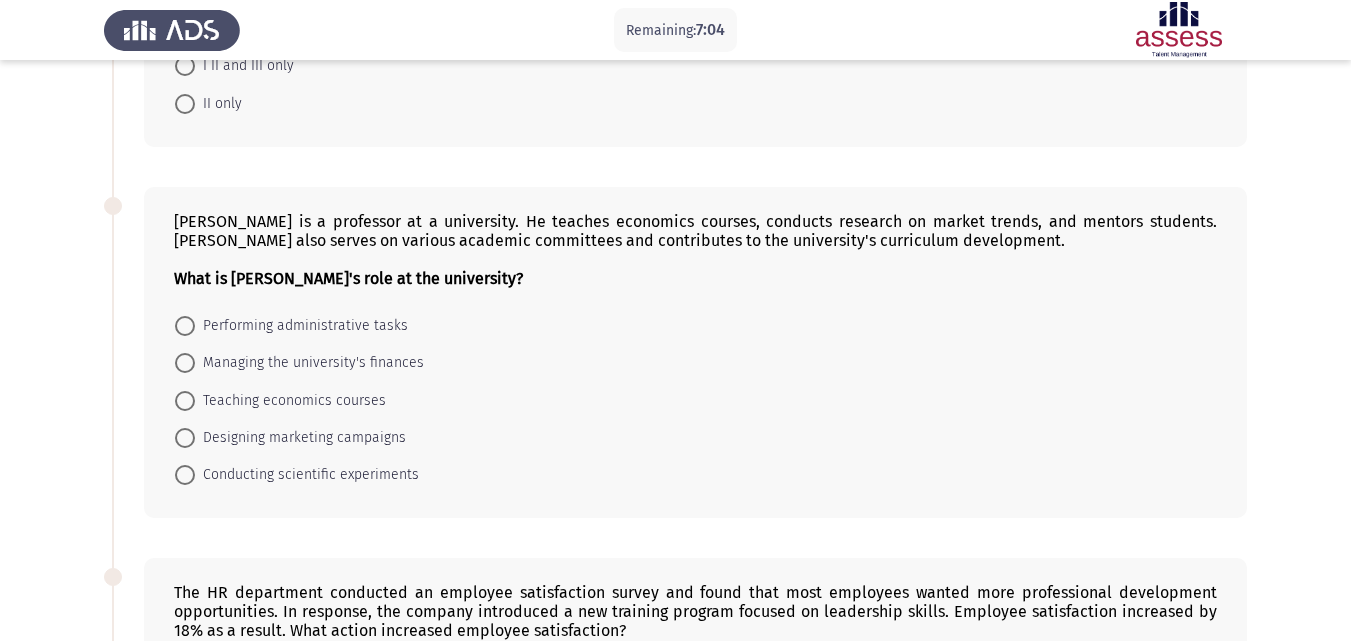 click on "Teaching economics courses" at bounding box center [290, 401] 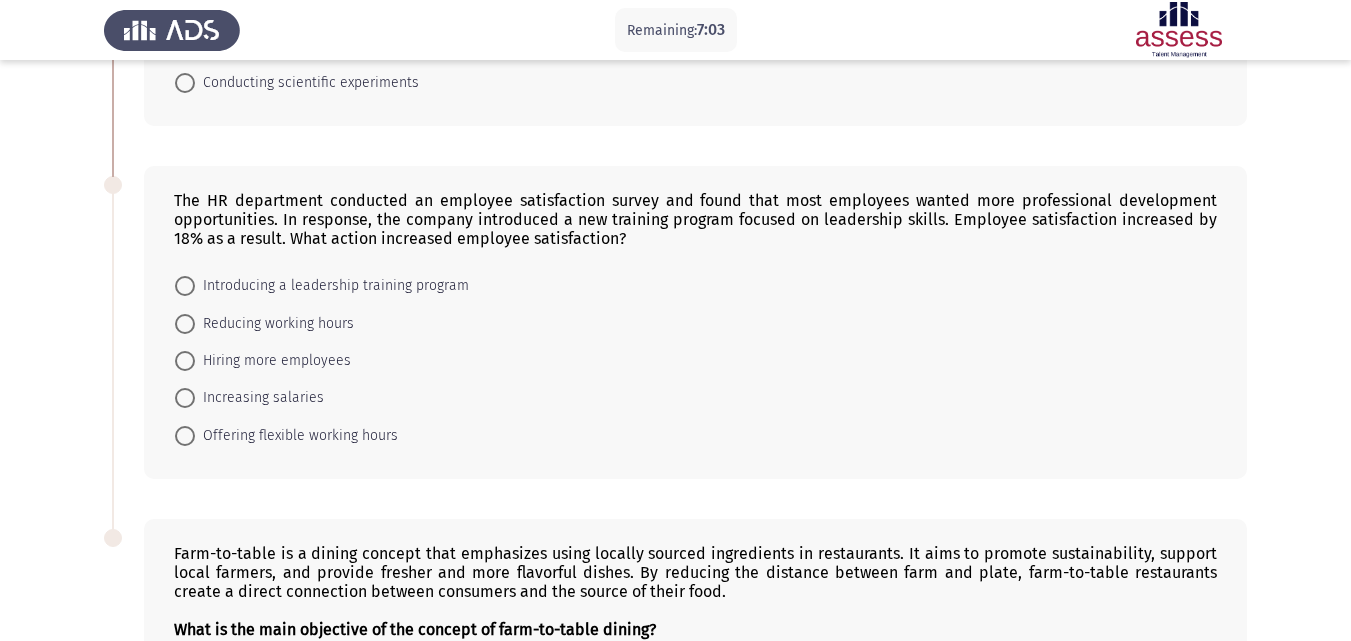 scroll, scrollTop: 1000, scrollLeft: 0, axis: vertical 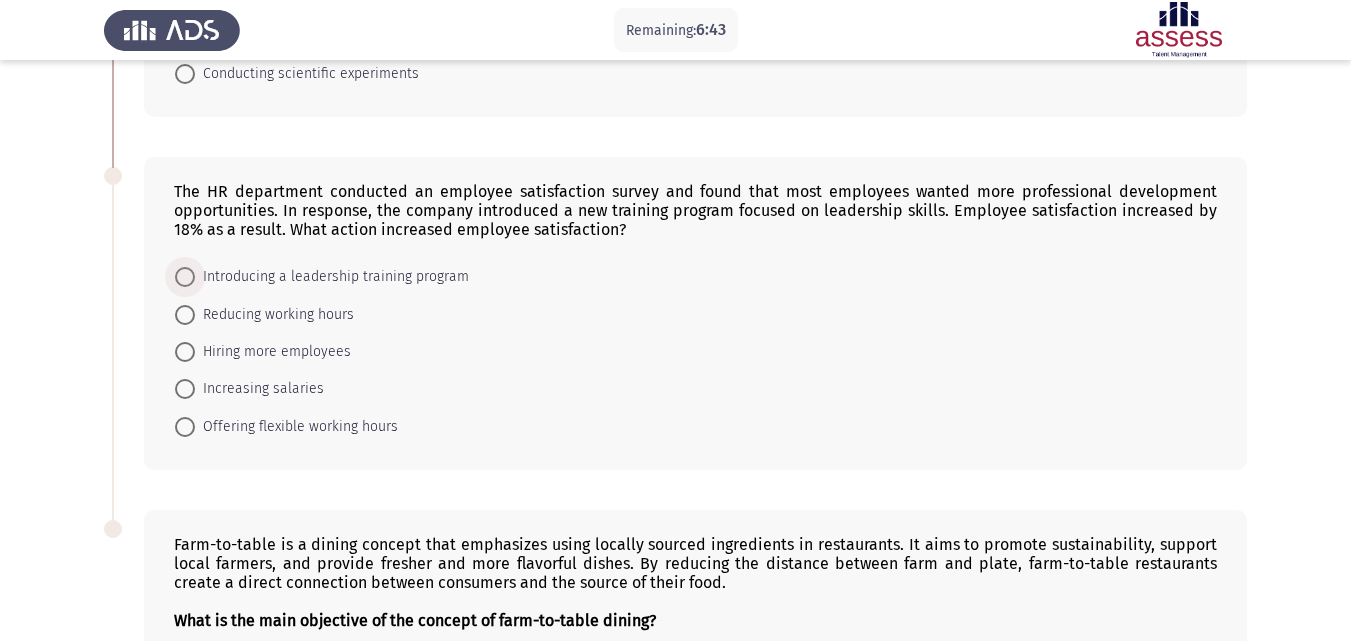 click on "Introducing a leadership training program" at bounding box center [332, 277] 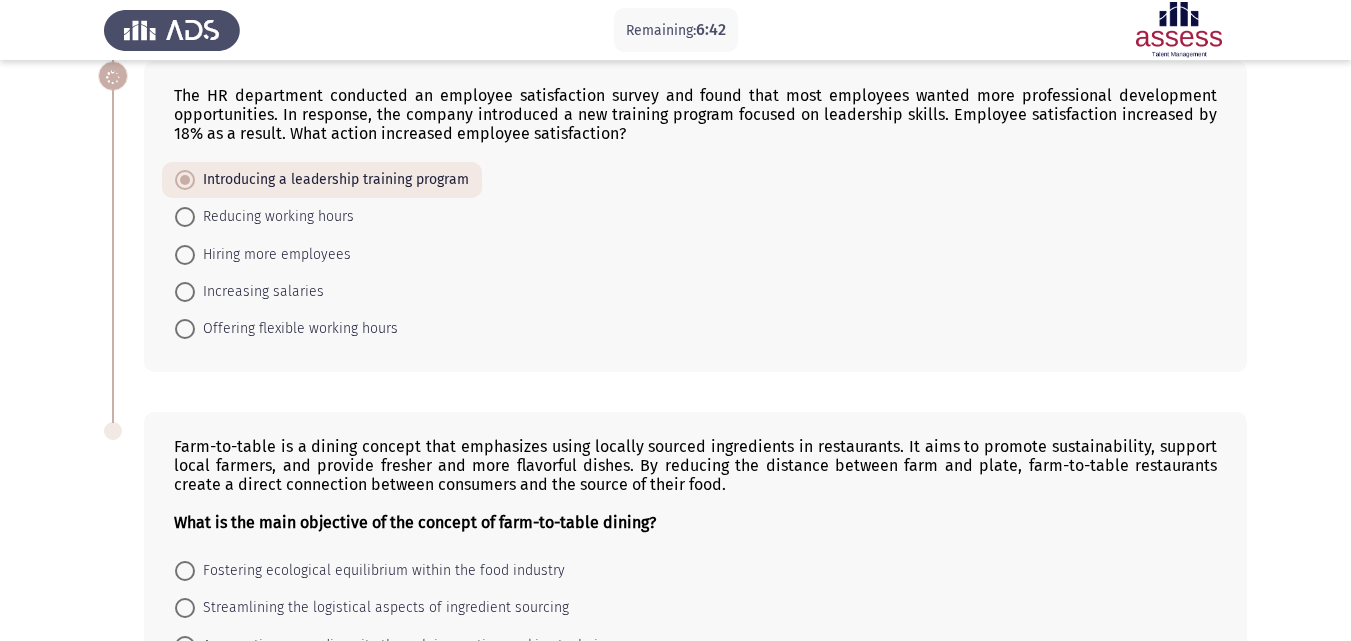 scroll, scrollTop: 1318, scrollLeft: 0, axis: vertical 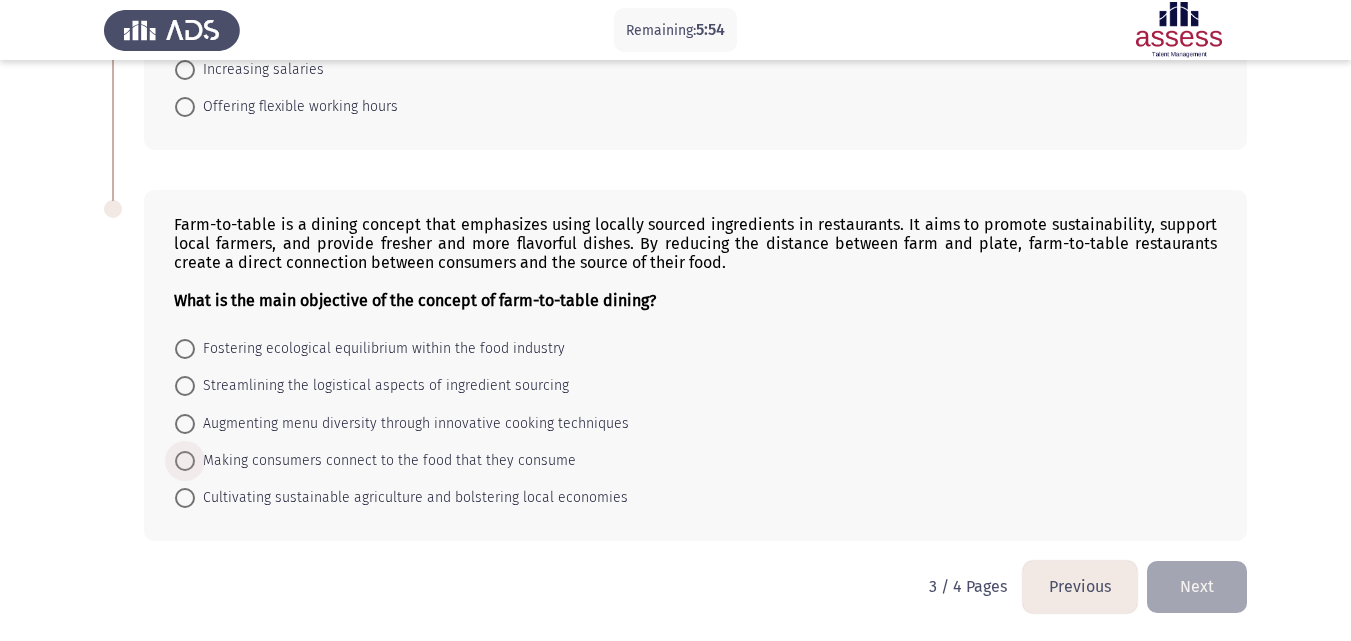click on "Making consumers connect to the food that they consume" at bounding box center [385, 461] 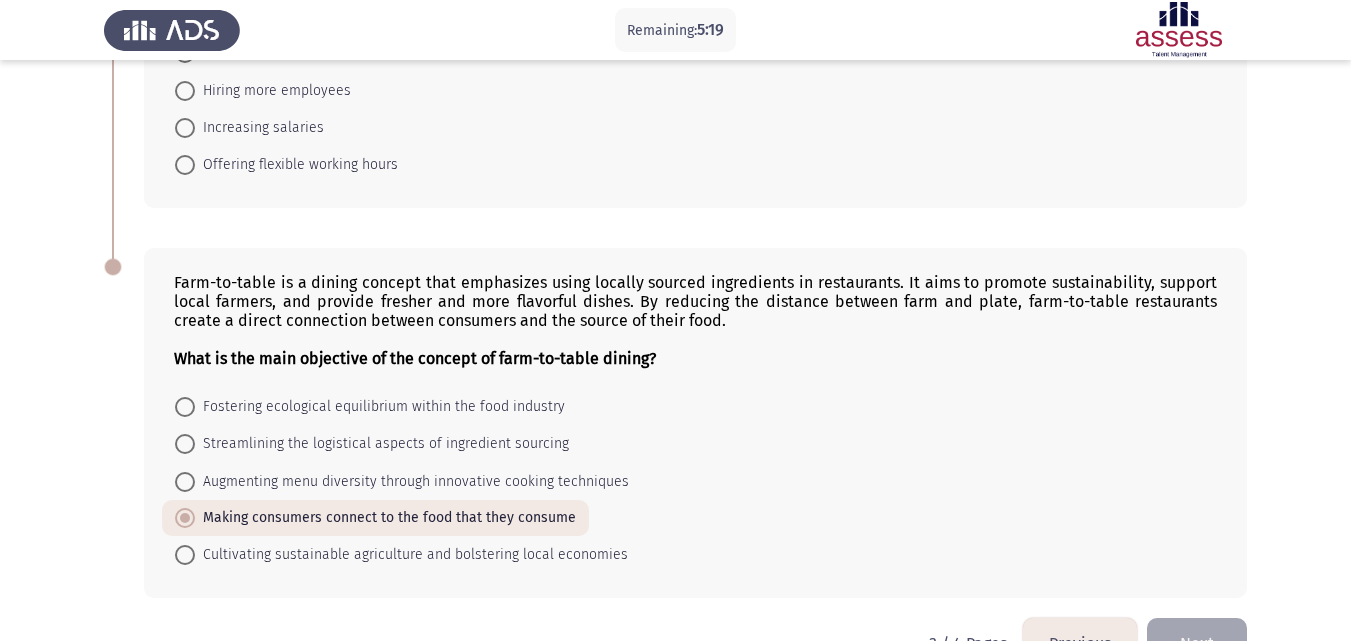 scroll, scrollTop: 1317, scrollLeft: 0, axis: vertical 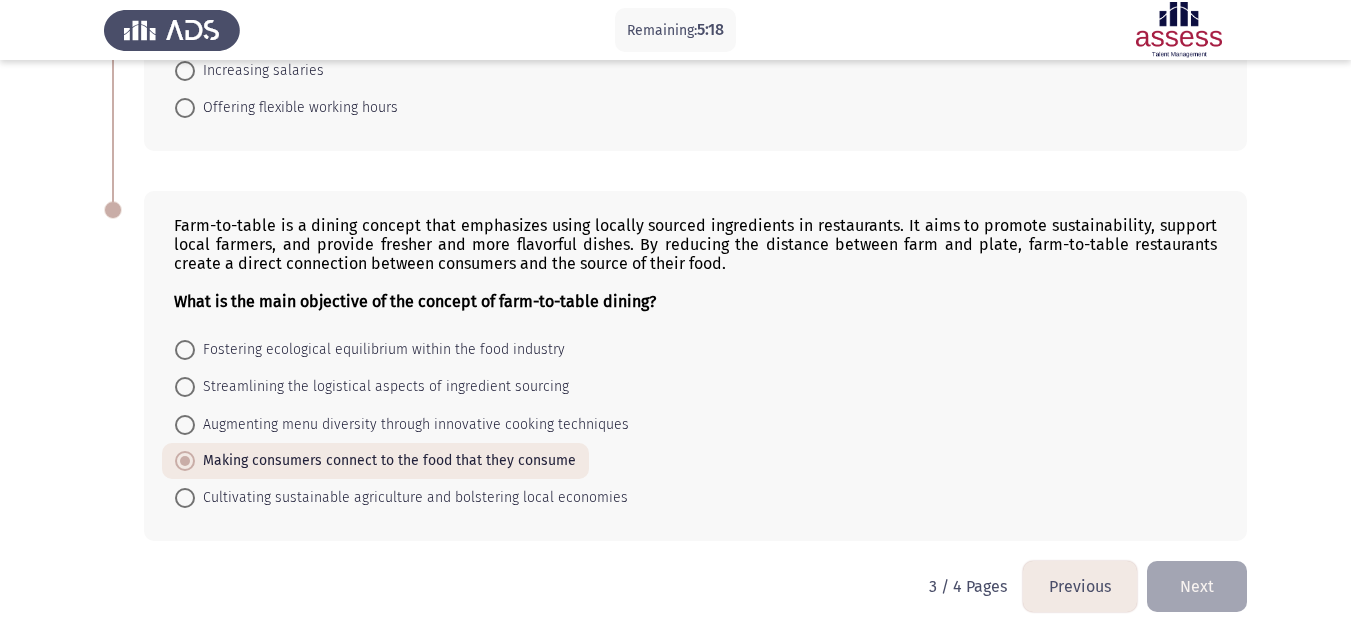 click on "Previous" 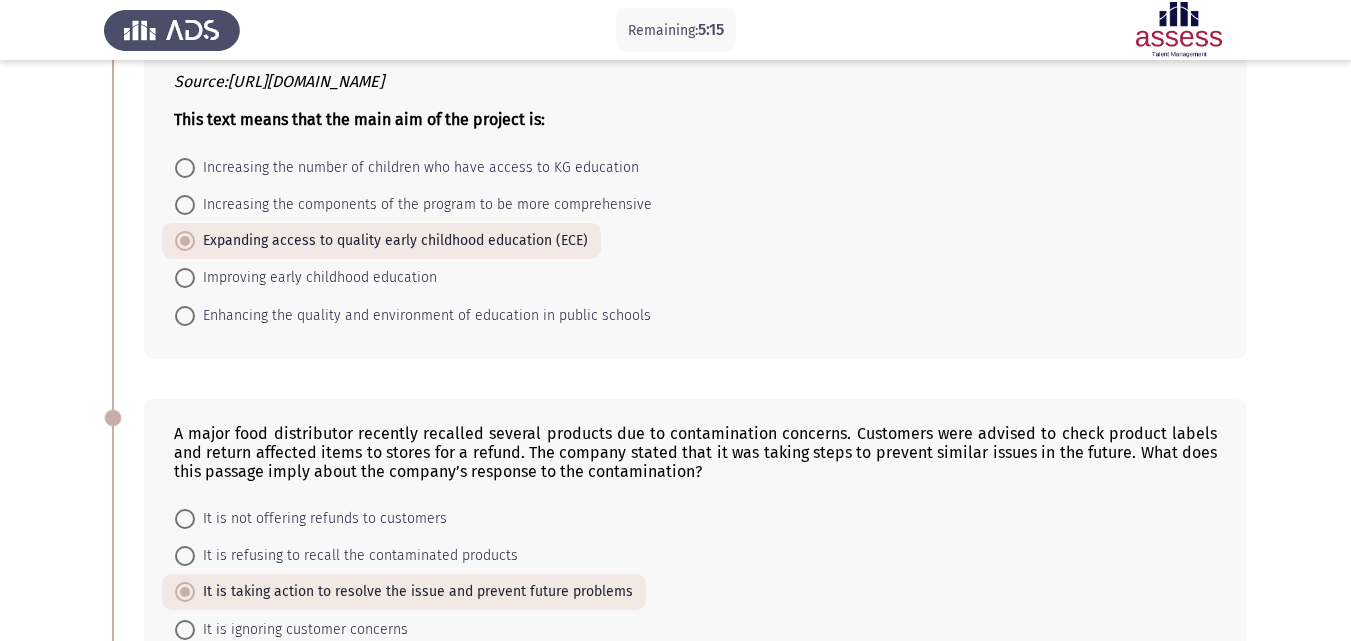 scroll, scrollTop: 1202, scrollLeft: 0, axis: vertical 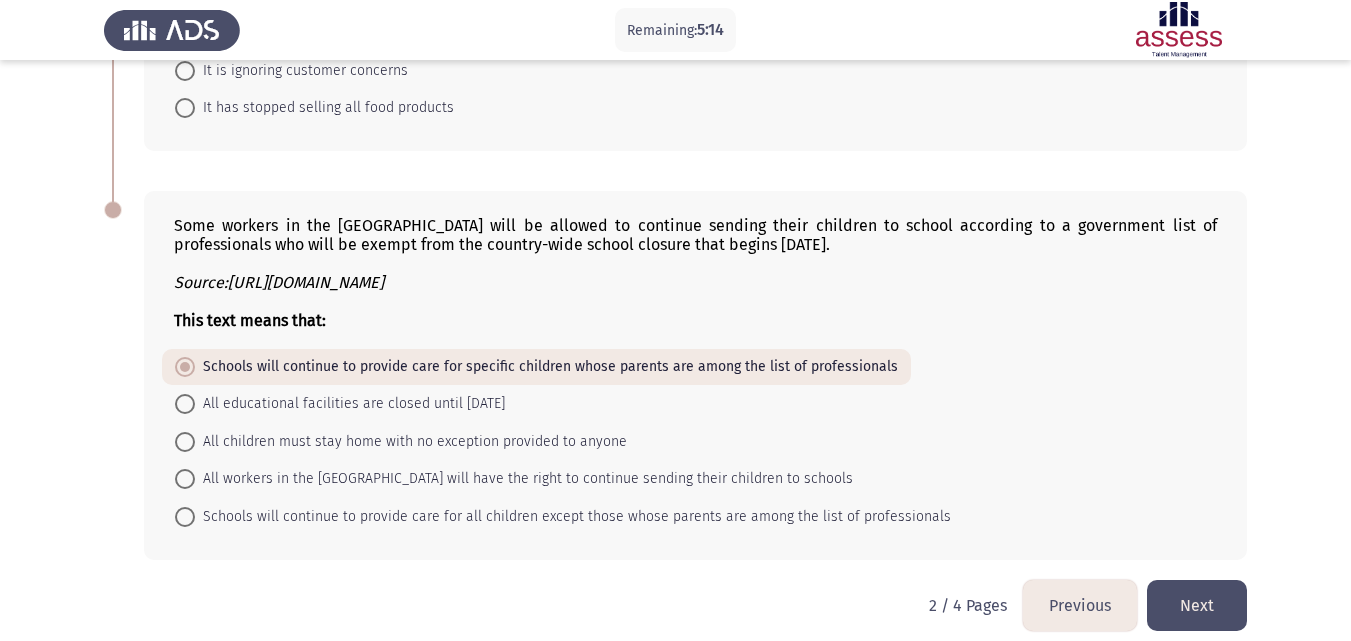 click on "Next" 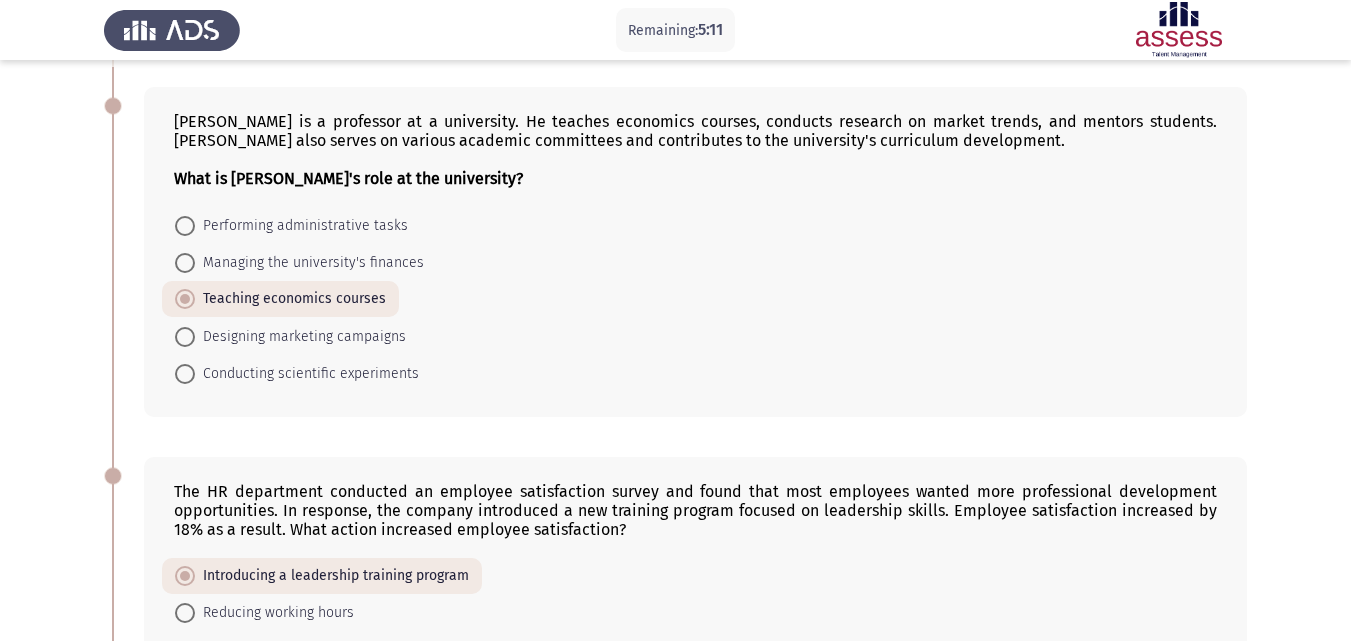 scroll, scrollTop: 1317, scrollLeft: 0, axis: vertical 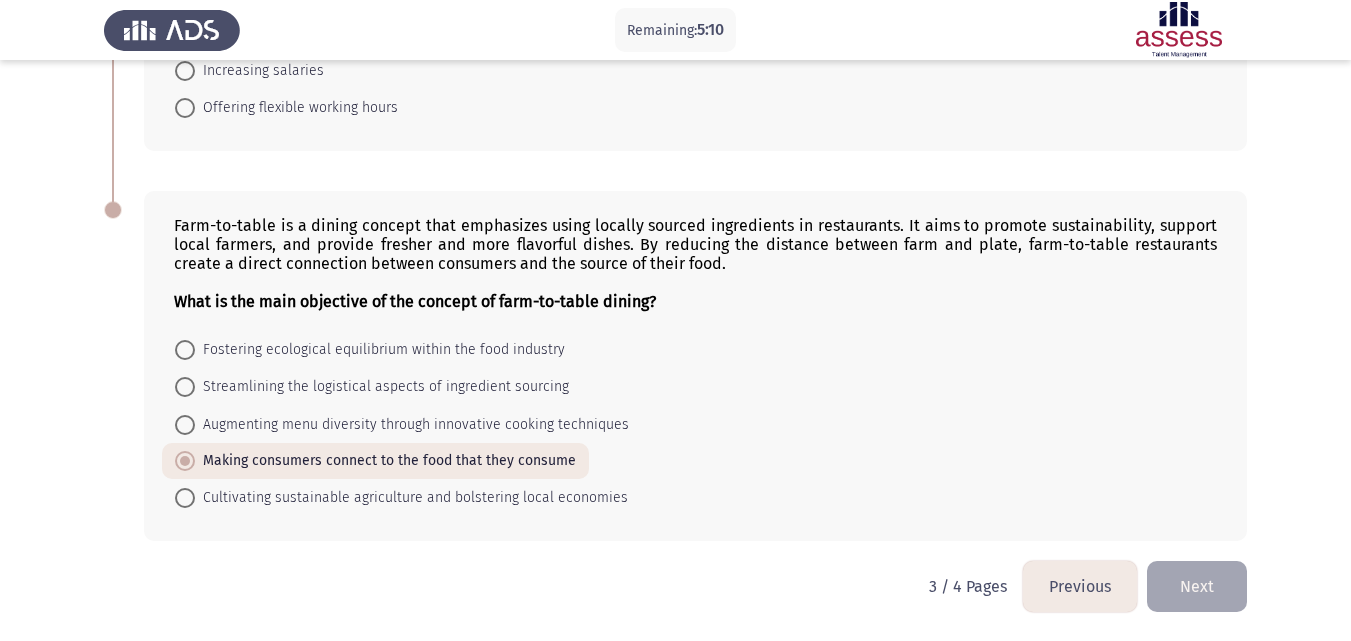 click on "Next" 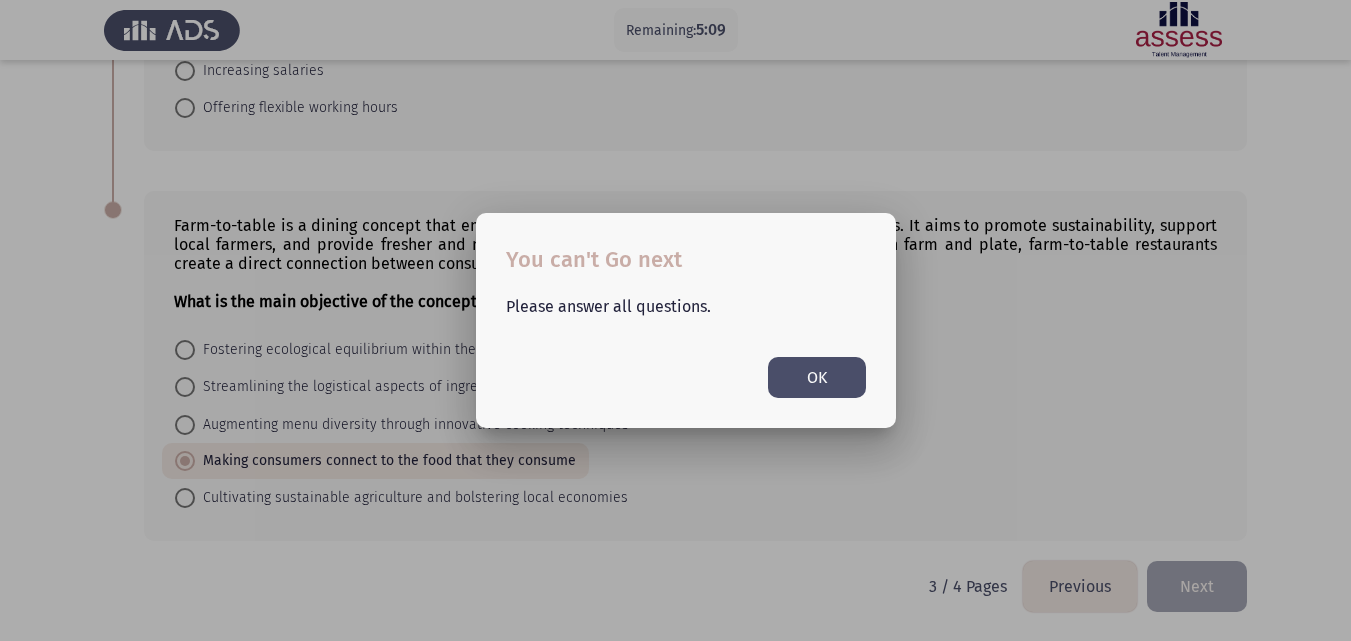 scroll, scrollTop: 0, scrollLeft: 0, axis: both 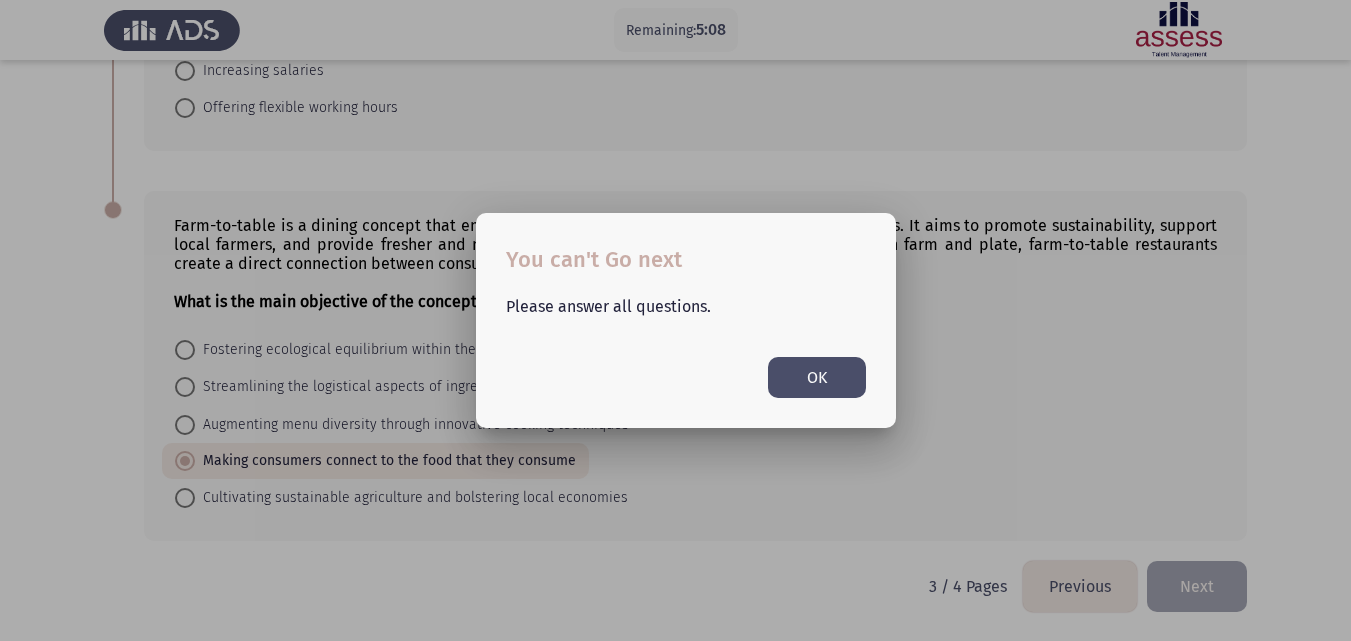 click on "OK" at bounding box center (817, 377) 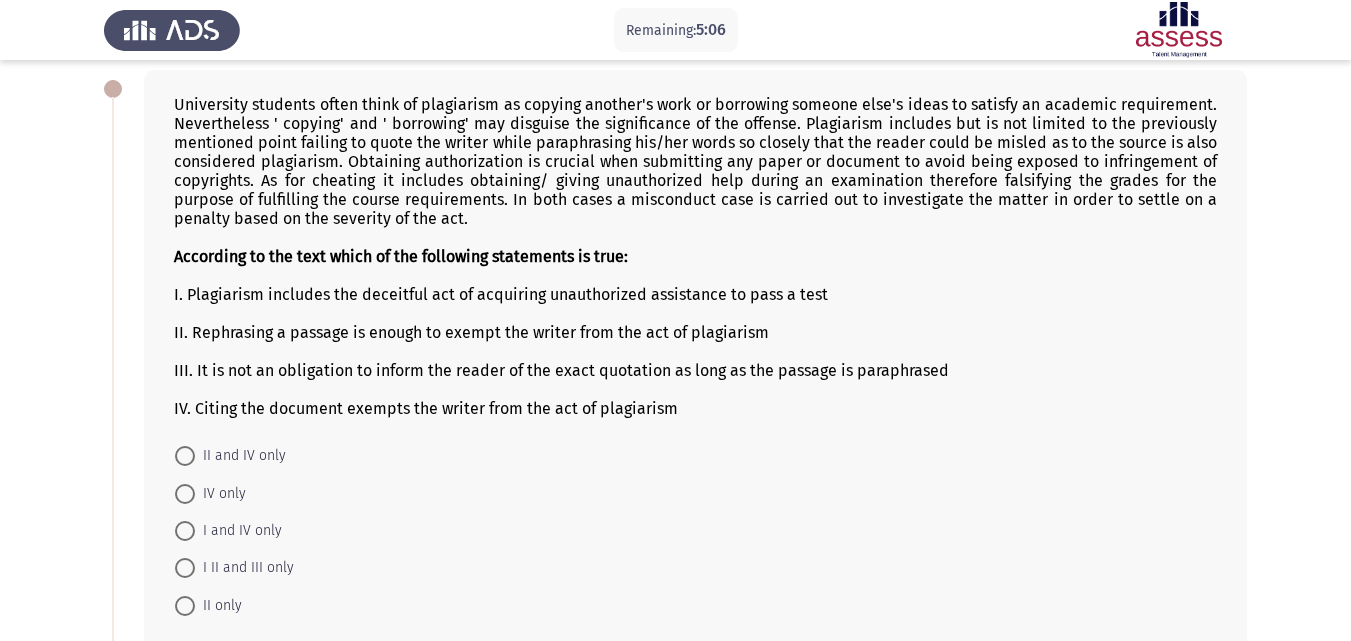 scroll, scrollTop: 0, scrollLeft: 0, axis: both 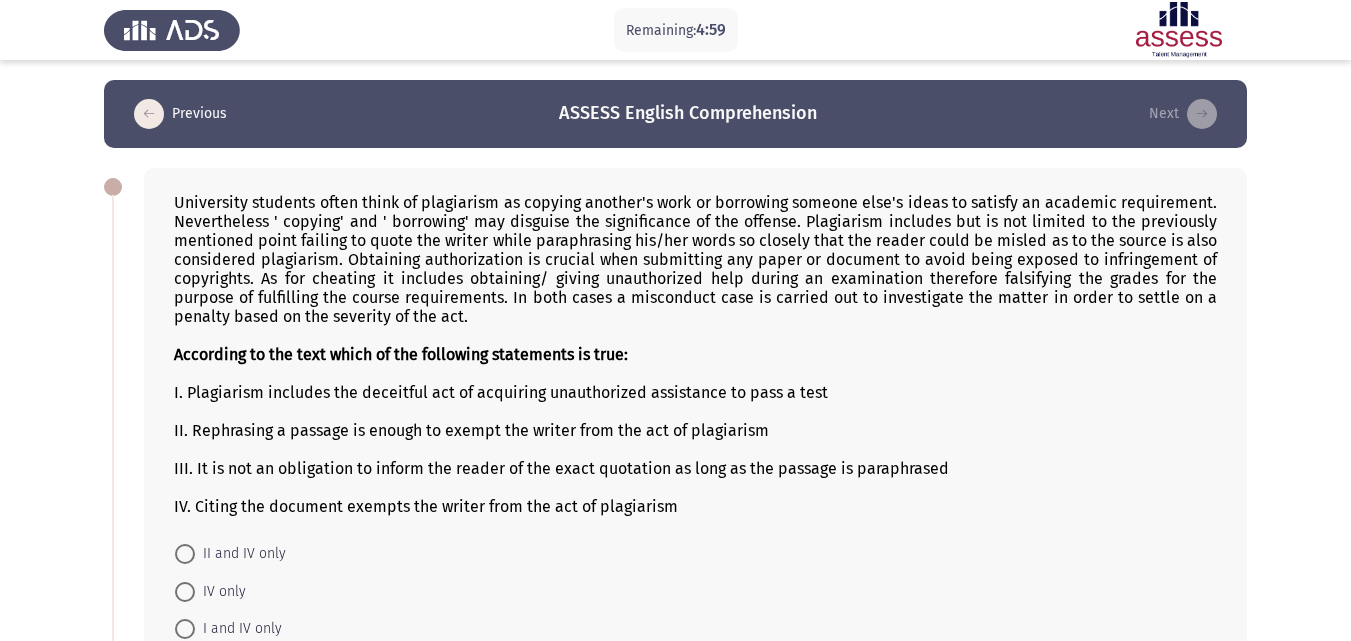 drag, startPoint x: 174, startPoint y: 197, endPoint x: 241, endPoint y: 219, distance: 70.5195 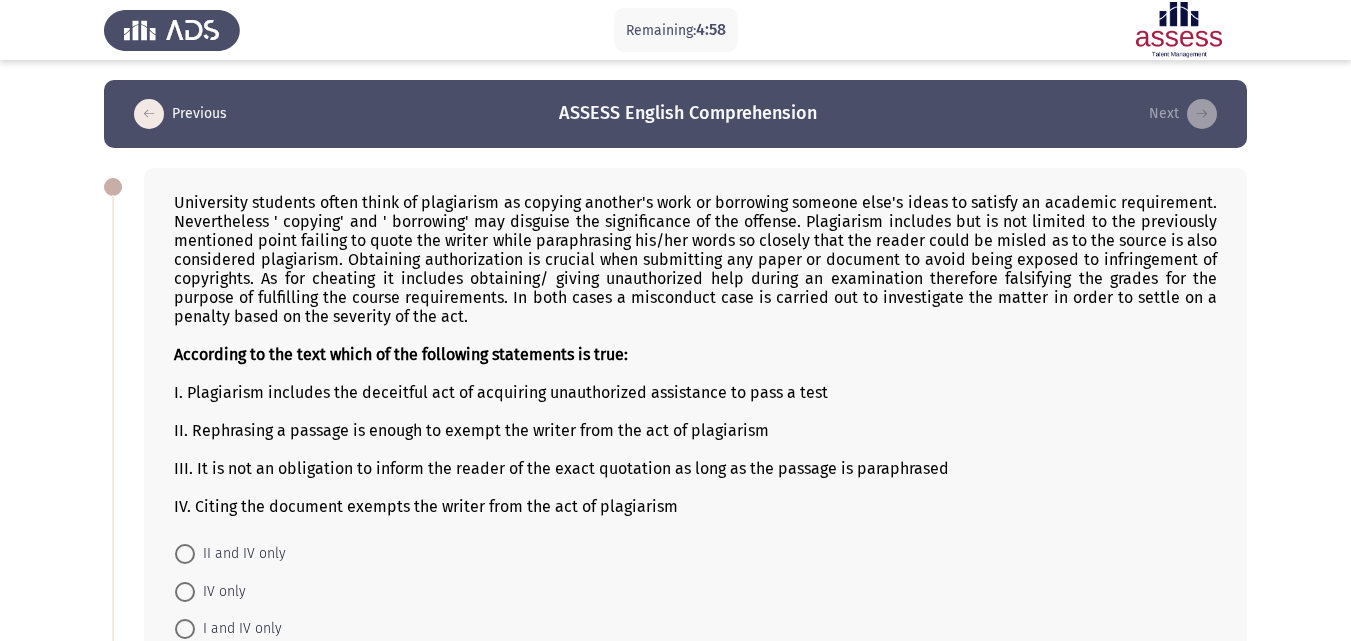 click on "University students often think of plagiarism as copying another's work or borrowing someone else's ideas to satisfy an academic requirement. Nevertheless ' copying'  and ' borrowing'  may disguise the significance of the offense. Plagiarism includes but is not limited to the previously mentioned point failing to quote the writer while paraphrasing his/her words so closely that the reader could be misled as to the source is also considered plagiarism. Obtaining authorization is crucial when submitting any paper or document to avoid being exposed to infringement of copyrights. As for cheating it includes obtaining/ giving unauthorized help during an examination therefore falsifying the grades for the purpose of fulfilling the course requirements. In both cases a misconduct case is carried out to investigate the matter in order to settle on a penalty based on the severity of the act.  According to the text which of the following statements is true:" 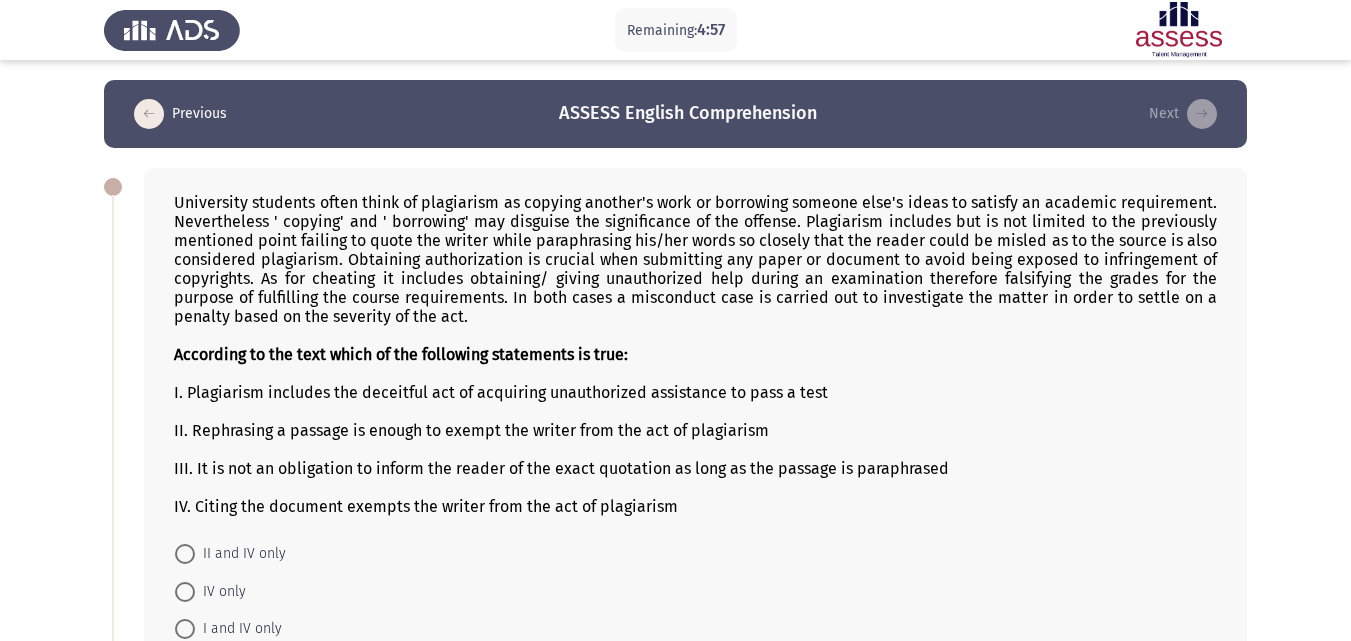 click on "University students often think of plagiarism as copying another's work or borrowing someone else's ideas to satisfy an academic requirement. Nevertheless ' copying'  and ' borrowing'  may disguise the significance of the offense. Plagiarism includes but is not limited to the previously mentioned point failing to quote the writer while paraphrasing his/her words so closely that the reader could be misled as to the source is also considered plagiarism. Obtaining authorization is crucial when submitting any paper or document to avoid being exposed to infringement of copyrights. As for cheating it includes obtaining/ giving unauthorized help during an examination therefore falsifying the grades for the purpose of fulfilling the course requirements. In both cases a misconduct case is carried out to investigate the matter in order to settle on a penalty based on the severity of the act.  According to the text which of the following statements is true:" 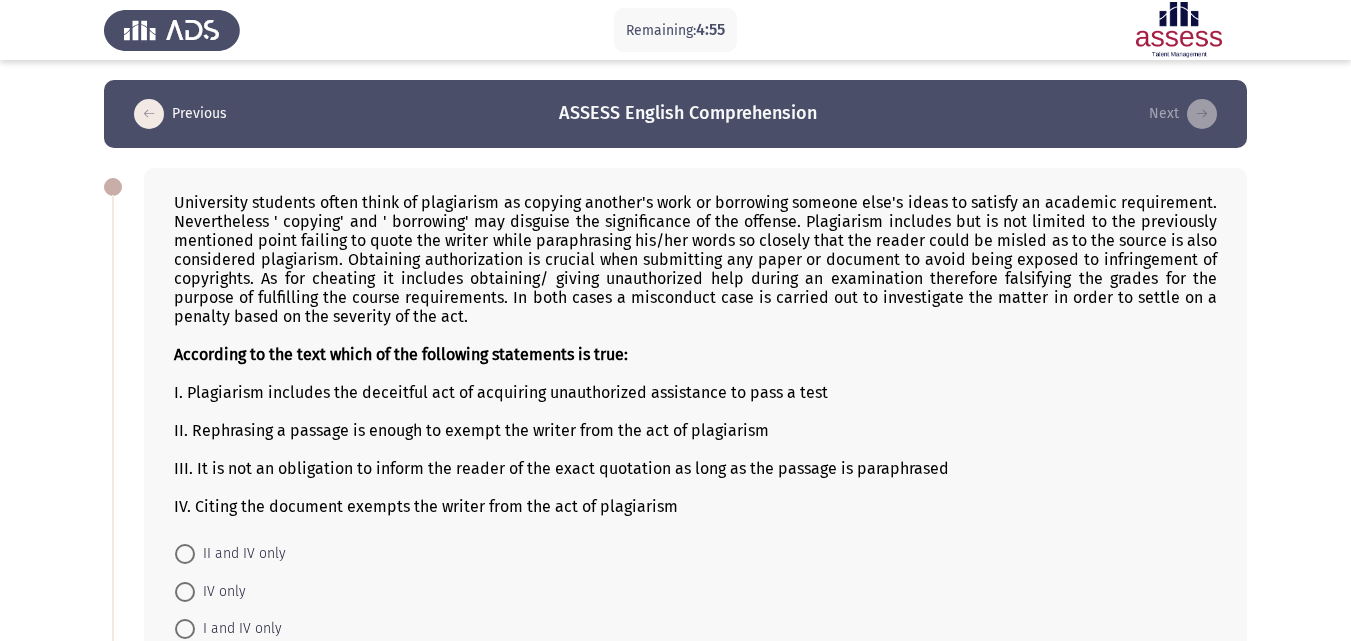 click on "University students often think of plagiarism as copying another's work or borrowing someone else's ideas to satisfy an academic requirement. Nevertheless ' copying'  and ' borrowing'  may disguise the significance of the offense. Plagiarism includes but is not limited to the previously mentioned point failing to quote the writer while paraphrasing his/her words so closely that the reader could be misled as to the source is also considered plagiarism. Obtaining authorization is crucial when submitting any paper or document to avoid being exposed to infringement of copyrights. As for cheating it includes obtaining/ giving unauthorized help during an examination therefore falsifying the grades for the purpose of fulfilling the course requirements. In both cases a misconduct case is carried out to investigate the matter in order to settle on a penalty based on the severity of the act.  According to the text which of the following statements is true:" 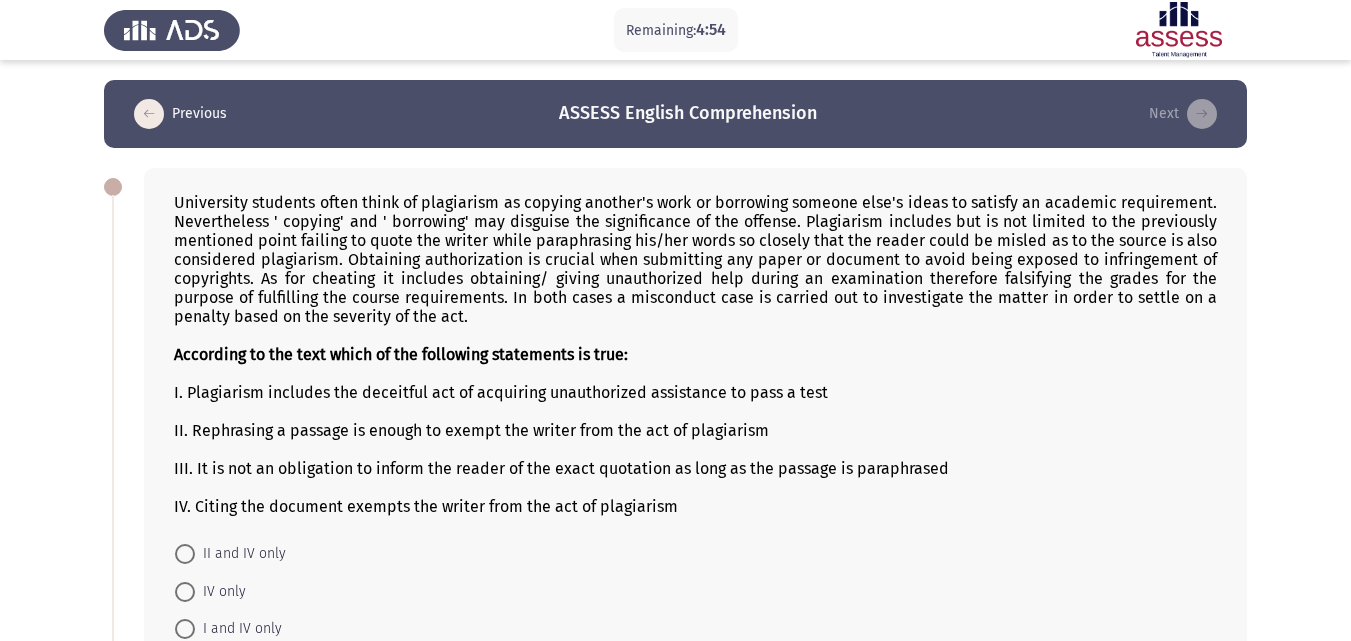 drag, startPoint x: 457, startPoint y: 317, endPoint x: 467, endPoint y: 323, distance: 11.661903 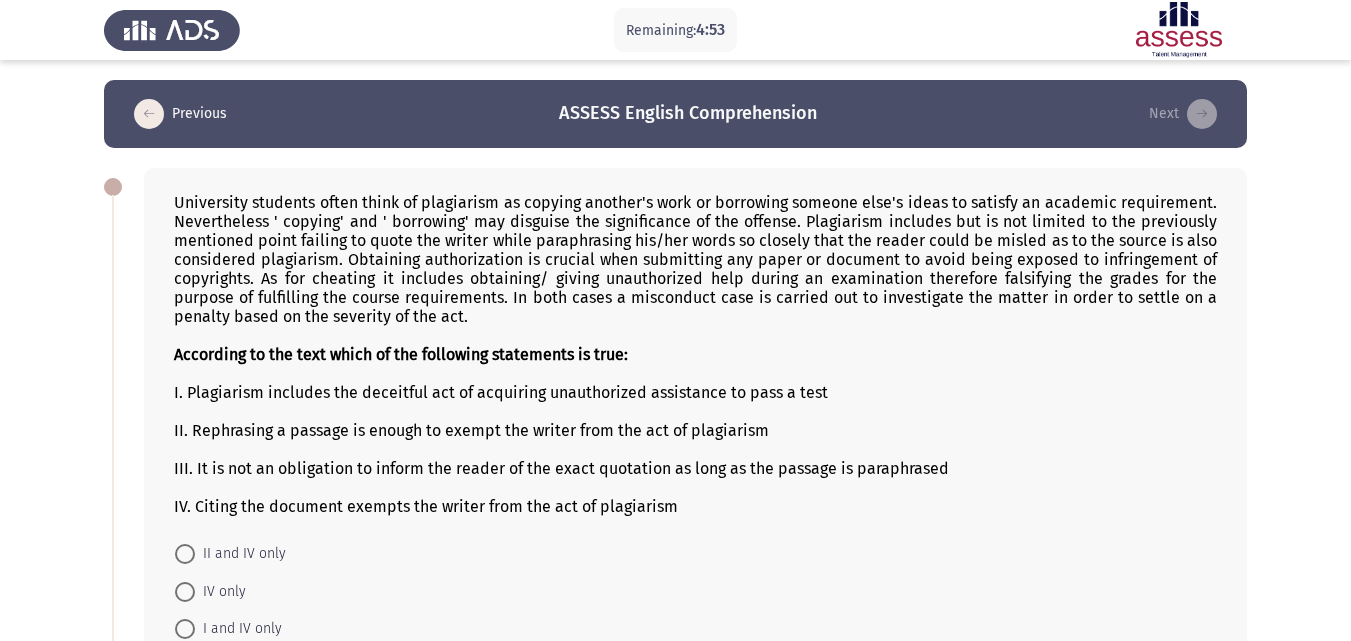 click on "University students often think of plagiarism as copying another's work or borrowing someone else's ideas to satisfy an academic requirement. Nevertheless ' copying'  and ' borrowing'  may disguise the significance of the offense. Plagiarism includes but is not limited to the previously mentioned point failing to quote the writer while paraphrasing his/her words so closely that the reader could be misled as to the source is also considered plagiarism. Obtaining authorization is crucial when submitting any paper or document to avoid being exposed to infringement of copyrights. As for cheating it includes obtaining/ giving unauthorized help during an examination therefore falsifying the grades for the purpose of fulfilling the course requirements. In both cases a misconduct case is carried out to investigate the matter in order to settle on a penalty based on the severity of the act.  According to the text which of the following statements is true:" 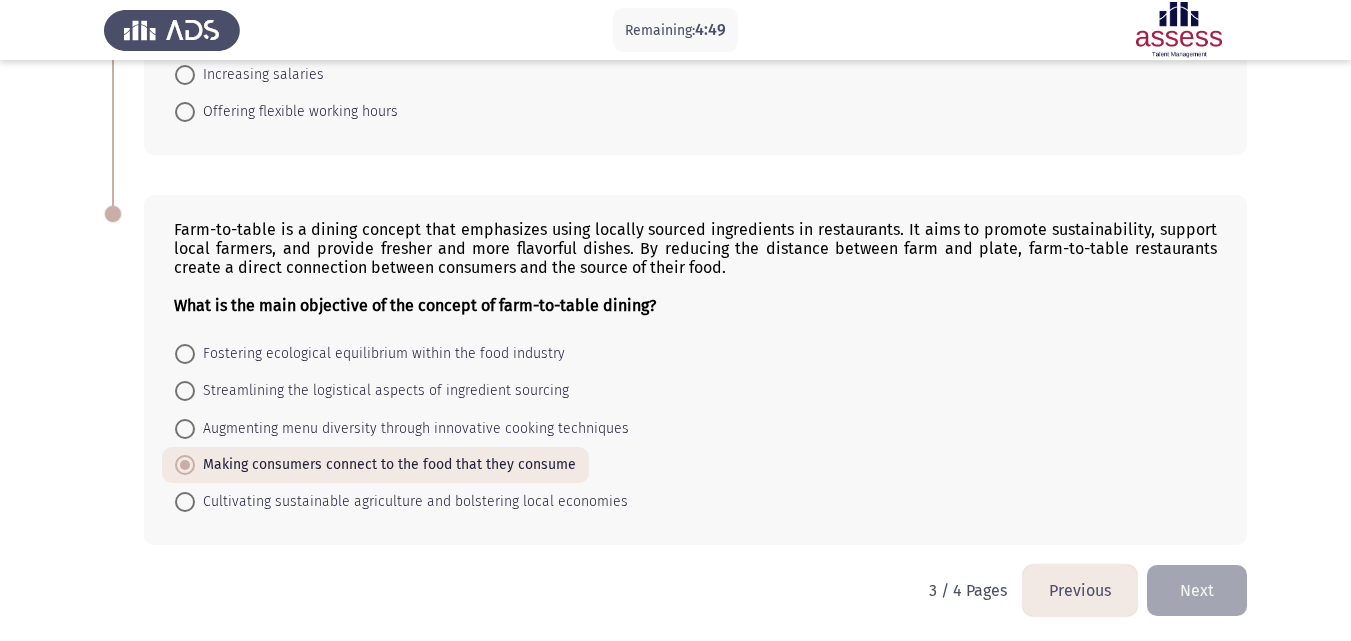 scroll, scrollTop: 1317, scrollLeft: 0, axis: vertical 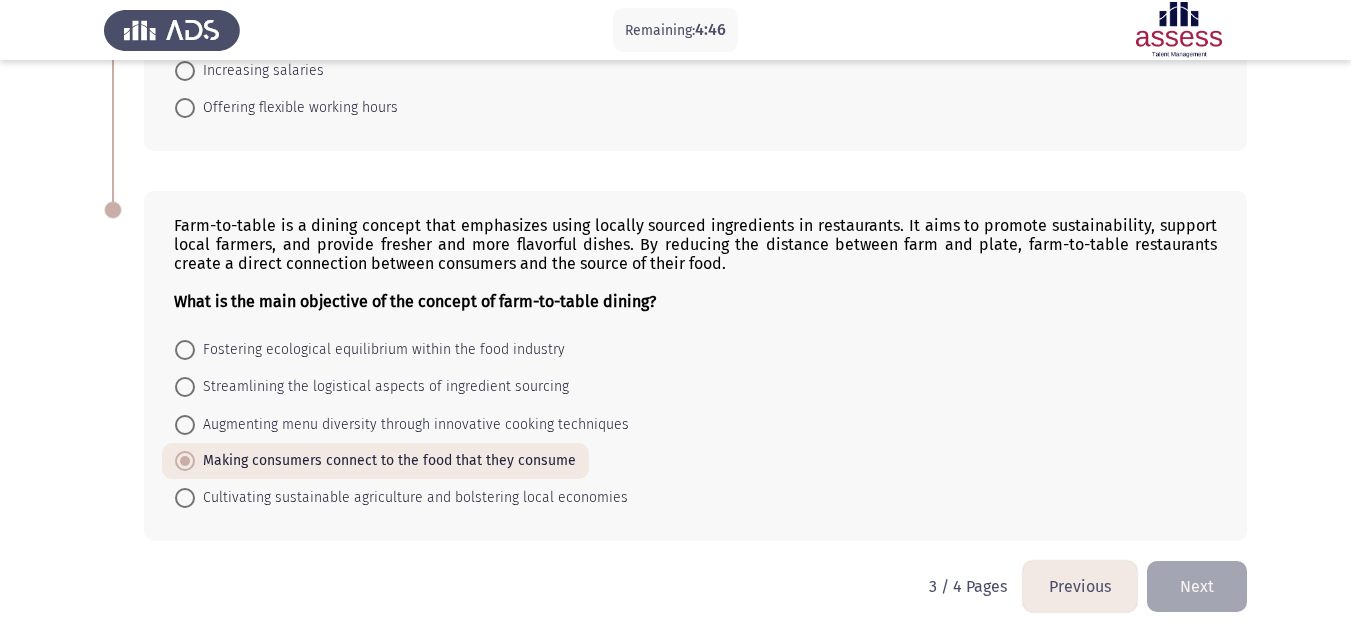 drag, startPoint x: 579, startPoint y: 231, endPoint x: 487, endPoint y: 229, distance: 92.021736 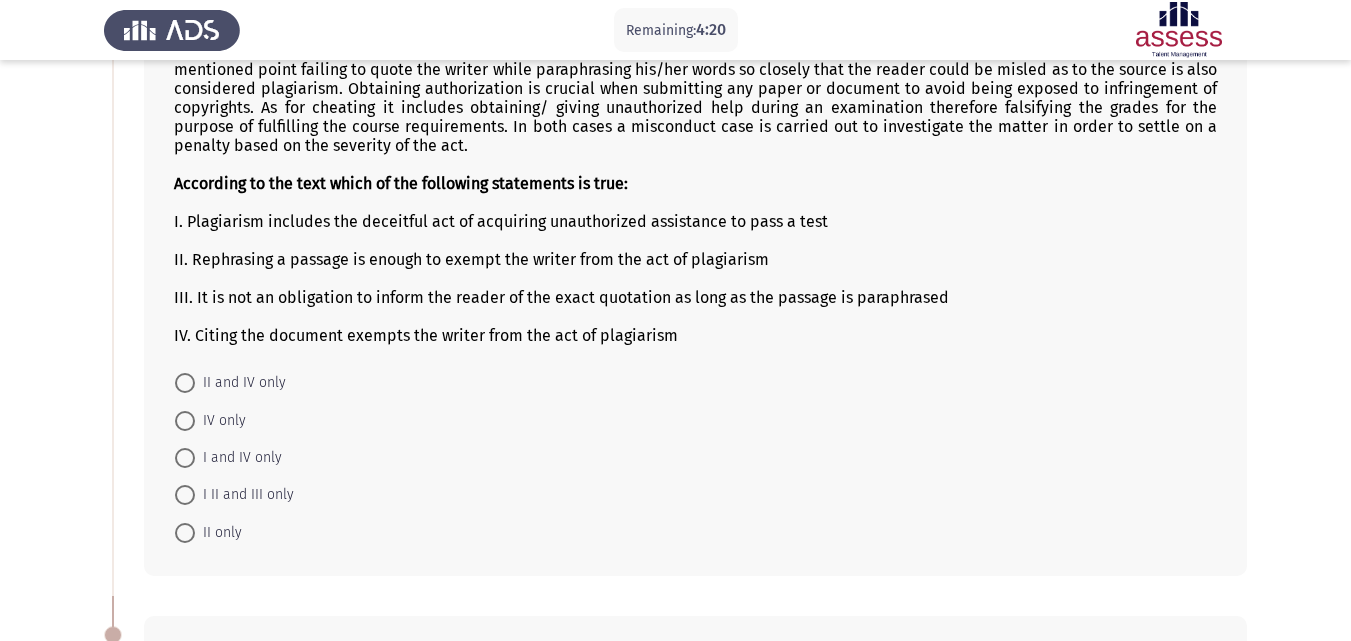 scroll, scrollTop: 200, scrollLeft: 0, axis: vertical 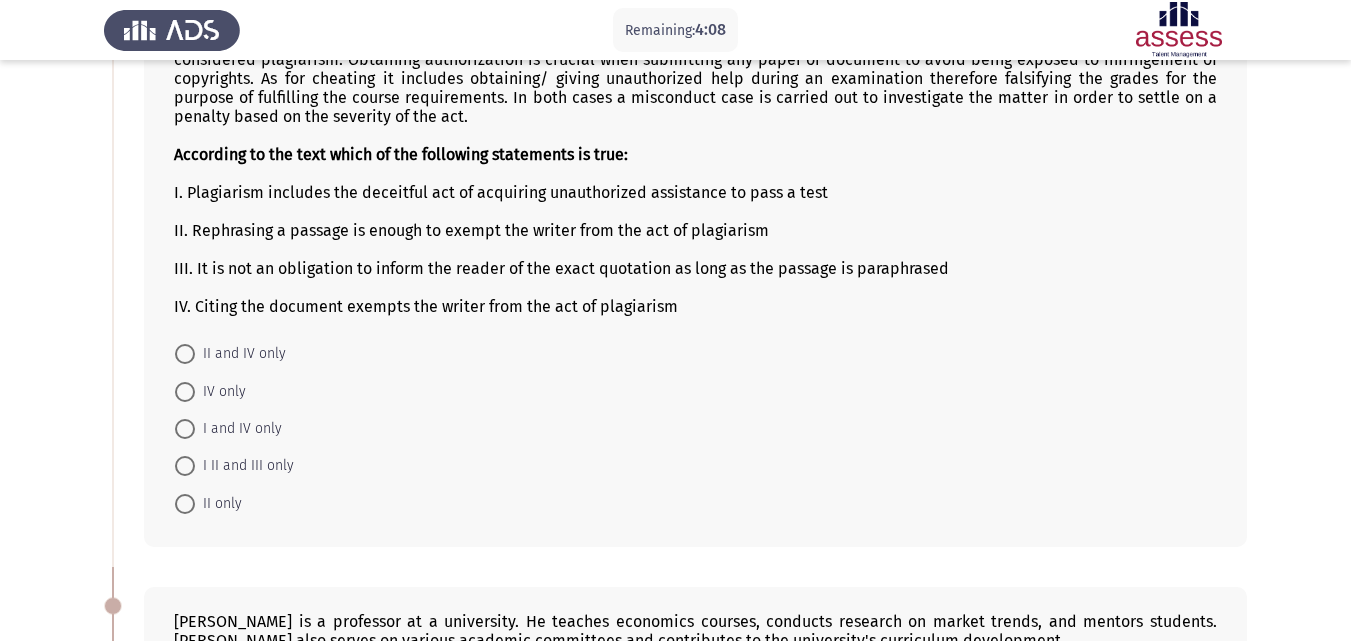 click on "I and IV only" at bounding box center [238, 429] 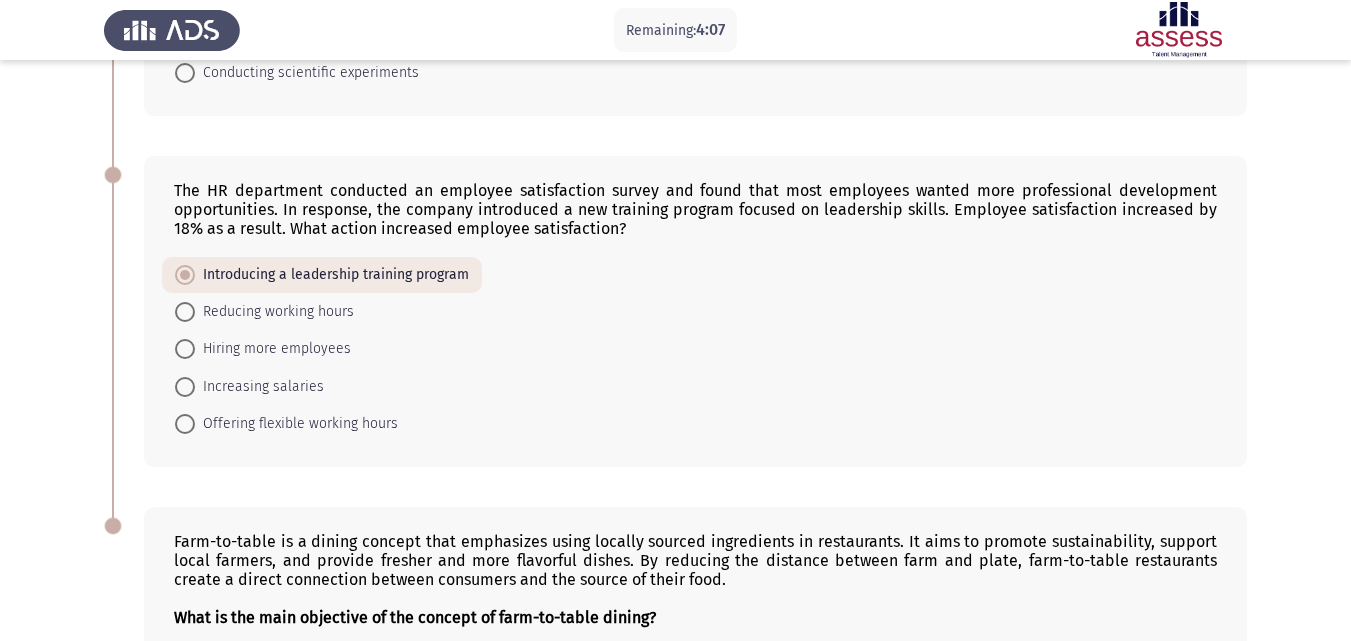 scroll, scrollTop: 1316, scrollLeft: 0, axis: vertical 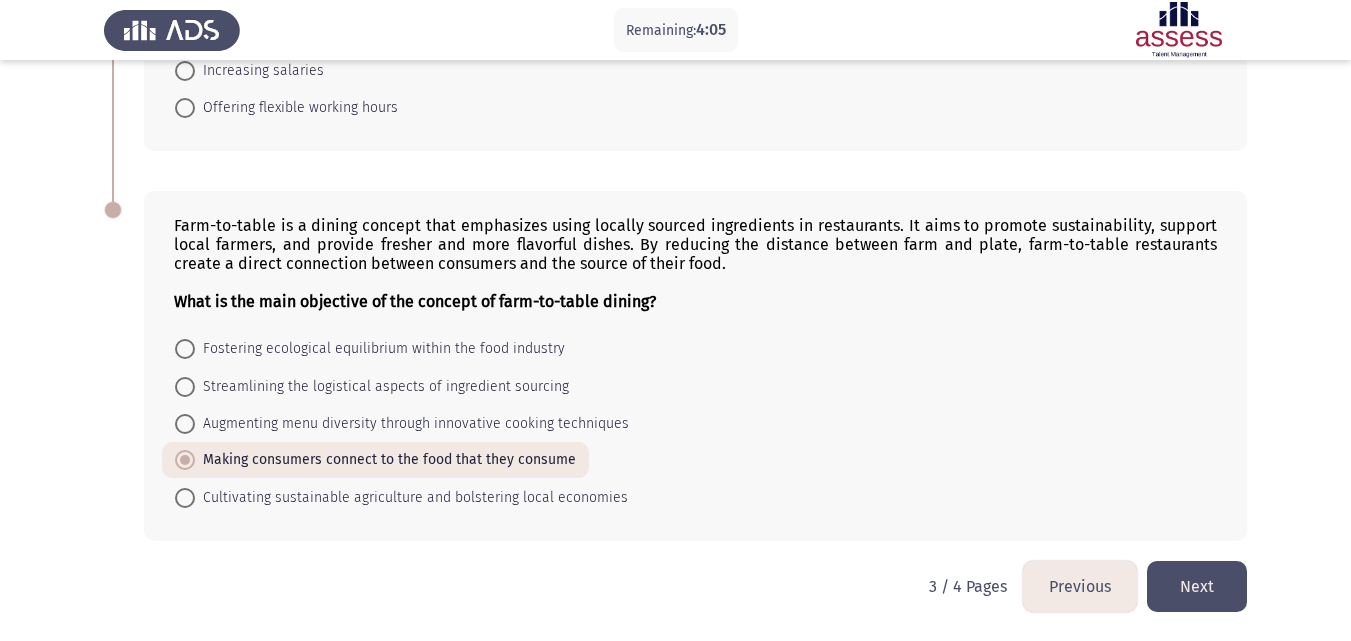click on "Next" 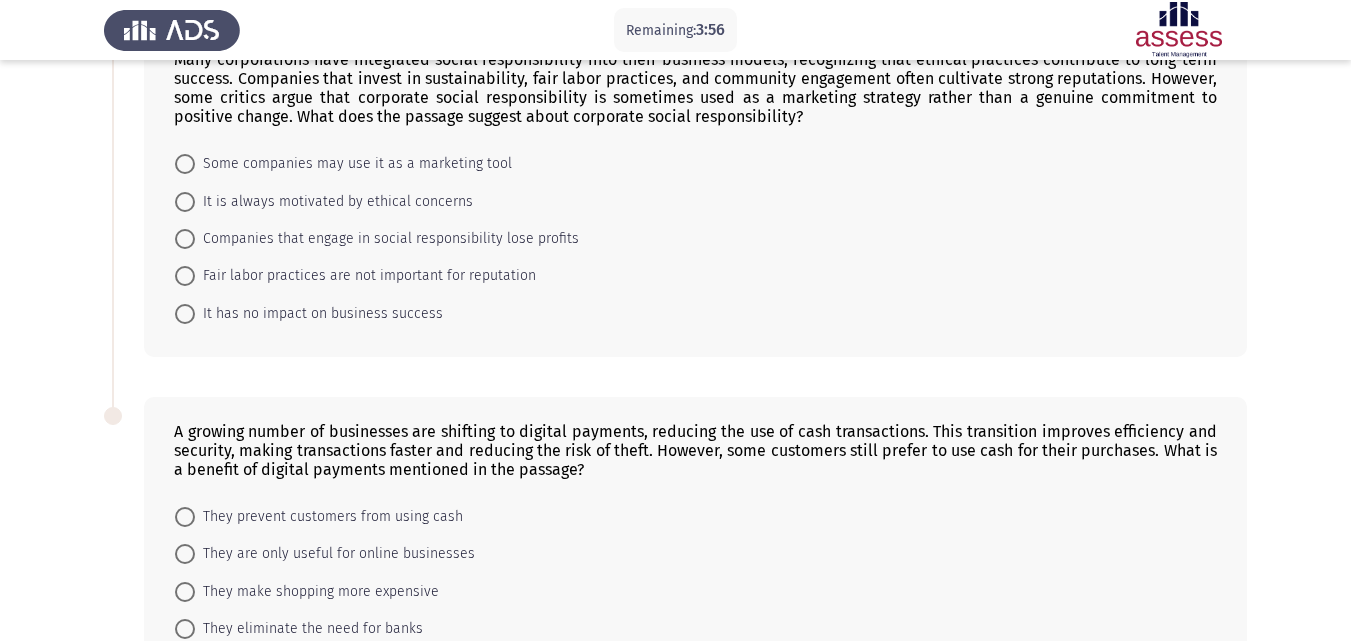 scroll, scrollTop: 0, scrollLeft: 0, axis: both 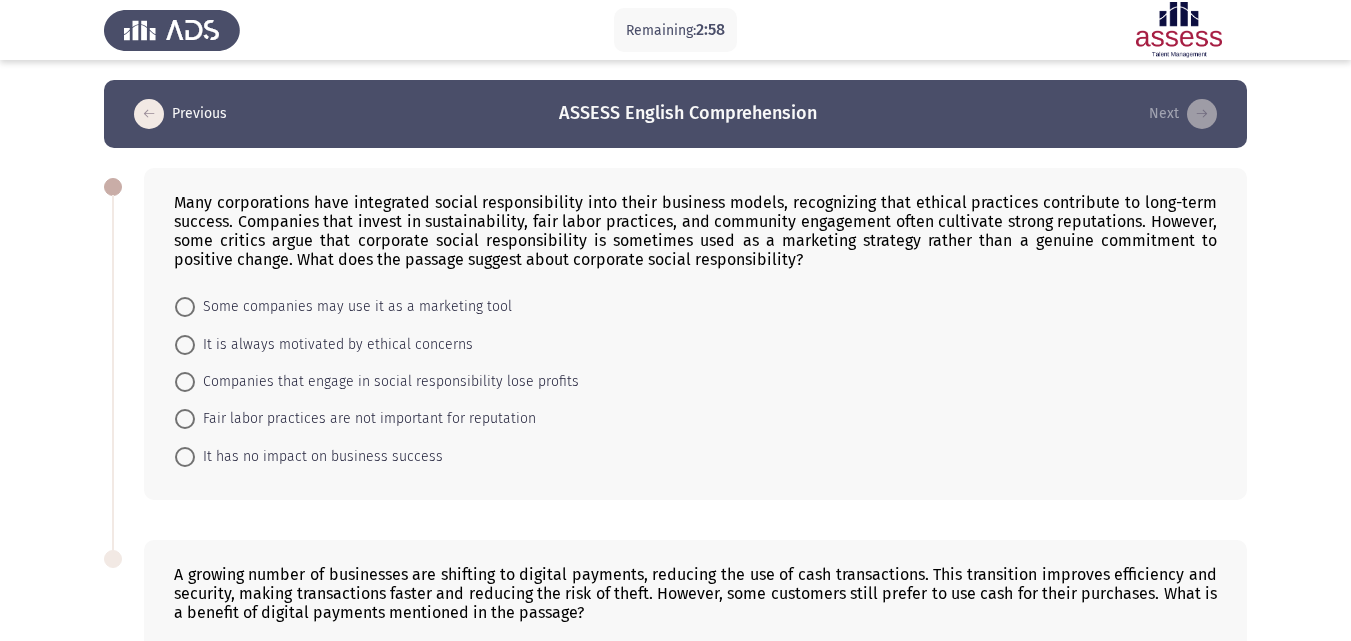 click on "Some companies may use it as a marketing tool" at bounding box center (353, 307) 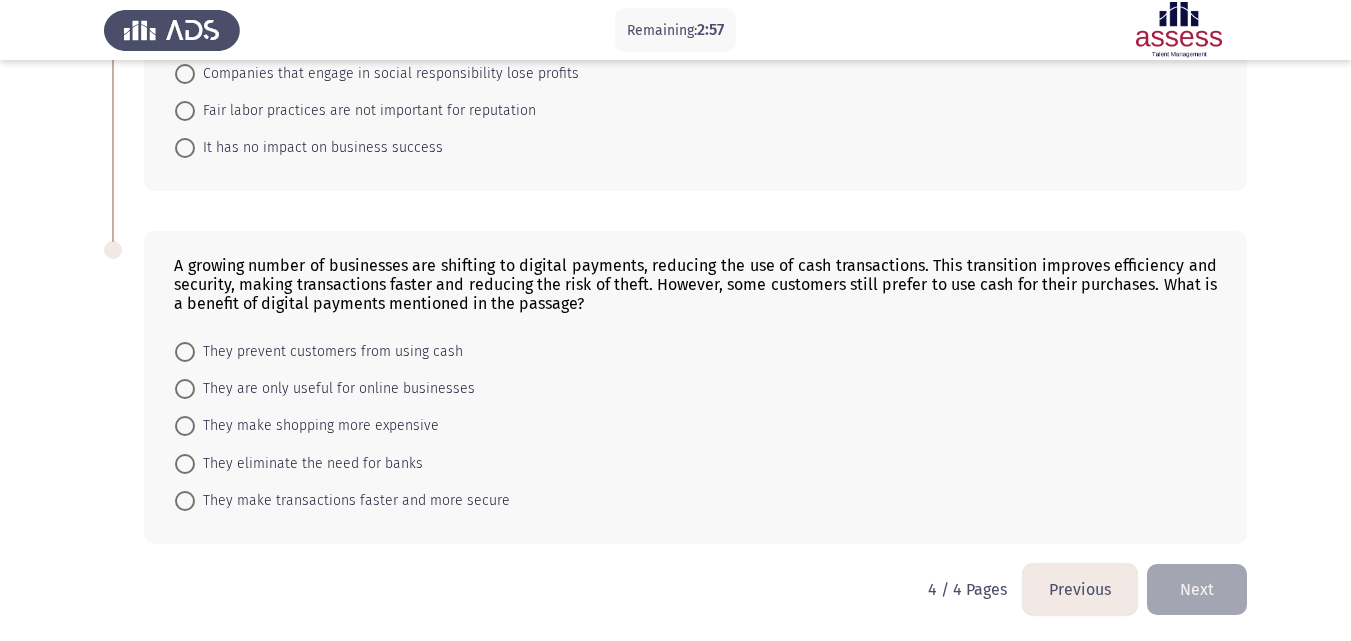 scroll, scrollTop: 310, scrollLeft: 0, axis: vertical 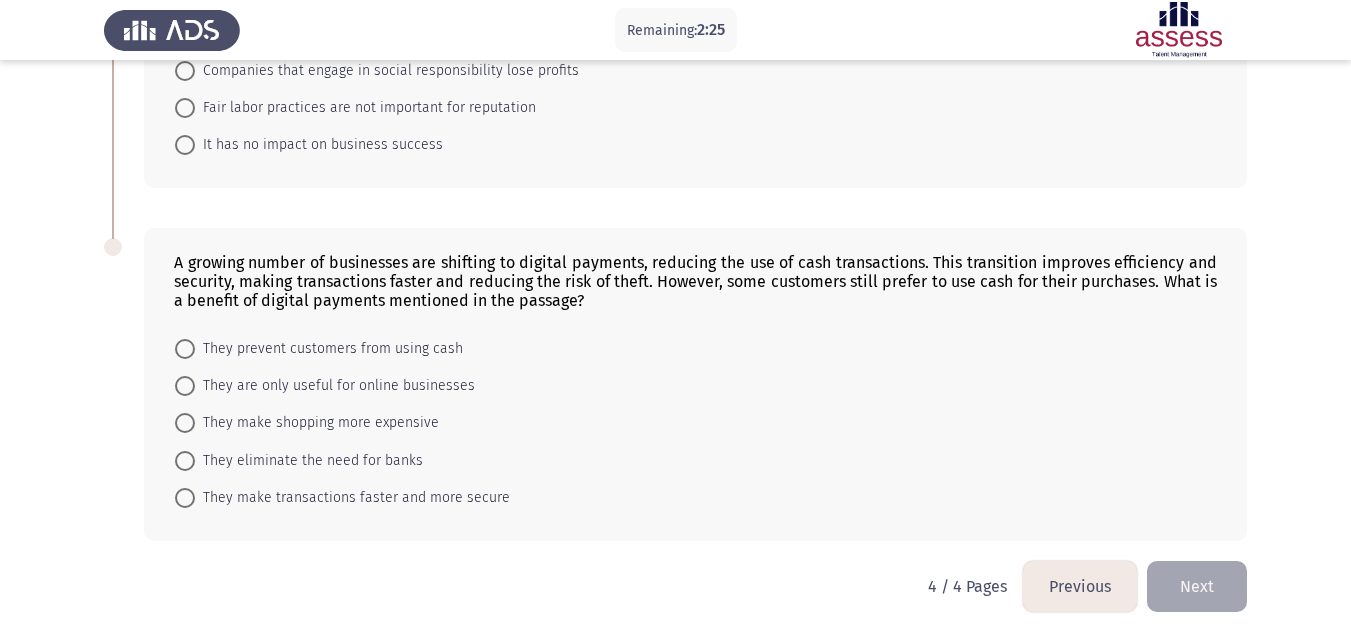 click on "They make transactions faster and more secure" at bounding box center [352, 498] 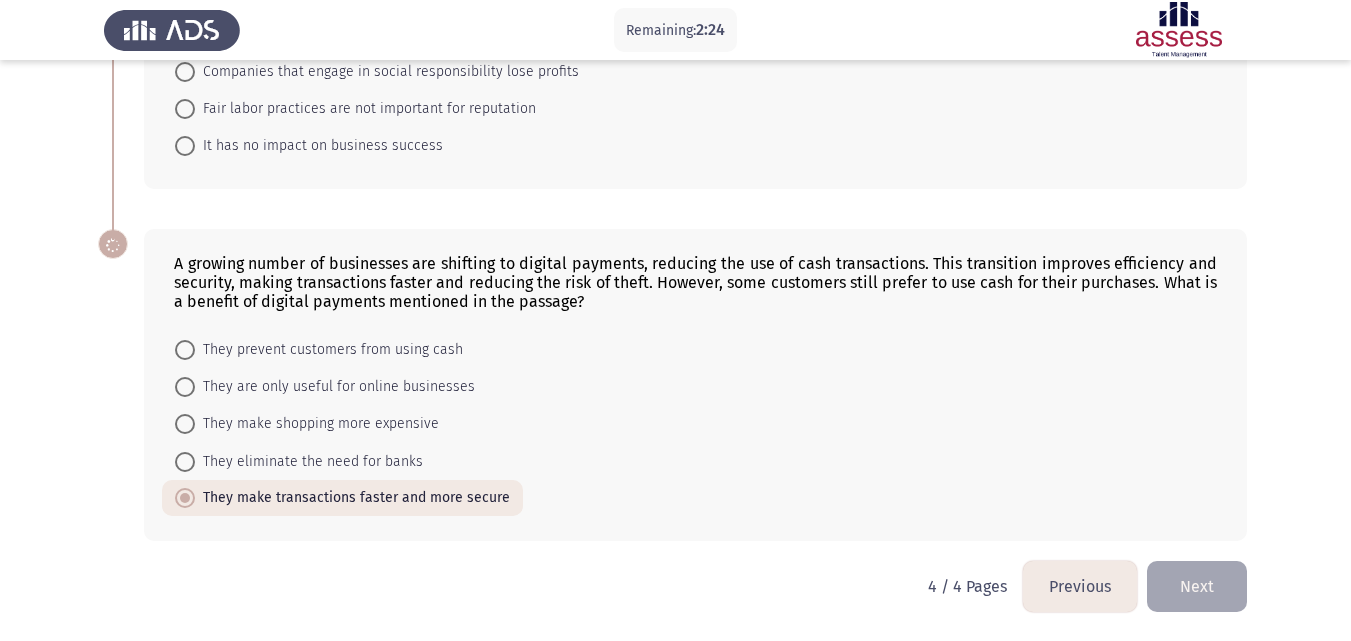 scroll, scrollTop: 309, scrollLeft: 0, axis: vertical 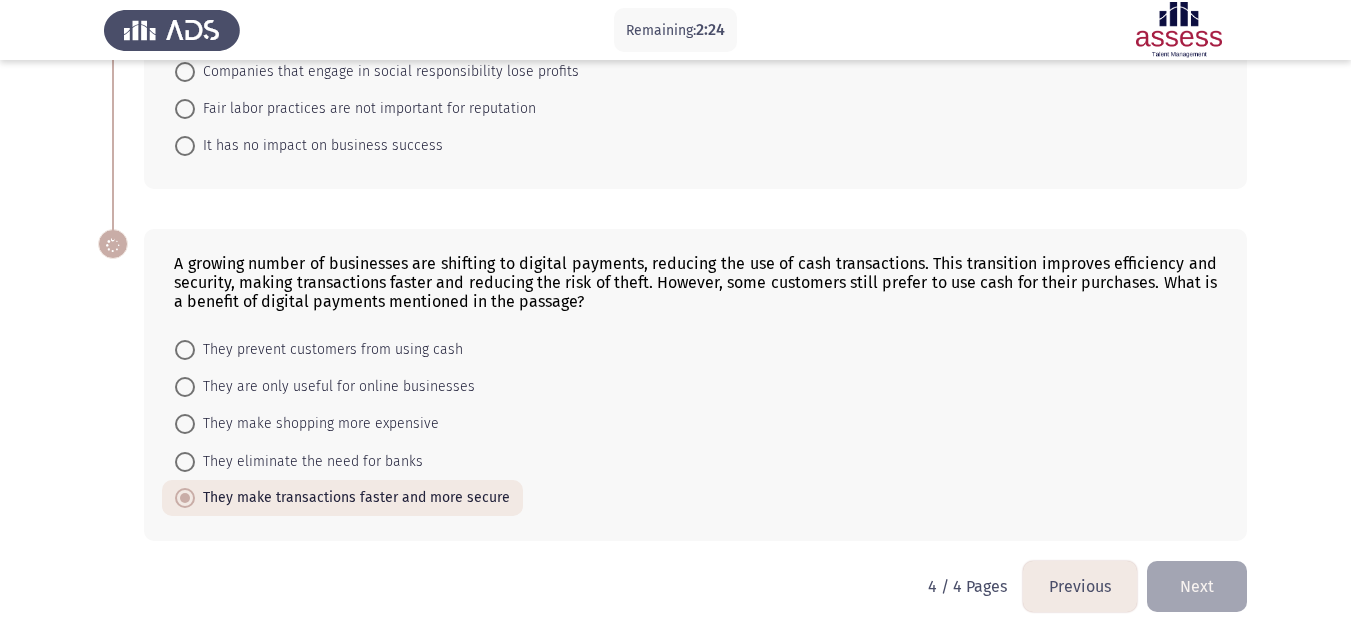 click on "Next" 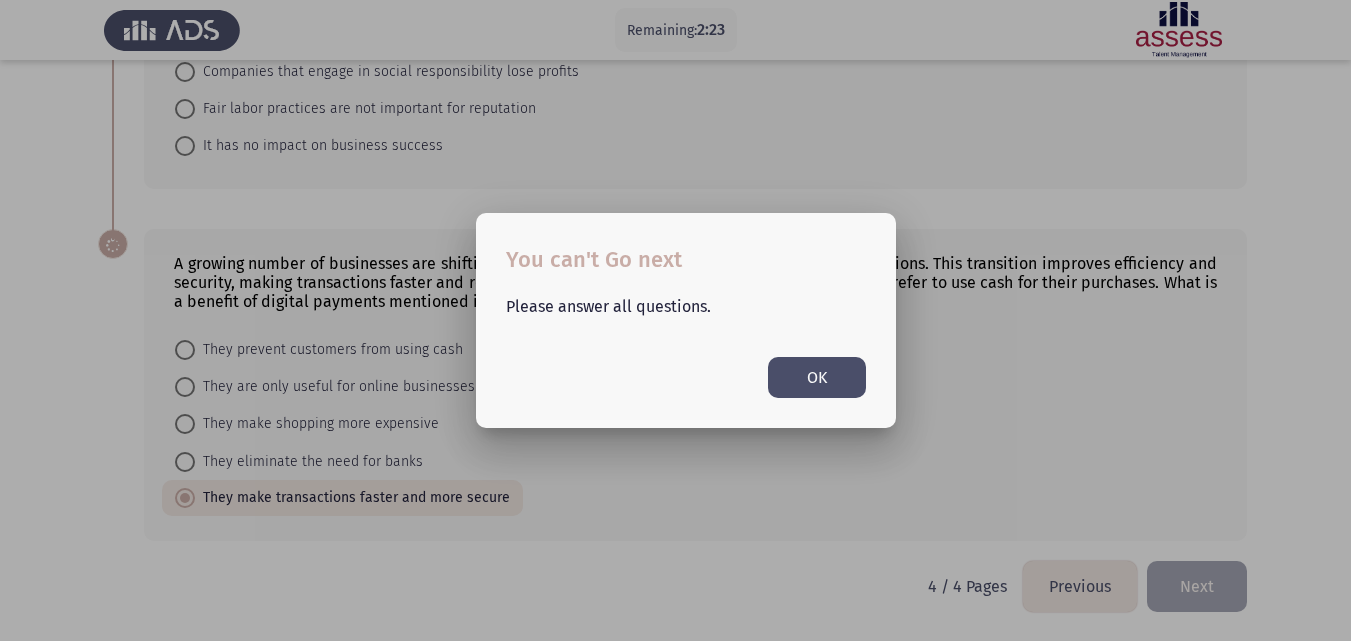 scroll, scrollTop: 0, scrollLeft: 0, axis: both 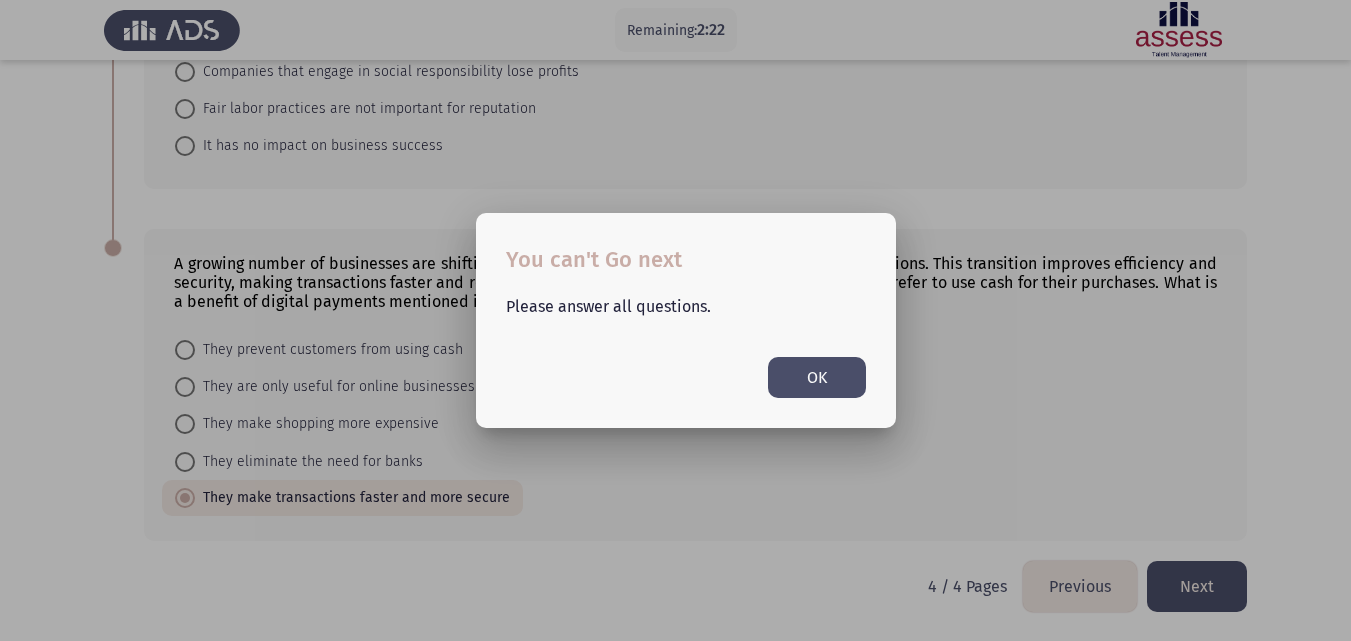 click on "OK" at bounding box center (817, 377) 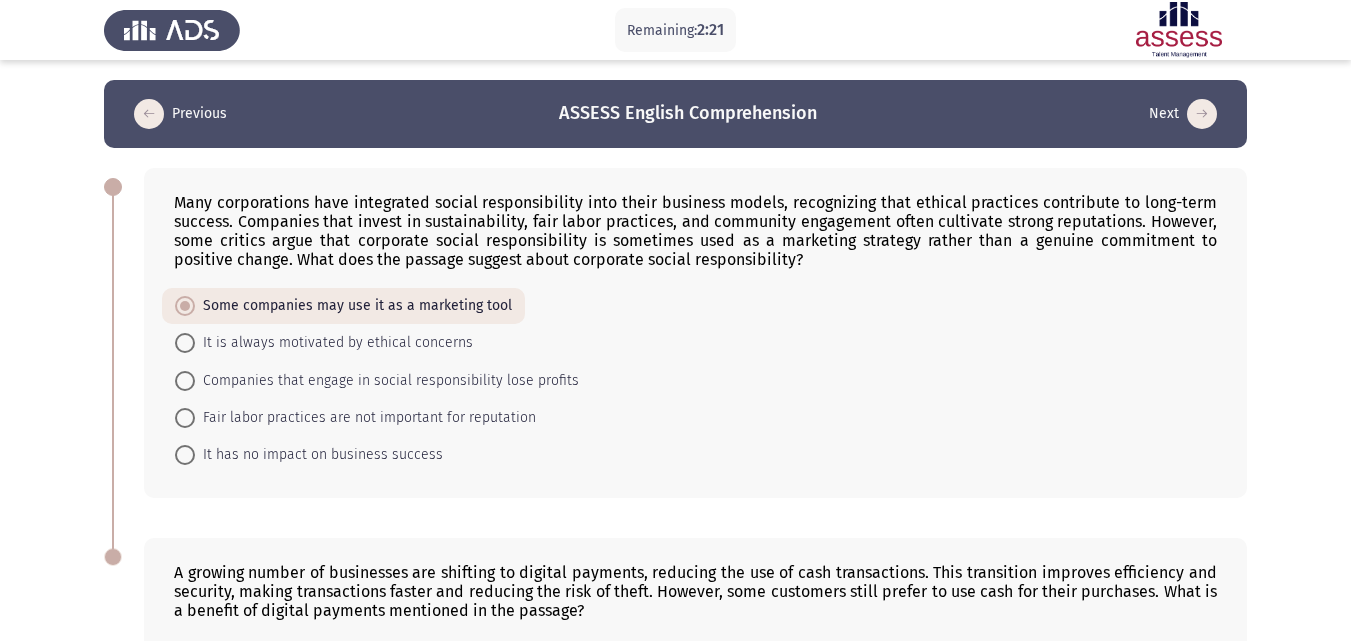 scroll, scrollTop: 309, scrollLeft: 0, axis: vertical 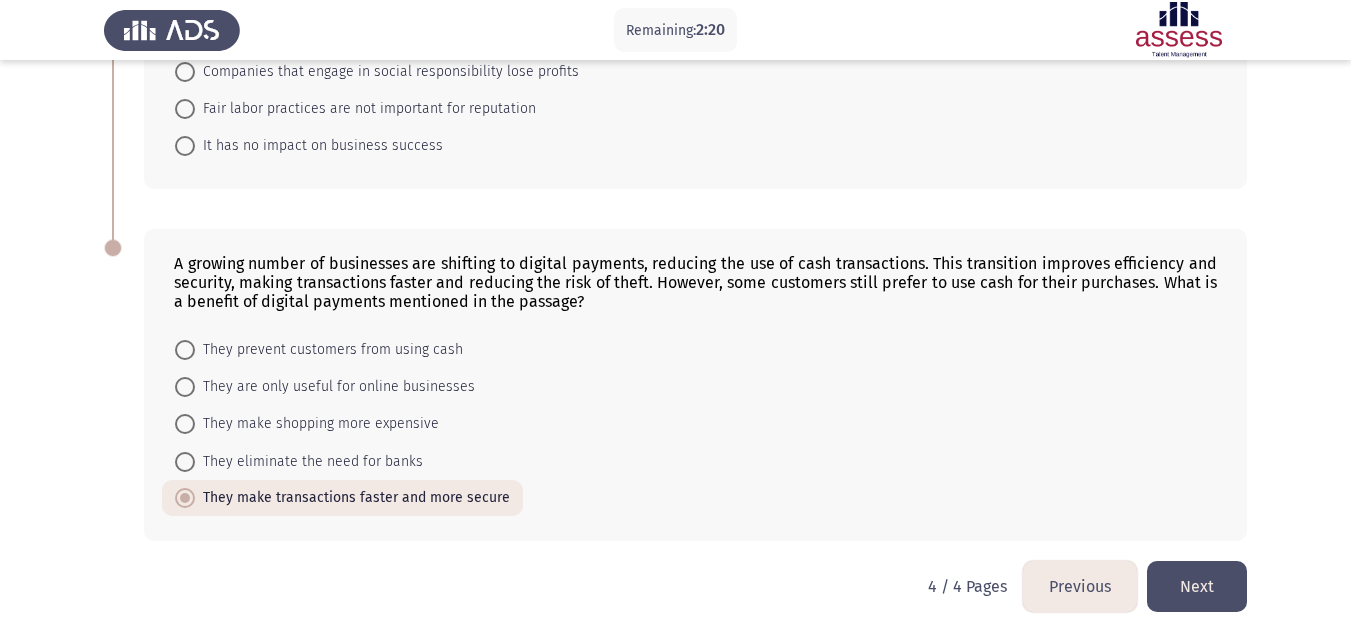 click on "Next" 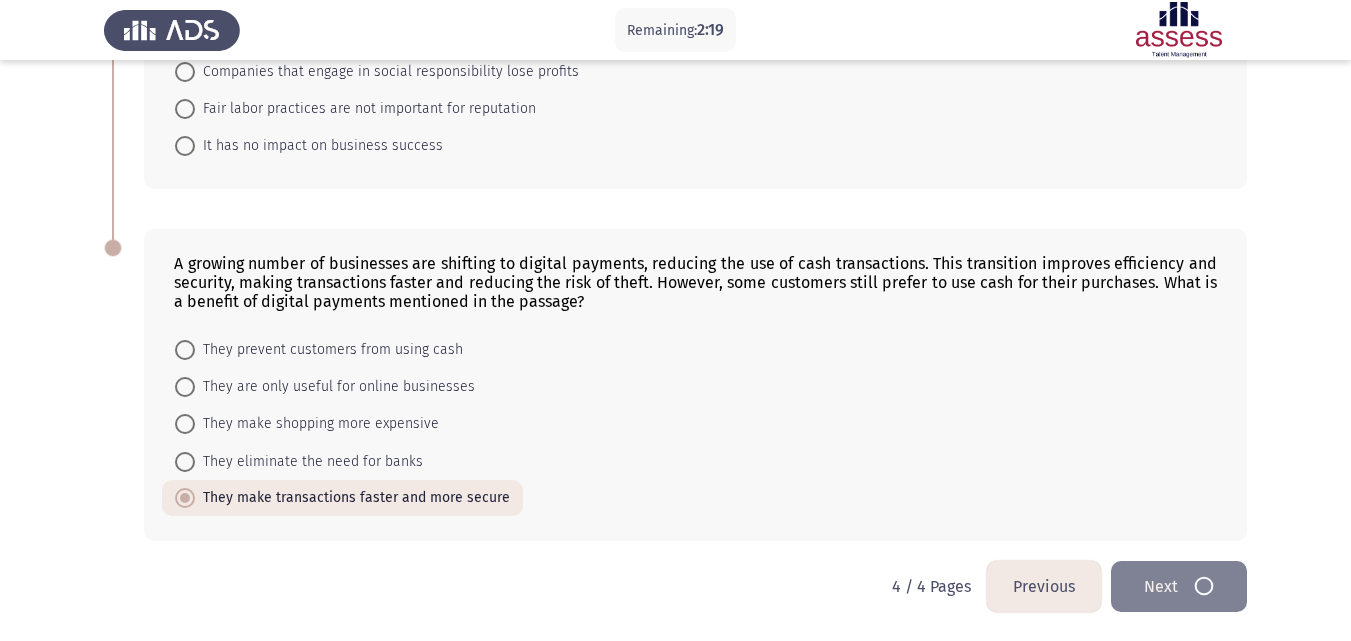 scroll, scrollTop: 0, scrollLeft: 0, axis: both 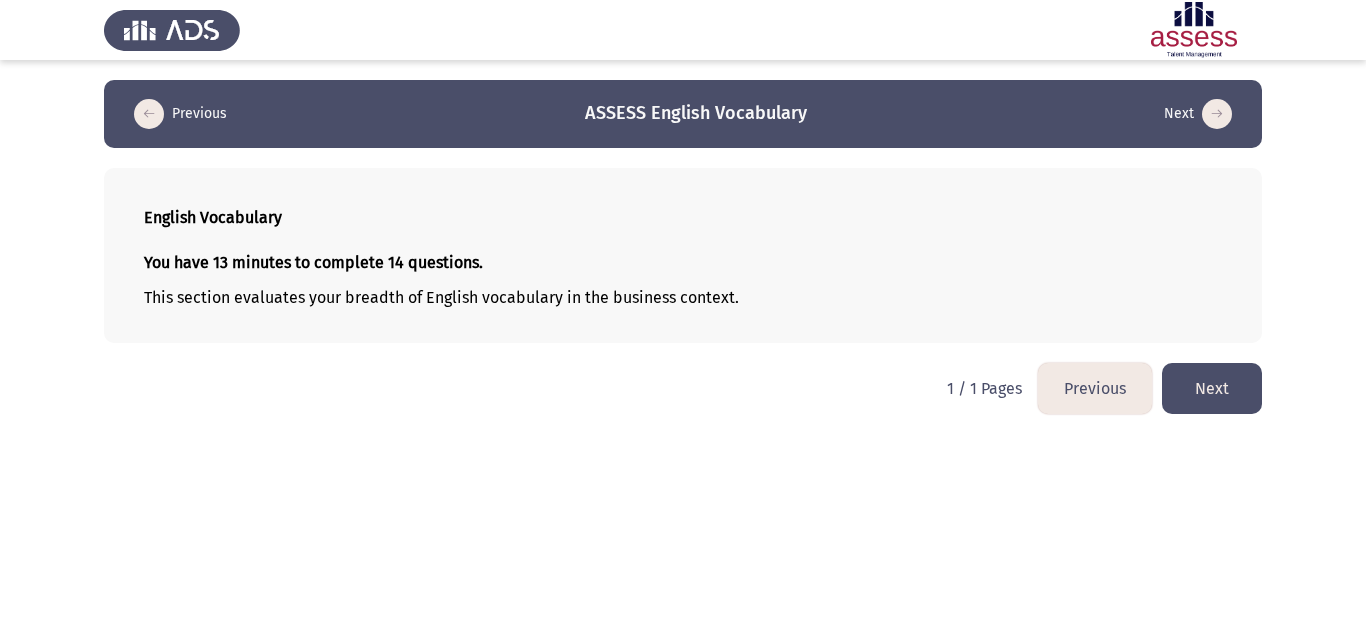 click on "Previous   ASSESS English Vocabulary   Next  English Vocabulary  You have 13 minutes to complete 14 questions. This section evaluates your breadth of English vocabulary in the business context.   1 / 1 Pages   Previous   Next" at bounding box center [683, 217] 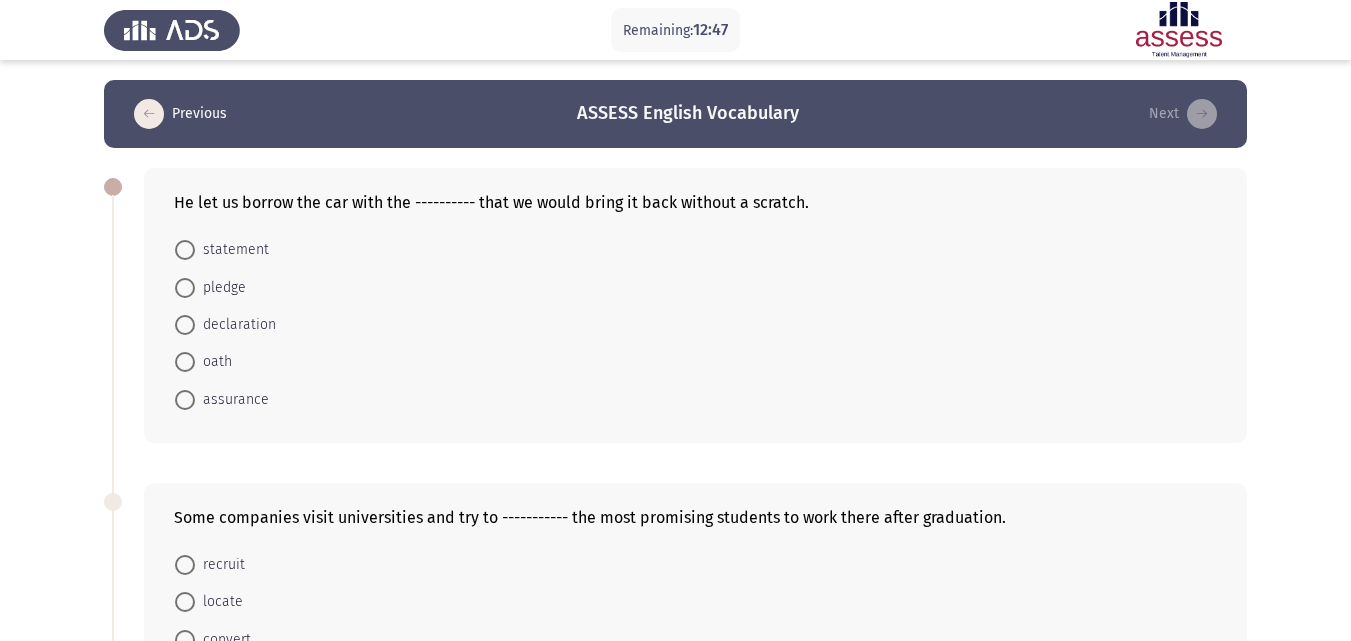 click on "oath" at bounding box center (213, 362) 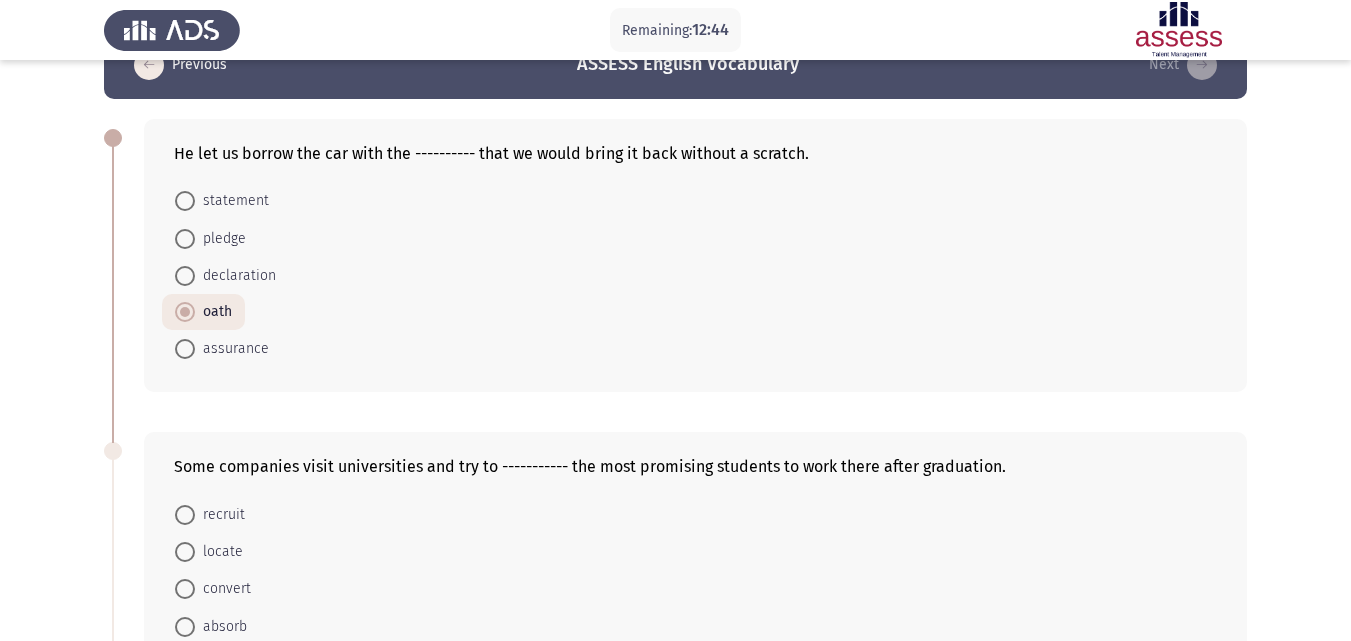 scroll, scrollTop: 0, scrollLeft: 0, axis: both 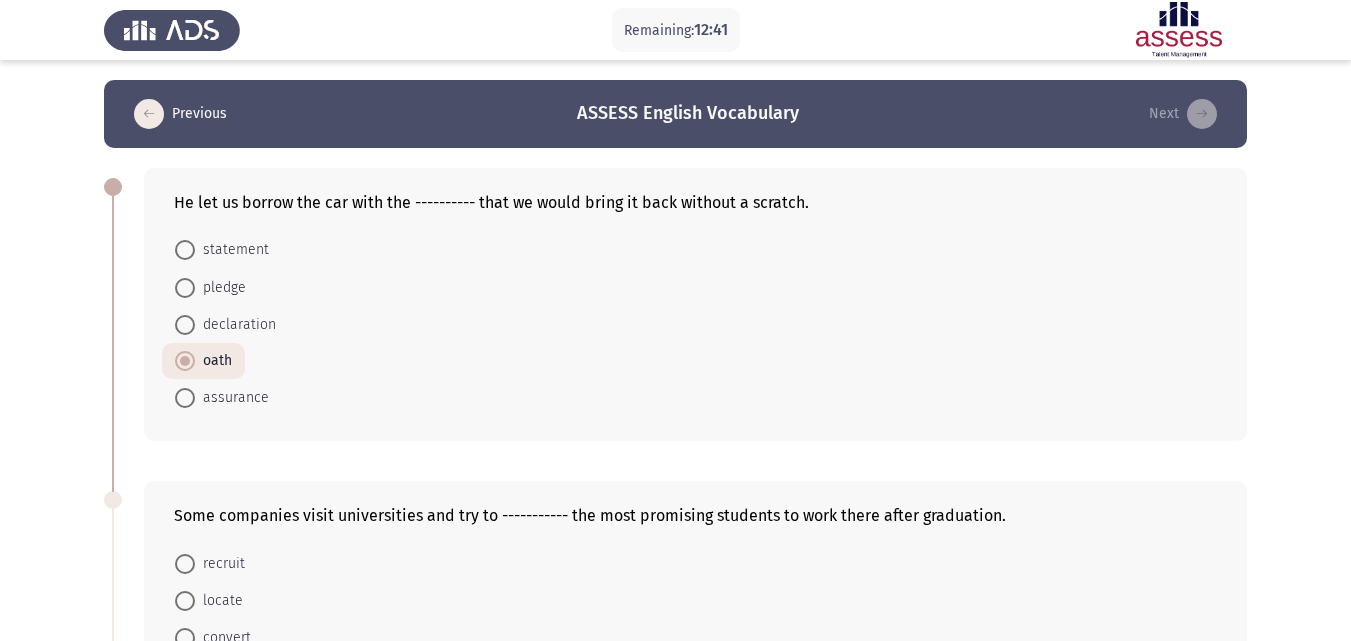 click at bounding box center [185, 398] 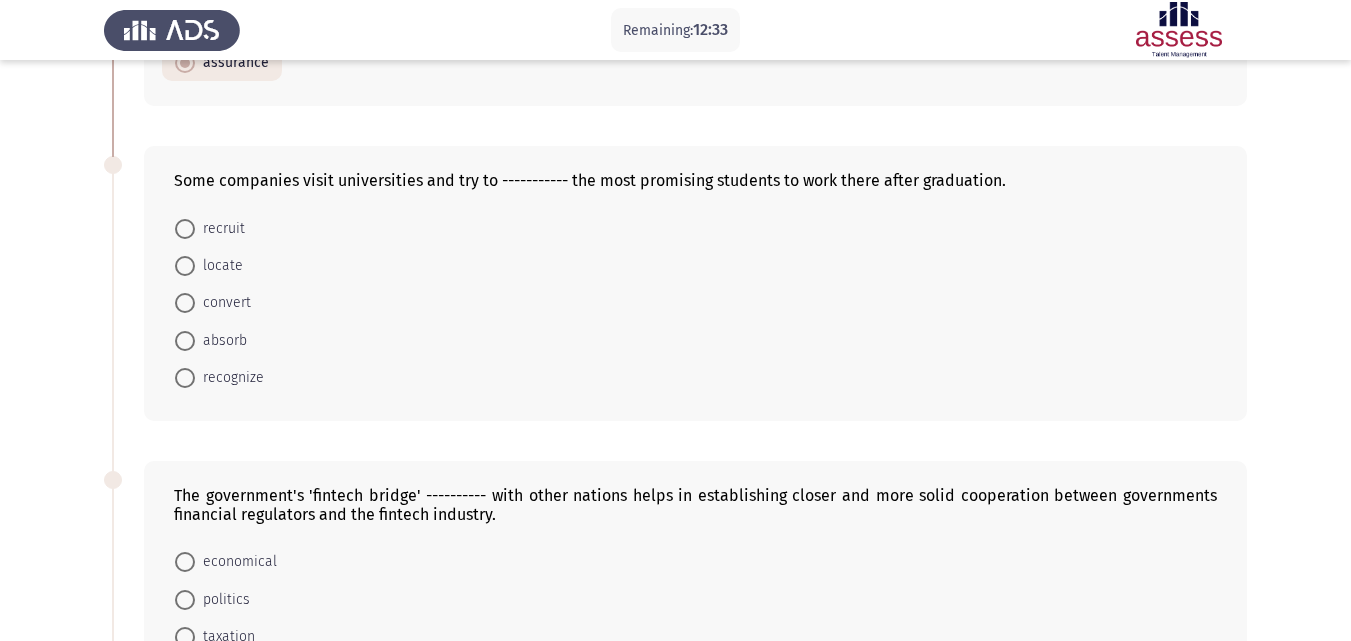 scroll, scrollTop: 300, scrollLeft: 0, axis: vertical 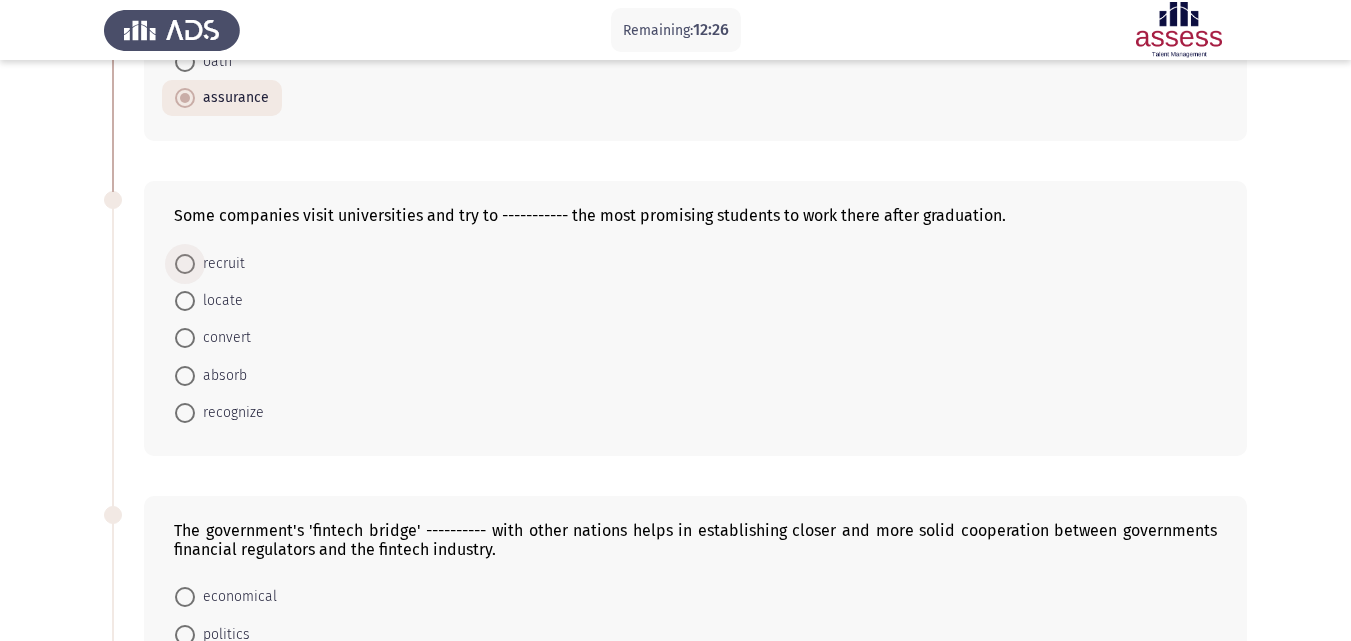 click at bounding box center [185, 264] 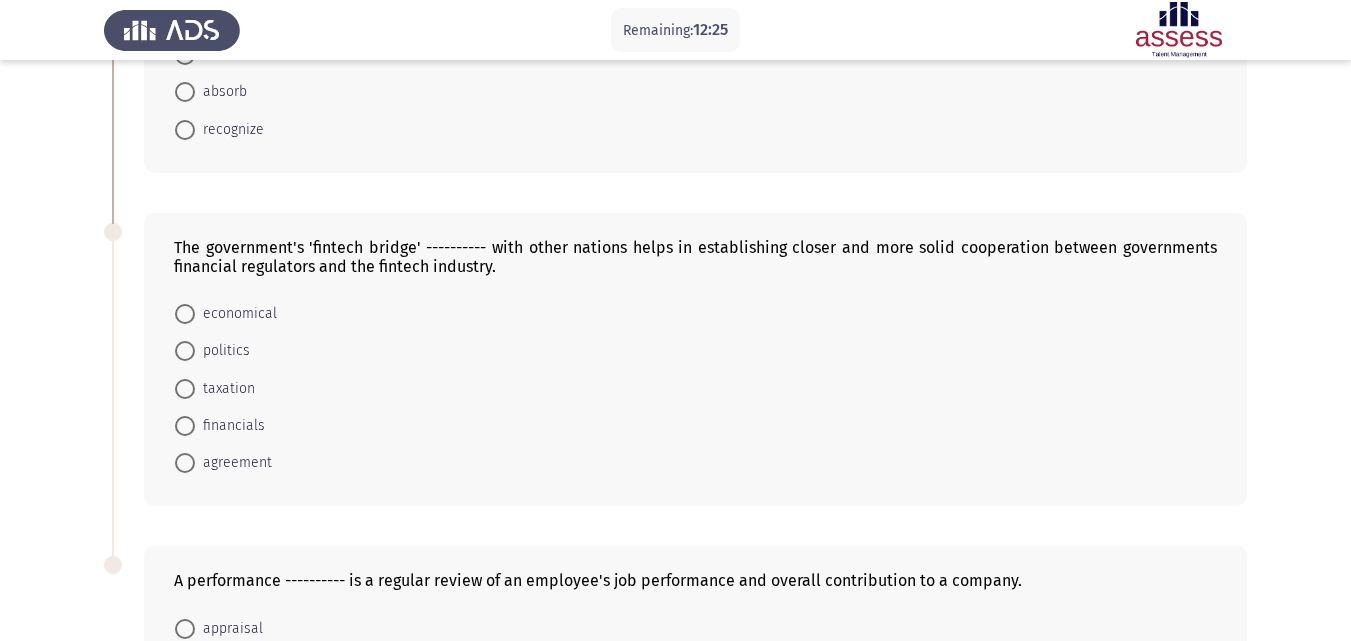 scroll, scrollTop: 600, scrollLeft: 0, axis: vertical 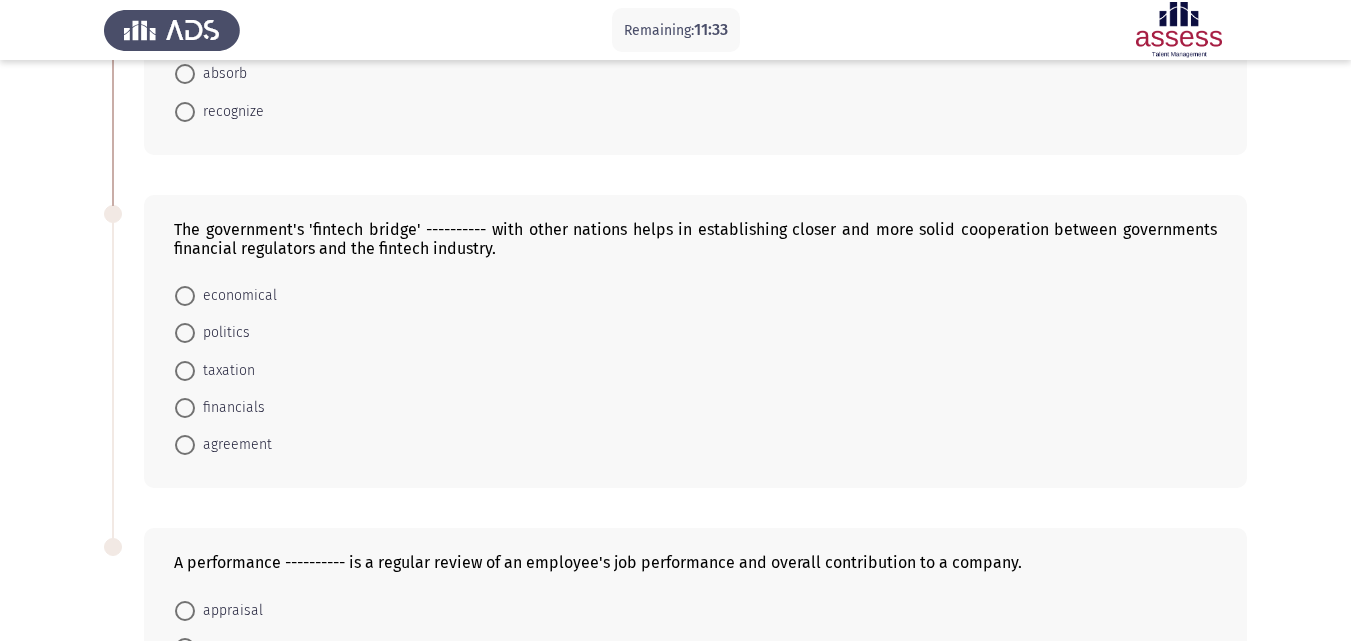 click on "agreement" at bounding box center (233, 445) 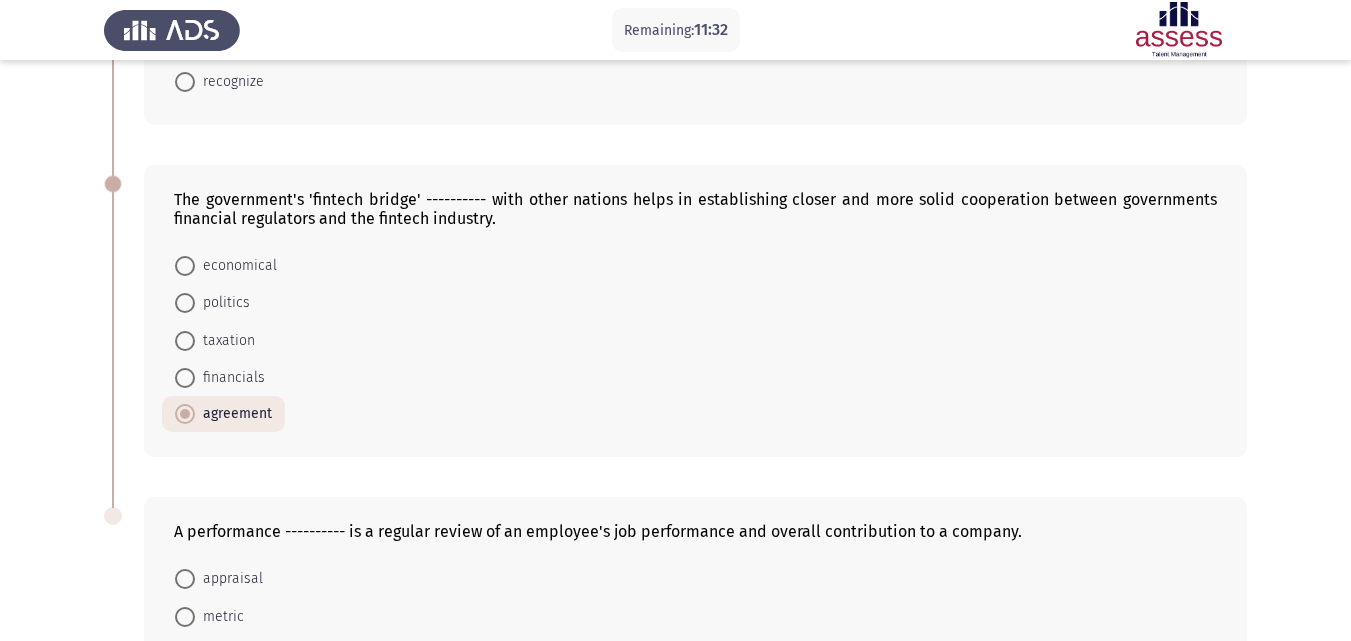 scroll, scrollTop: 861, scrollLeft: 0, axis: vertical 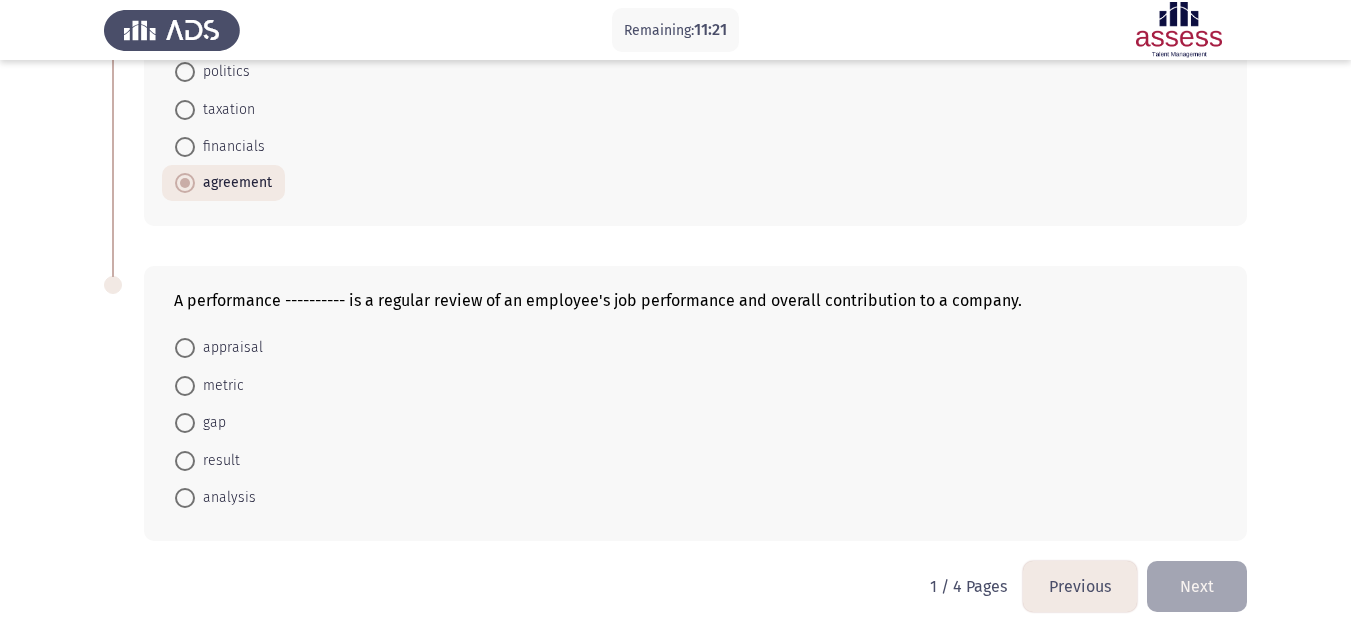 click on "appraisal" at bounding box center (229, 348) 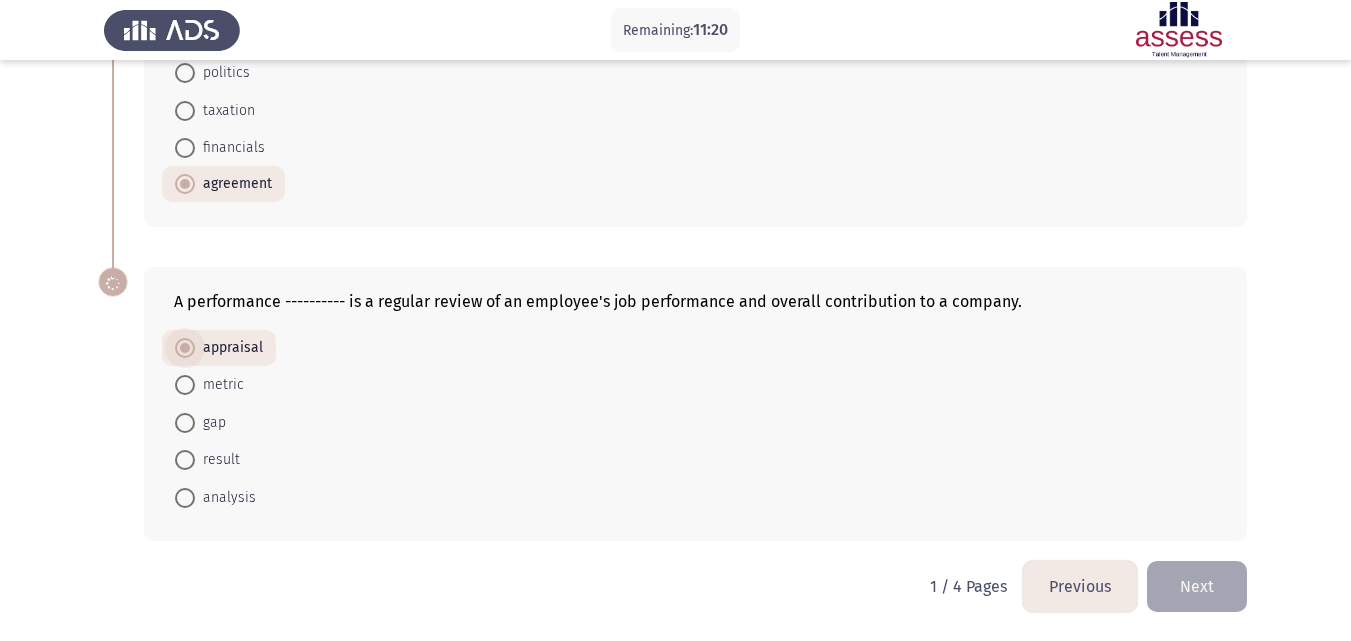 scroll, scrollTop: 860, scrollLeft: 0, axis: vertical 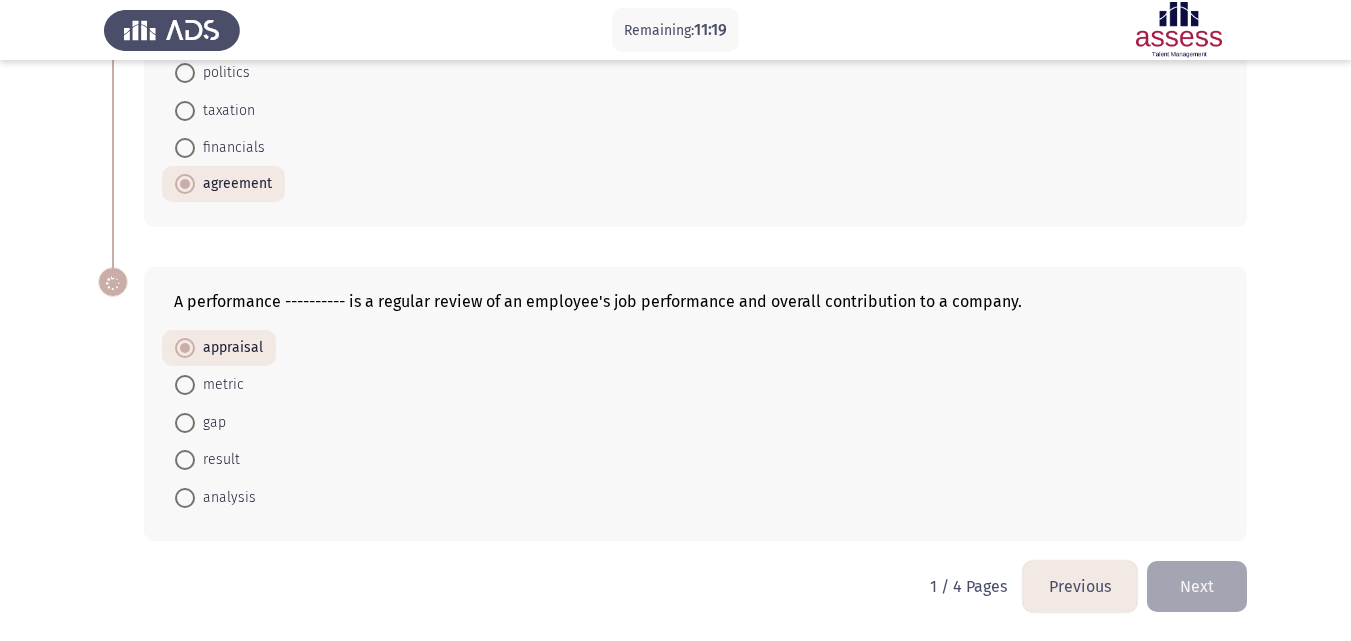 click on "Next" 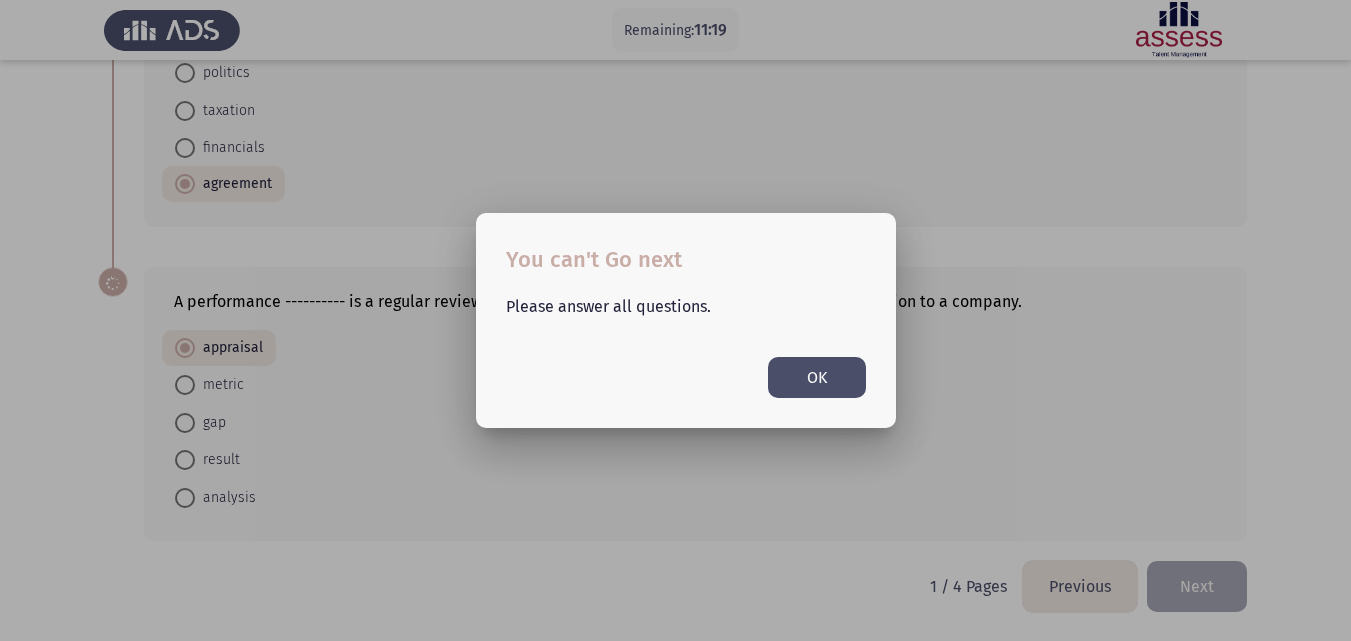 scroll, scrollTop: 0, scrollLeft: 0, axis: both 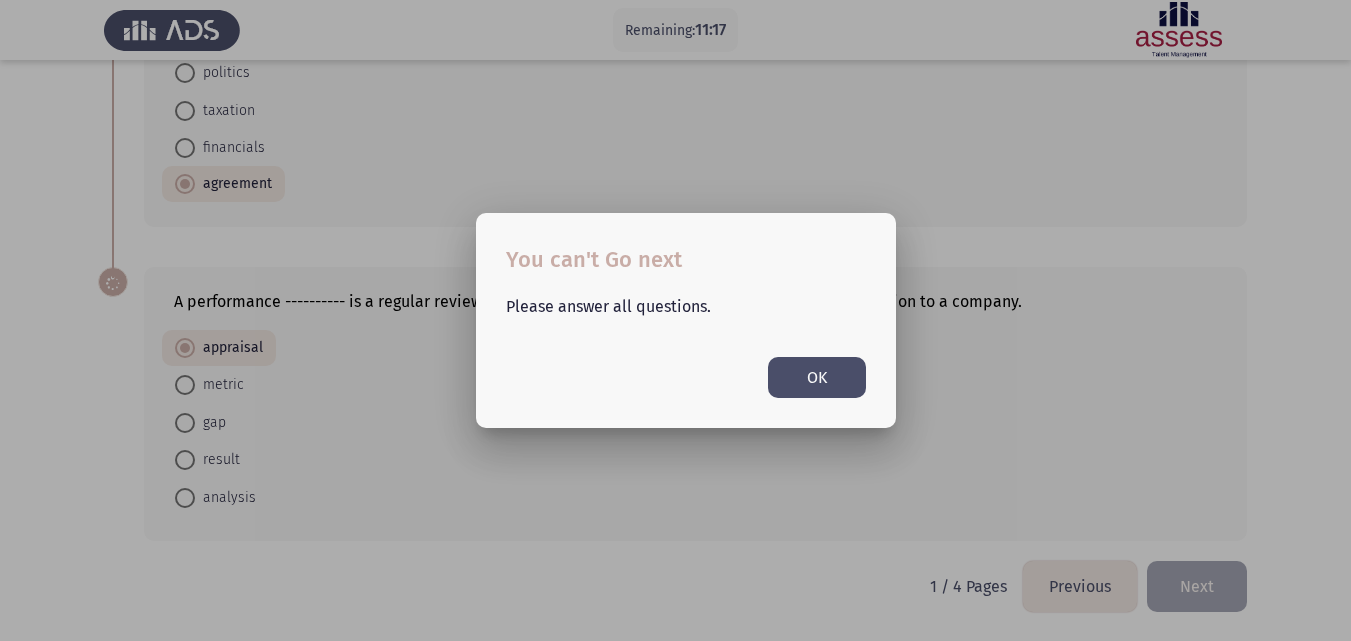 click on "OK" at bounding box center [817, 377] 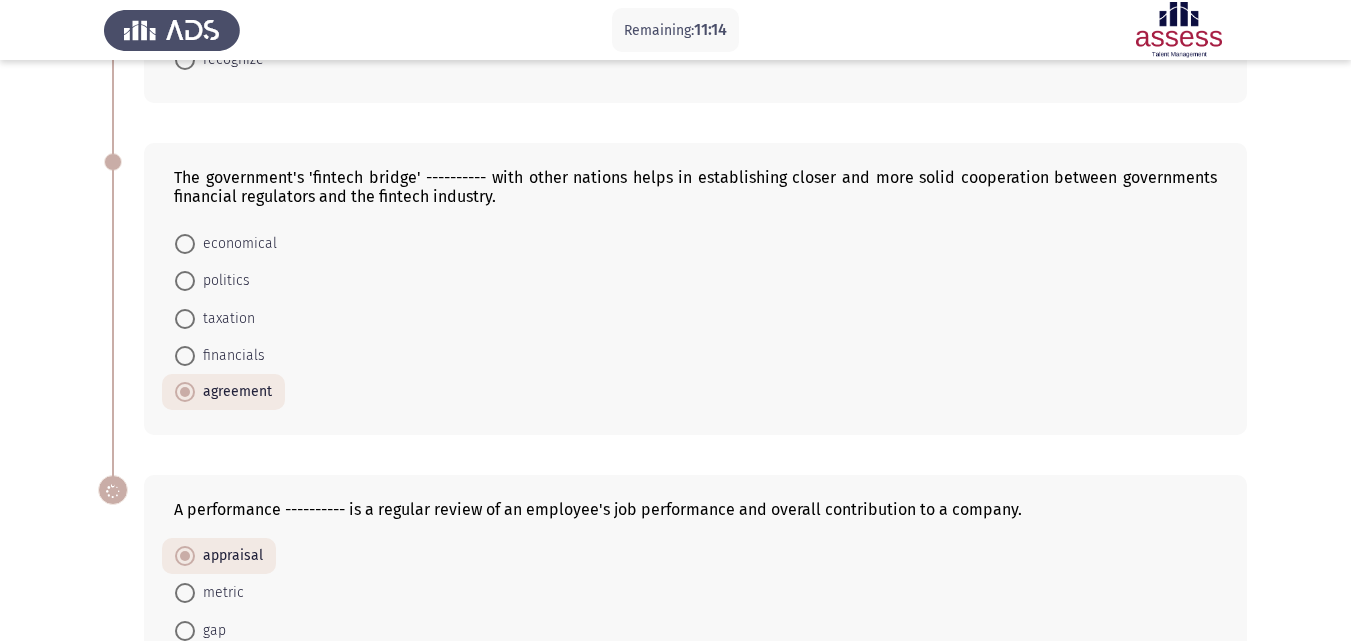 scroll, scrollTop: 860, scrollLeft: 0, axis: vertical 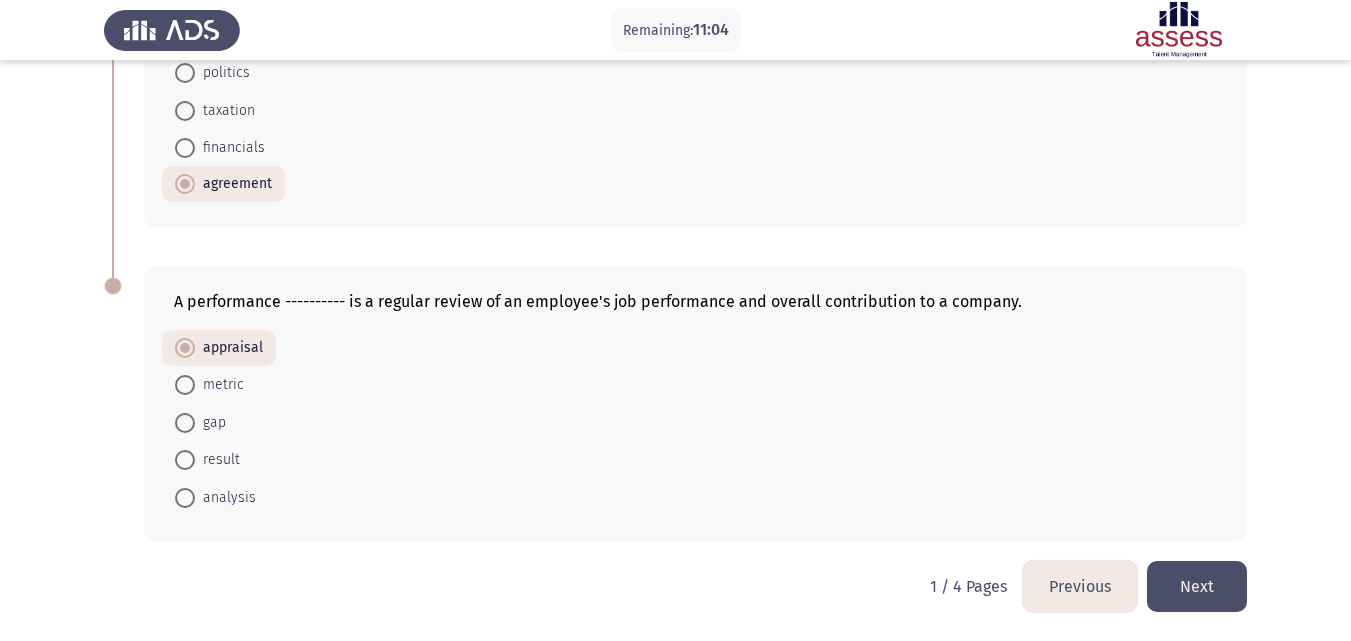 click on "appraisal     metric     gap     result     analysis" 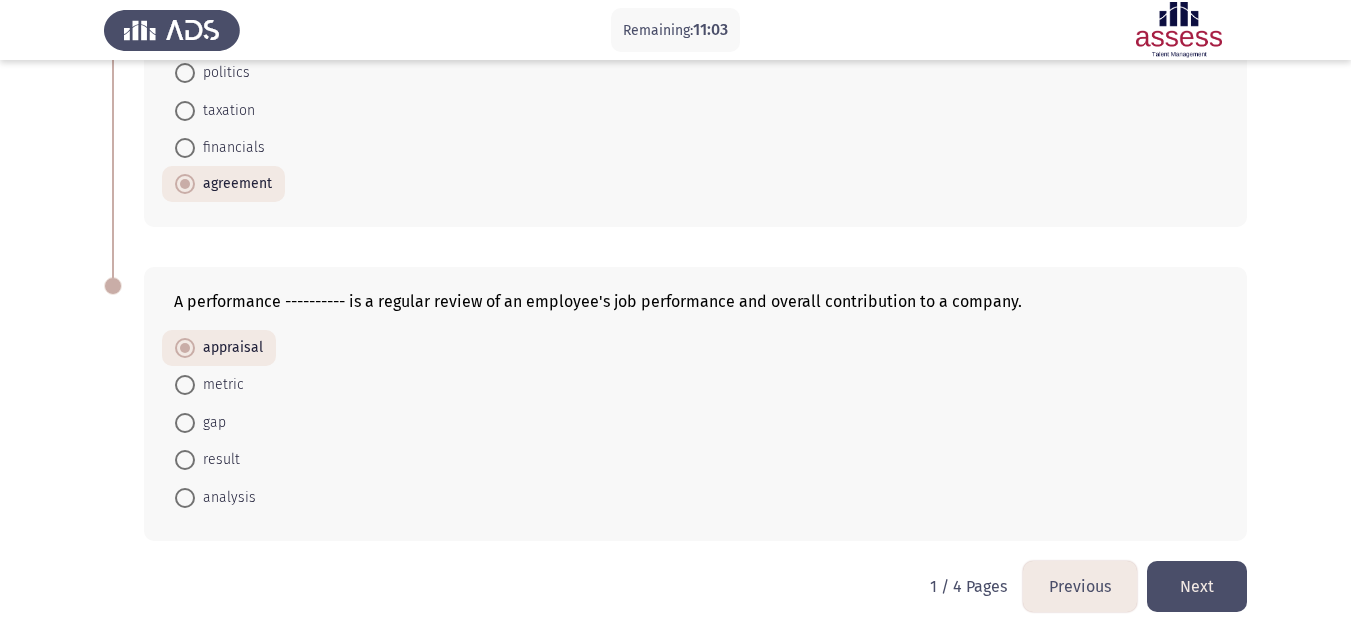 click on "Next" 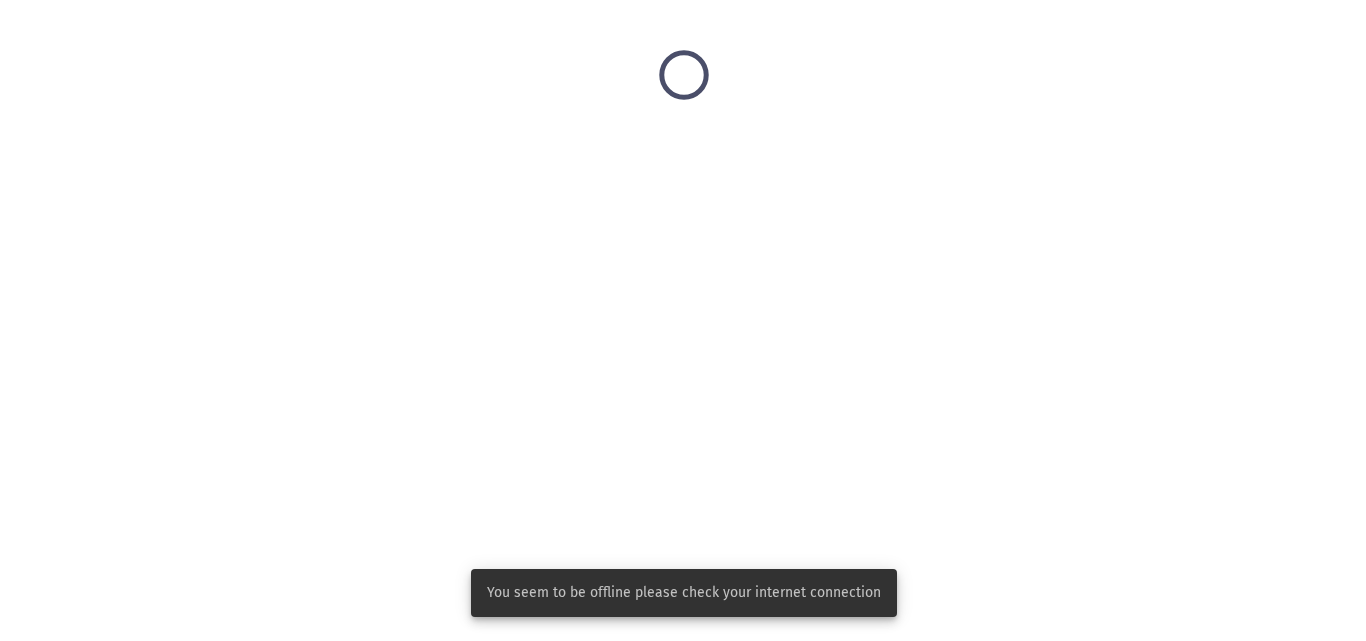 scroll, scrollTop: 0, scrollLeft: 0, axis: both 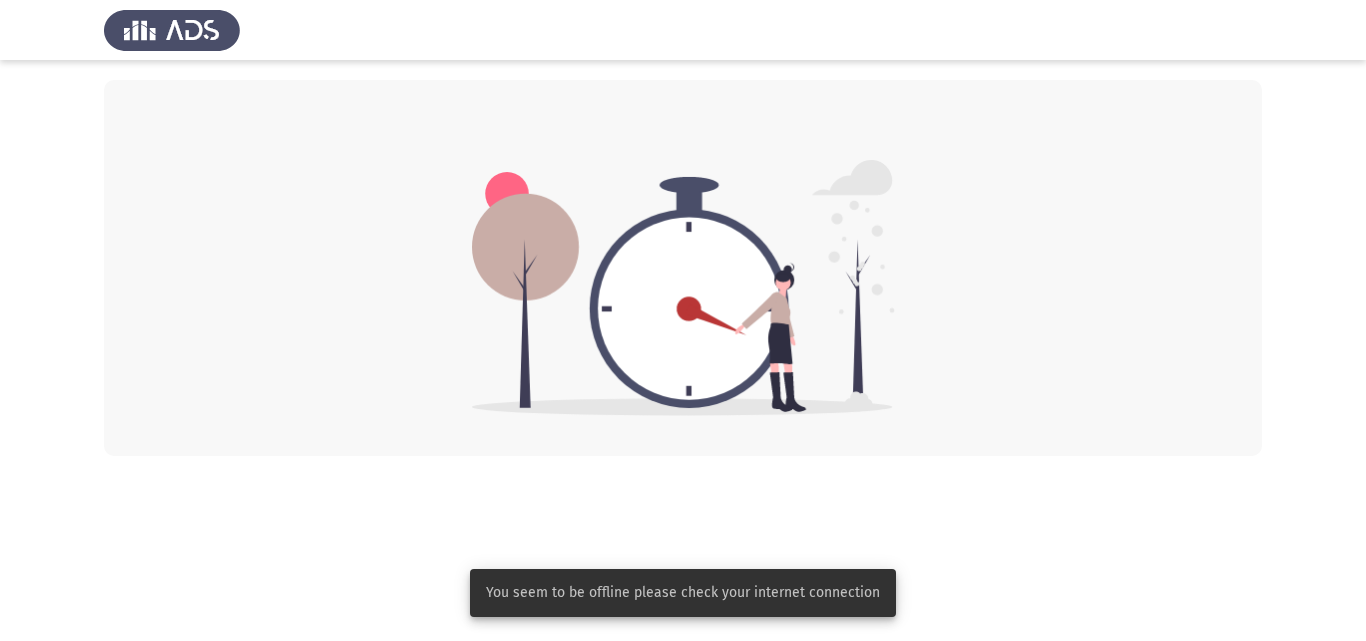 click 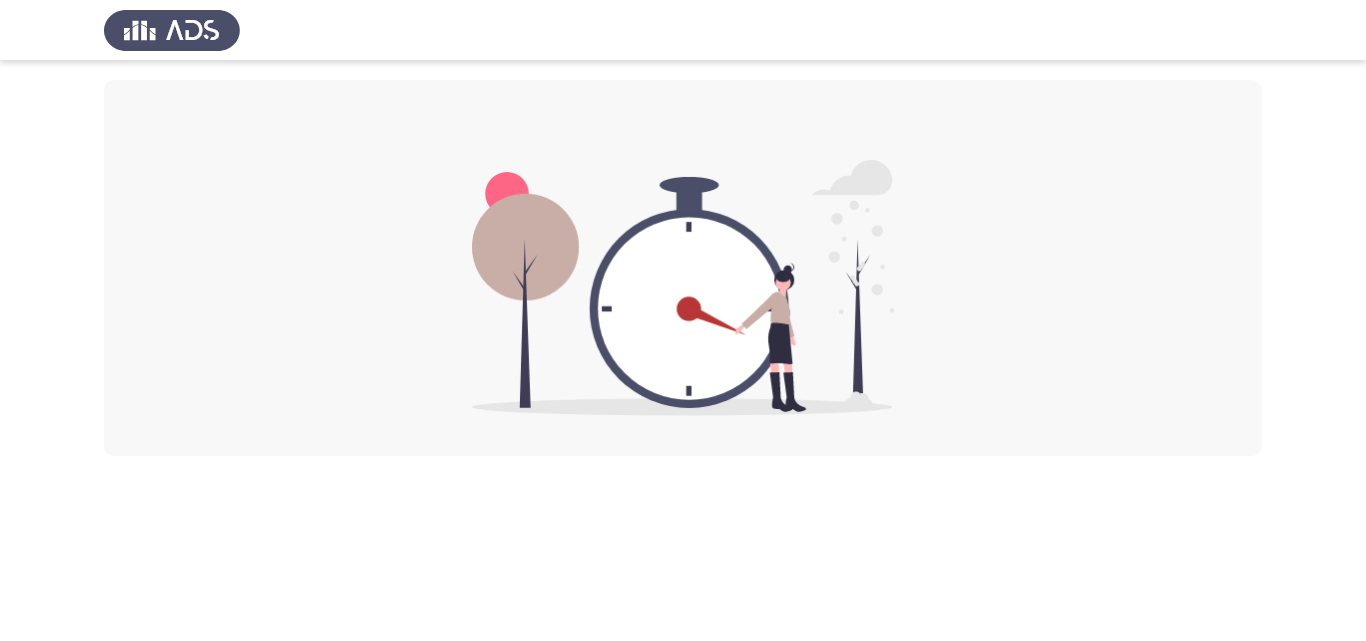 drag, startPoint x: 725, startPoint y: 367, endPoint x: 728, endPoint y: 357, distance: 10.440307 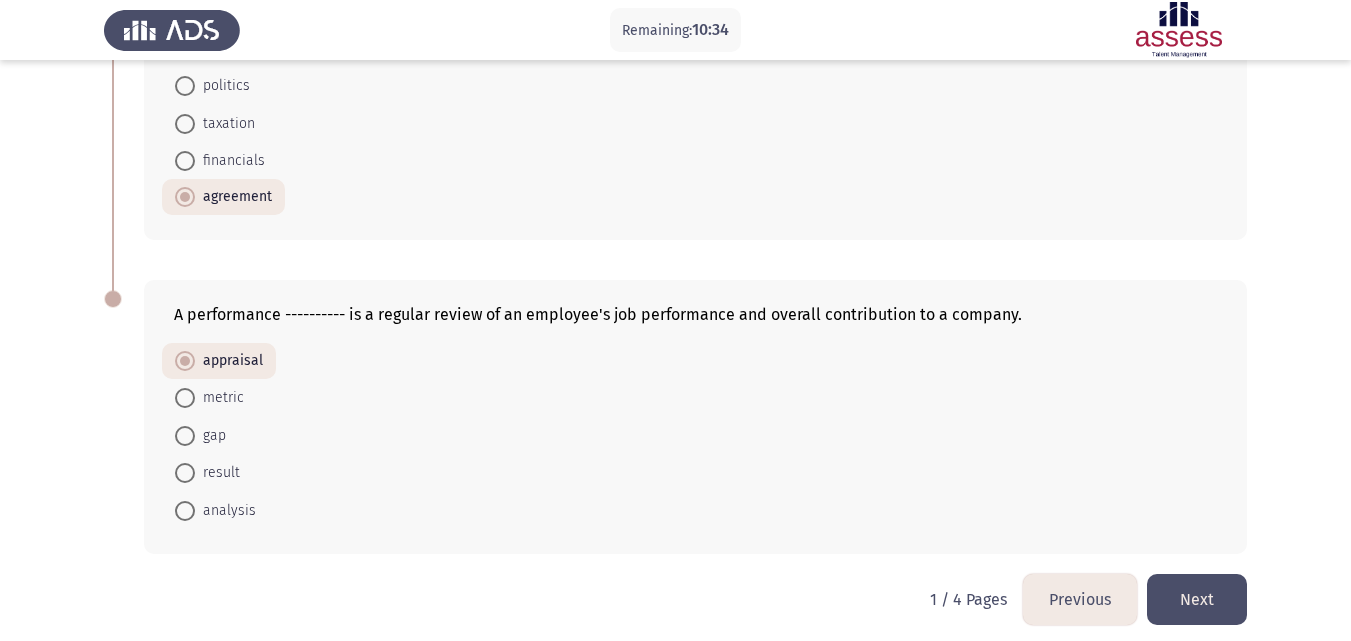 scroll, scrollTop: 860, scrollLeft: 0, axis: vertical 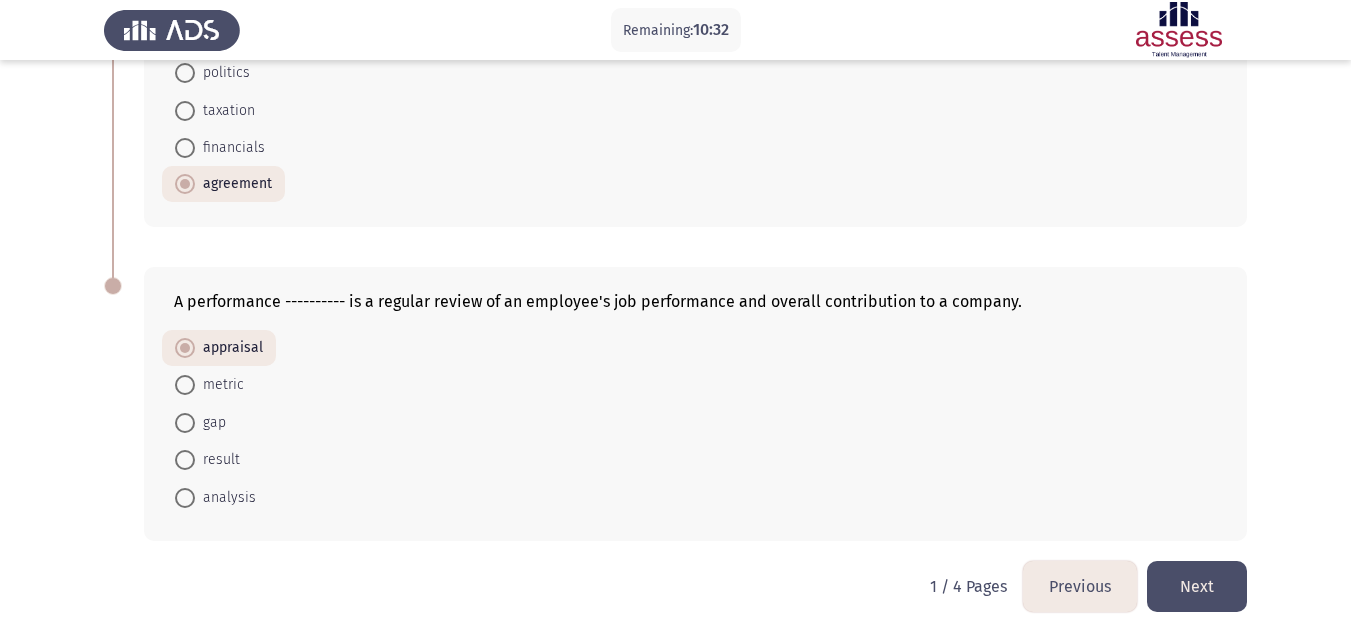click on "Next" 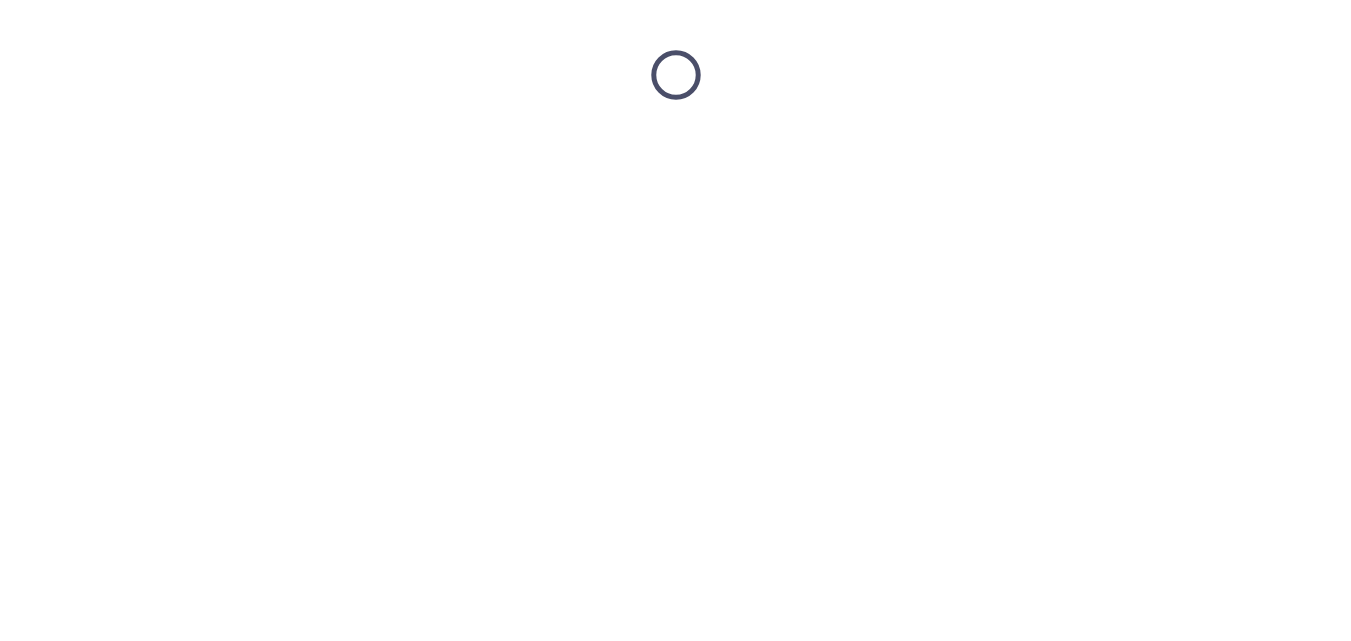scroll, scrollTop: 0, scrollLeft: 0, axis: both 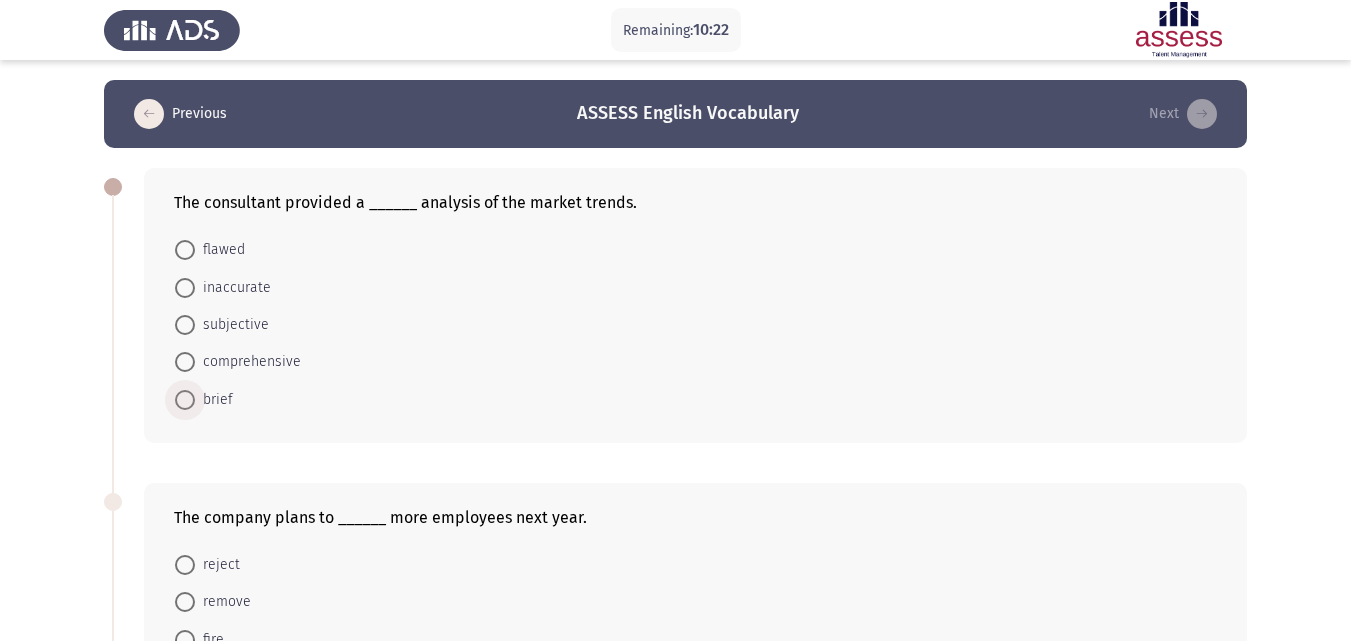 click on "brief" at bounding box center [214, 400] 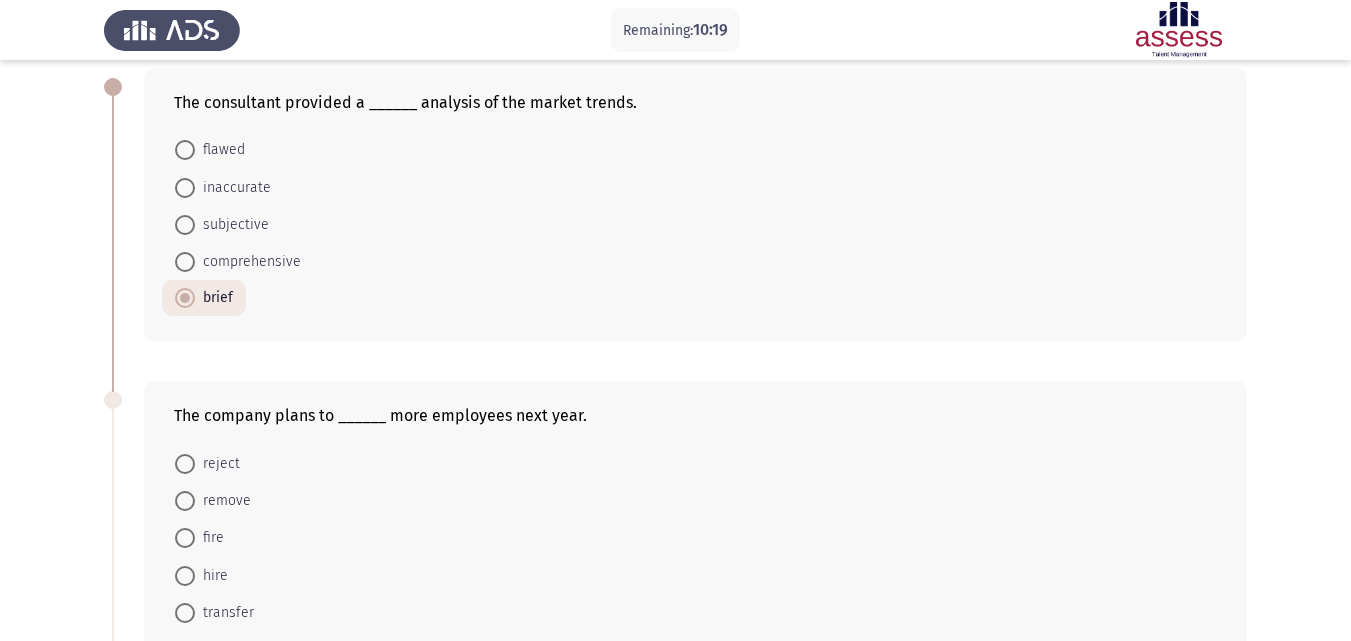 scroll, scrollTop: 300, scrollLeft: 0, axis: vertical 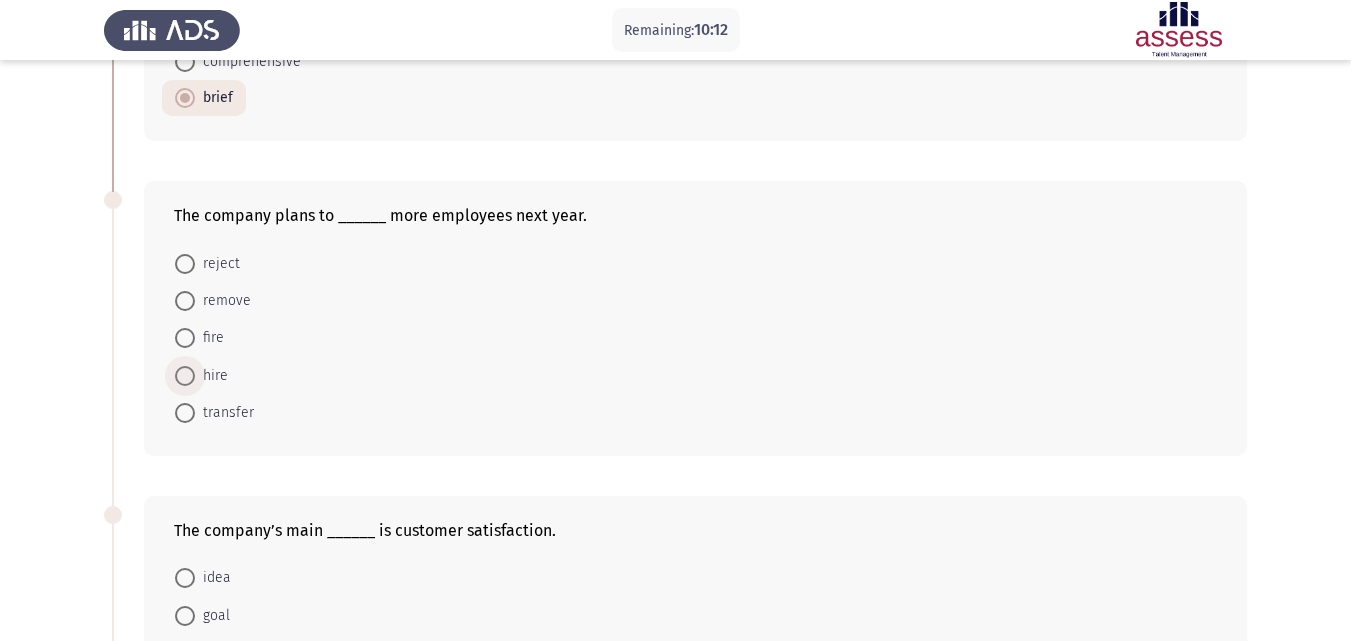 click on "hire" at bounding box center (211, 376) 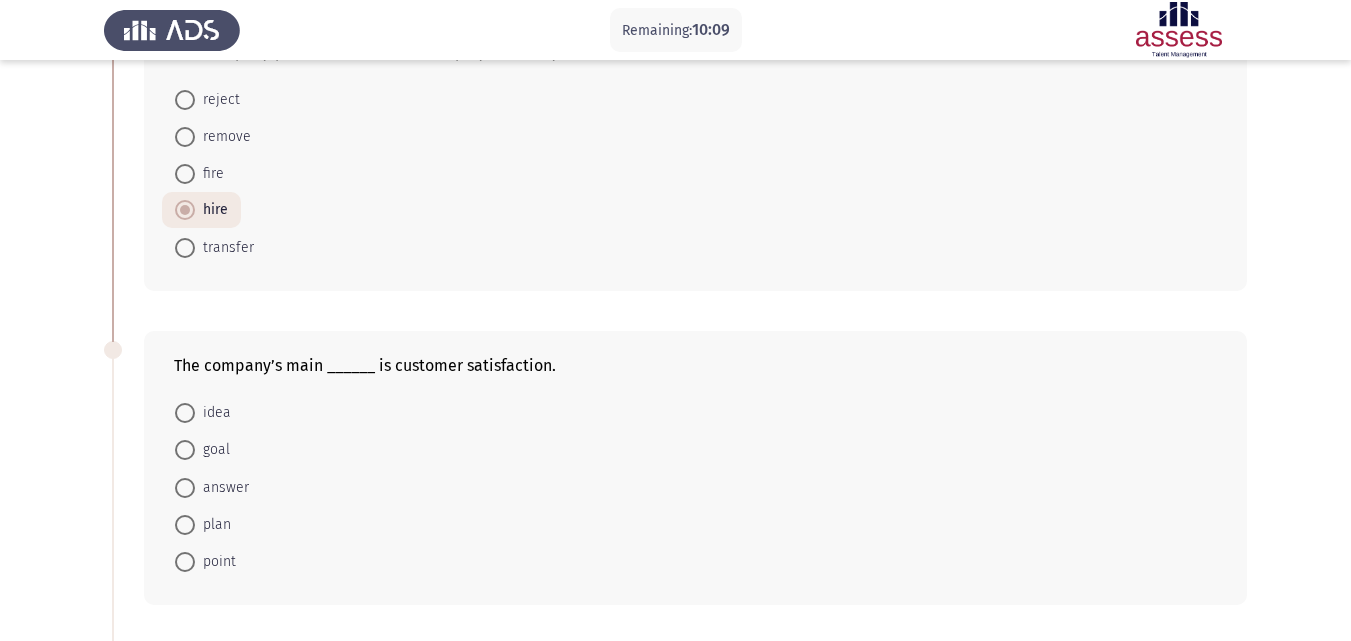 scroll, scrollTop: 700, scrollLeft: 0, axis: vertical 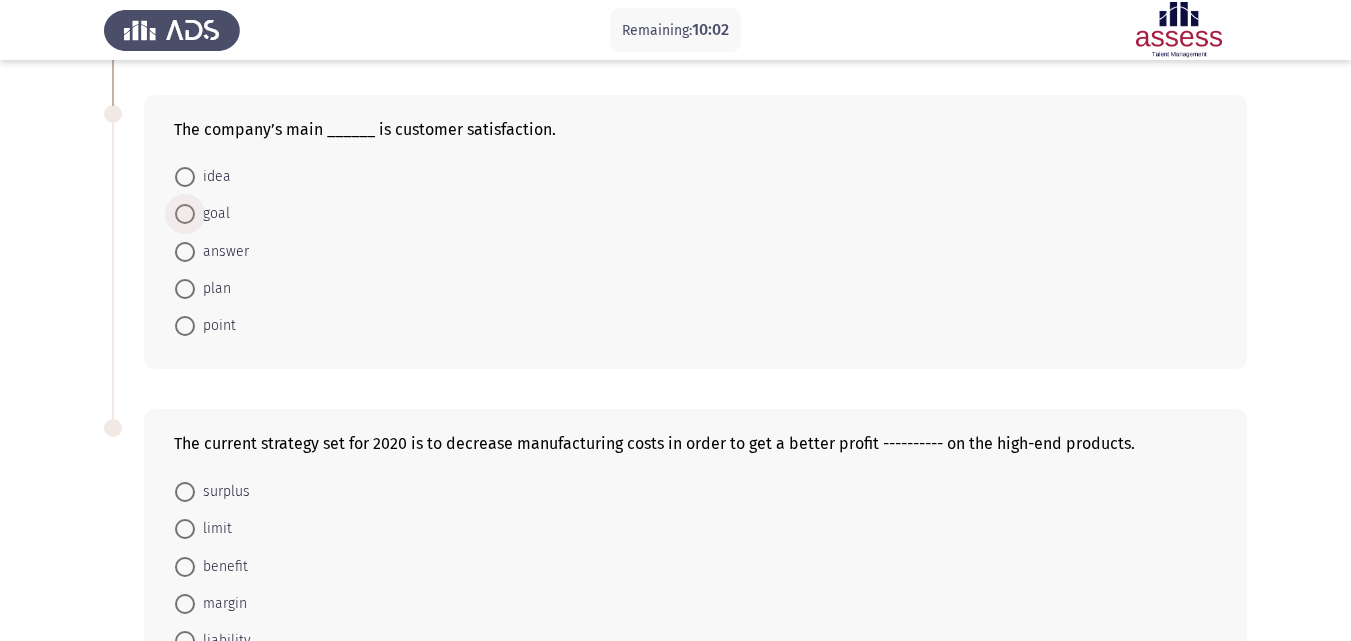 click on "goal" at bounding box center [212, 214] 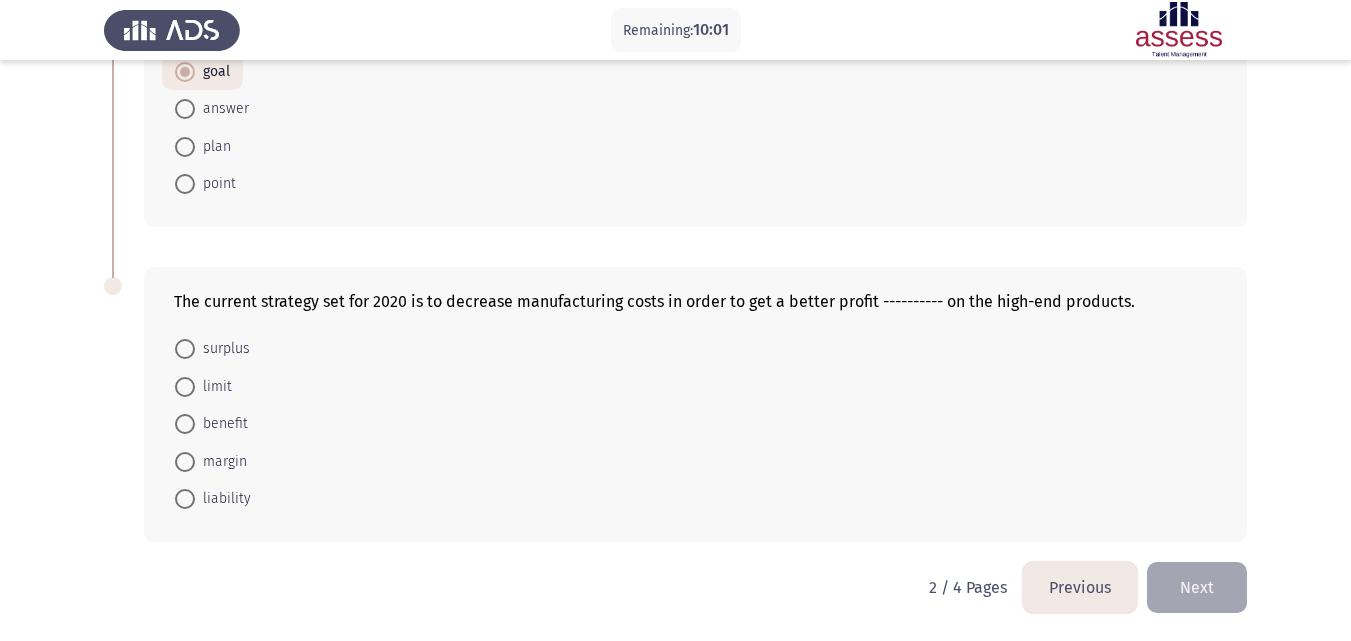 scroll, scrollTop: 842, scrollLeft: 0, axis: vertical 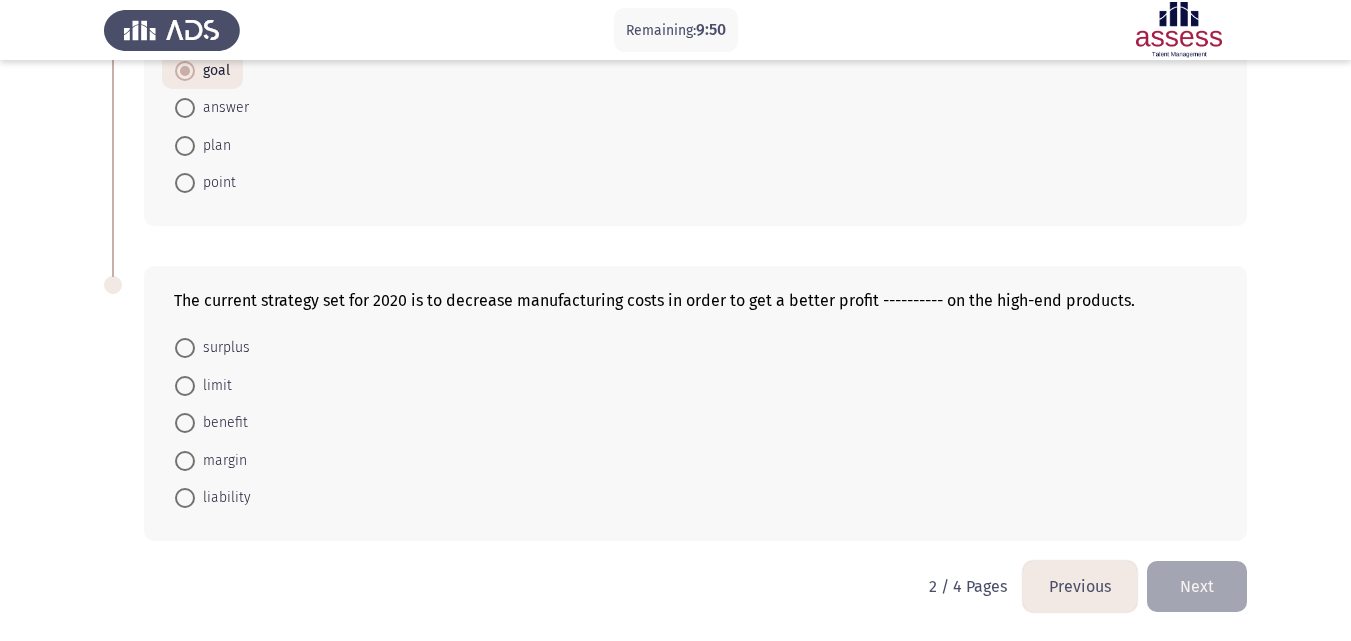 click on "margin" at bounding box center (221, 461) 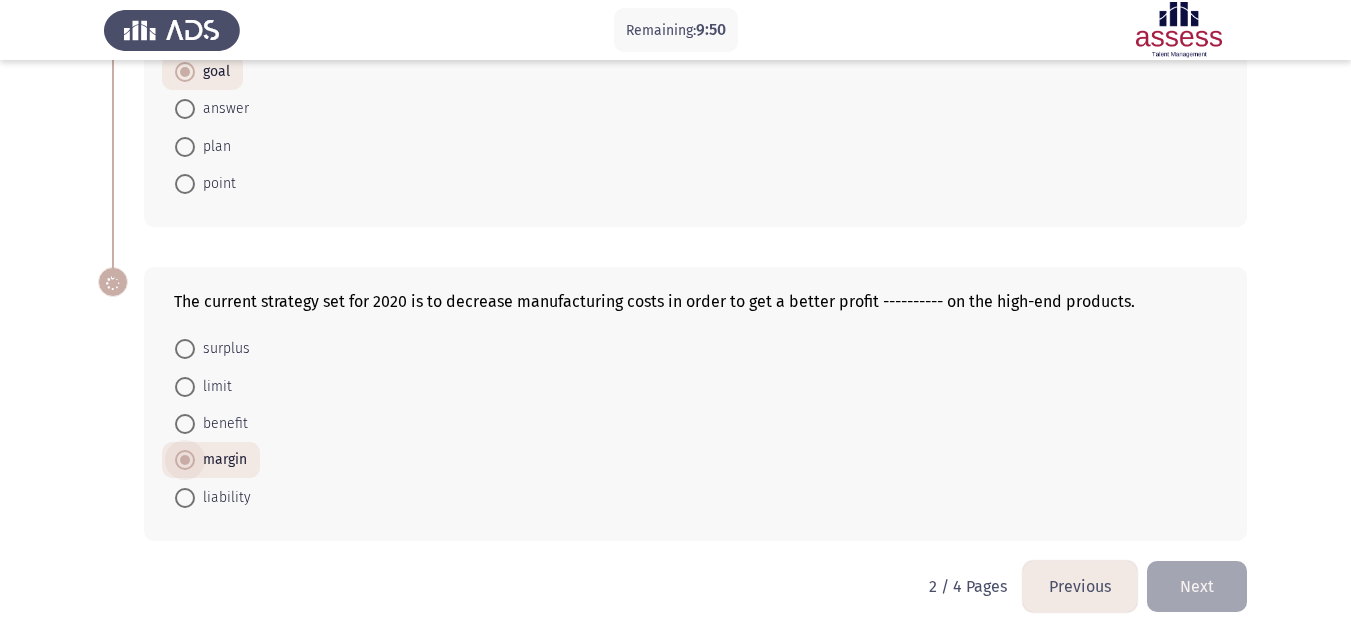 scroll, scrollTop: 841, scrollLeft: 0, axis: vertical 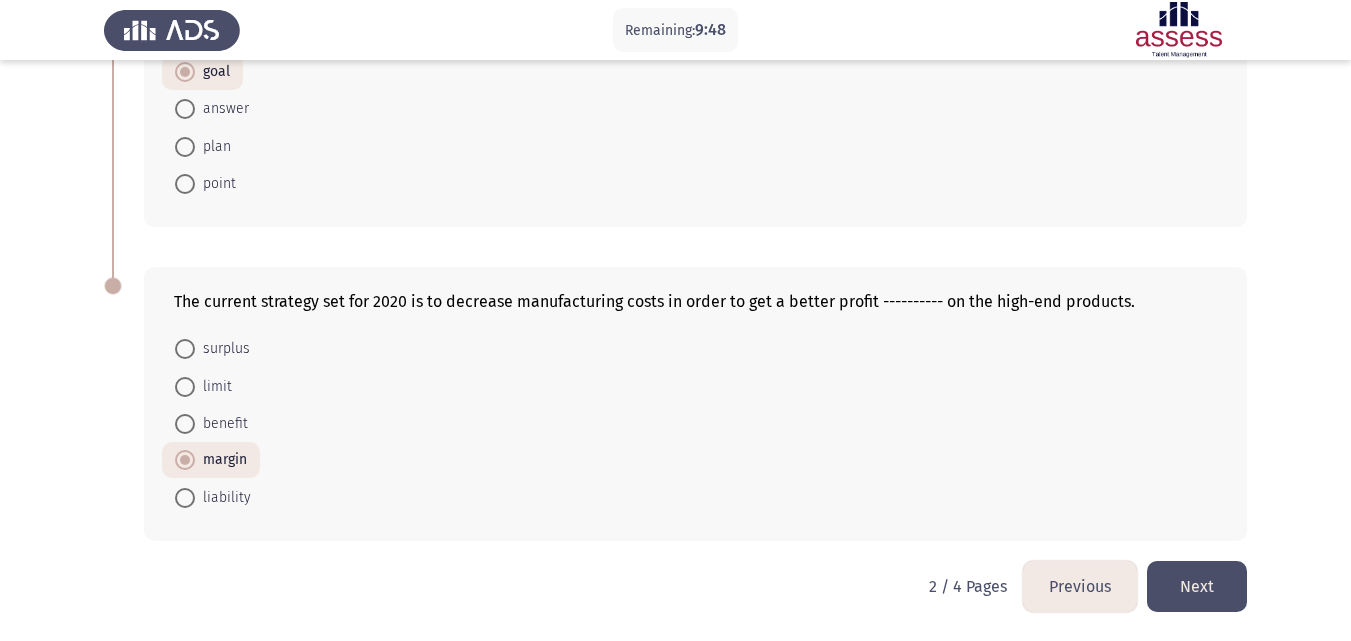 click on "Next" 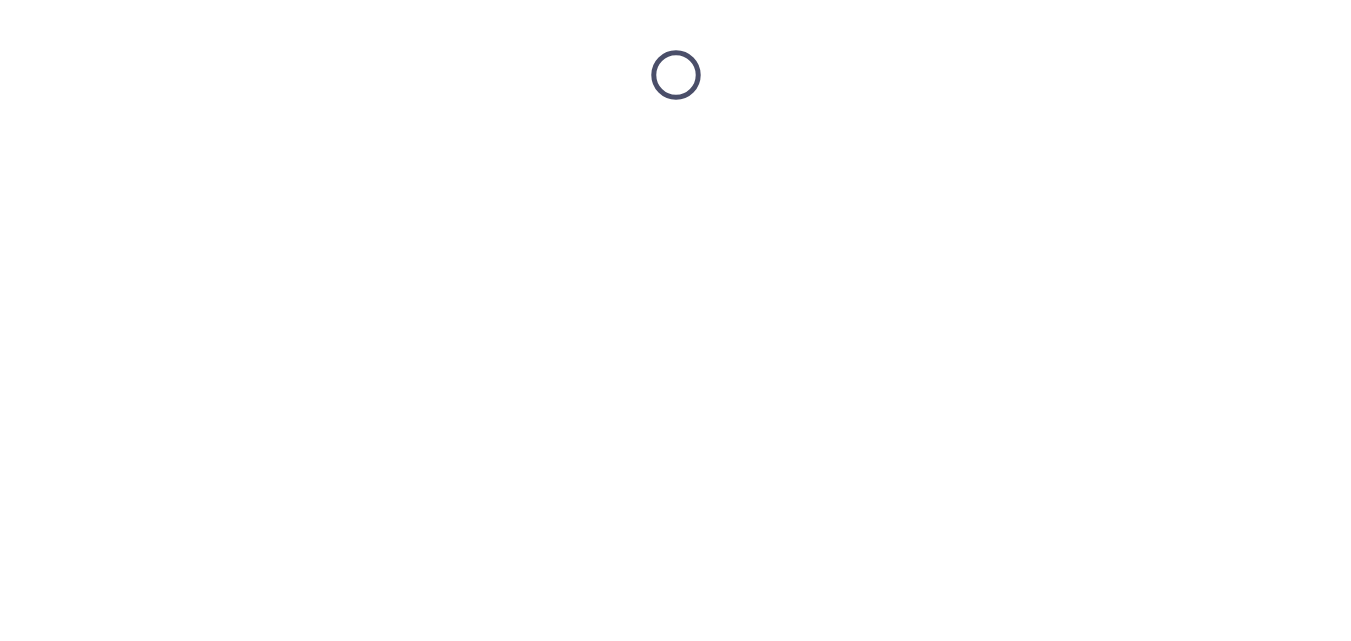 scroll, scrollTop: 0, scrollLeft: 0, axis: both 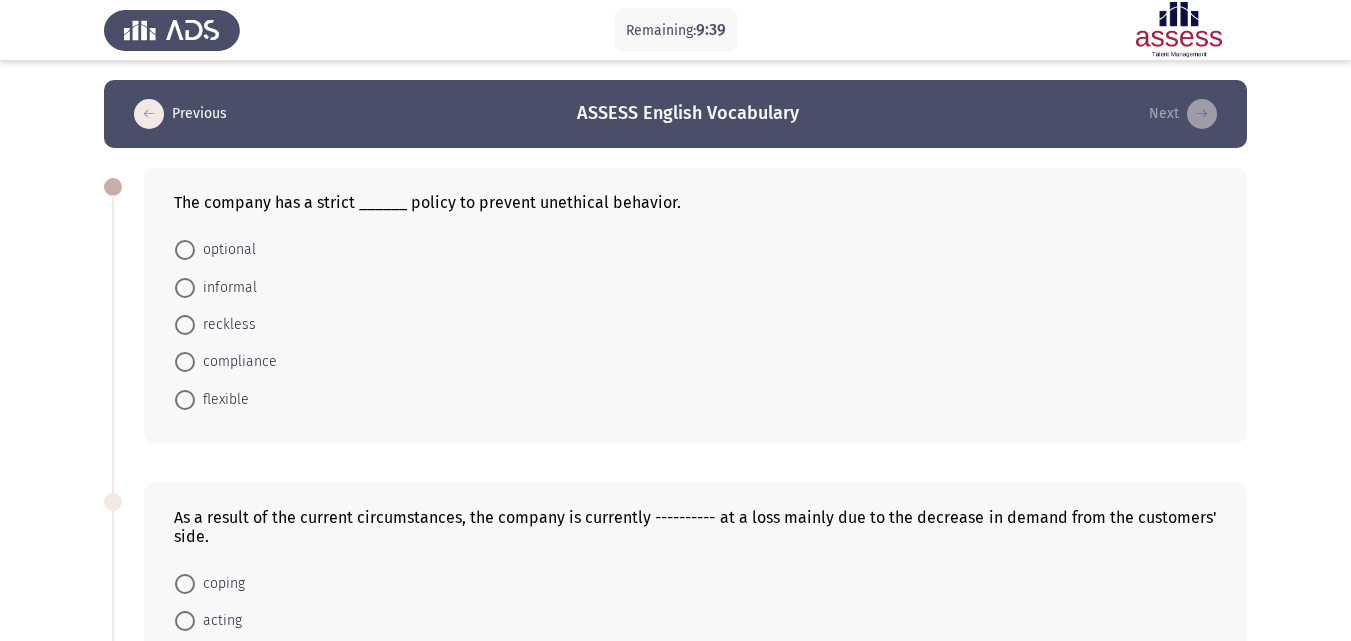 click on "reckless" at bounding box center (225, 325) 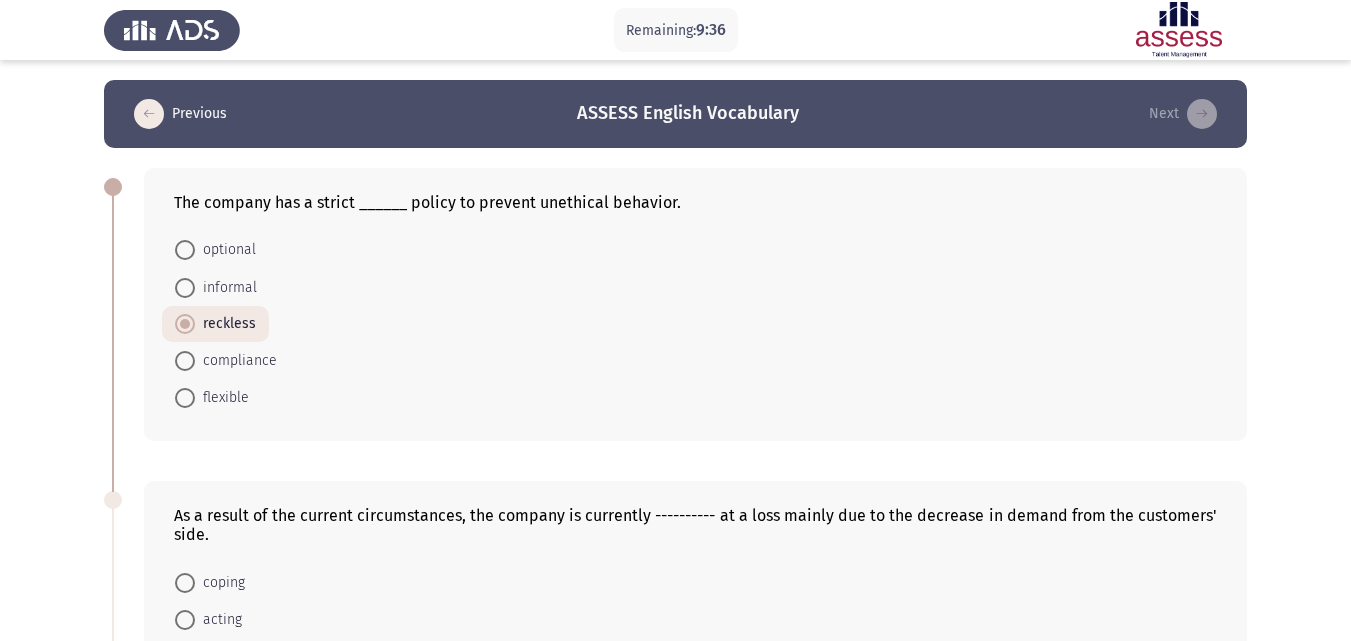 scroll, scrollTop: 100, scrollLeft: 0, axis: vertical 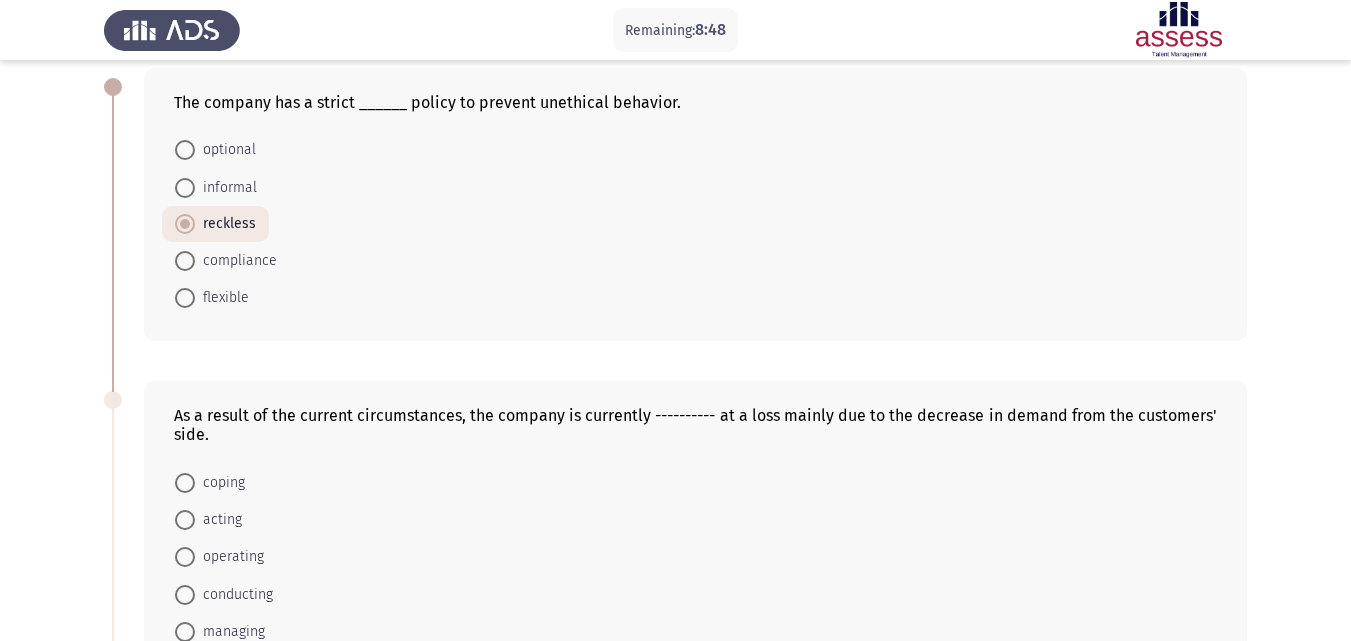 click on "compliance" at bounding box center [236, 261] 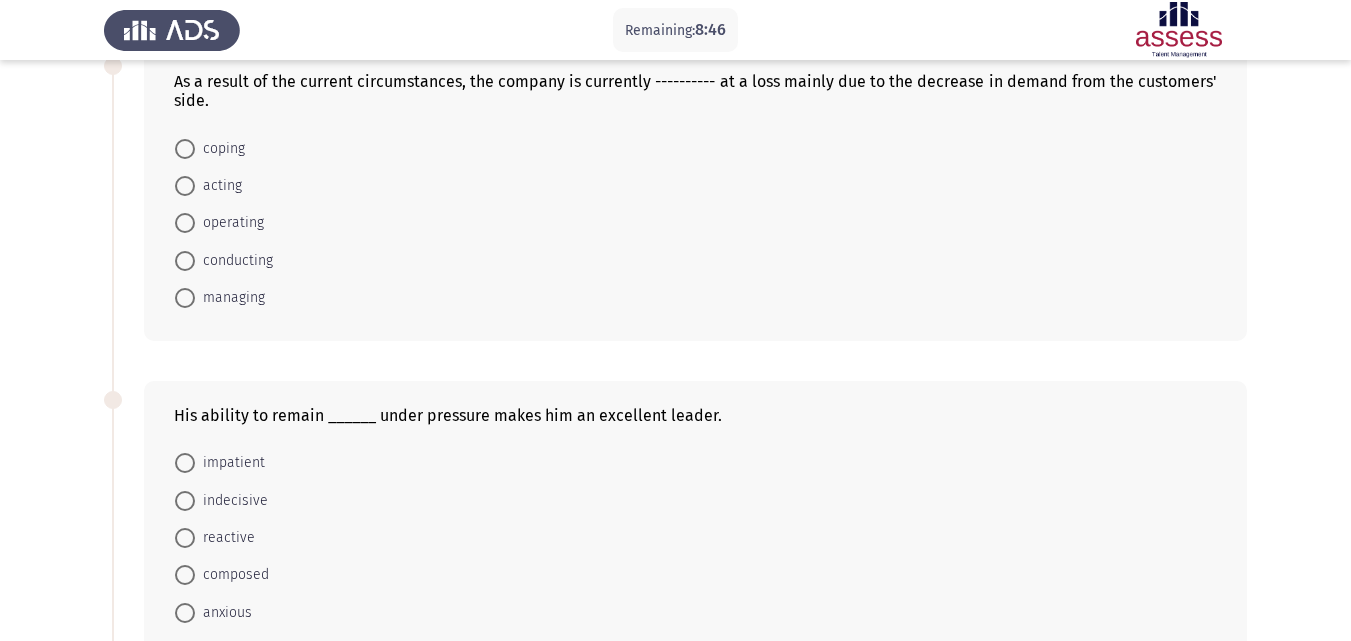 scroll, scrollTop: 400, scrollLeft: 0, axis: vertical 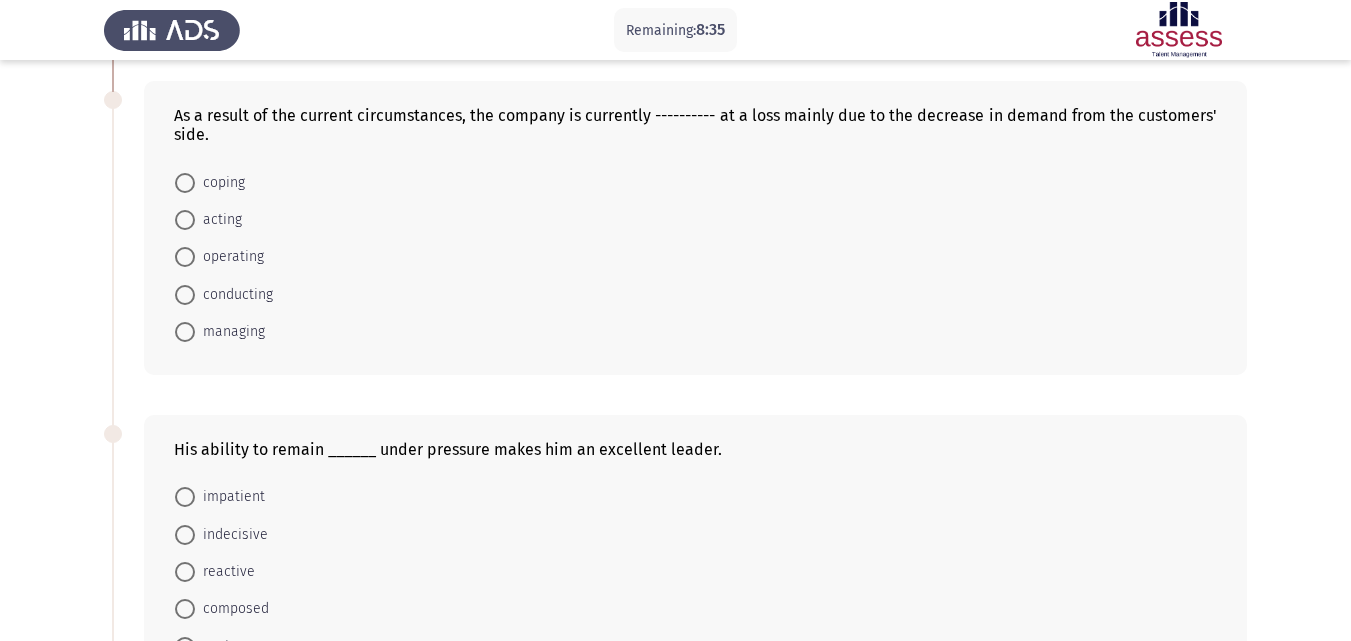 click on "acting" at bounding box center (218, 220) 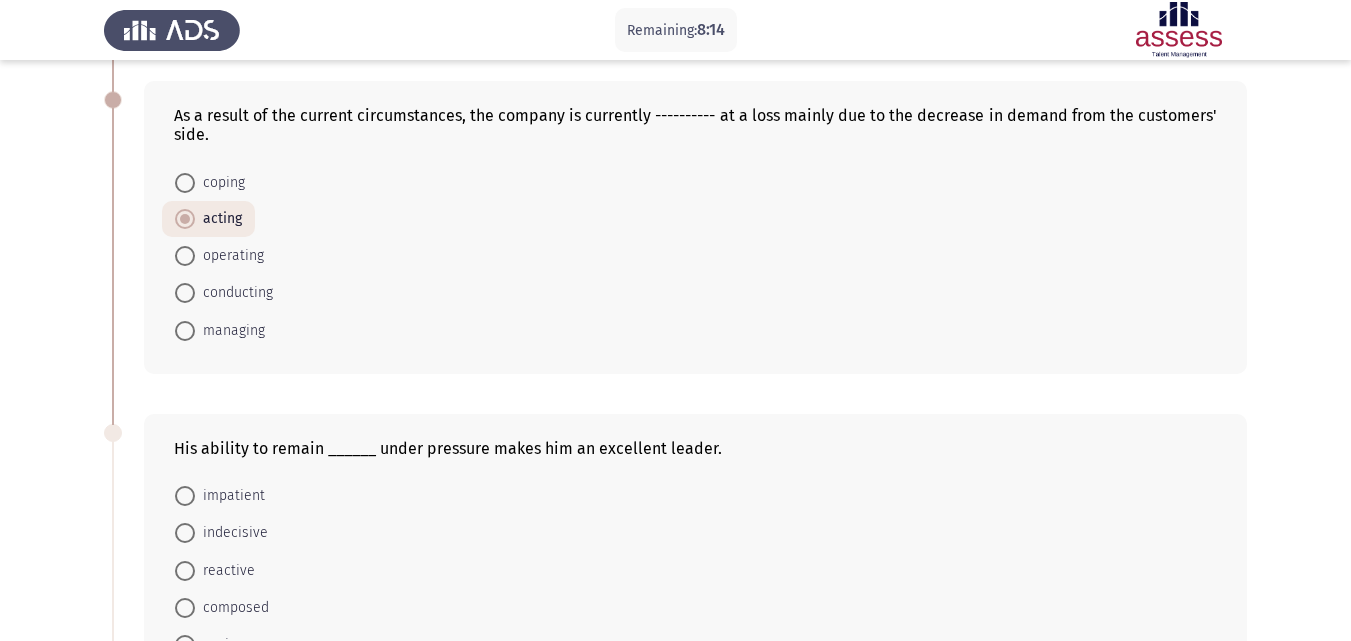 click on "operating" at bounding box center (229, 256) 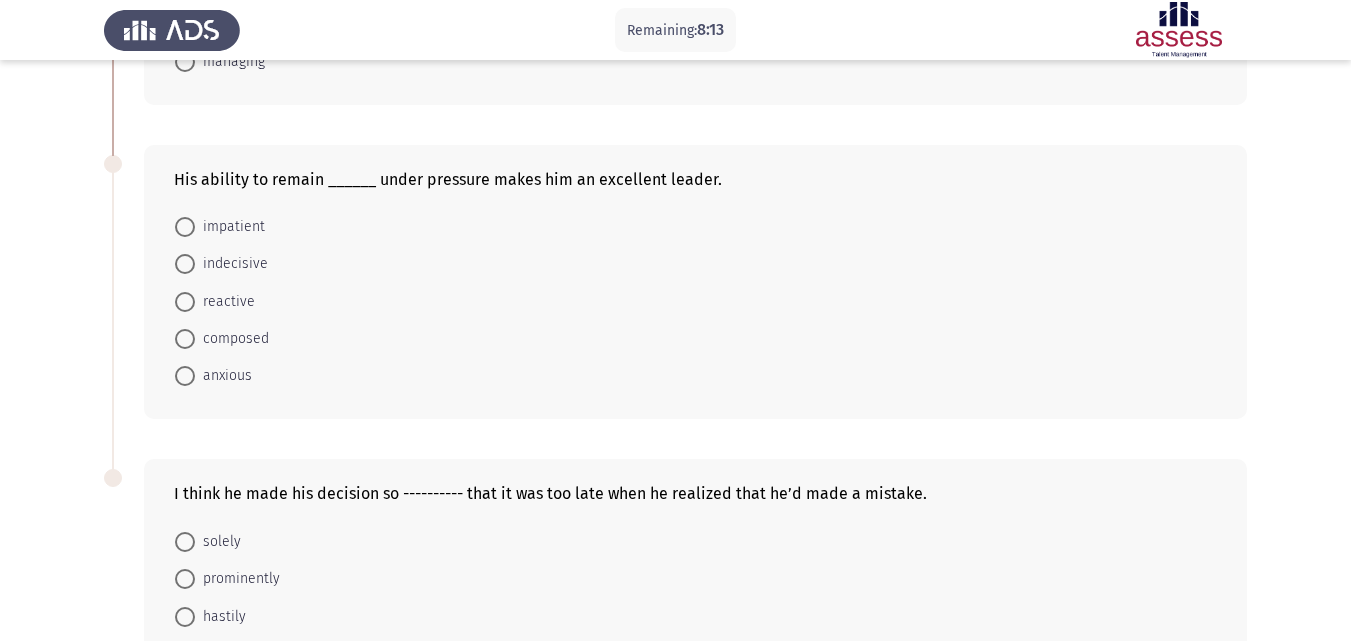 scroll, scrollTop: 700, scrollLeft: 0, axis: vertical 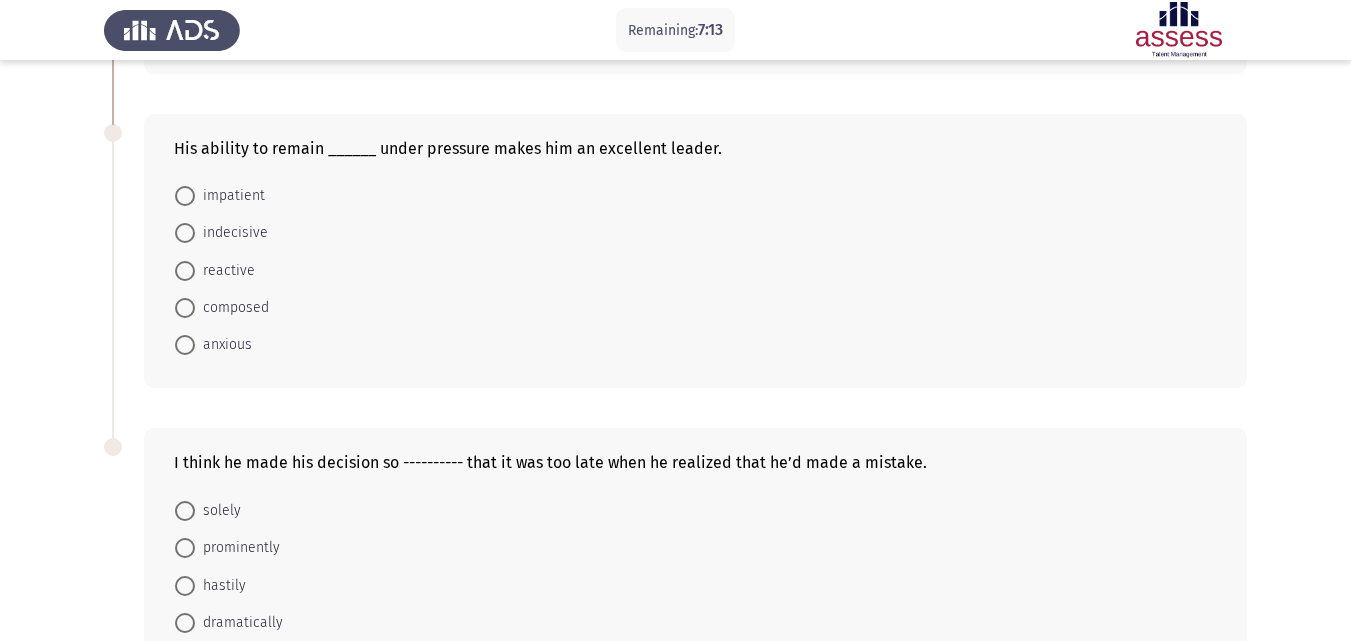 click on "reactive" at bounding box center [225, 271] 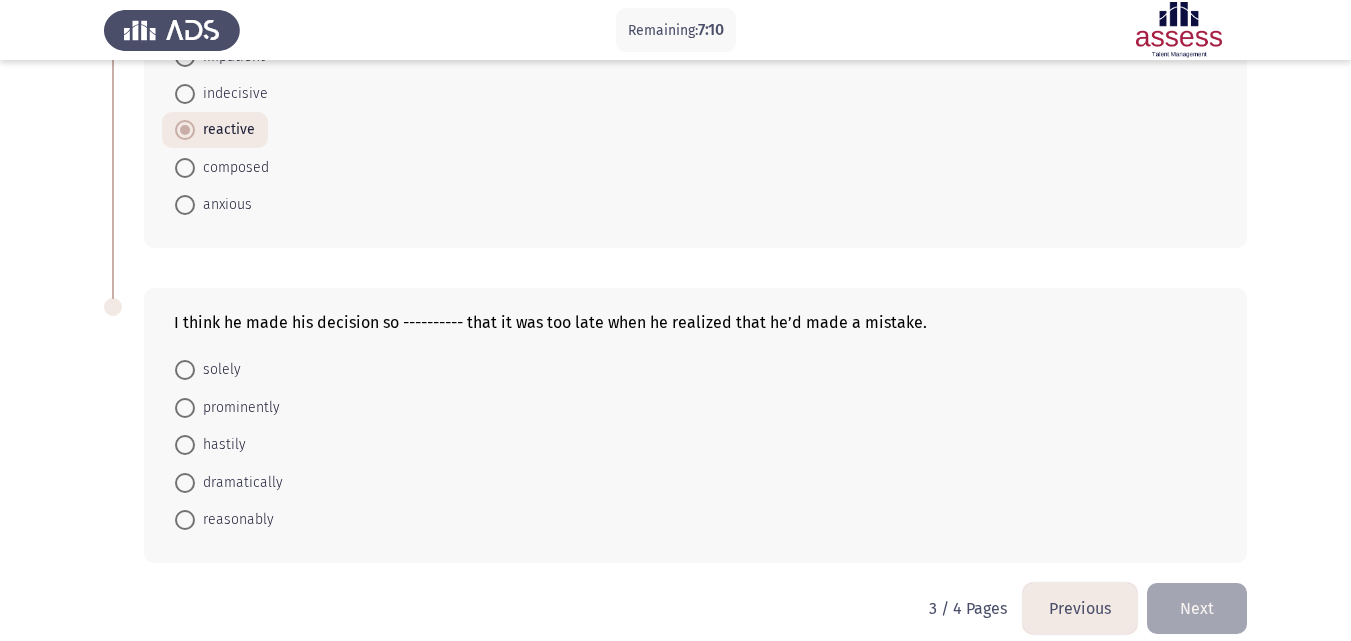 scroll, scrollTop: 861, scrollLeft: 0, axis: vertical 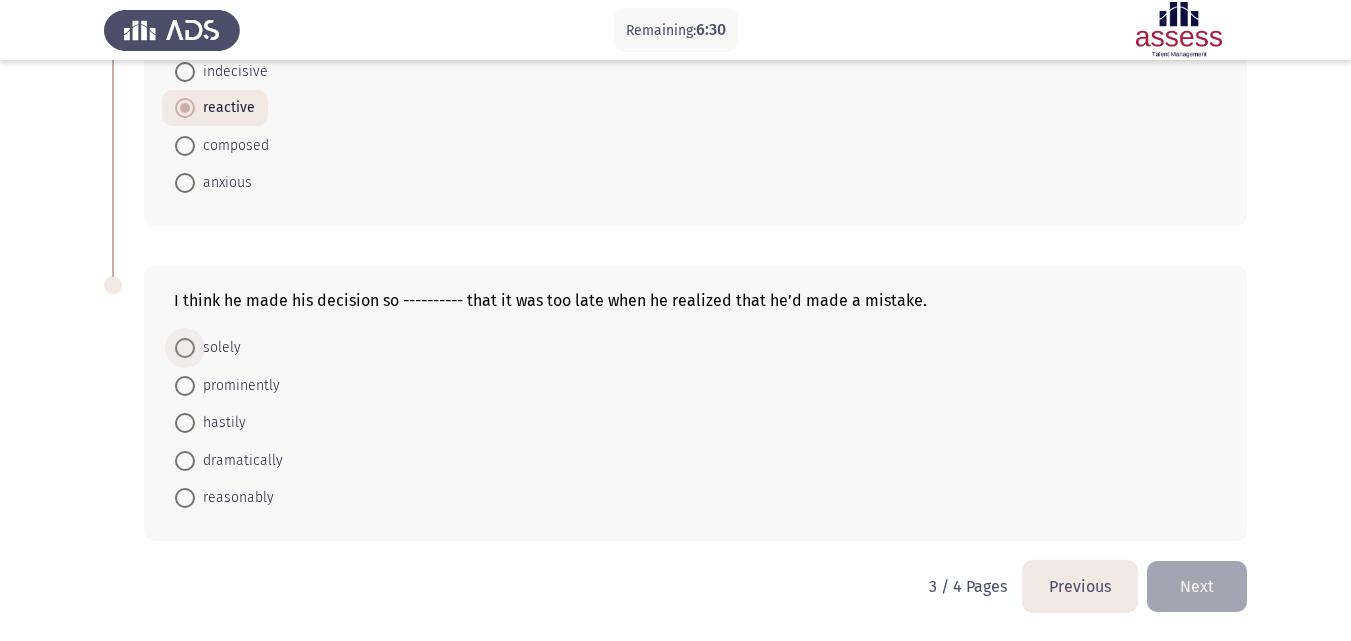 click on "solely" at bounding box center (218, 348) 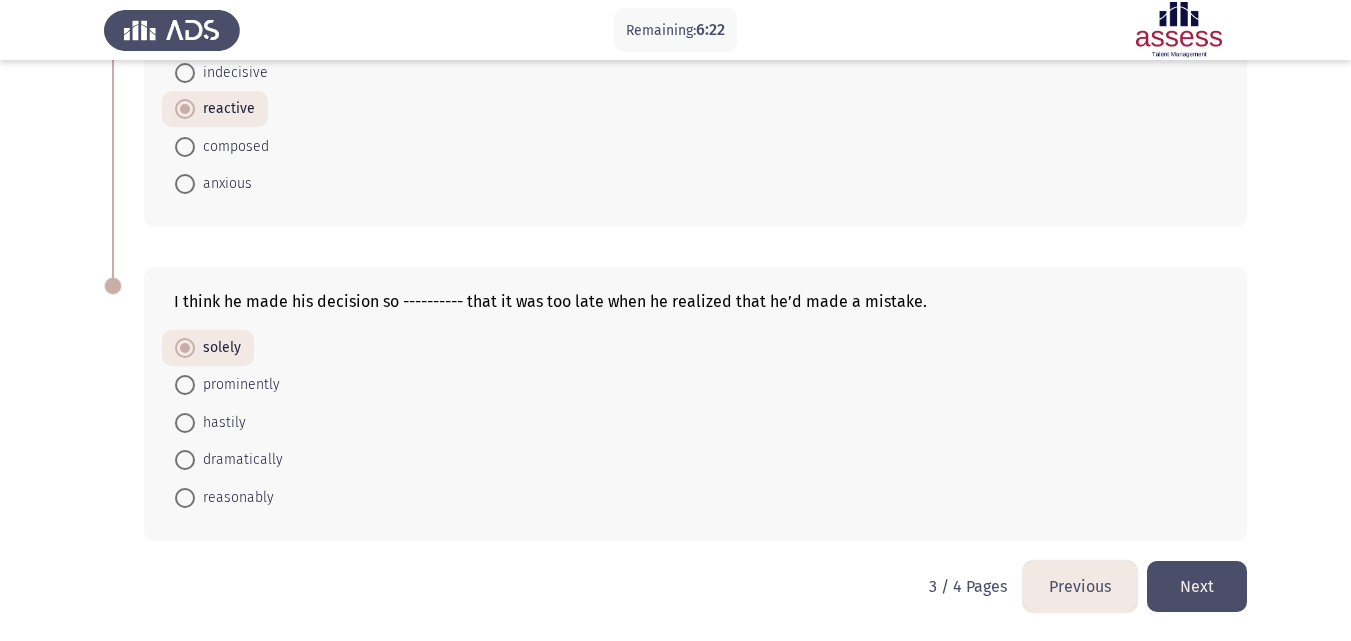 click on "hastily" at bounding box center (220, 423) 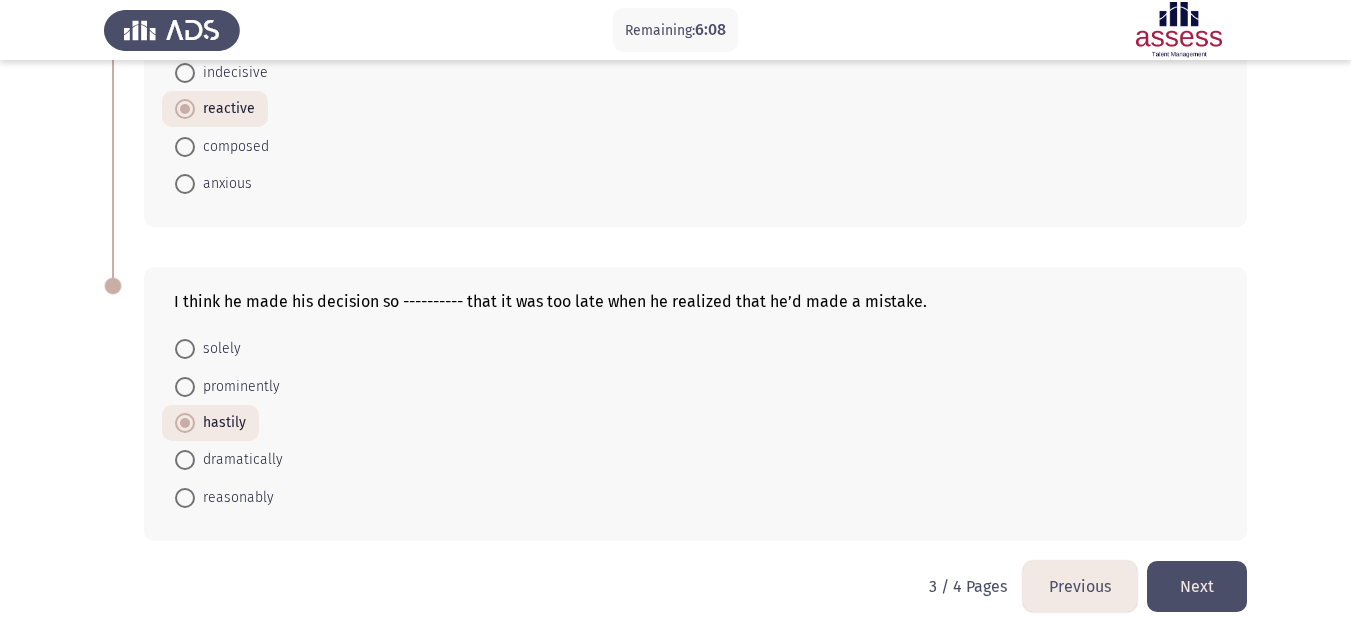 click on "Remaining:  6:08  Previous
ASSESS English Vocabulary   Next  The company has a strict ______ policy to prevent unethical behavior.    optional     informal     reckless     compliance     flexible  As a result of the current circumstances, the company is currently ---------- at a loss mainly due to the decrease in demand from the customers' side.    coping     acting     operating     conducting     managing  His ability to remain ______ under pressure makes him an excellent leader.    impatient     indecisive     reactive     composed     anxious  I think he made his decision so ---------- that it was too late when he realized that he’d made a mistake.    solely     prominently     hastily     dramatically     reasonably   3 / 4 Pages   Previous
Next" at bounding box center (675, -110) 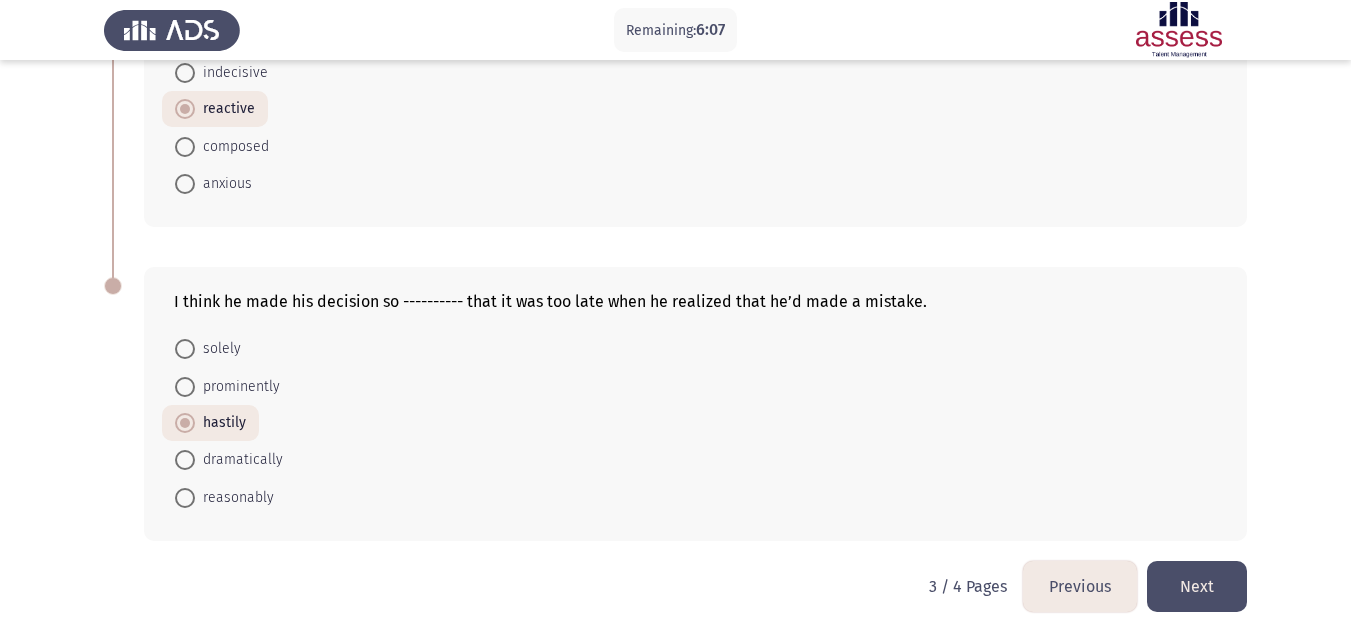 click on "Next" 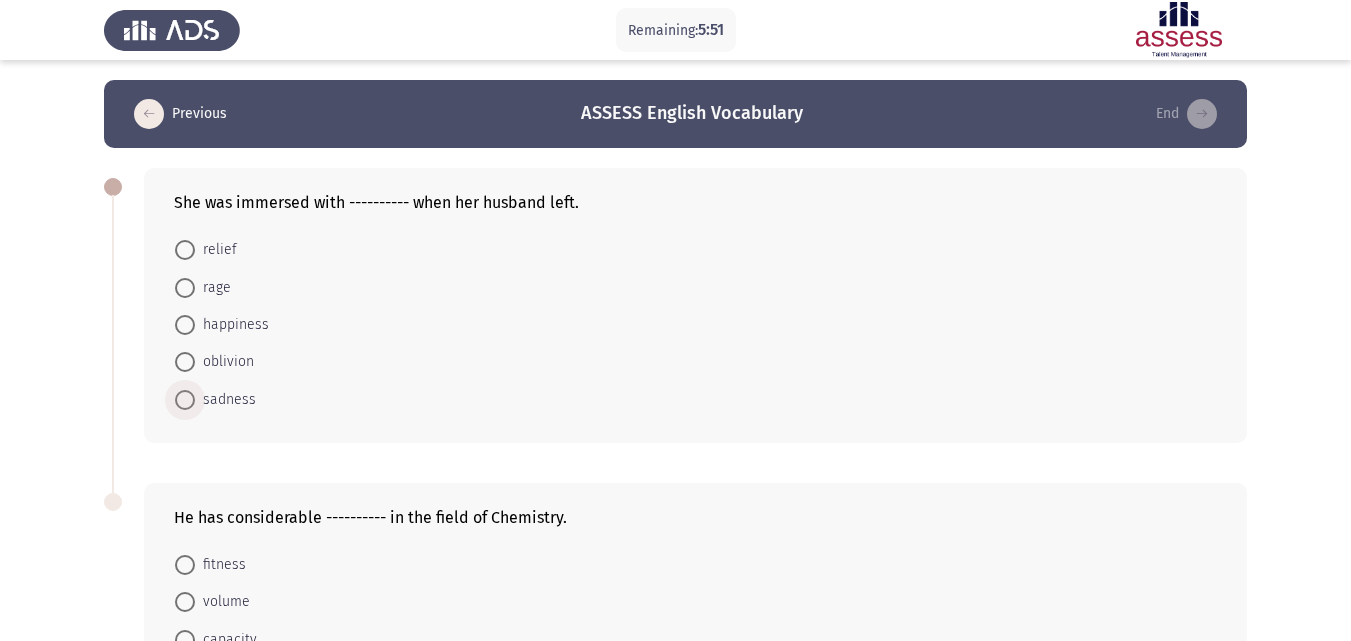 click on "sadness" at bounding box center [225, 400] 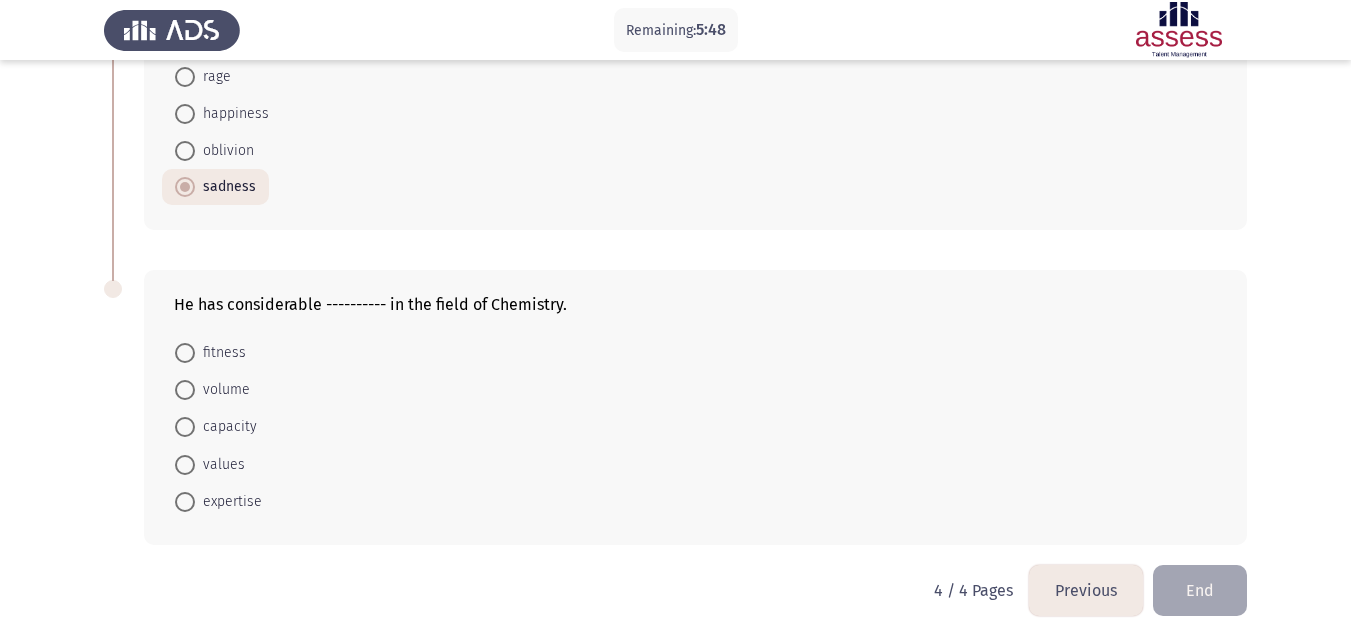 scroll, scrollTop: 215, scrollLeft: 0, axis: vertical 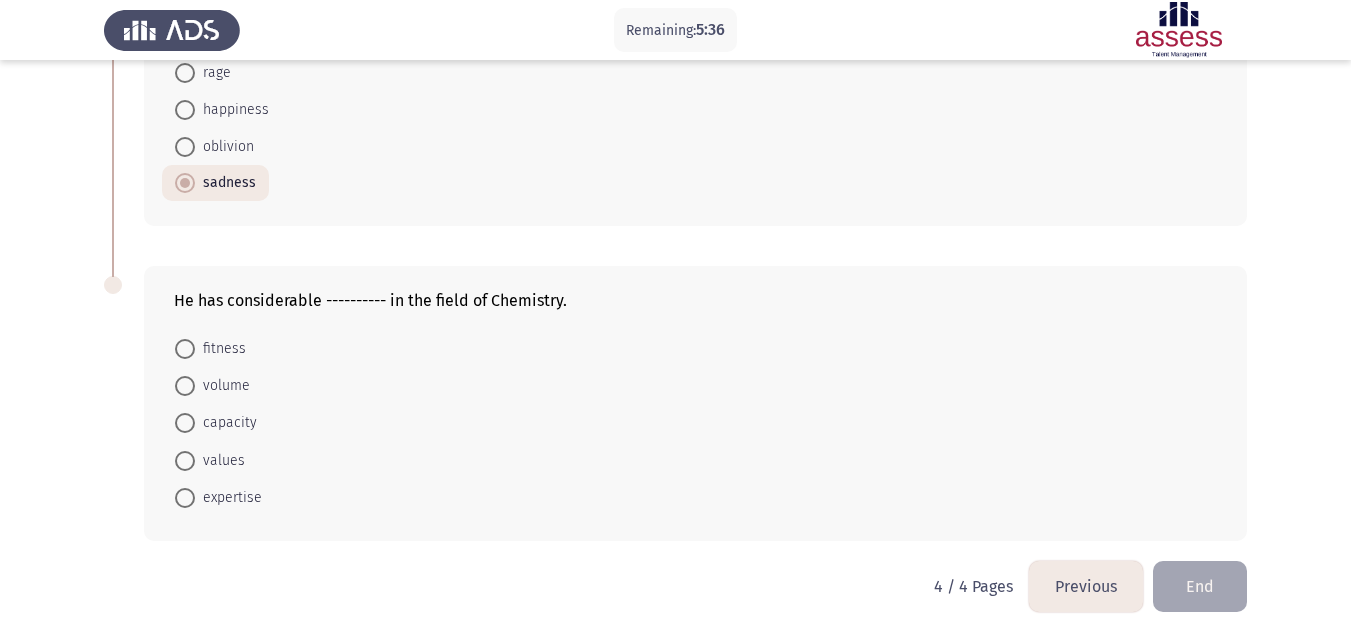 click on "expertise" at bounding box center [228, 498] 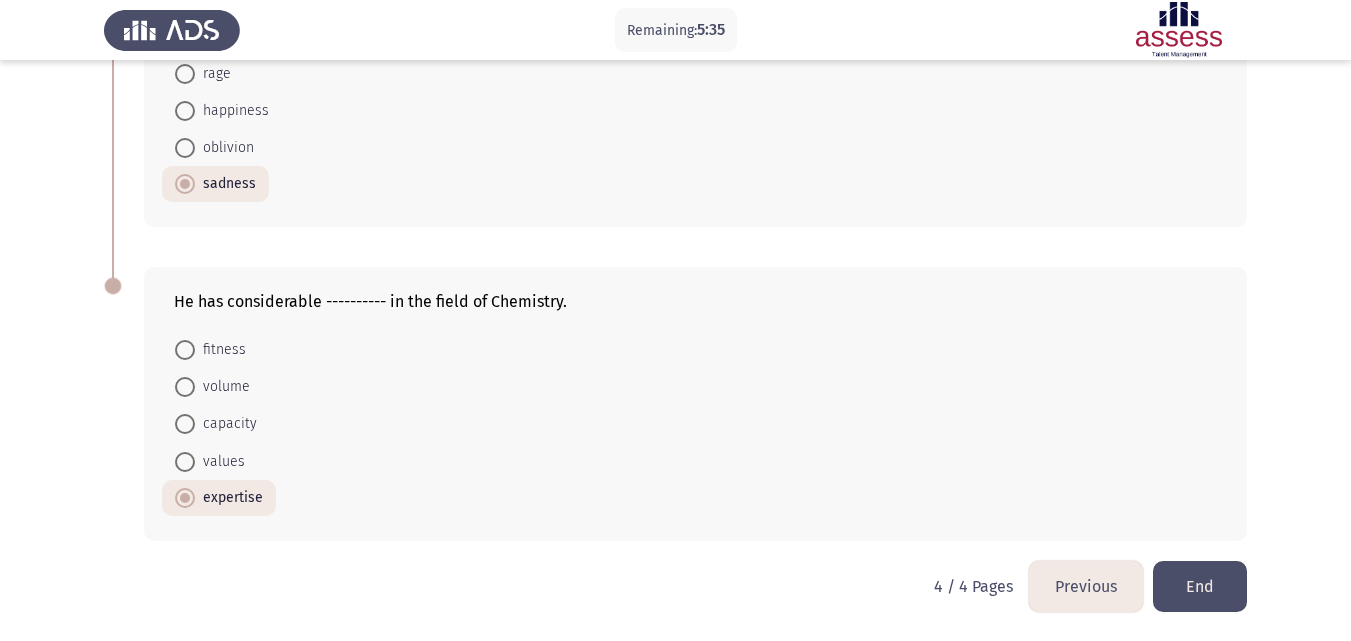 click on "End" 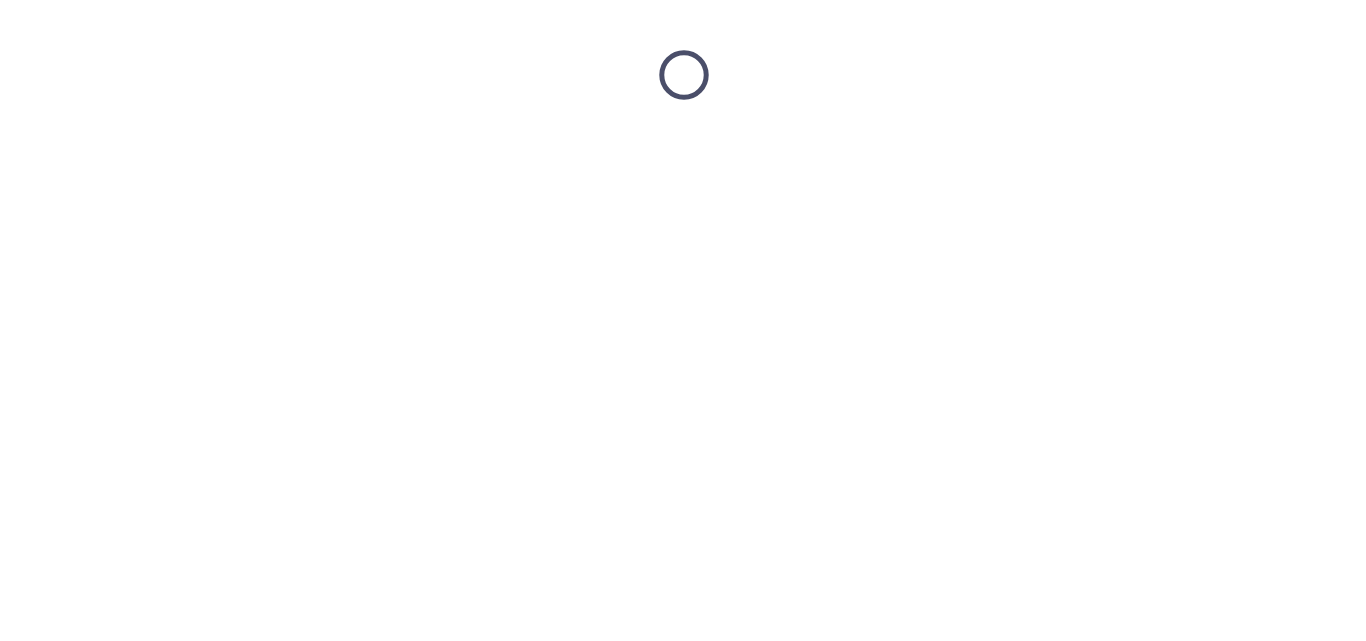 scroll, scrollTop: 0, scrollLeft: 0, axis: both 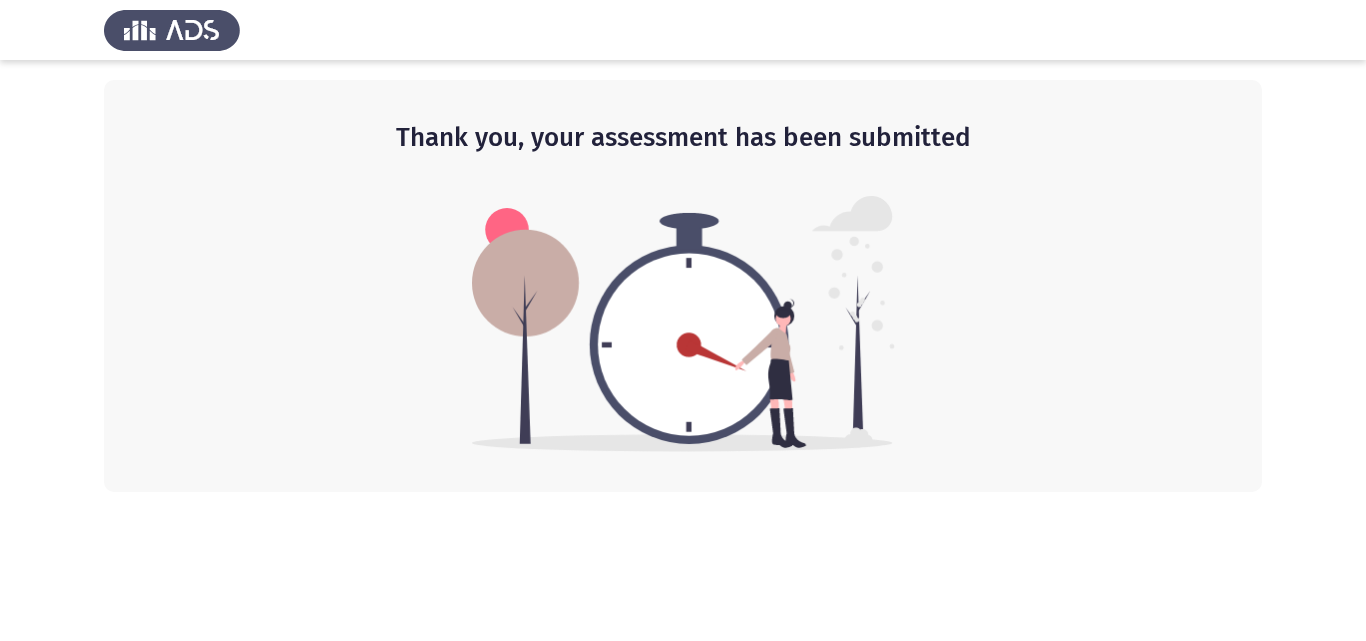 click 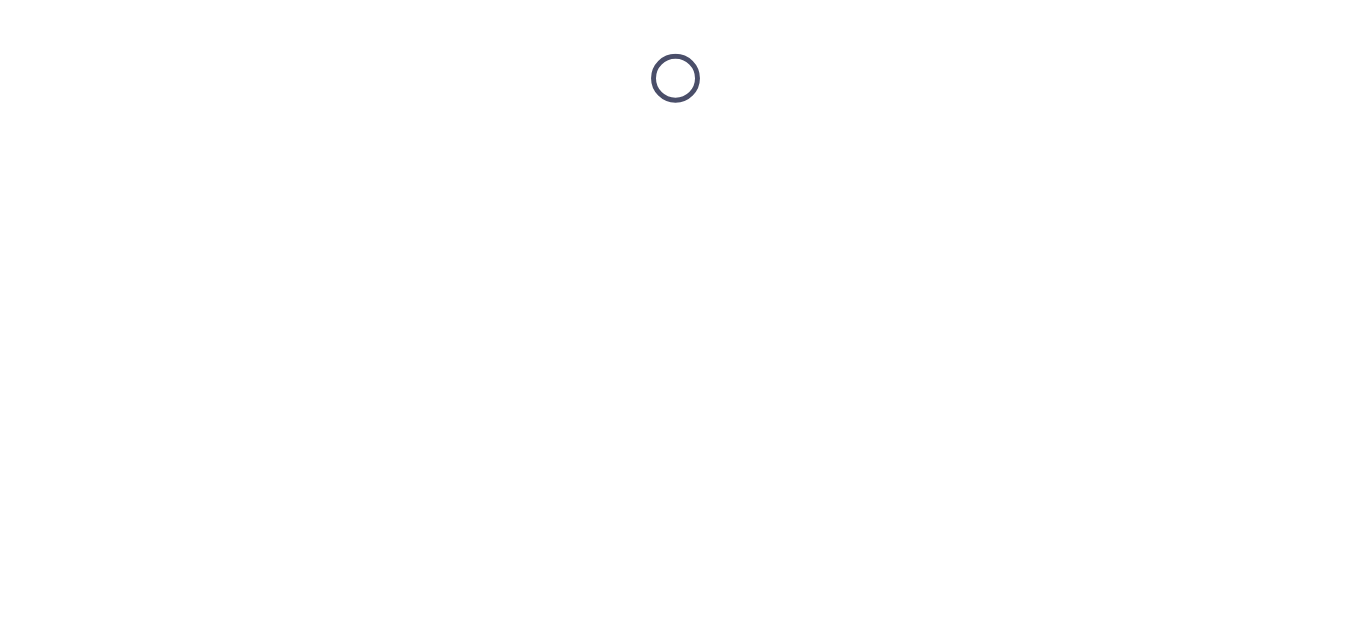 scroll, scrollTop: 0, scrollLeft: 0, axis: both 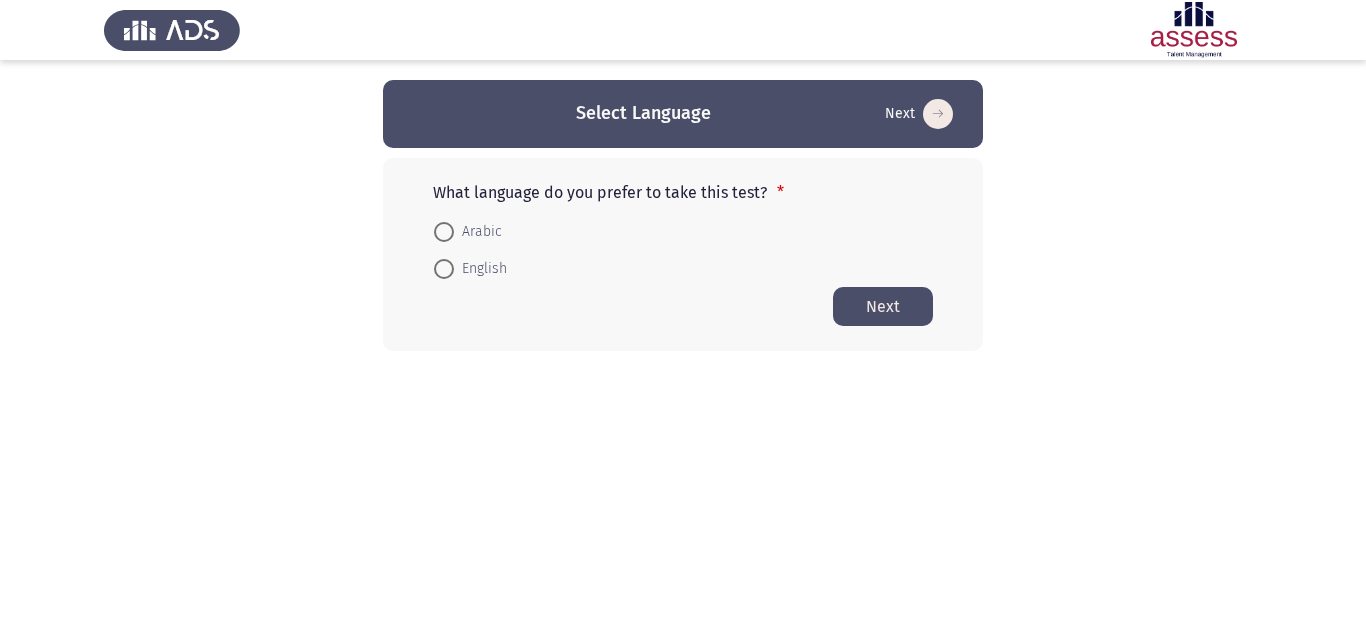 click on "Arabic" at bounding box center (468, 230) 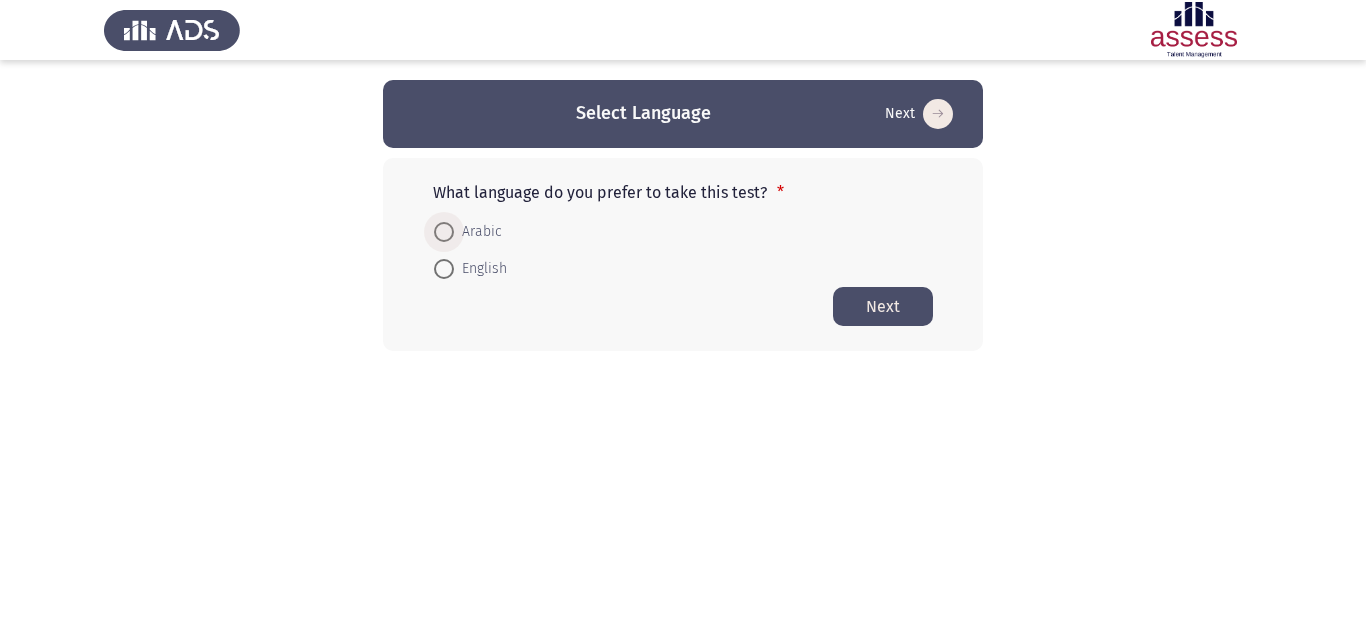 click at bounding box center [444, 232] 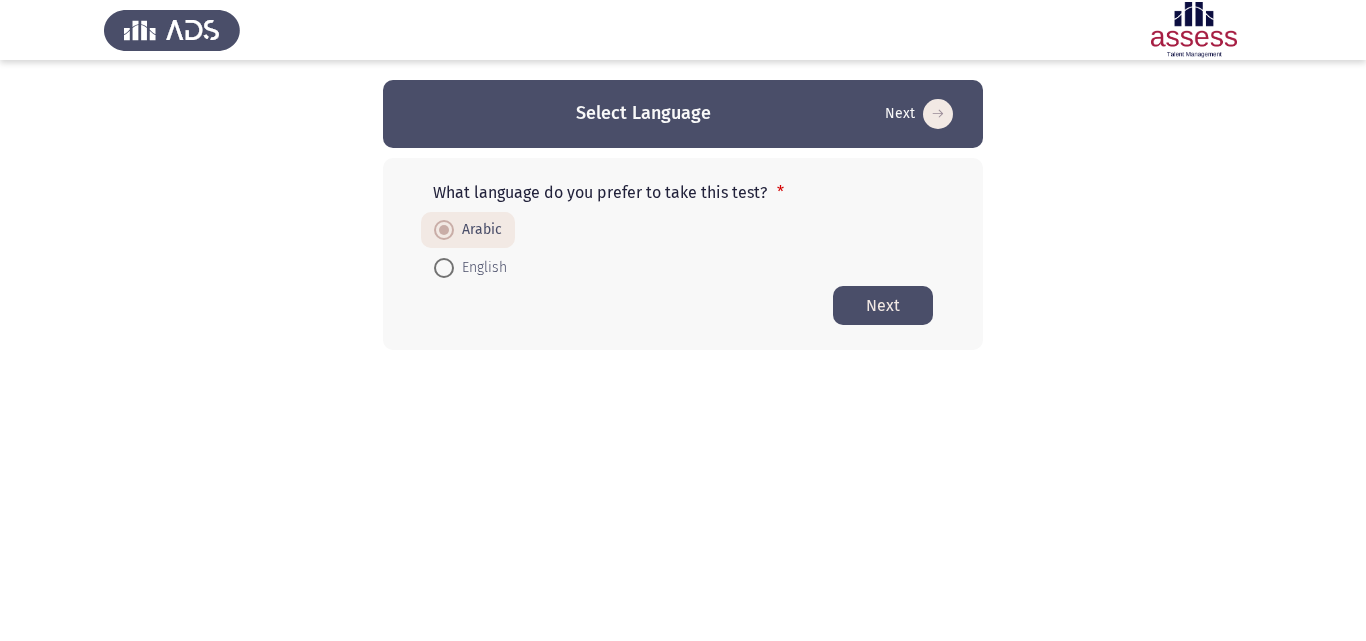 click on "Next" 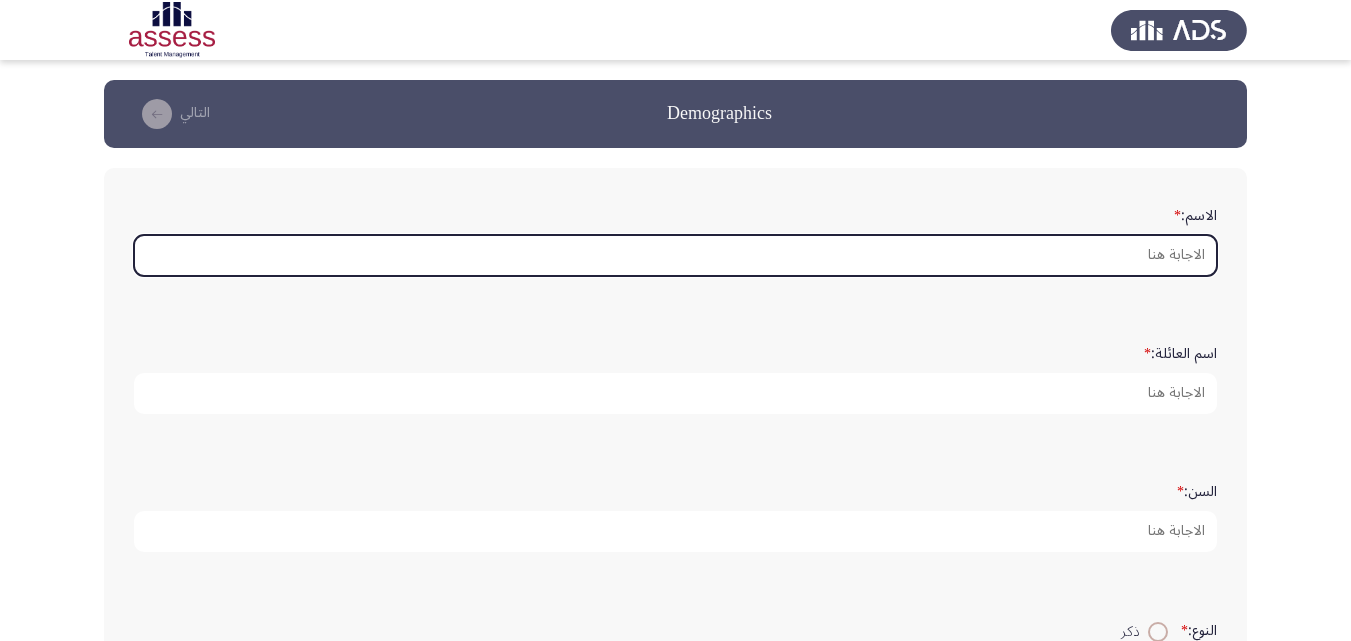 click on "الاسم:   *" at bounding box center (675, 255) 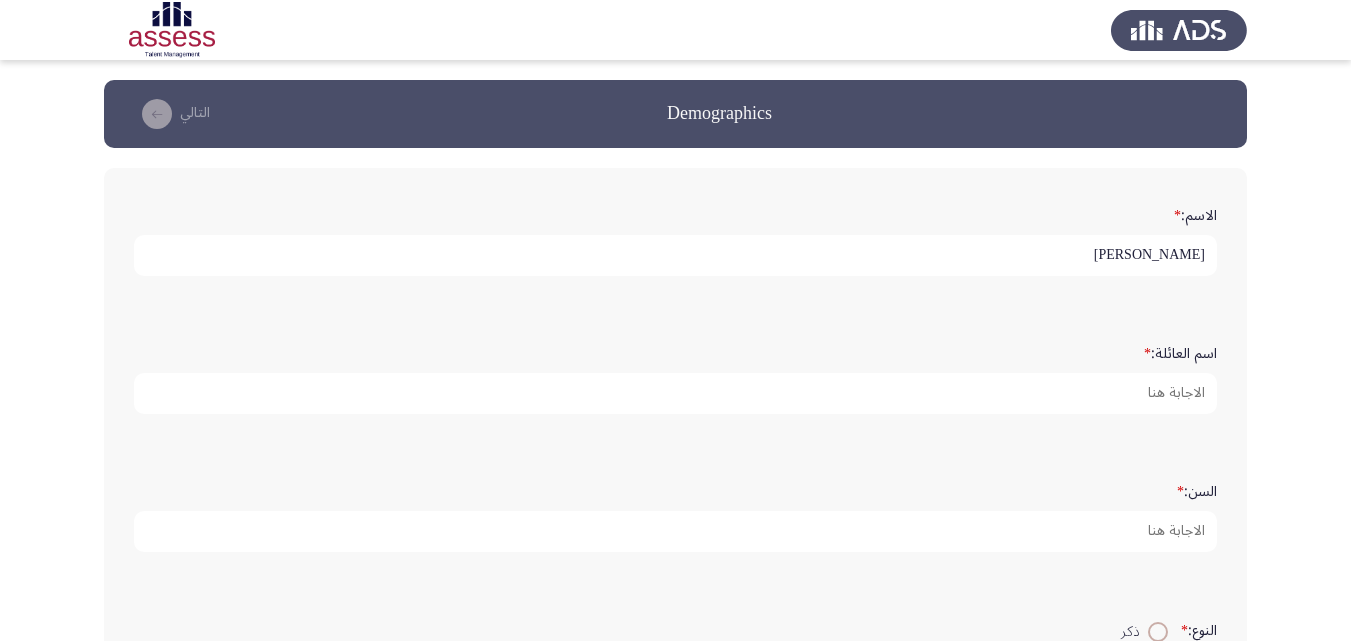 type on "احمد" 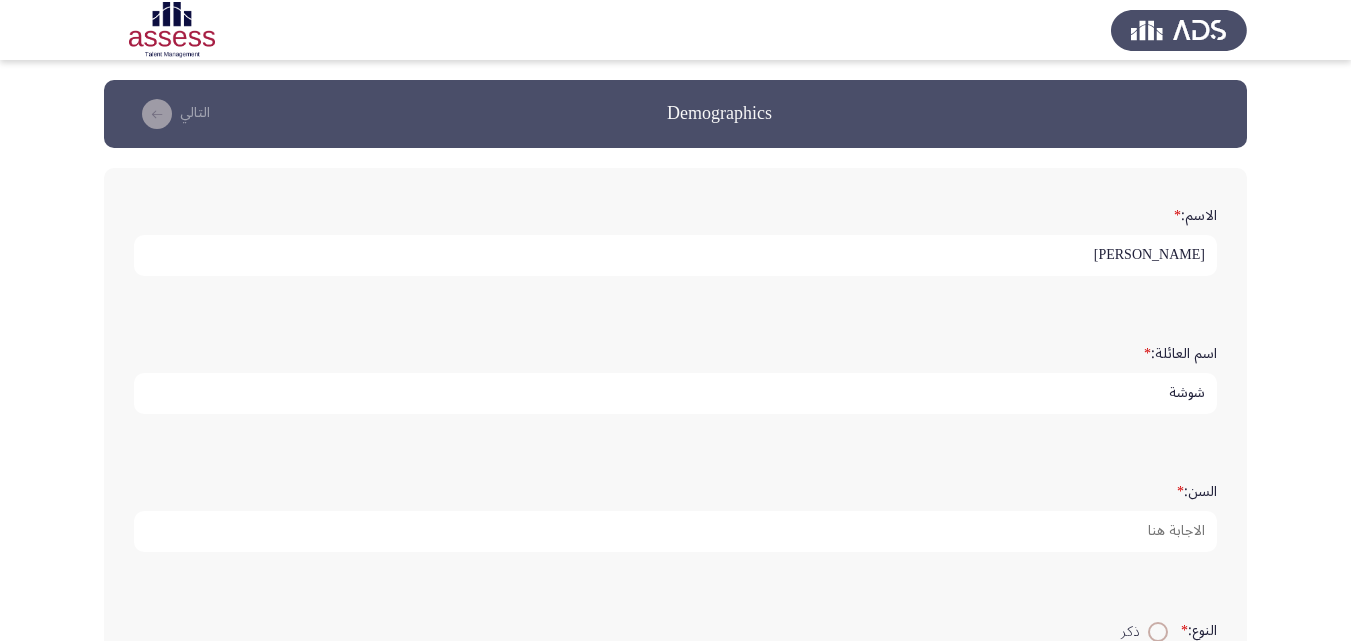 type on "شوشة" 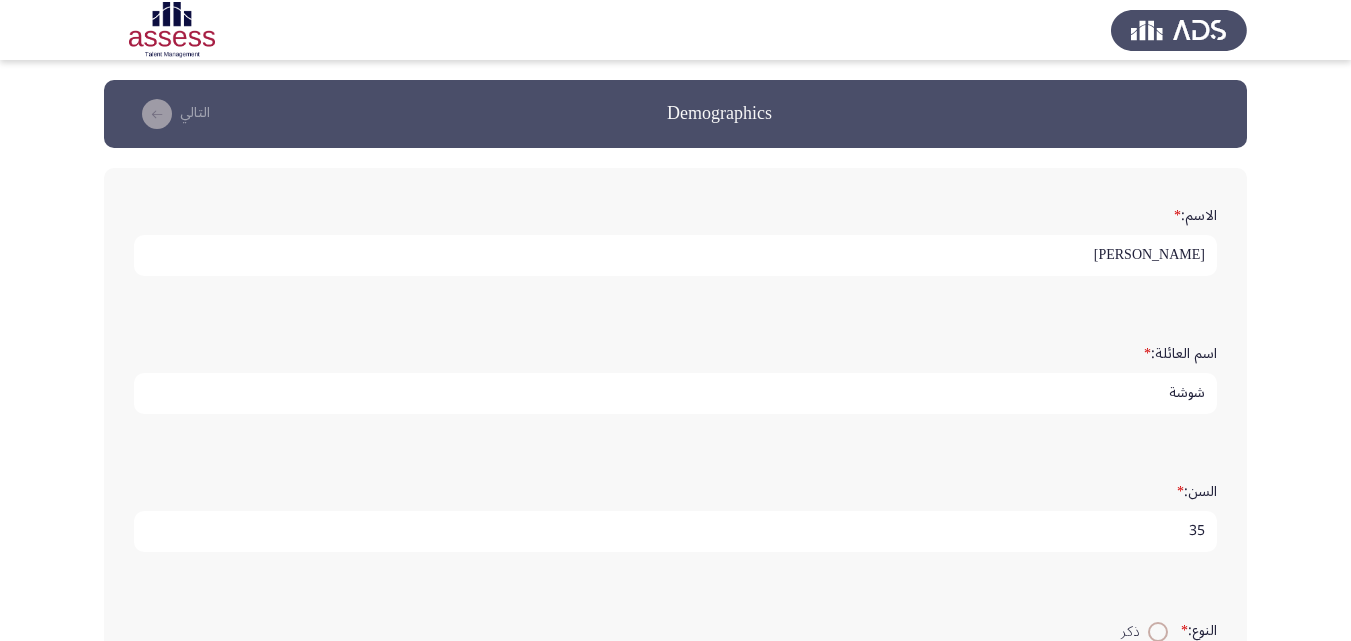 type on "35" 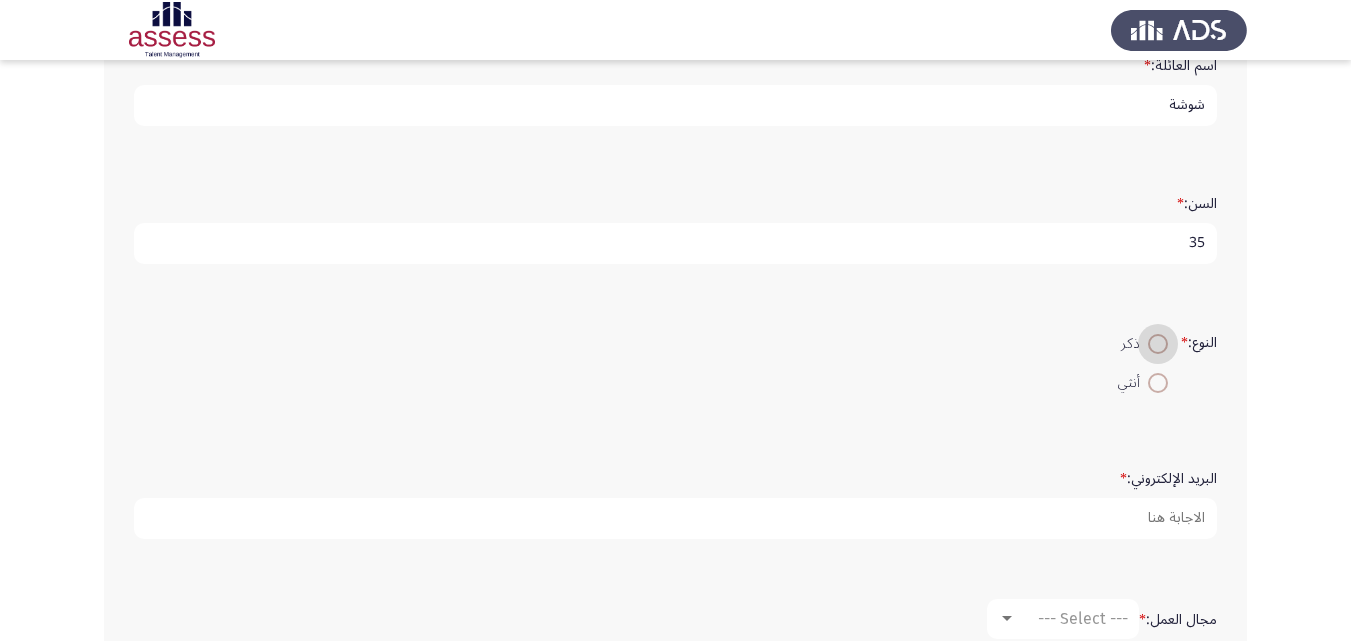 scroll, scrollTop: 301, scrollLeft: 0, axis: vertical 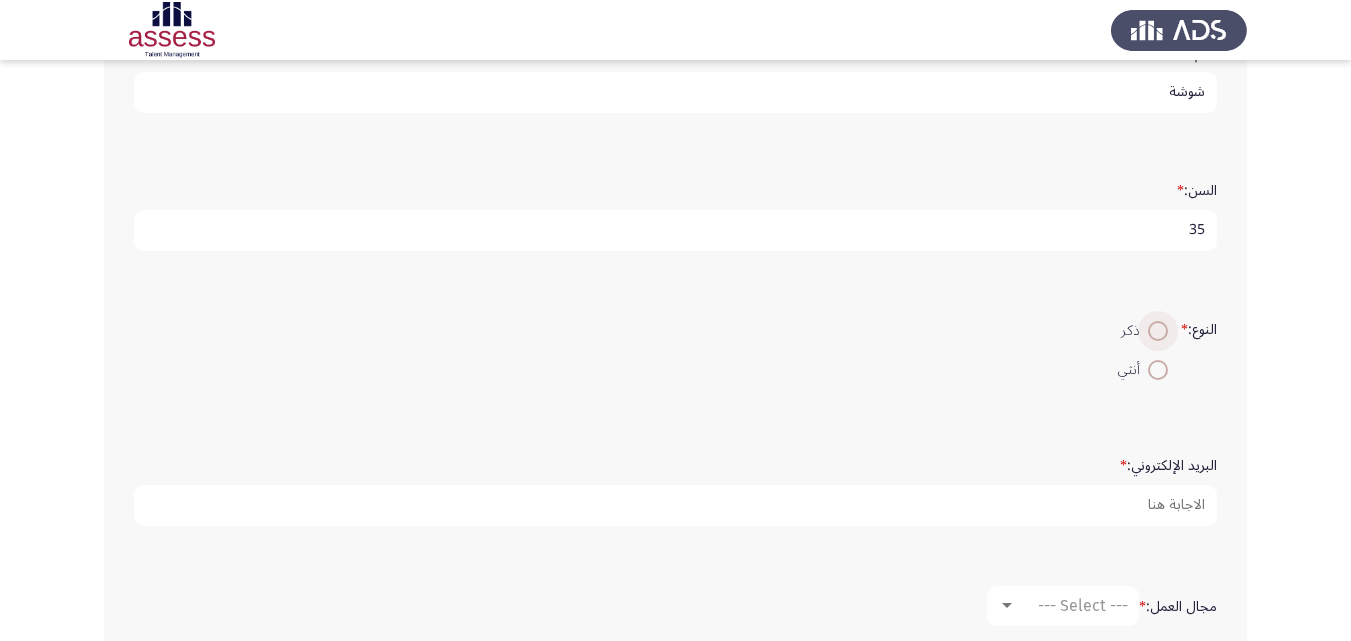 click on "ذكر" at bounding box center [1134, 331] 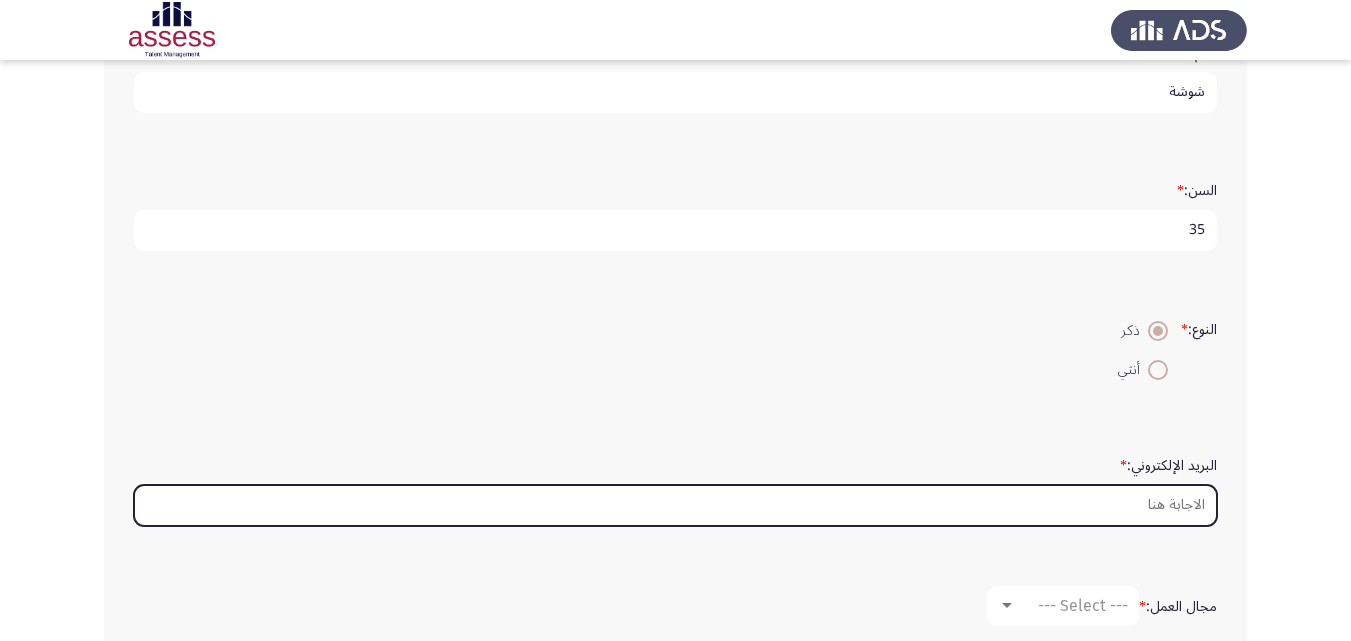 click on "البريد الإلكتروني:   *" at bounding box center (675, 505) 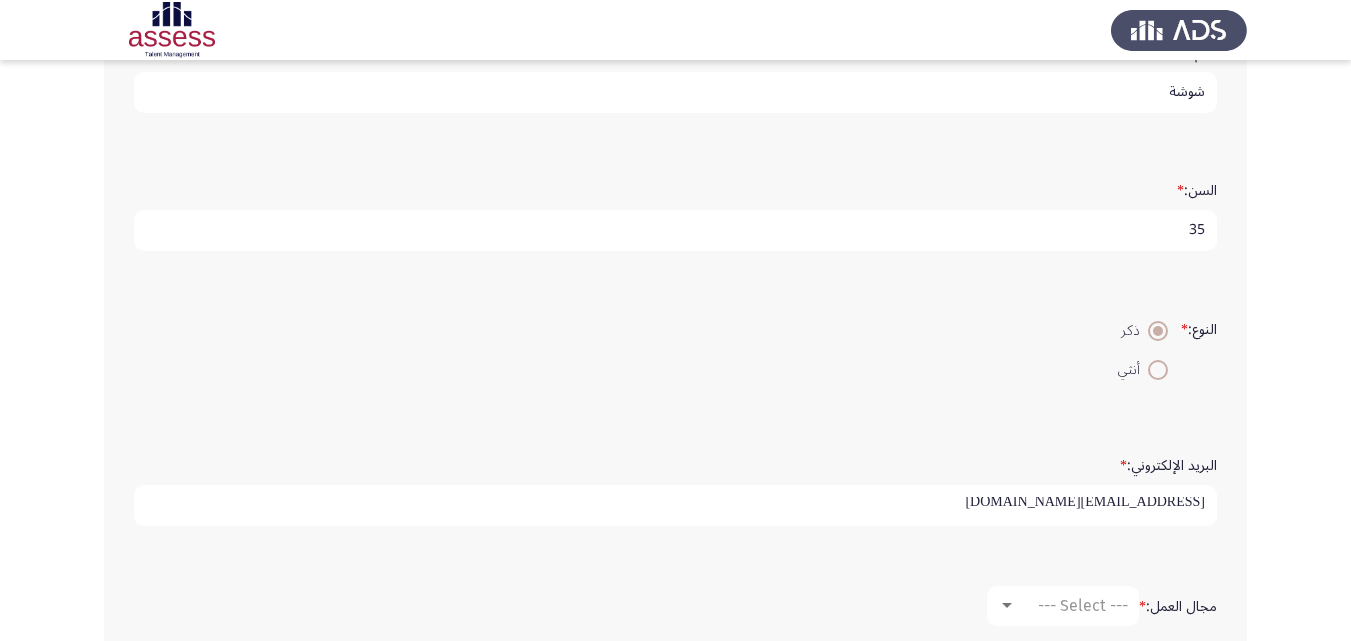 scroll, scrollTop: 5, scrollLeft: 0, axis: vertical 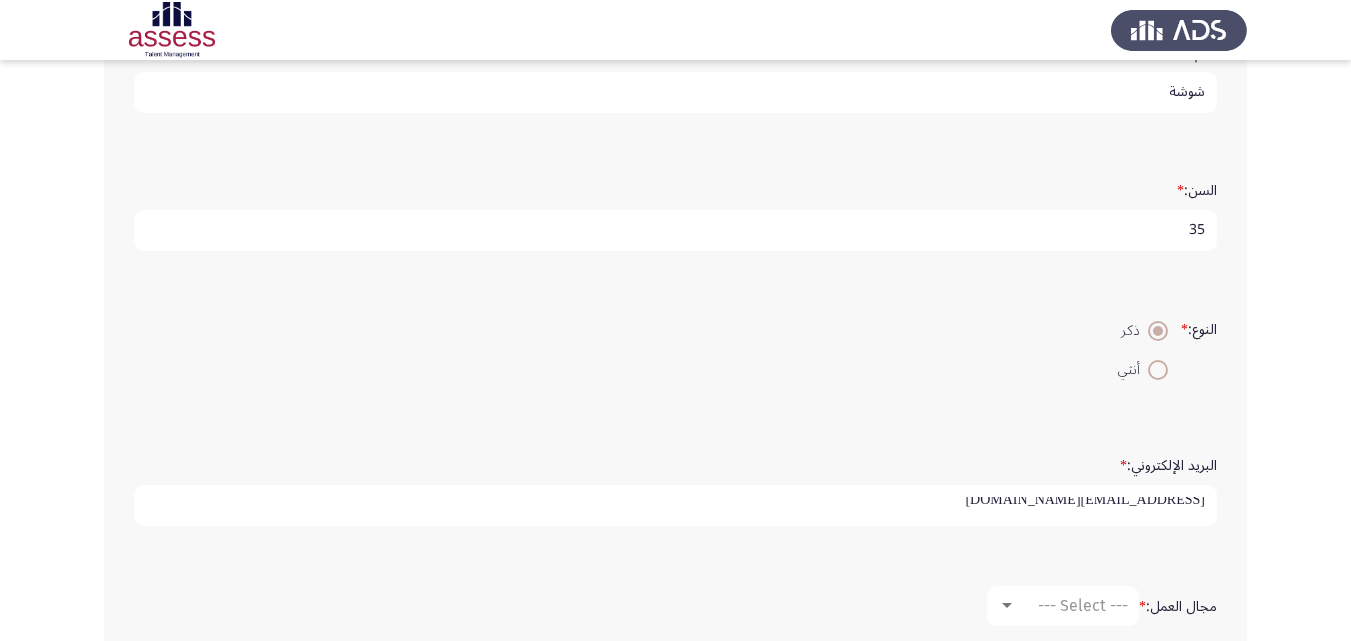 type on "amhedshosha201210@gmail.com" 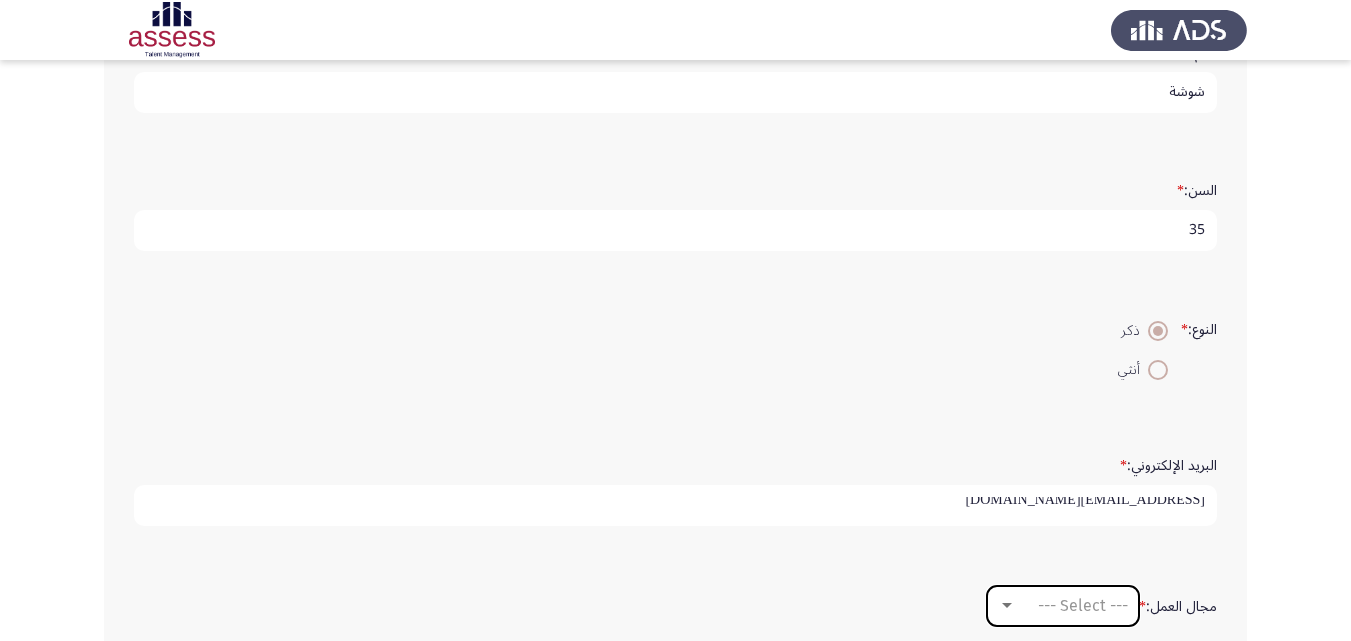scroll, scrollTop: 0, scrollLeft: 0, axis: both 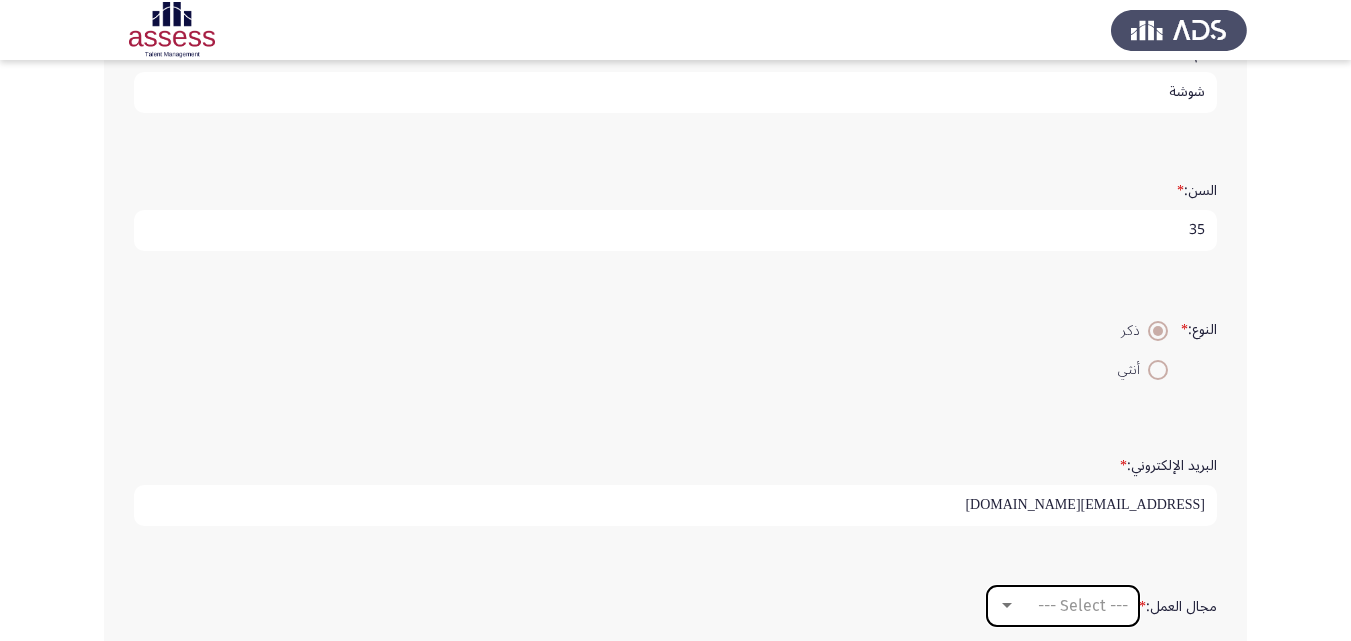 click on "--- Select ---" at bounding box center [1083, 605] 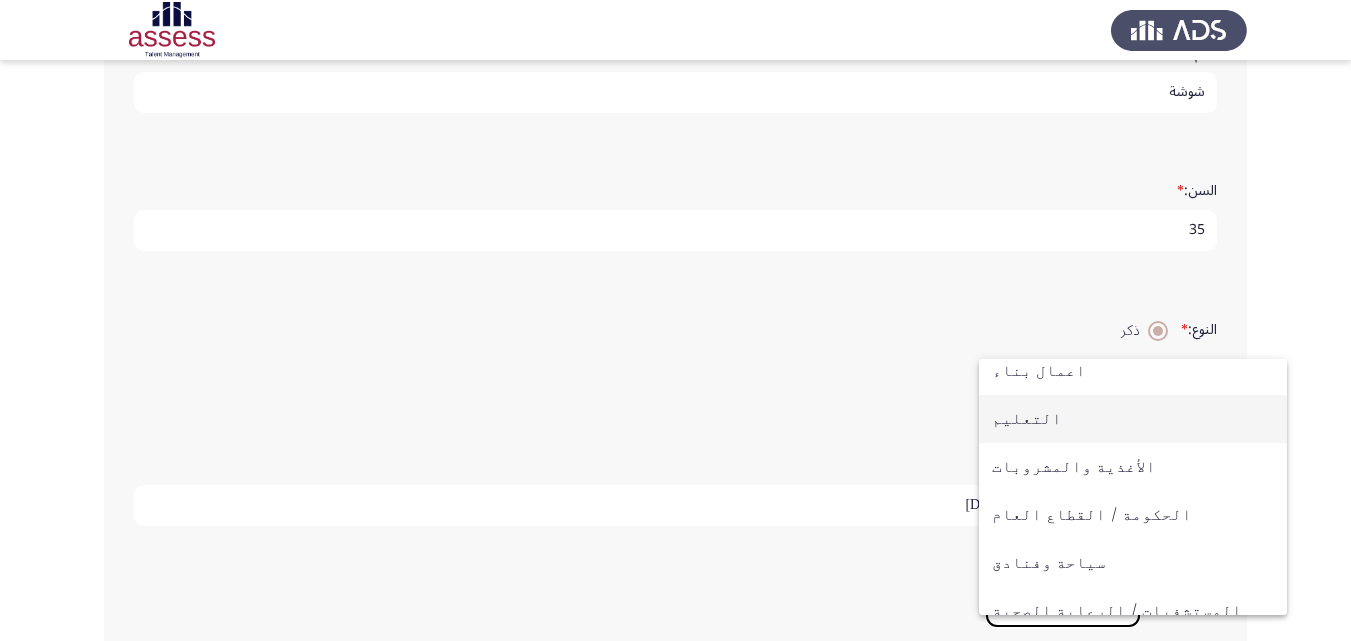 scroll, scrollTop: 200, scrollLeft: 0, axis: vertical 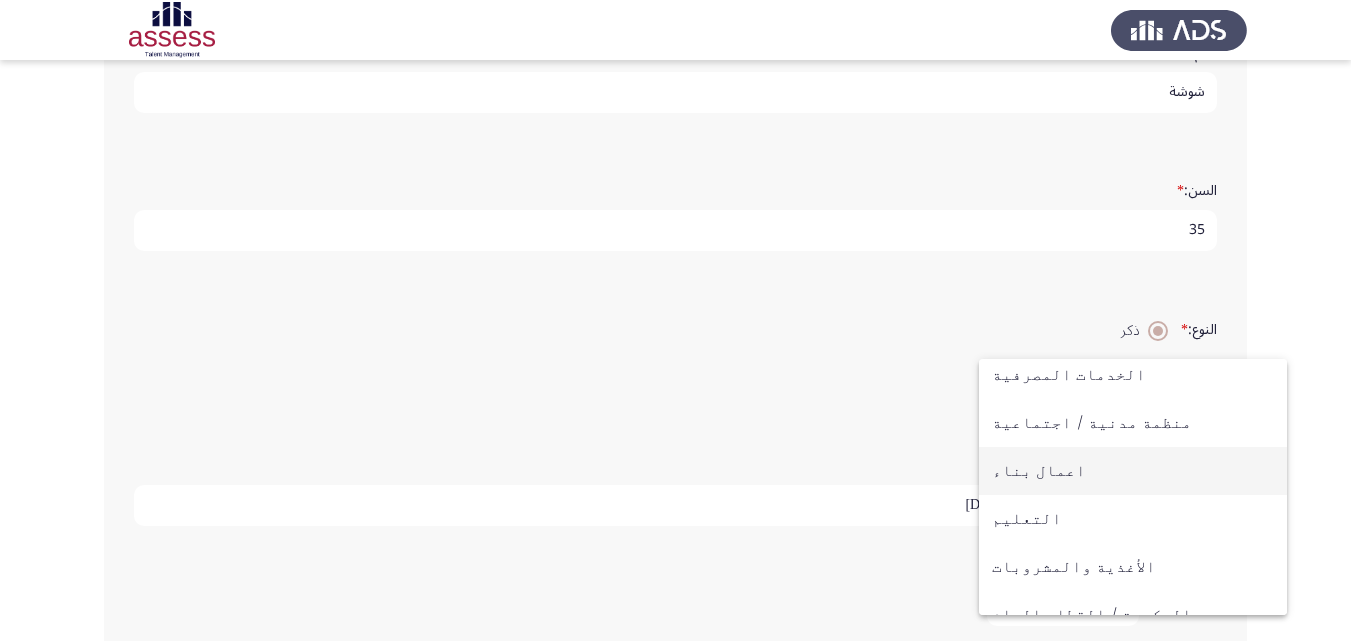 click on "اعمال بناء" at bounding box center [1133, 471] 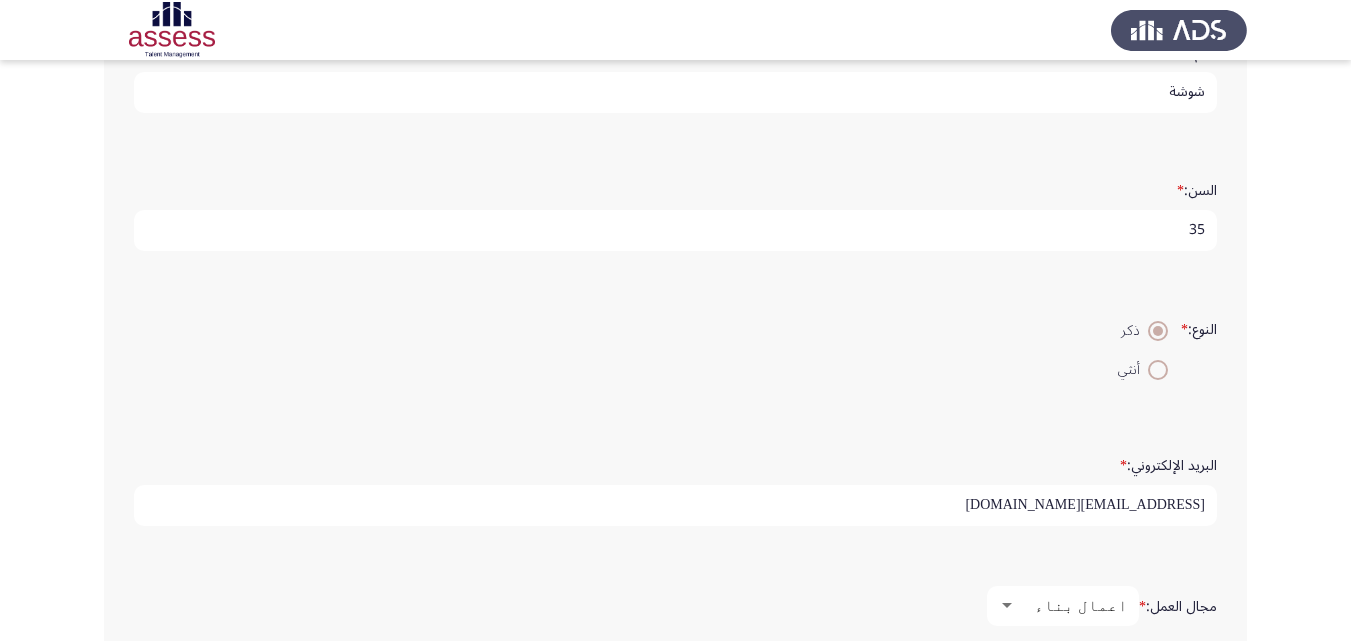 scroll, scrollTop: 554, scrollLeft: 0, axis: vertical 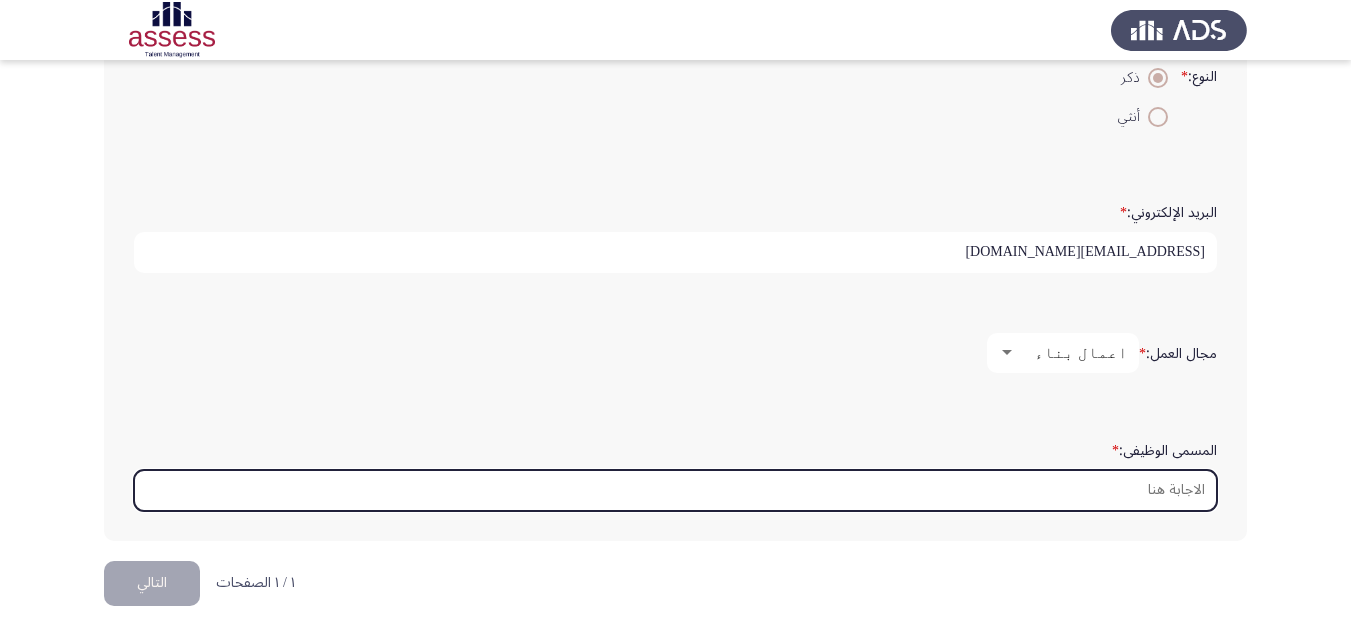 click on "المسمى الوظيفى:   *" at bounding box center (675, 490) 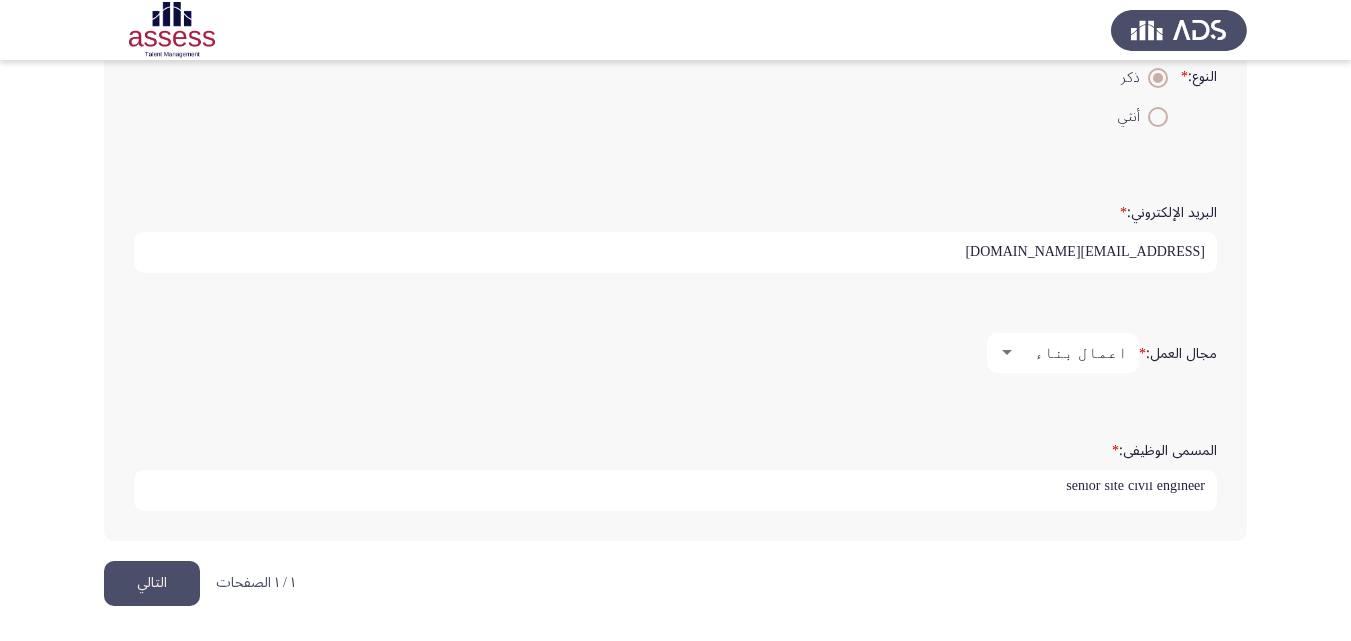 scroll, scrollTop: 5, scrollLeft: 0, axis: vertical 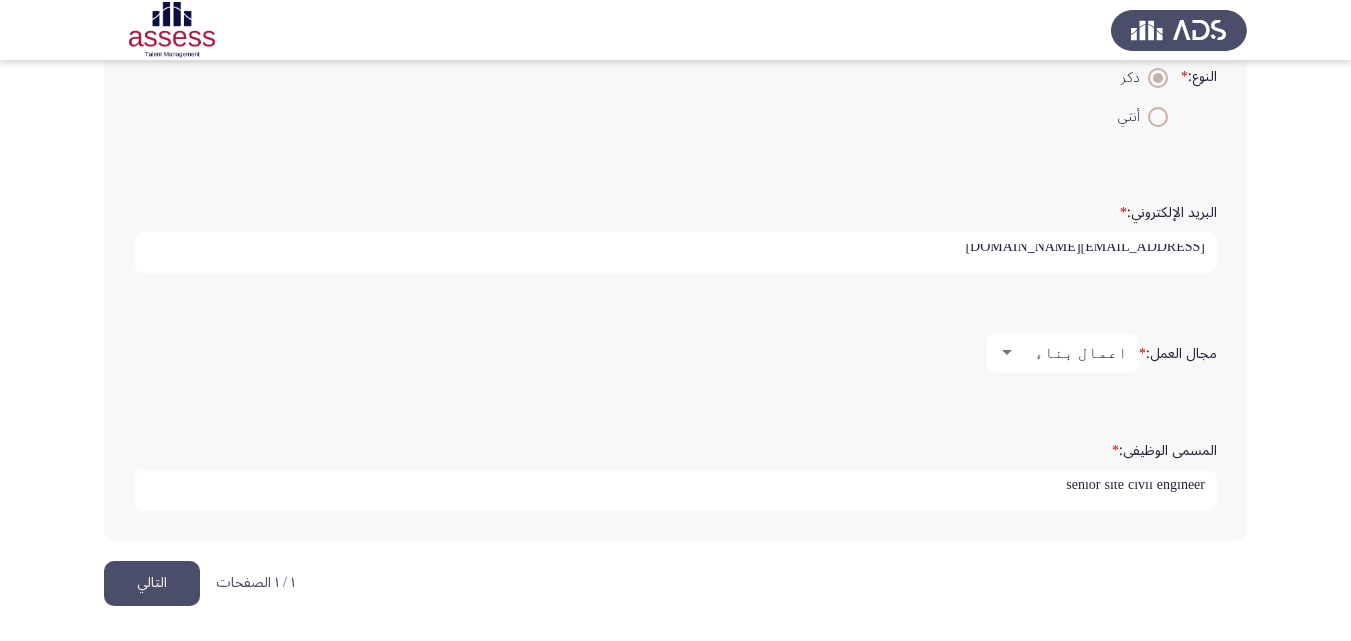 type on "senior site civil engineer" 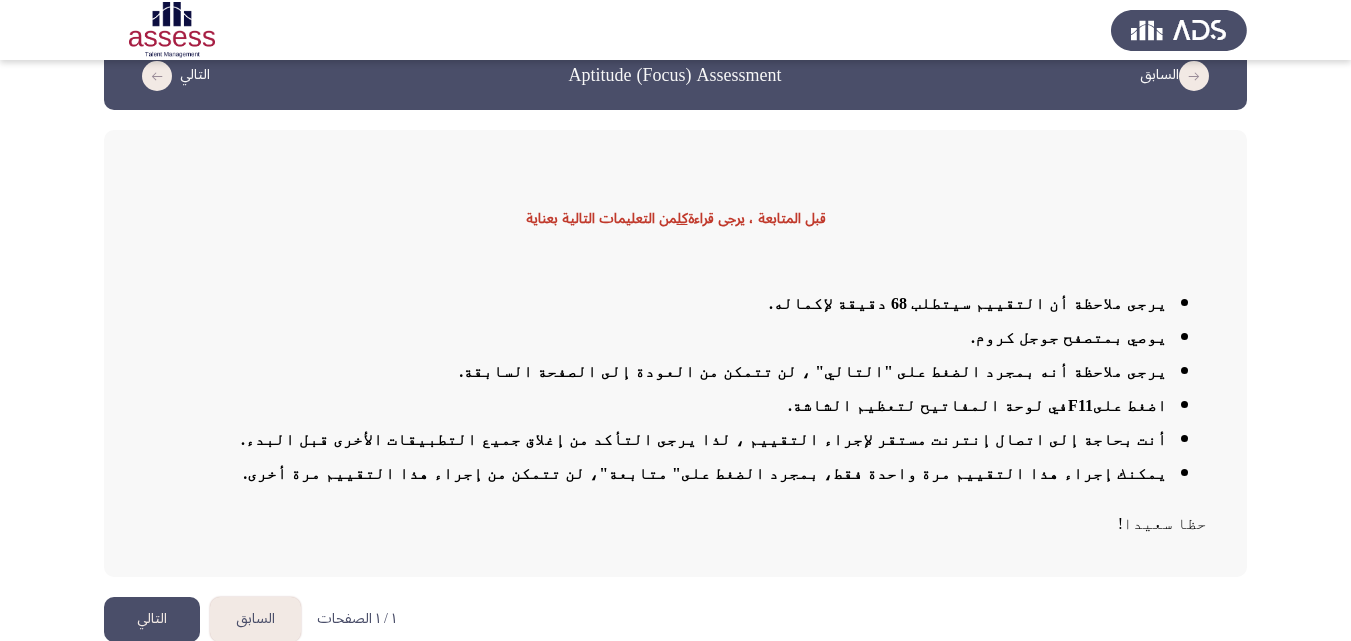 scroll, scrollTop: 59, scrollLeft: 0, axis: vertical 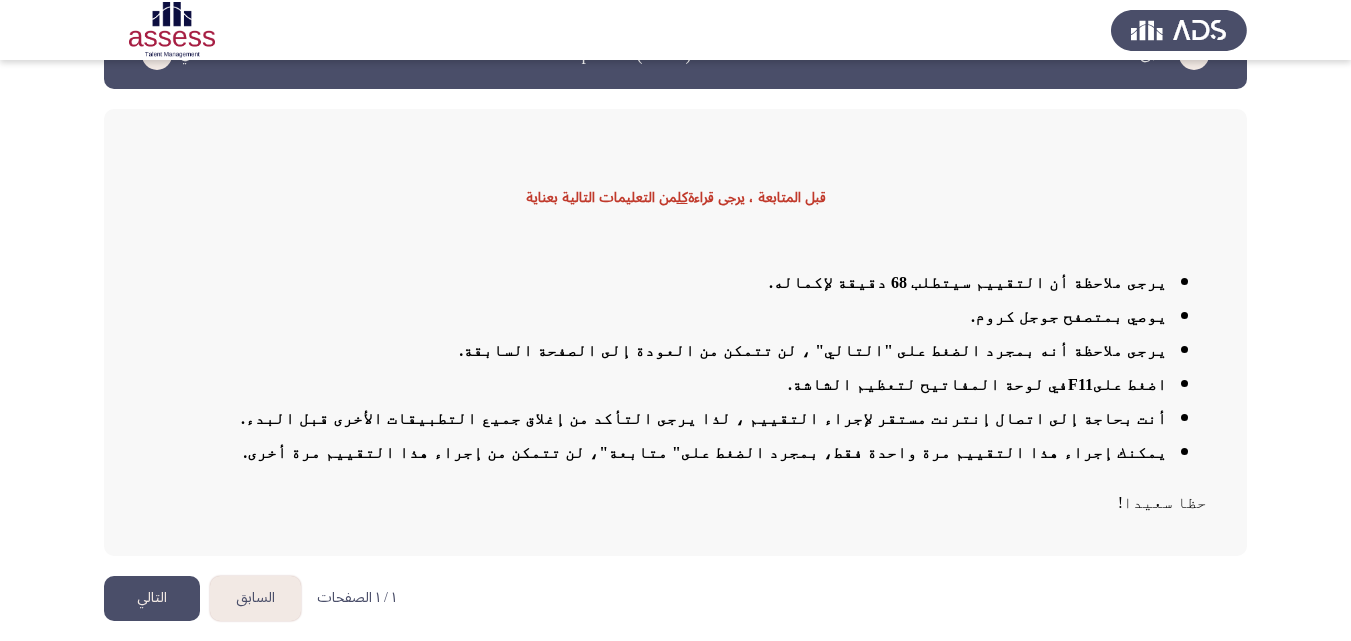 click on "التالي" 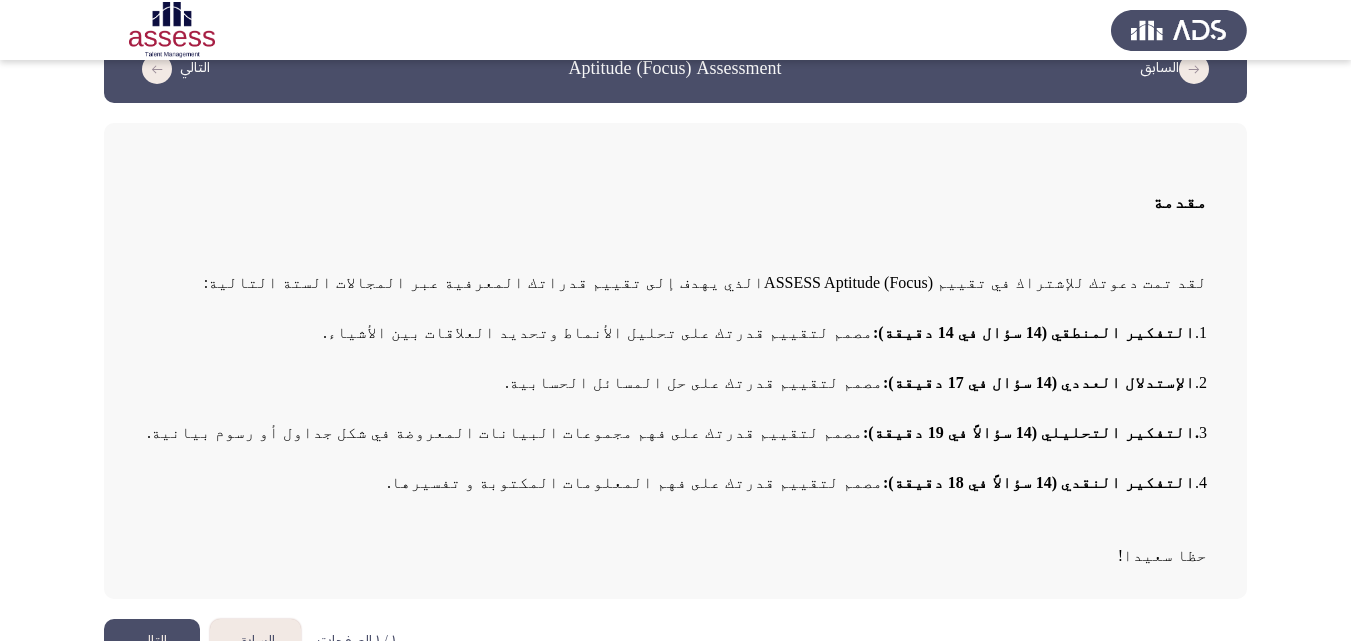 scroll, scrollTop: 84, scrollLeft: 0, axis: vertical 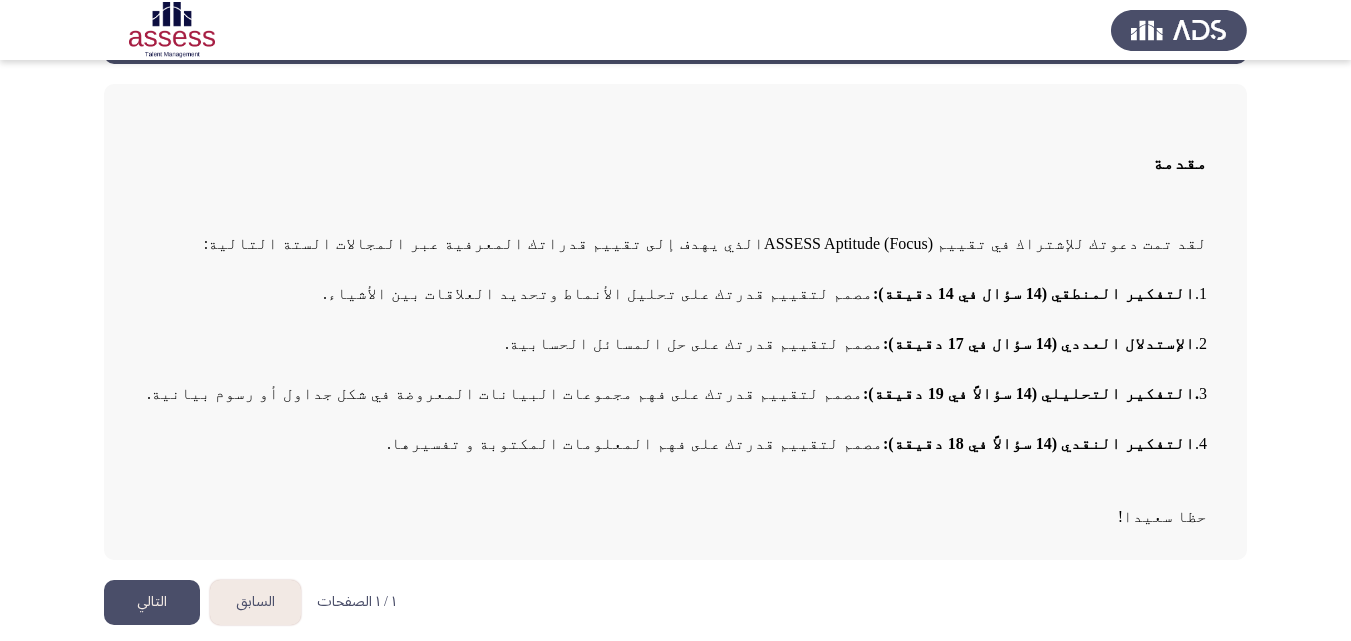 click on "التالي" 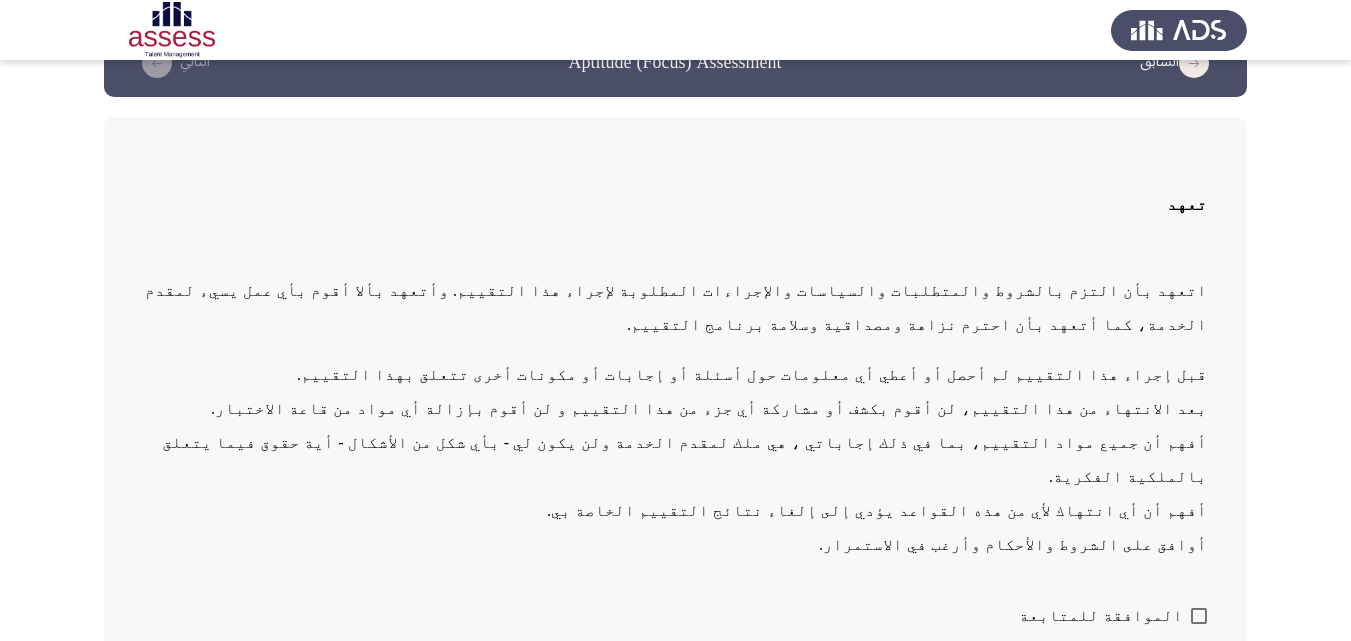 scroll, scrollTop: 79, scrollLeft: 0, axis: vertical 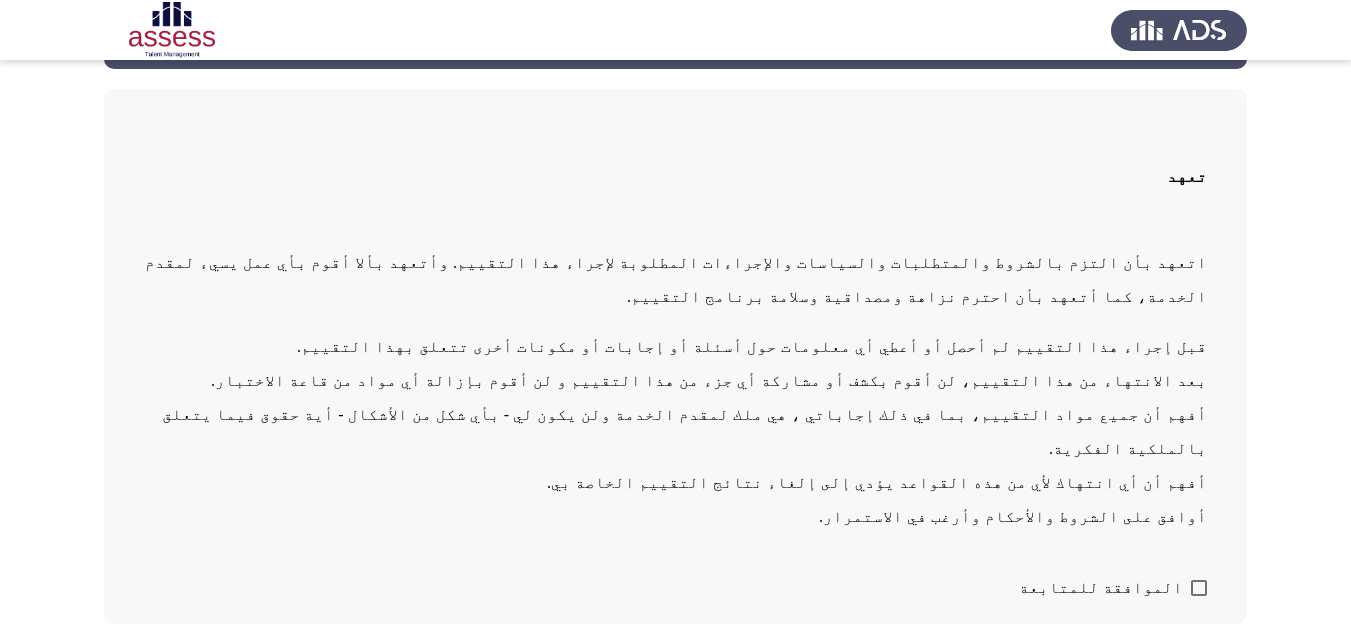 click at bounding box center (1199, 588) 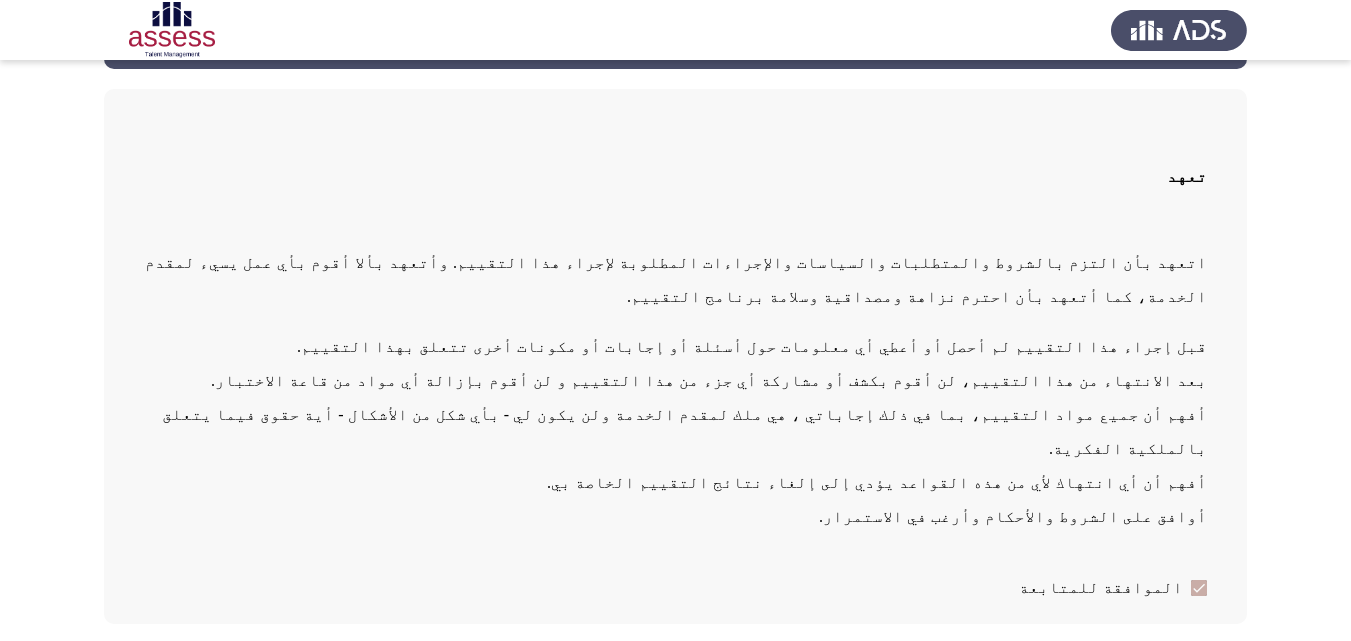 click on "التالي" 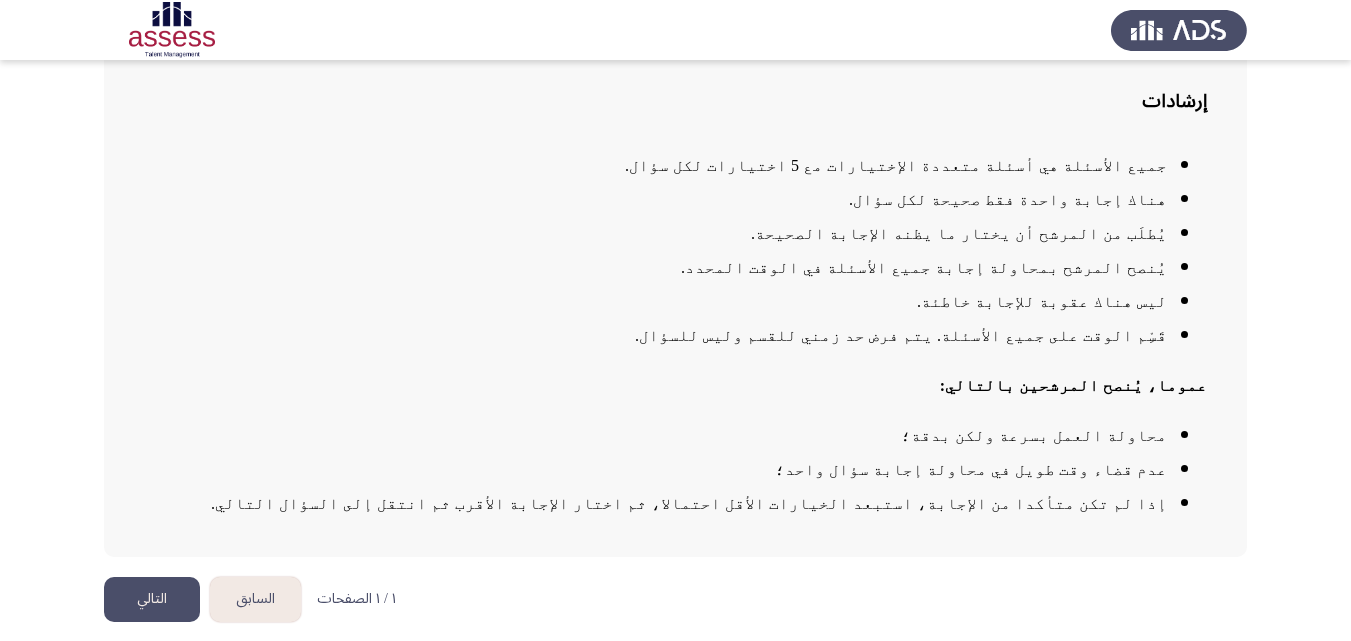 scroll, scrollTop: 147, scrollLeft: 0, axis: vertical 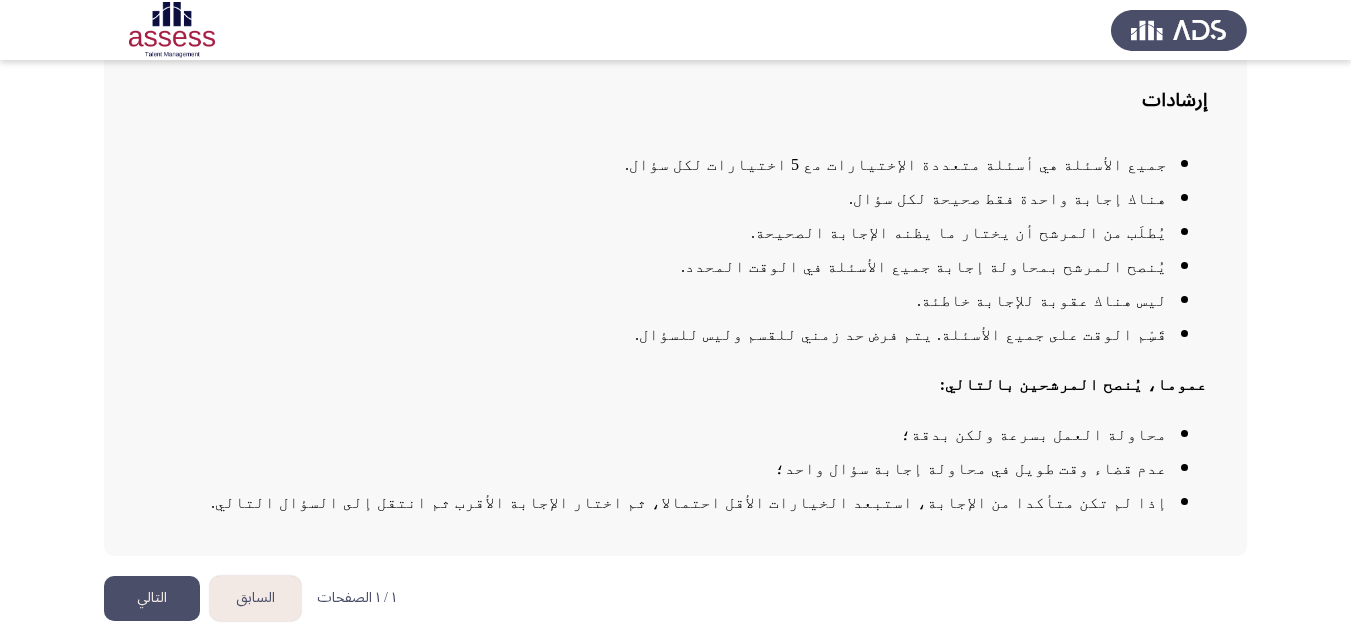 click on "التالي" 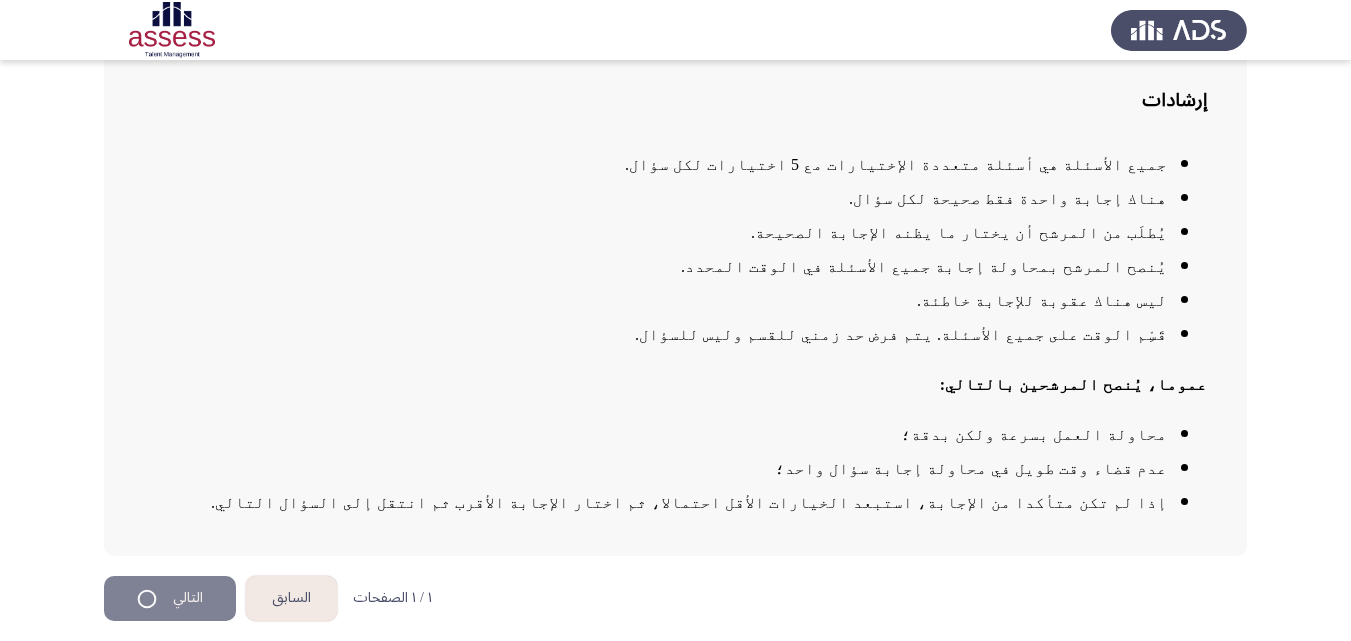 scroll, scrollTop: 0, scrollLeft: 0, axis: both 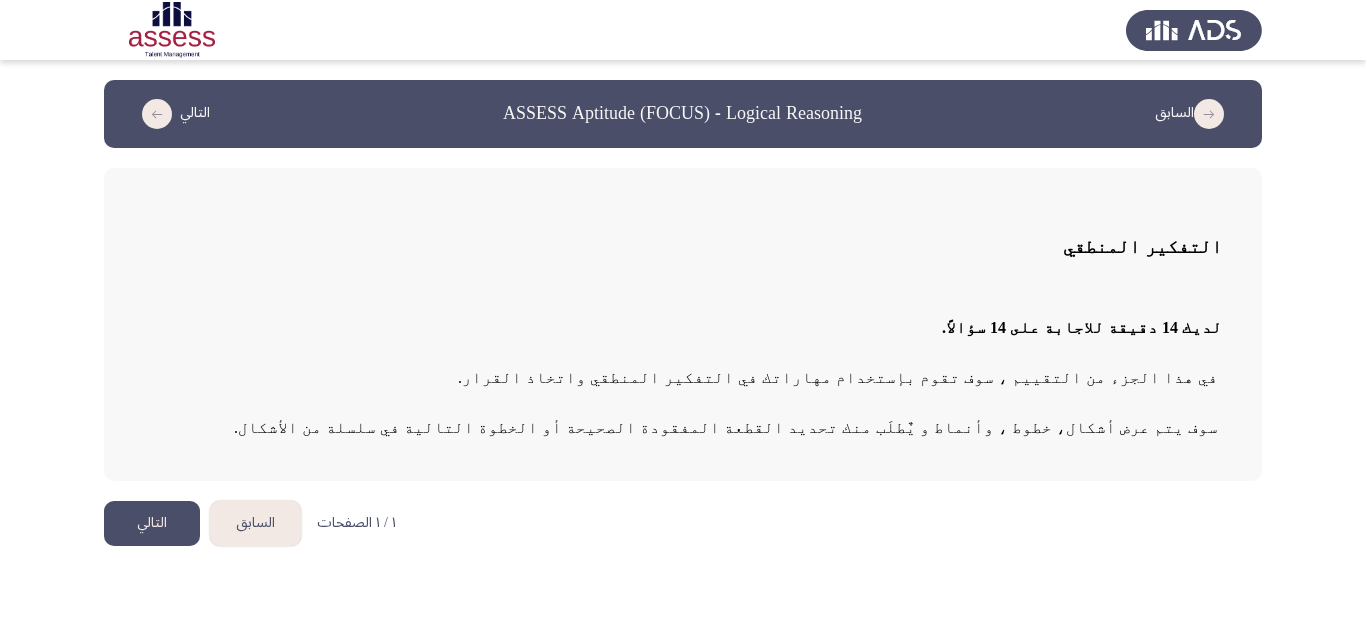 click on "التالي" 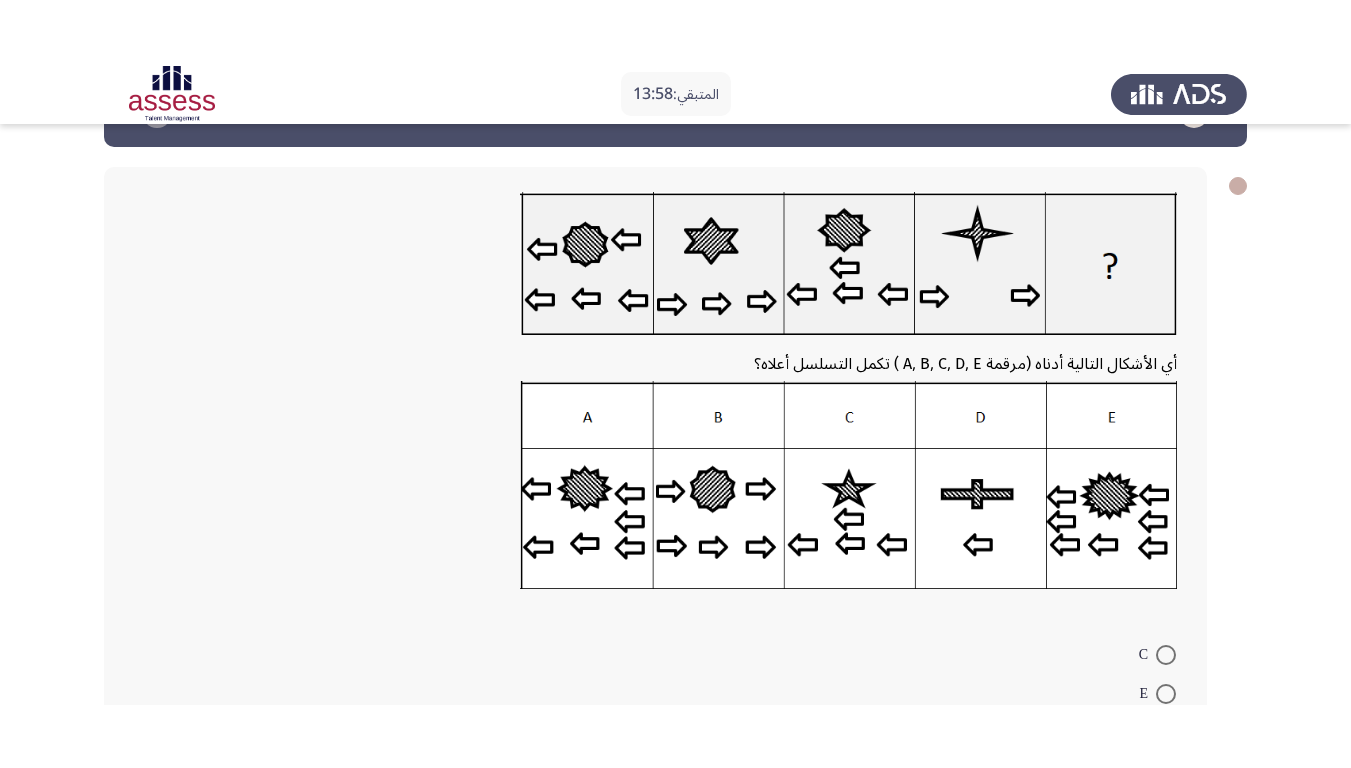 scroll, scrollTop: 100, scrollLeft: 0, axis: vertical 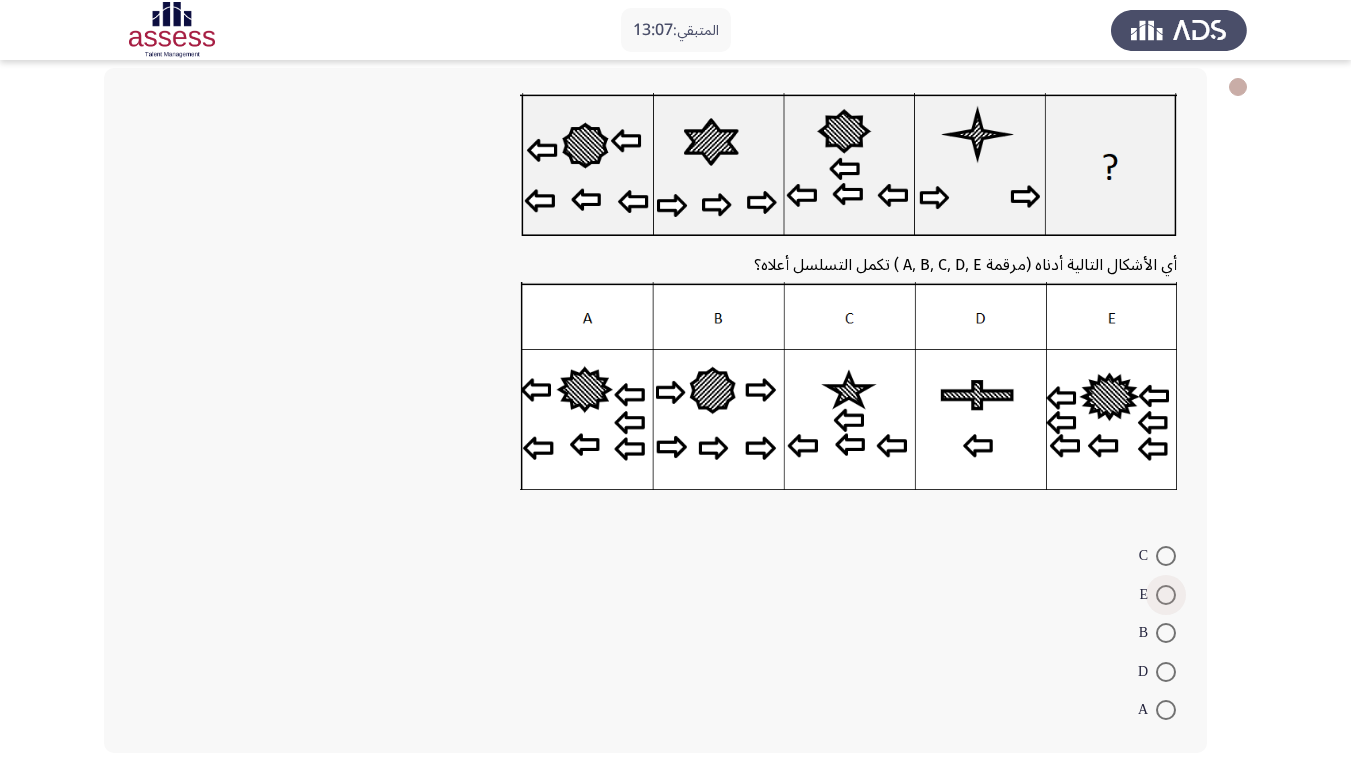 click at bounding box center (1166, 595) 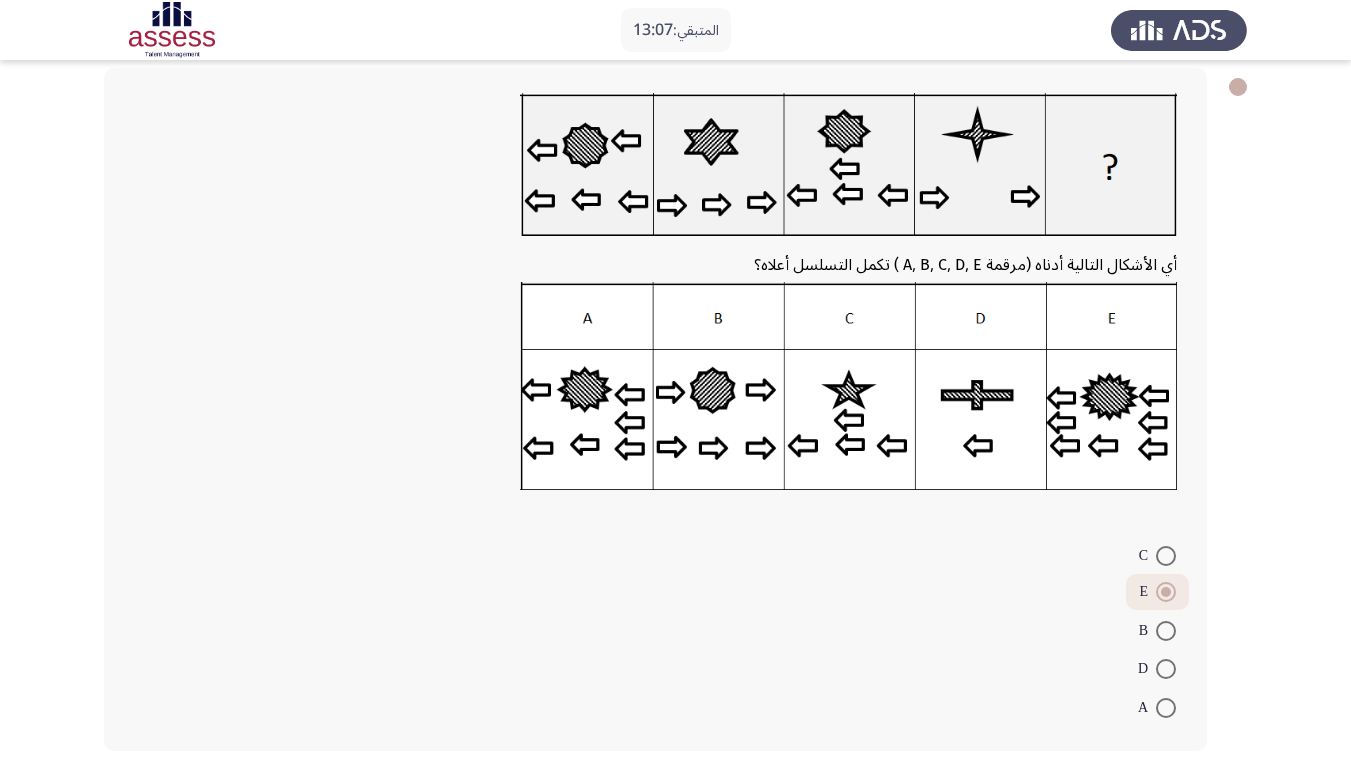 scroll, scrollTop: 183, scrollLeft: 0, axis: vertical 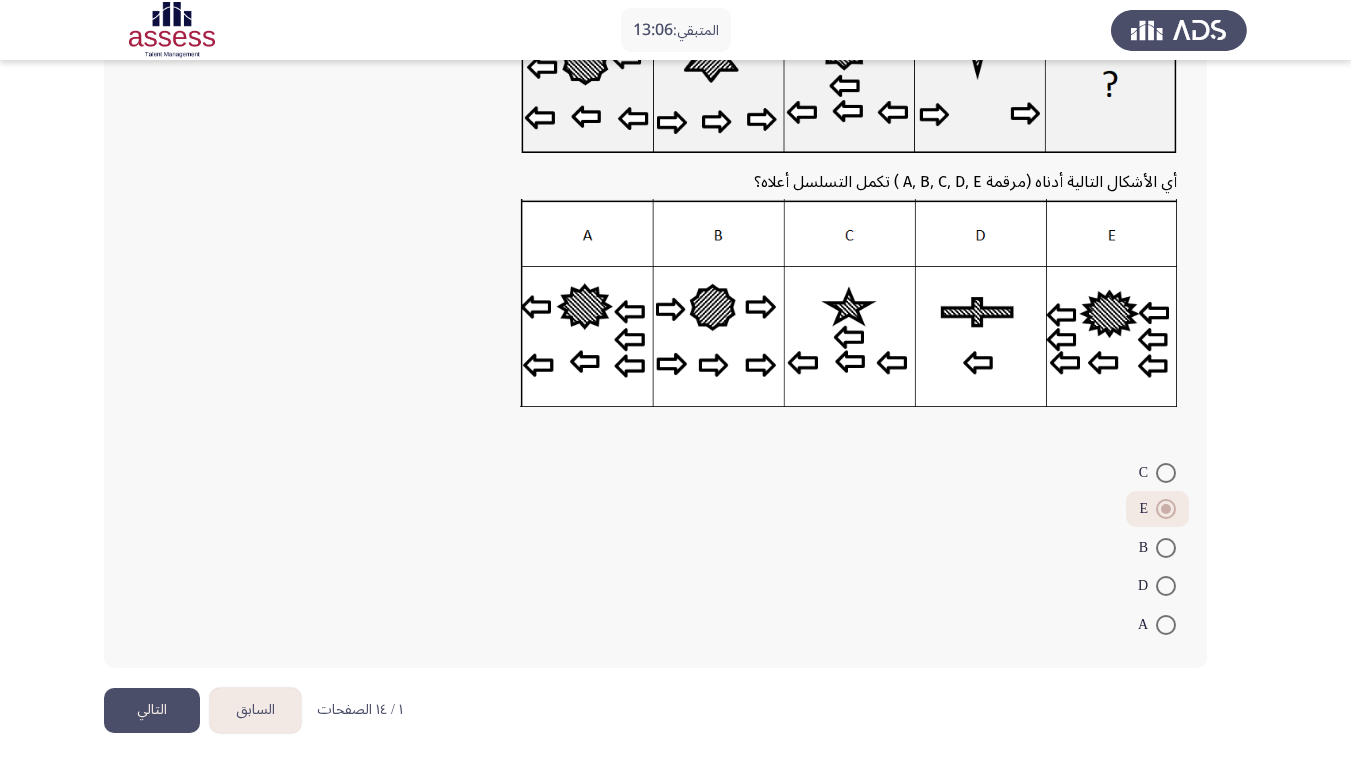click on "التالي" 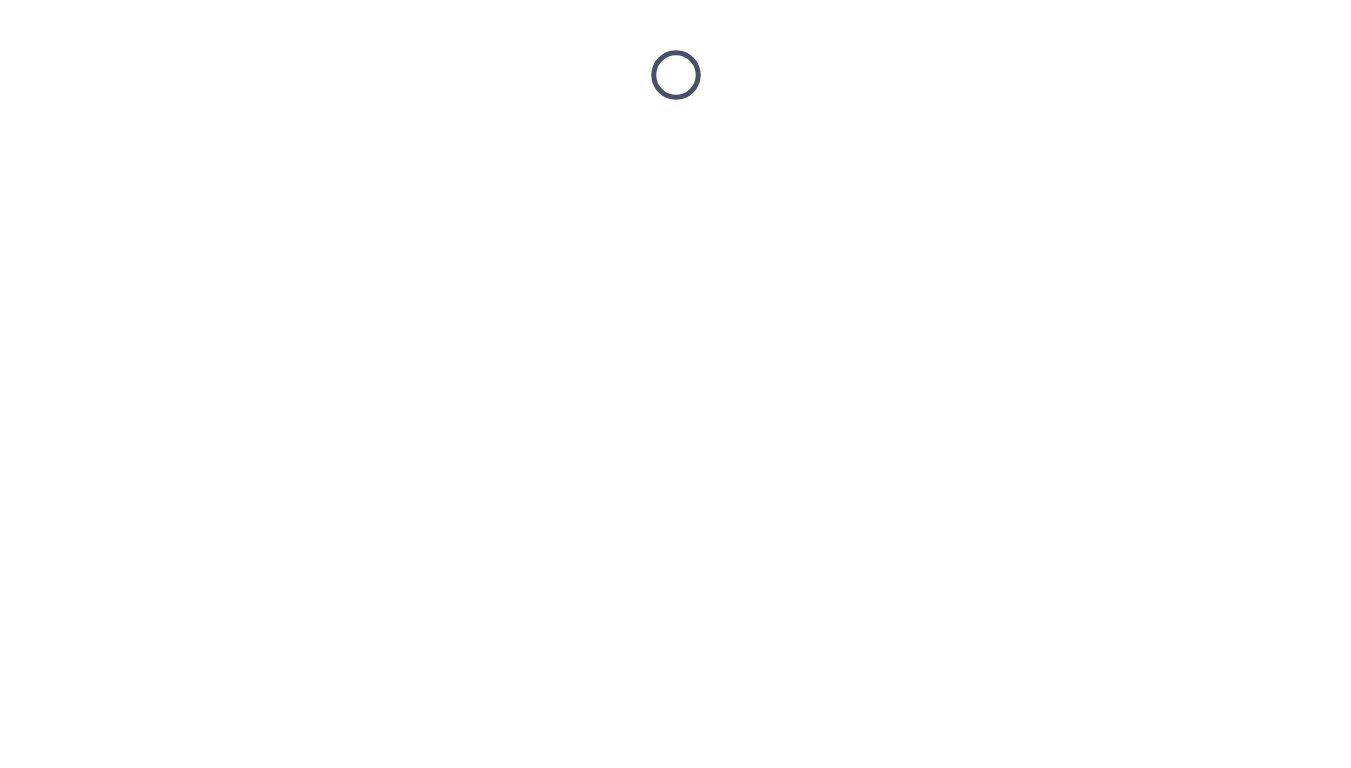 scroll, scrollTop: 0, scrollLeft: 0, axis: both 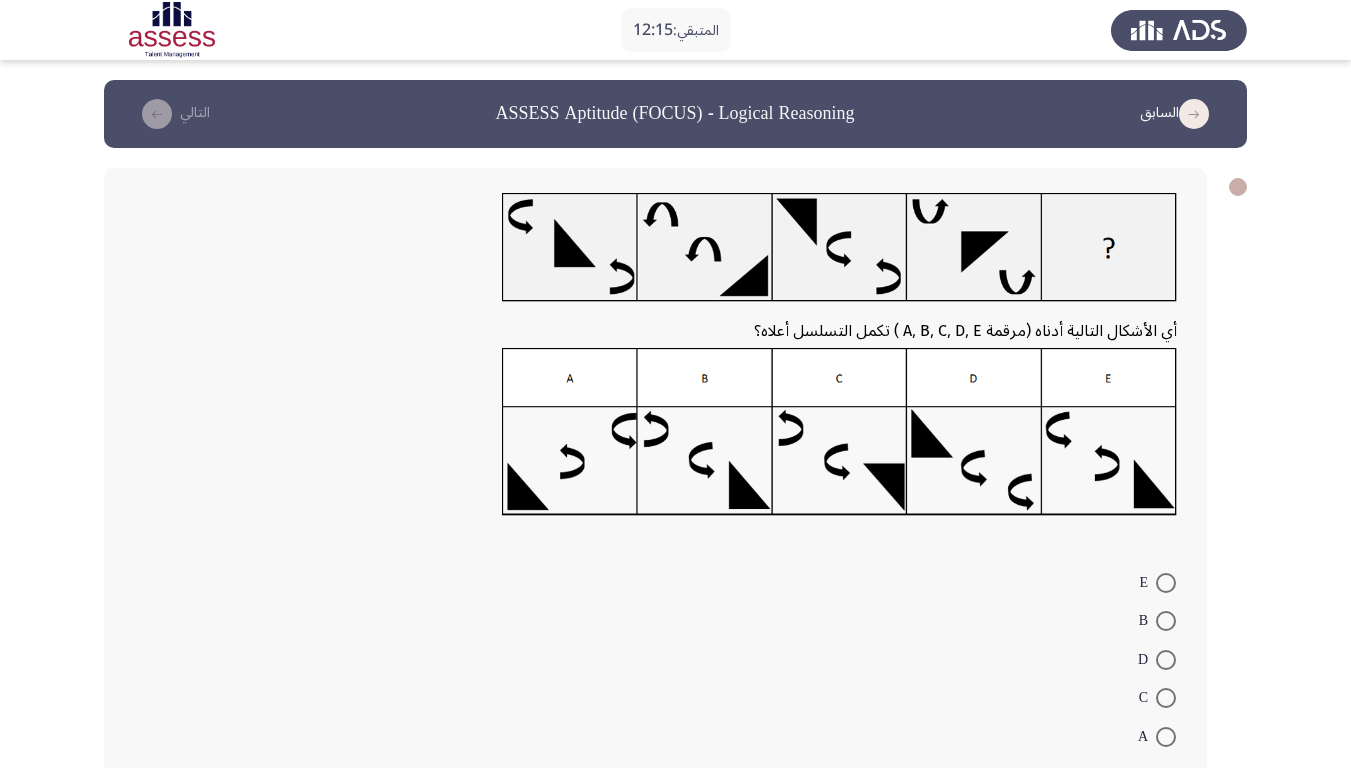 click on "C" at bounding box center (1147, 698) 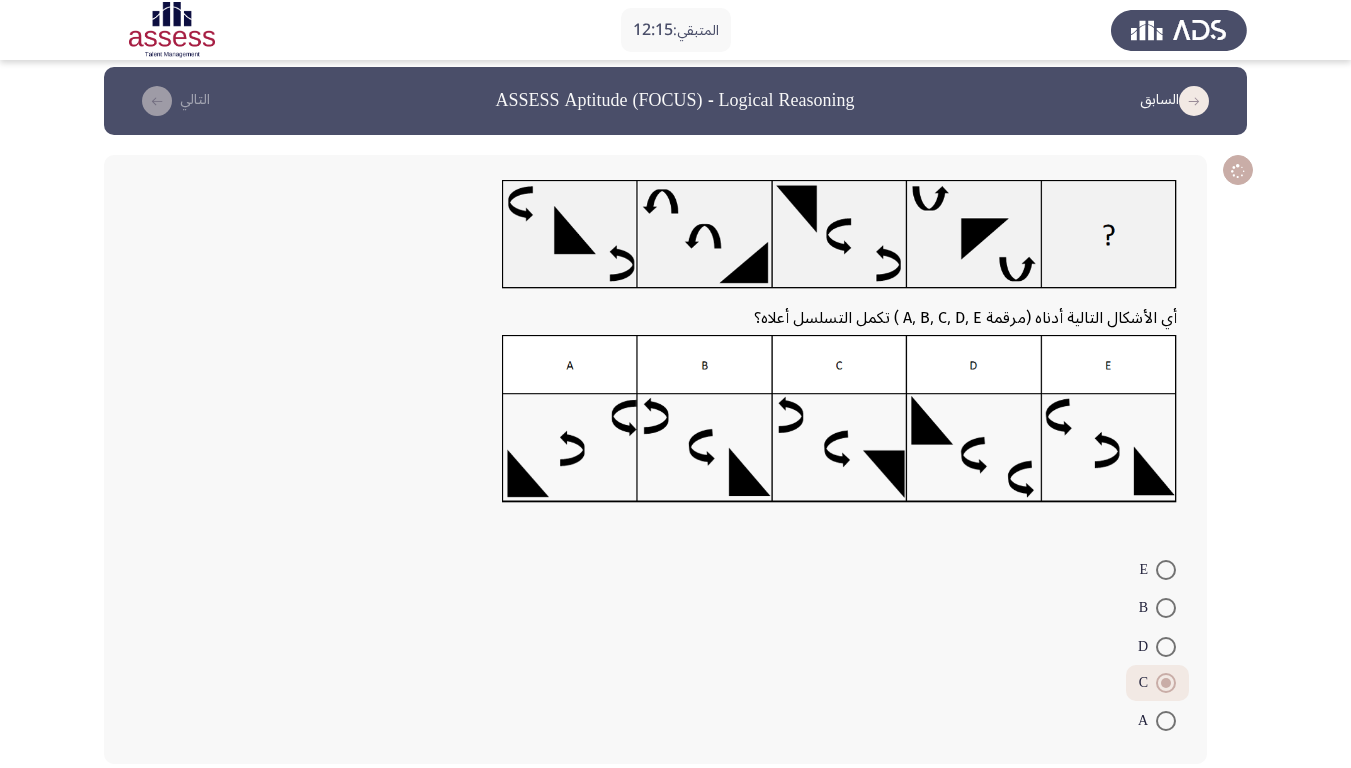 scroll, scrollTop: 109, scrollLeft: 0, axis: vertical 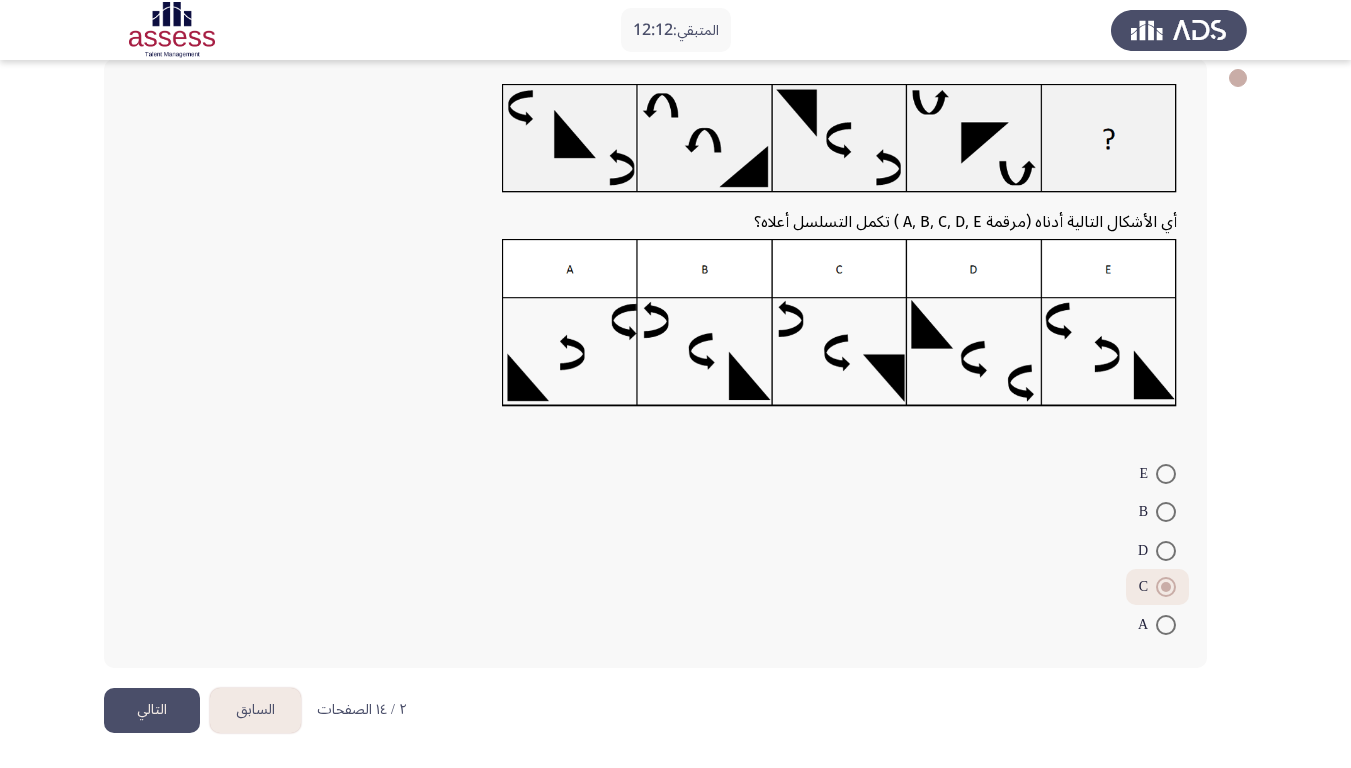 click on "التالي" 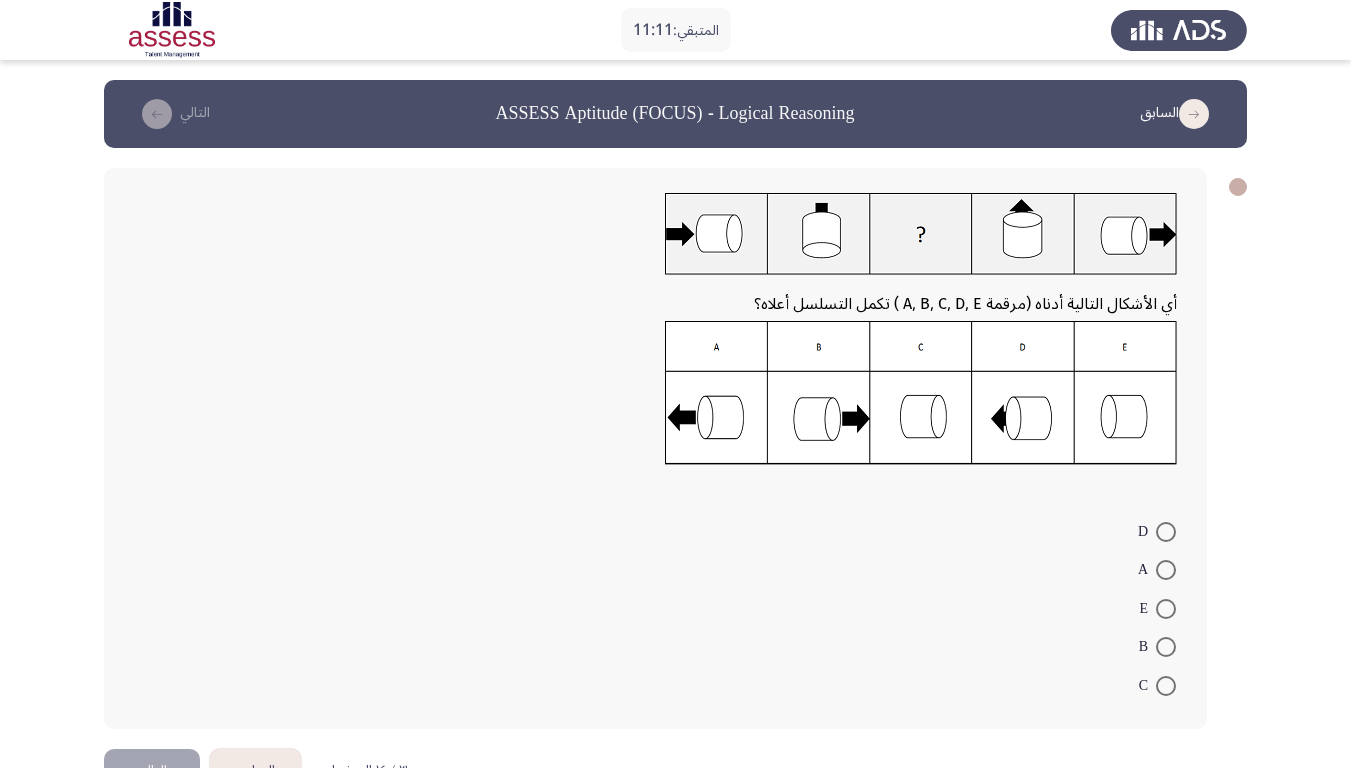 click at bounding box center (1166, 570) 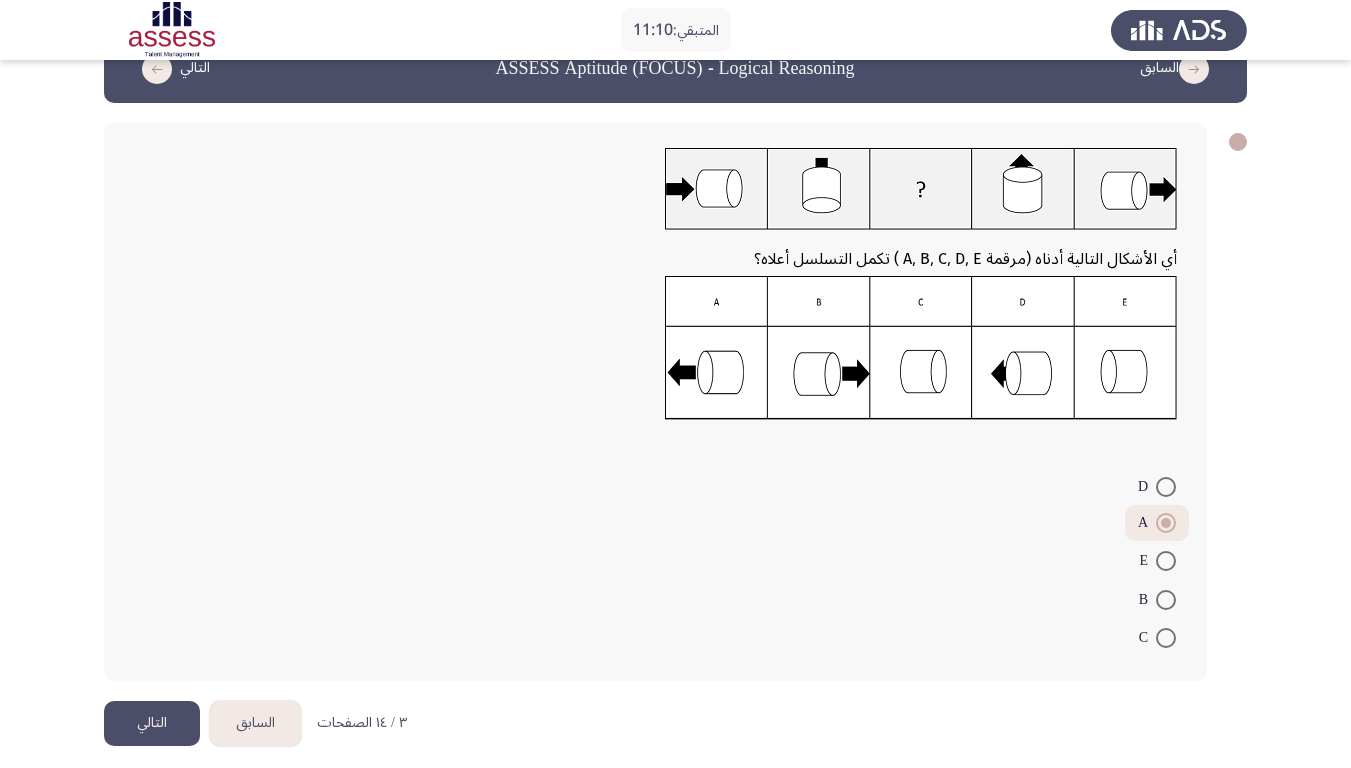 scroll, scrollTop: 58, scrollLeft: 0, axis: vertical 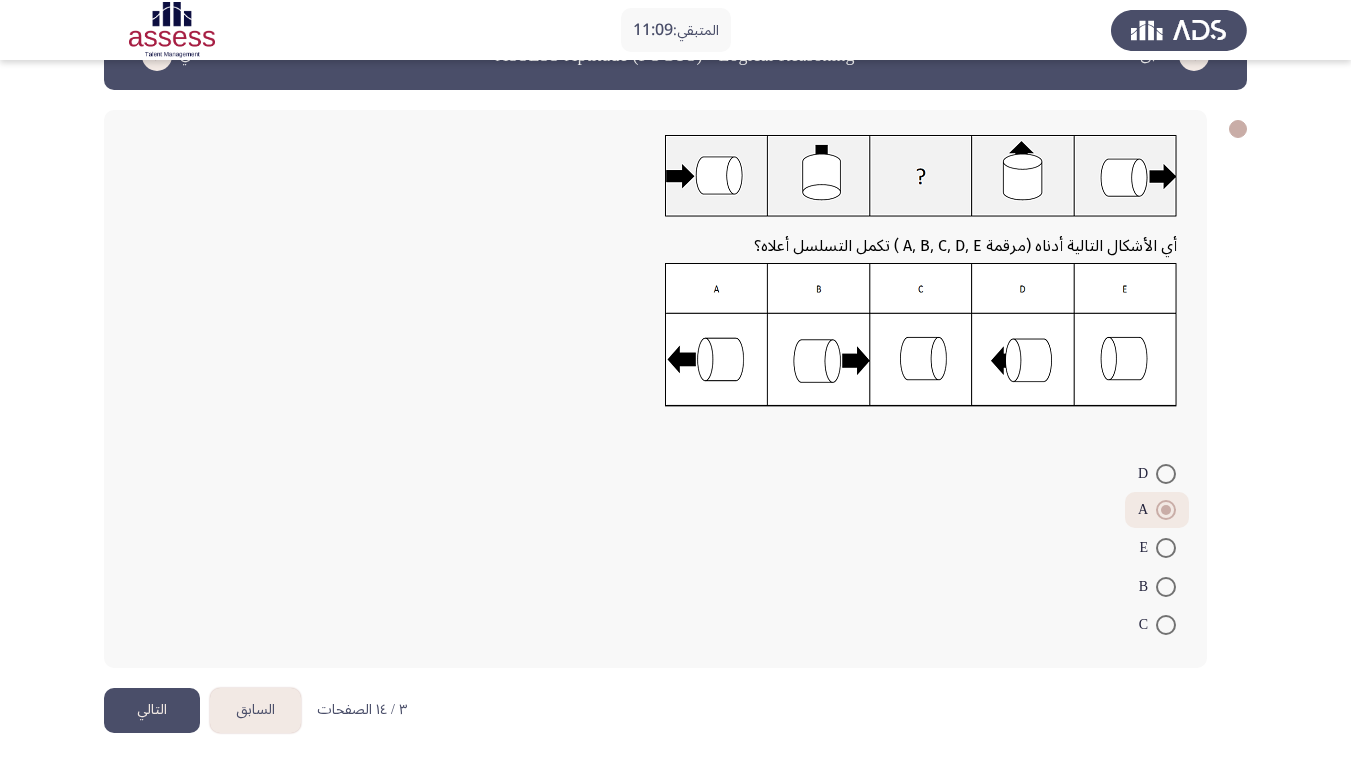 click on "التالي" 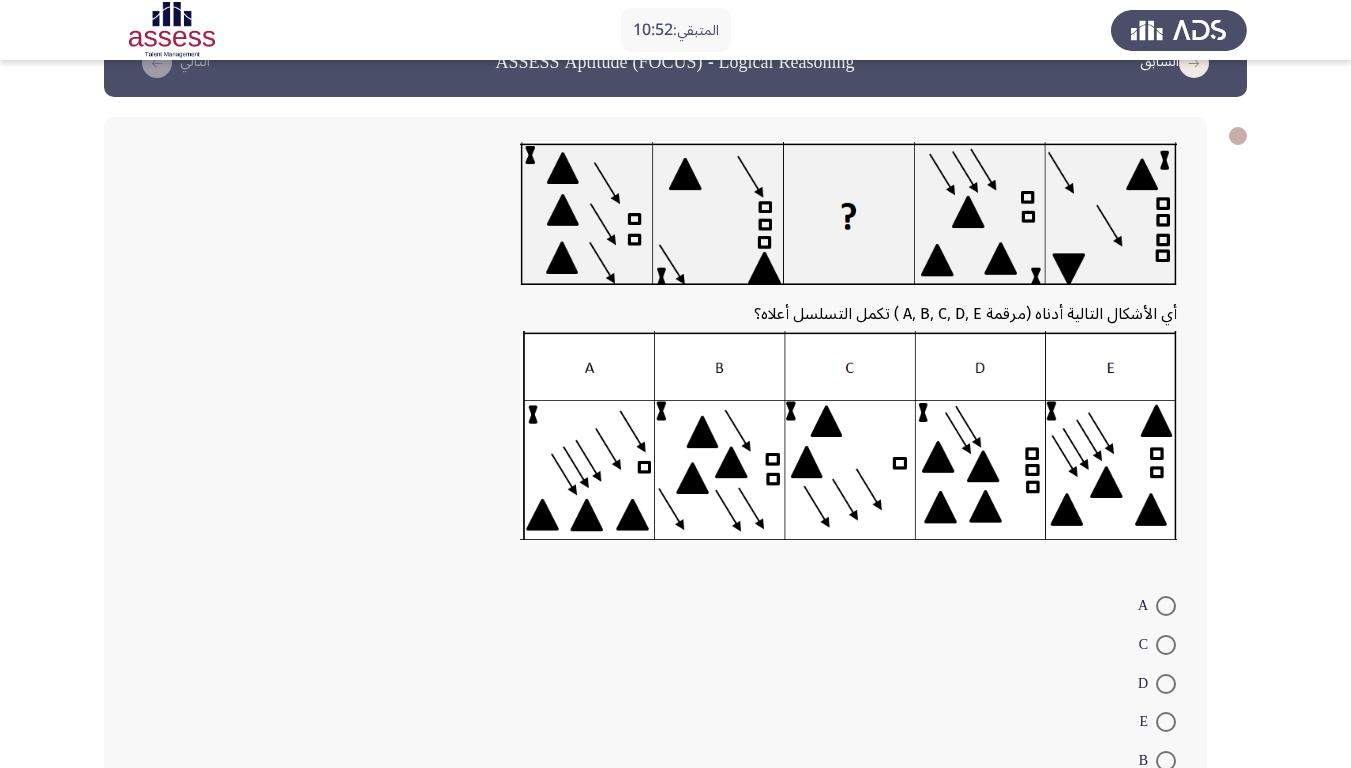 scroll, scrollTop: 100, scrollLeft: 0, axis: vertical 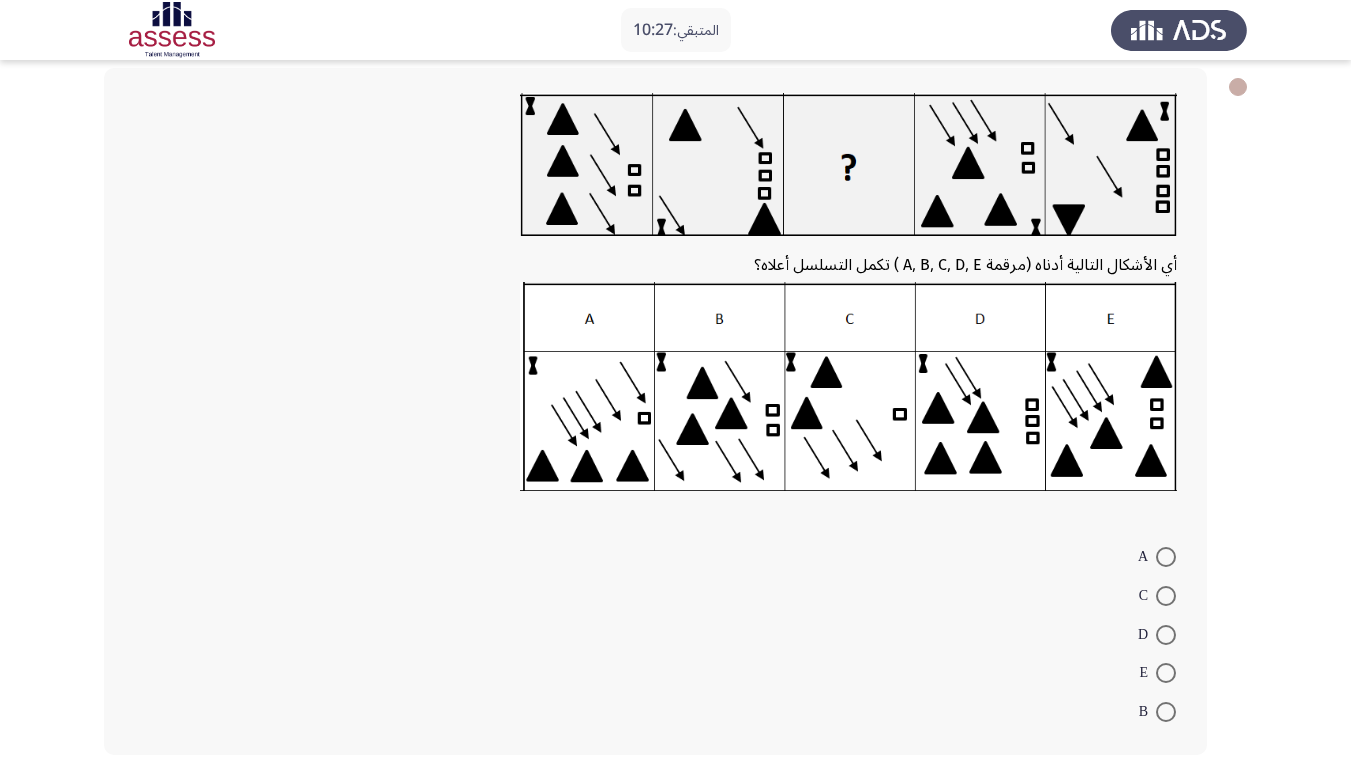 click 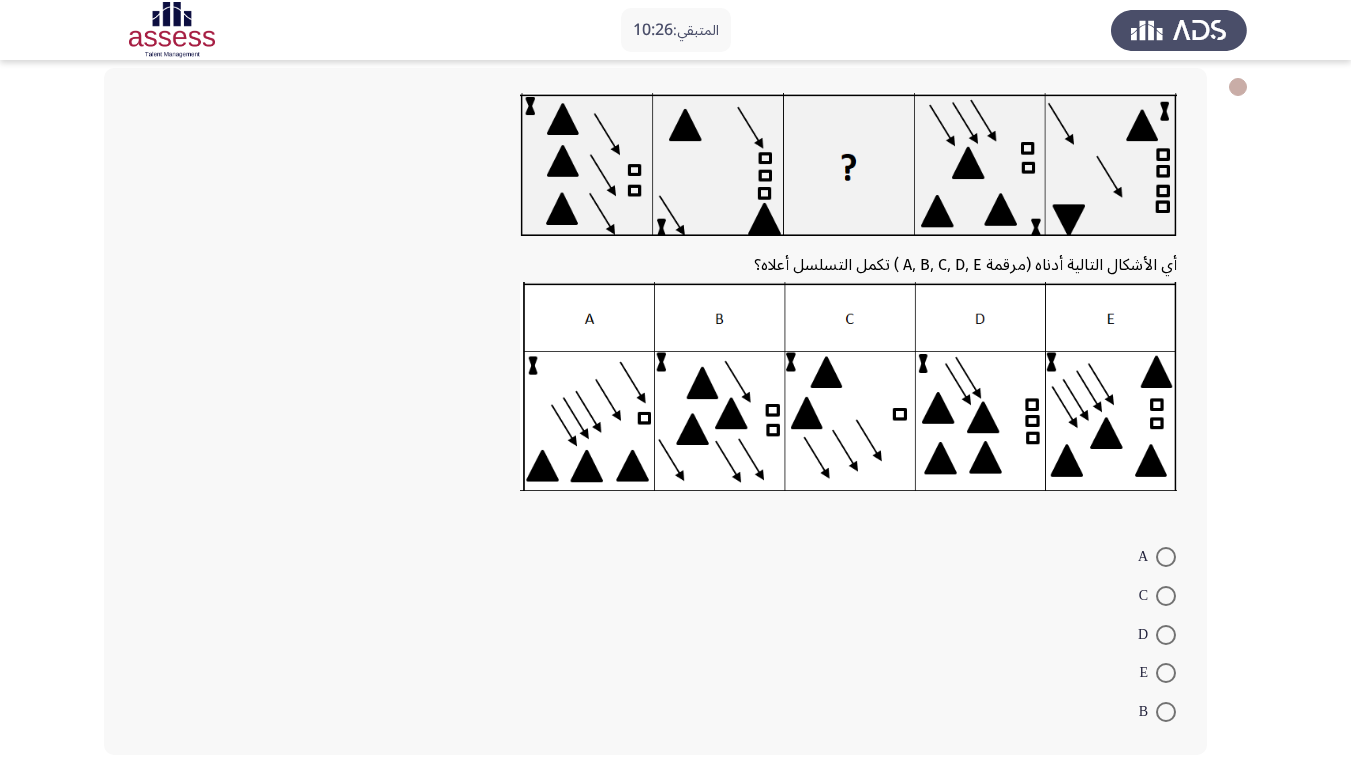 click 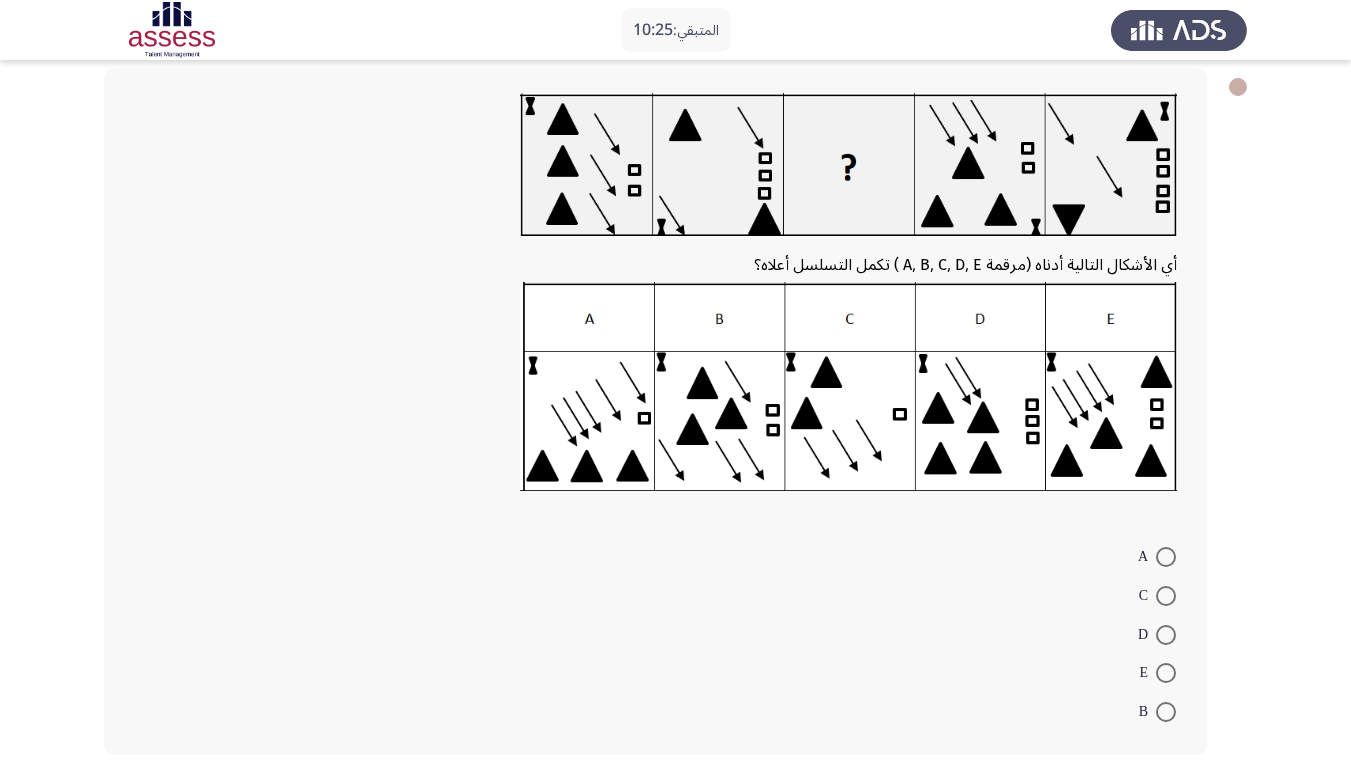 click 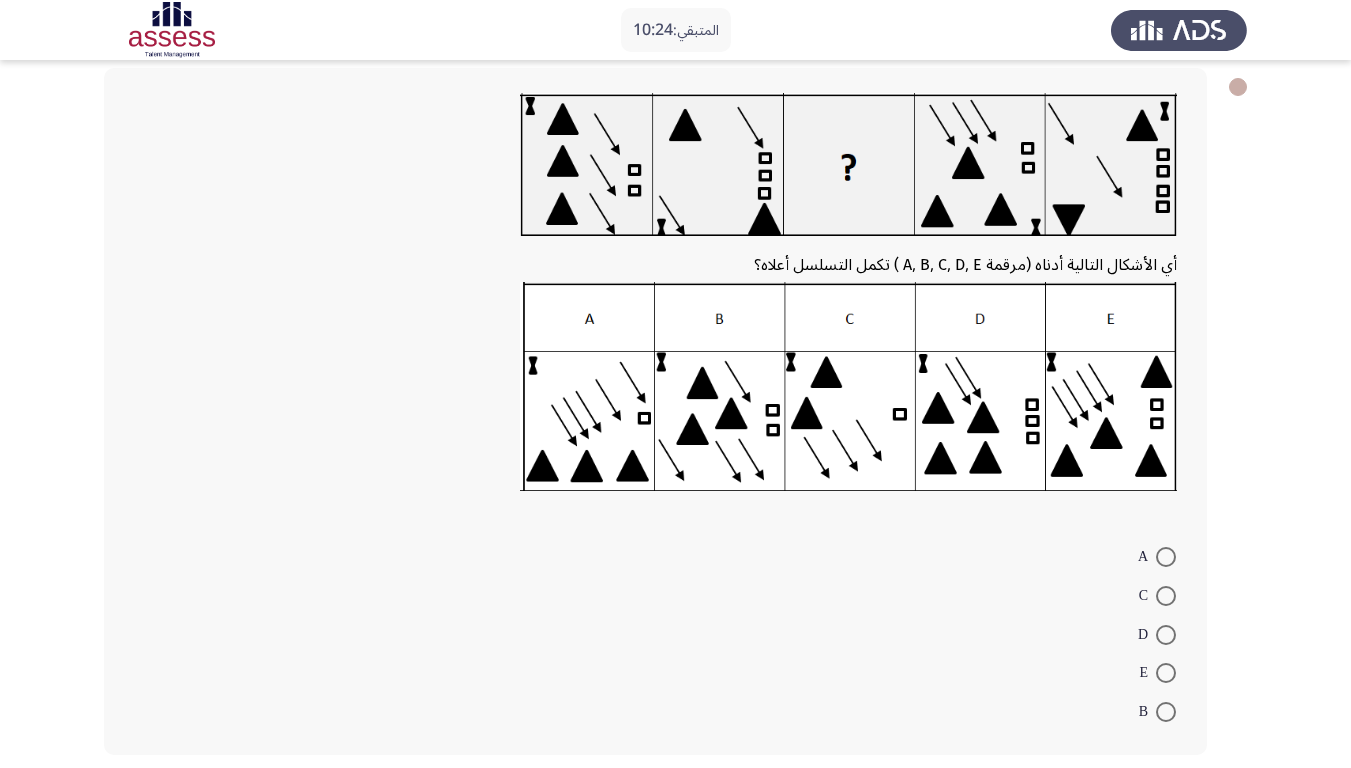 click on "A" at bounding box center [1157, 556] 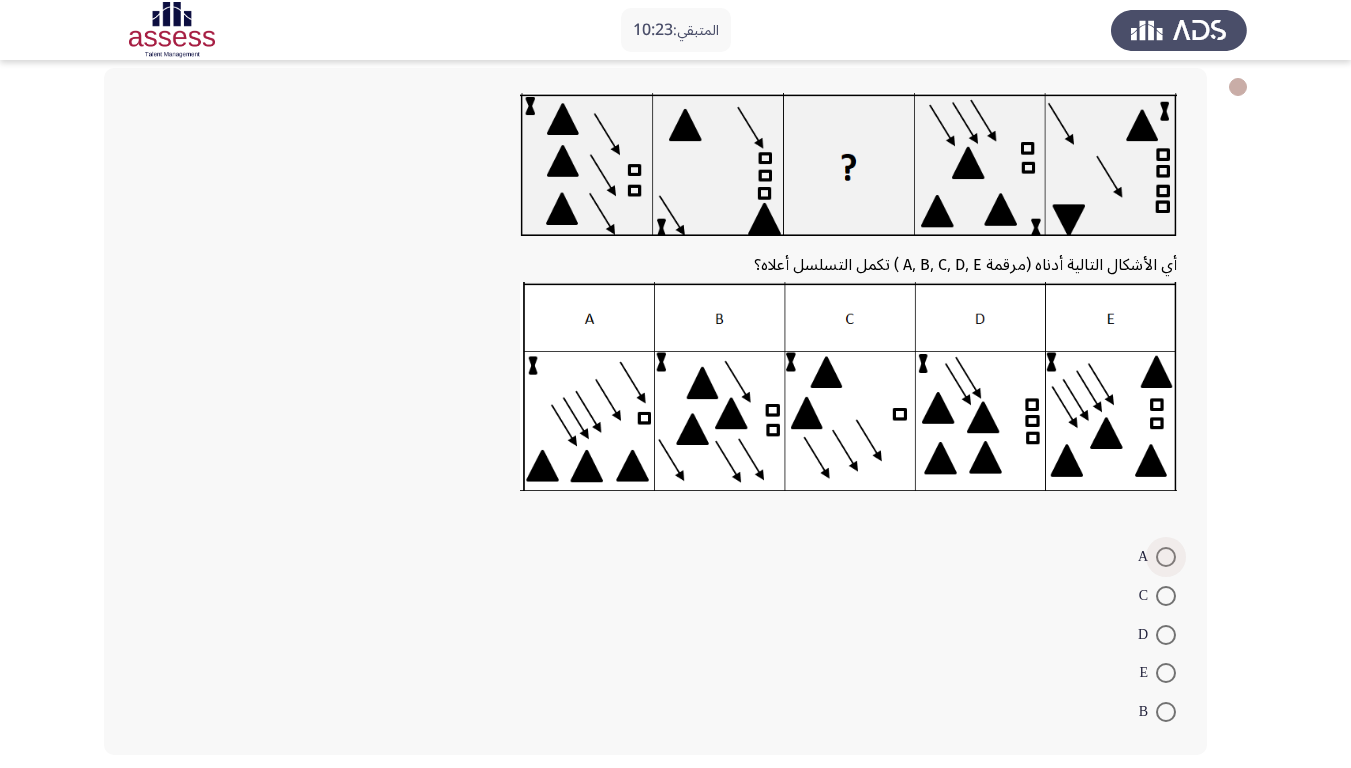 click at bounding box center (1166, 557) 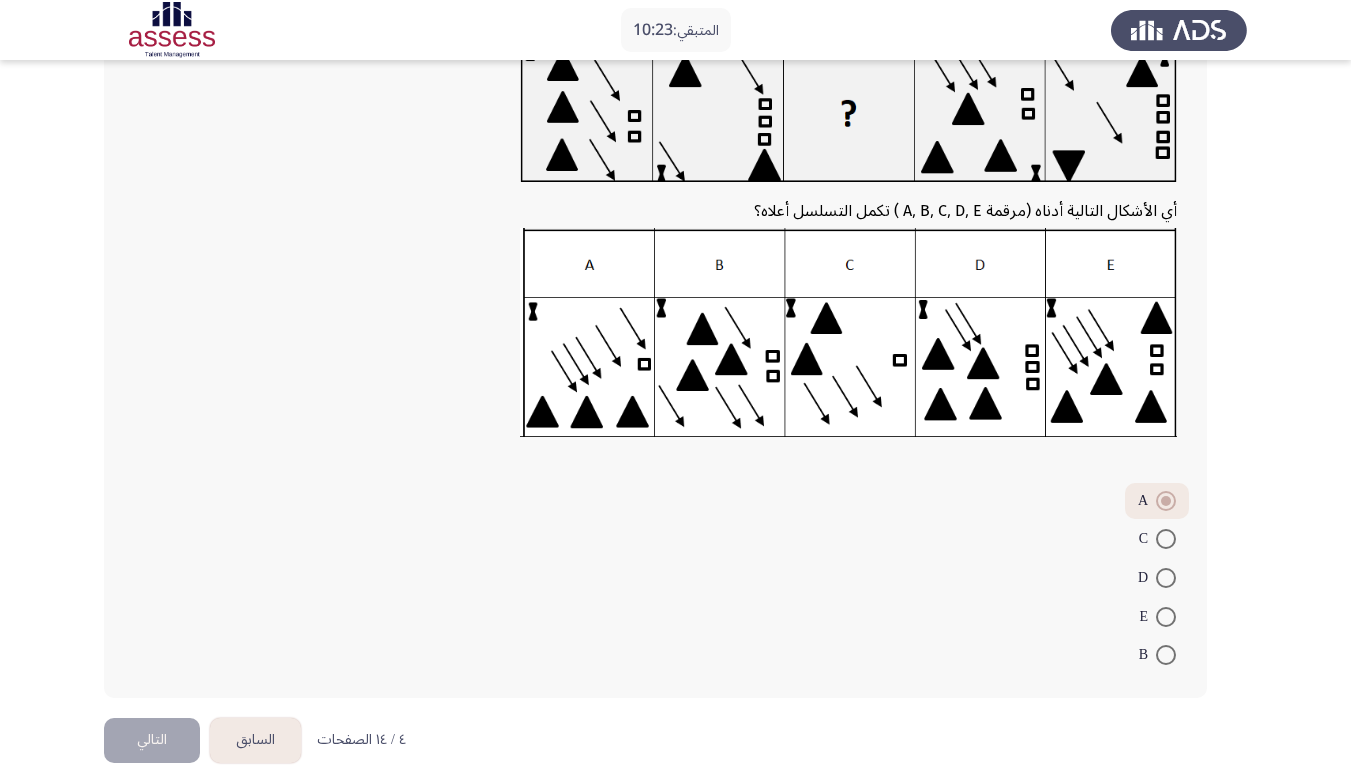 scroll, scrollTop: 184, scrollLeft: 0, axis: vertical 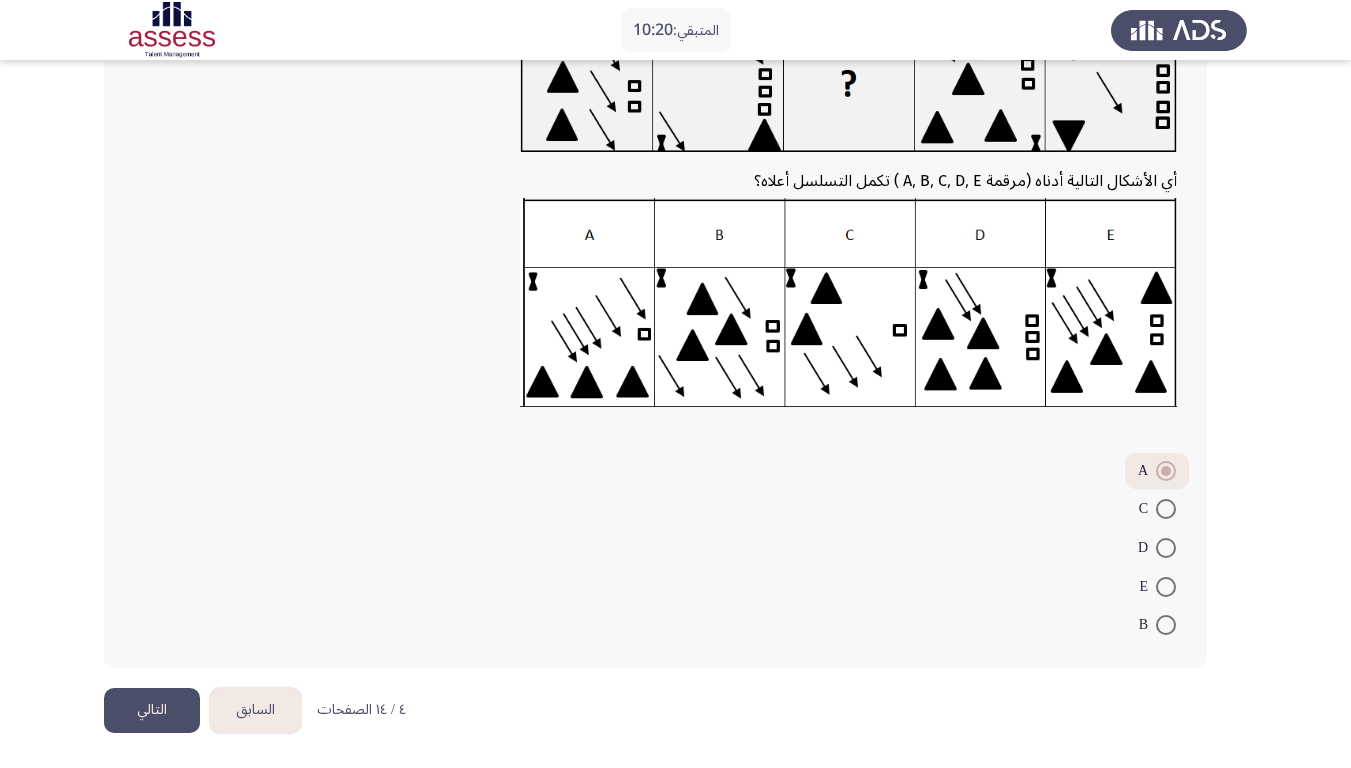click on "التالي" 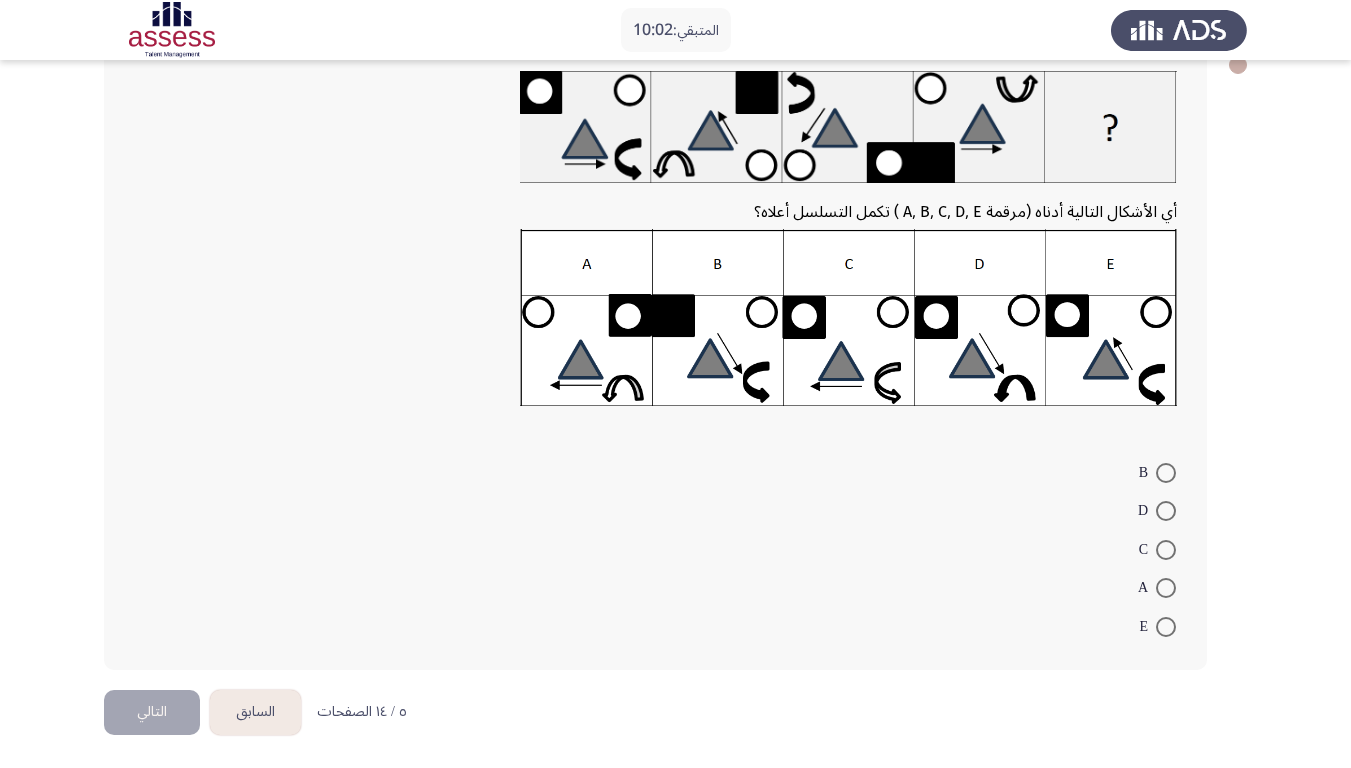 scroll, scrollTop: 124, scrollLeft: 0, axis: vertical 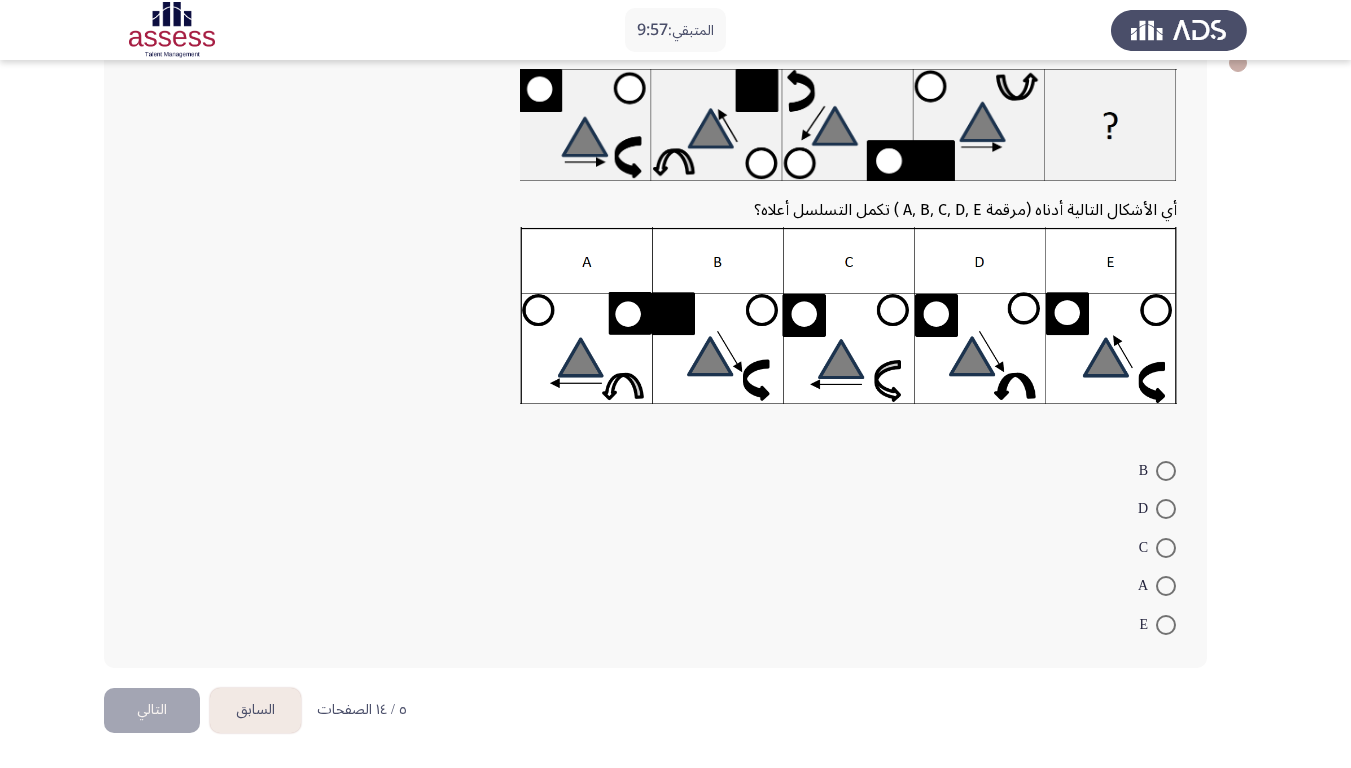click on "A" at bounding box center [1157, 585] 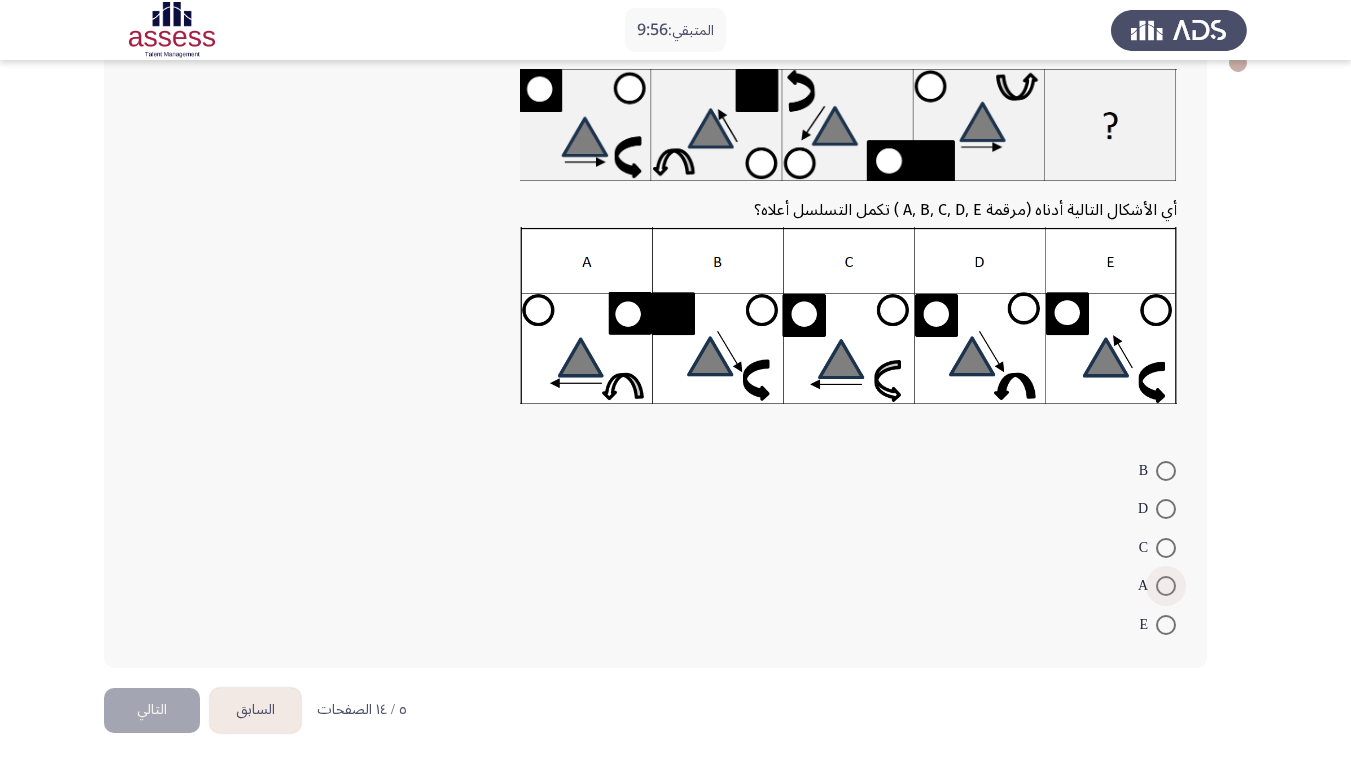click at bounding box center (1166, 586) 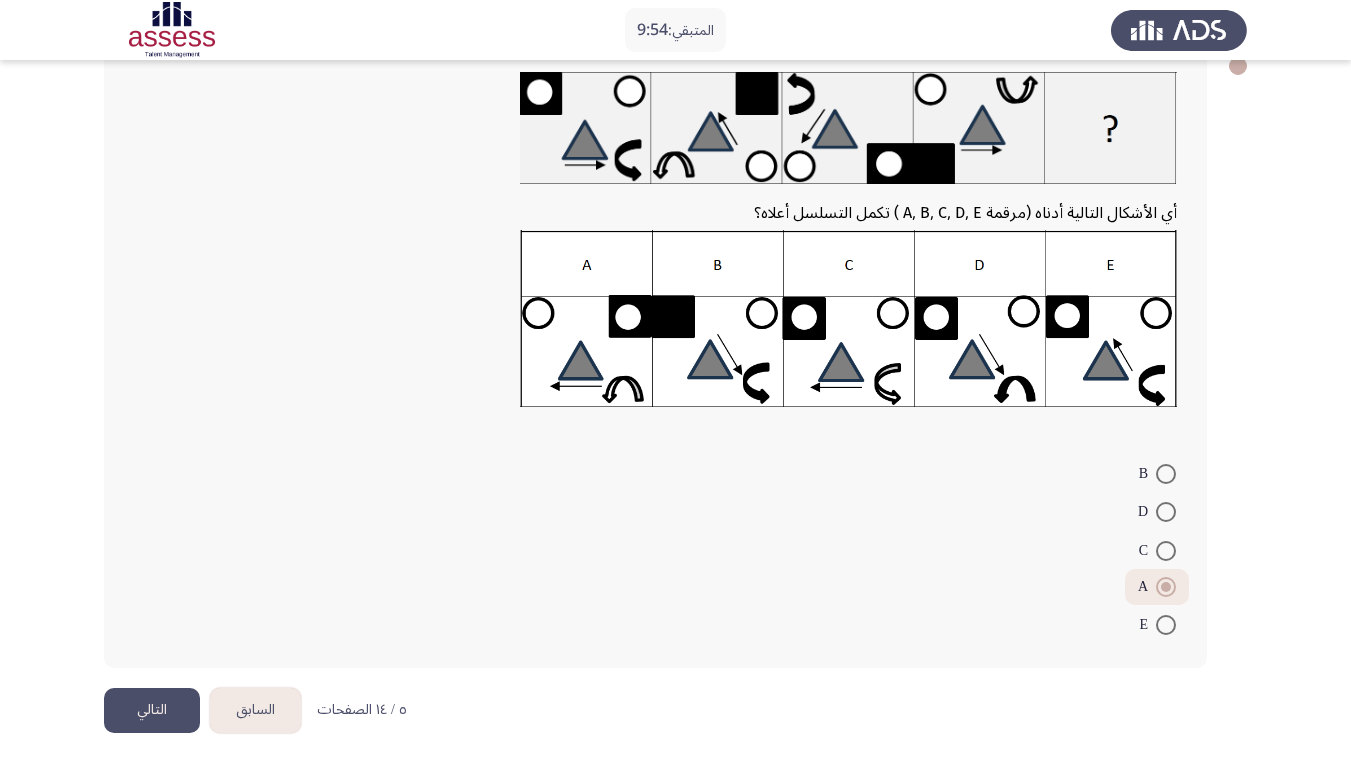 click on "التالي" 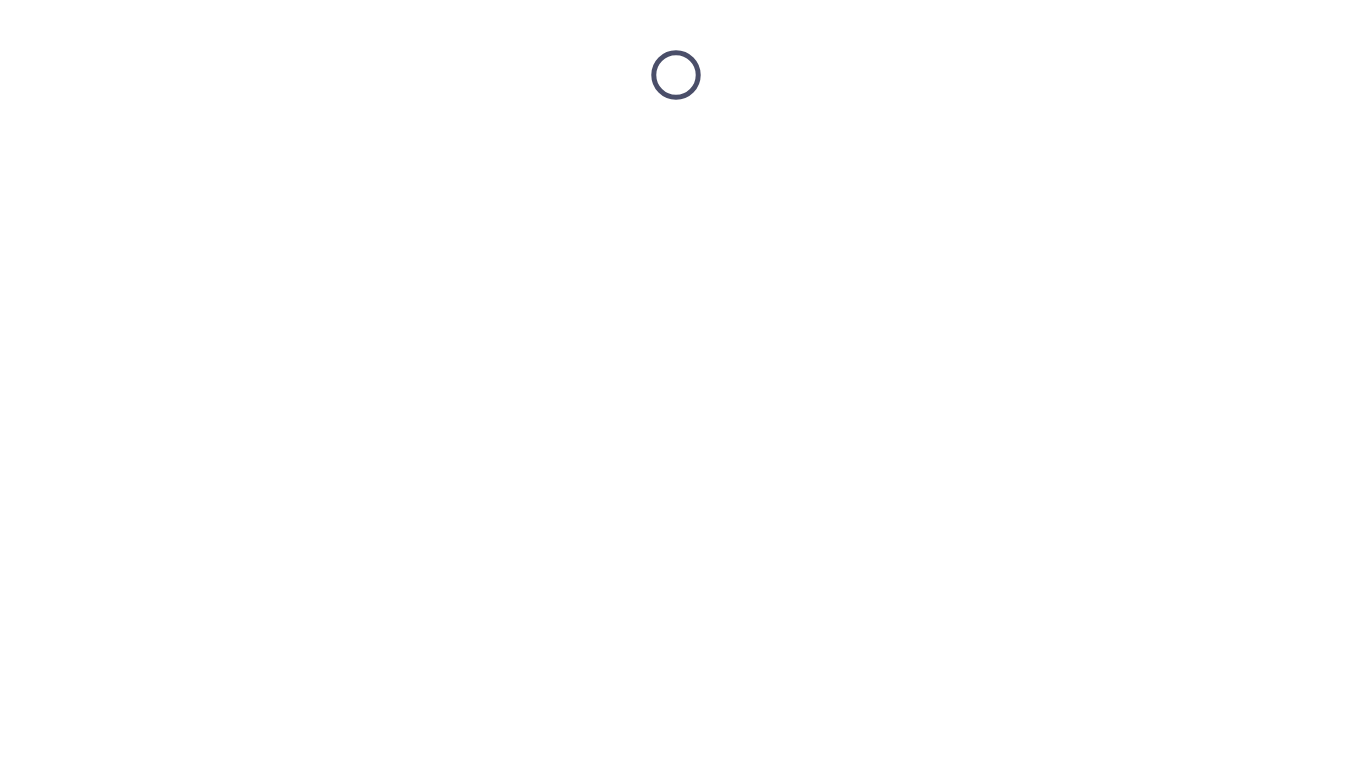 scroll, scrollTop: 0, scrollLeft: 0, axis: both 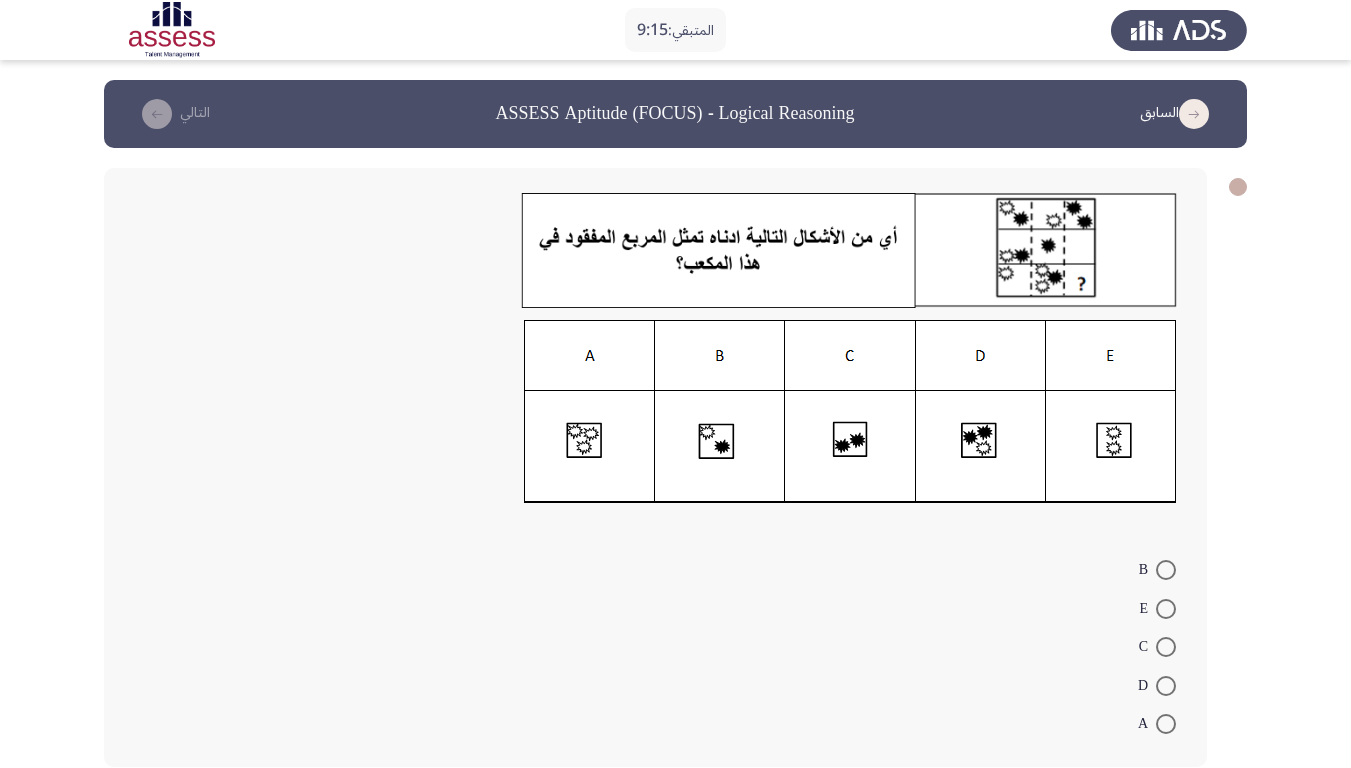 click 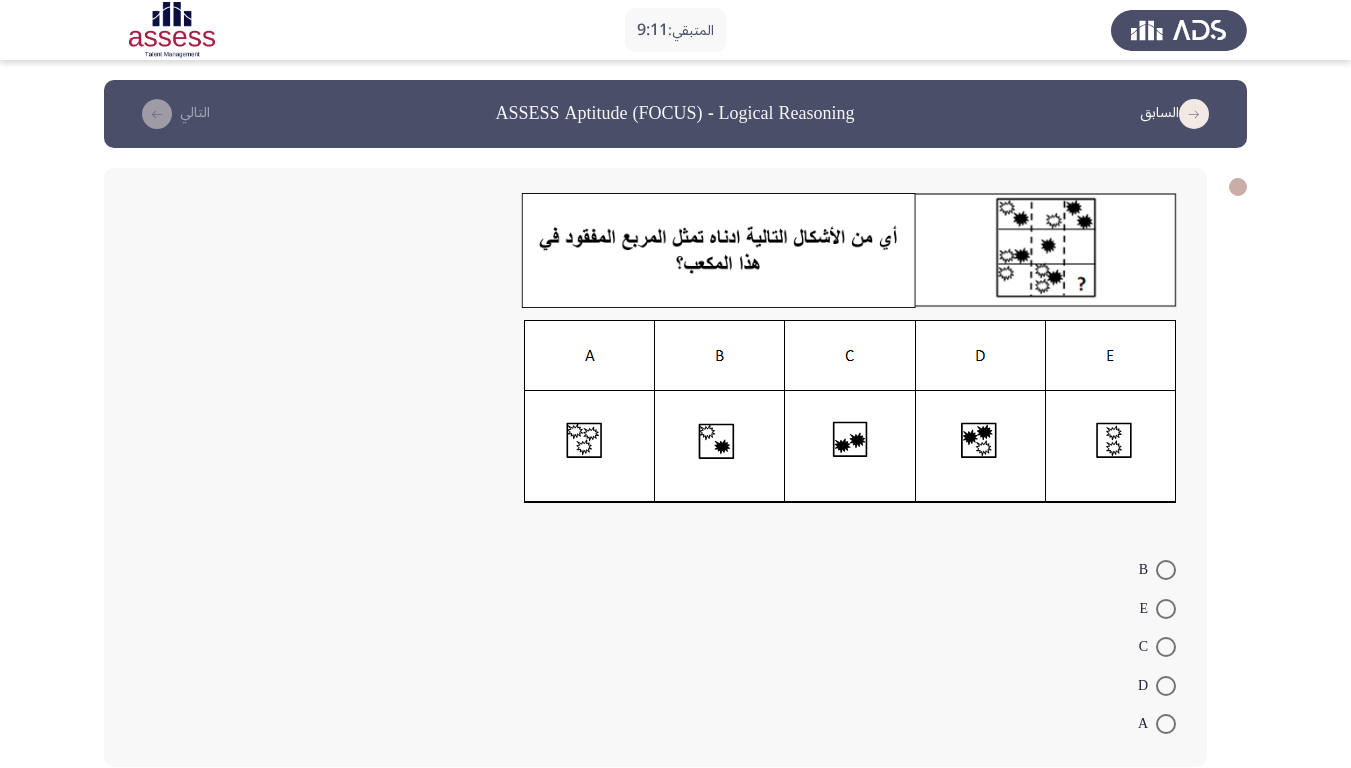click at bounding box center (1166, 724) 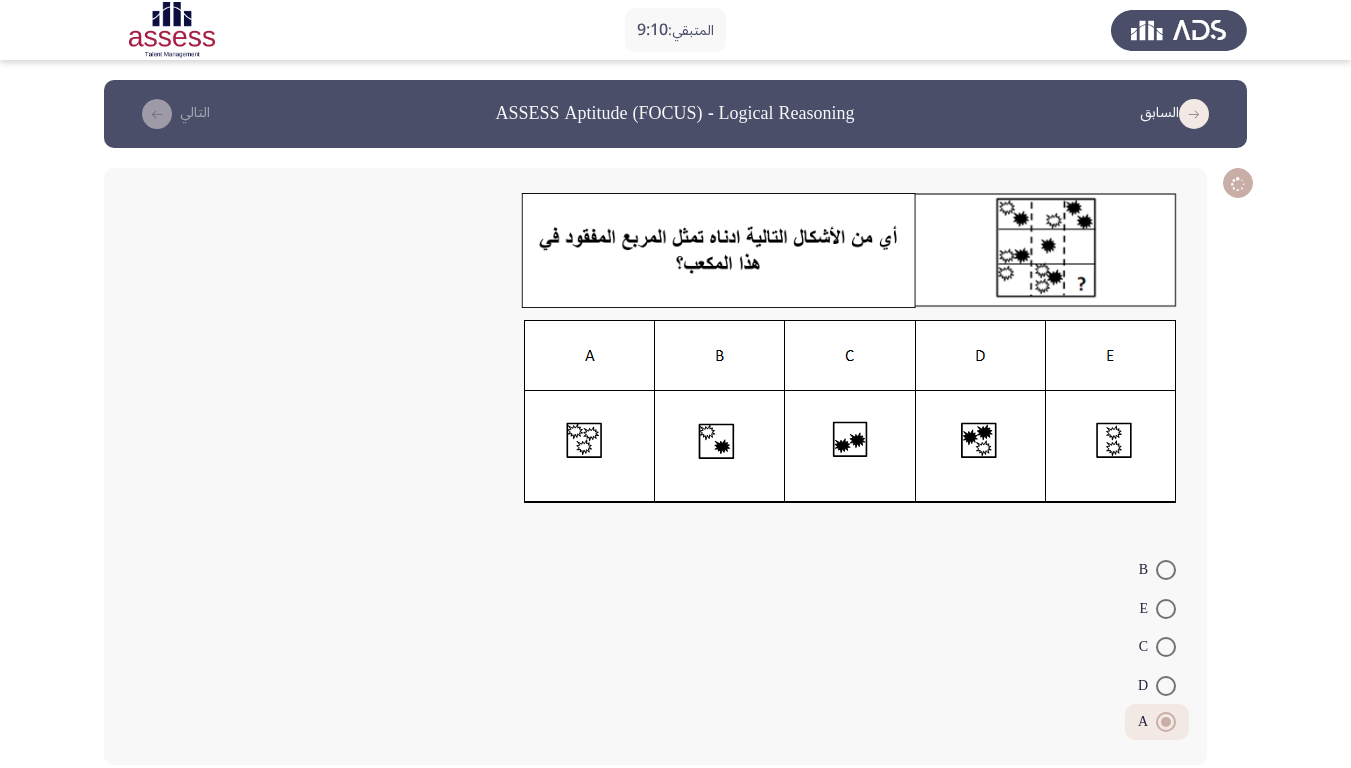 scroll, scrollTop: 97, scrollLeft: 0, axis: vertical 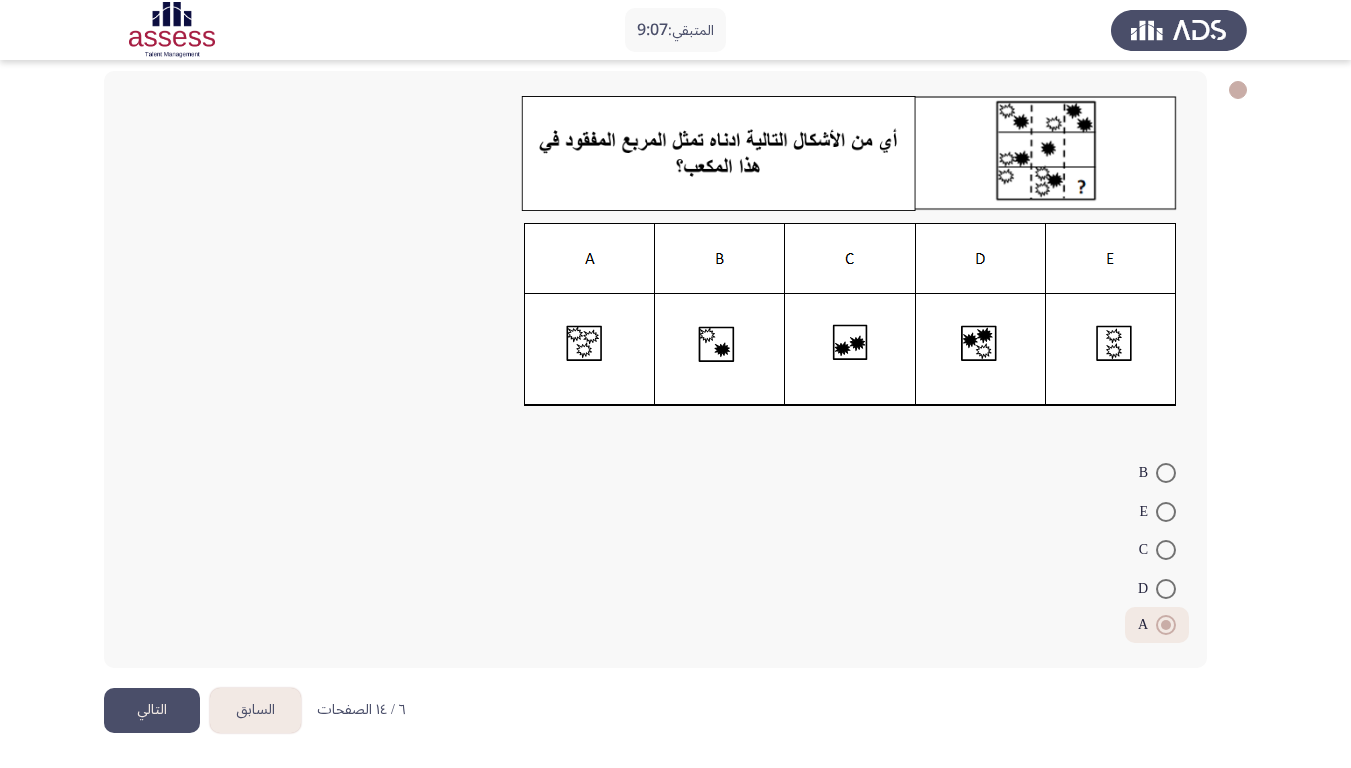 click on "التالي" 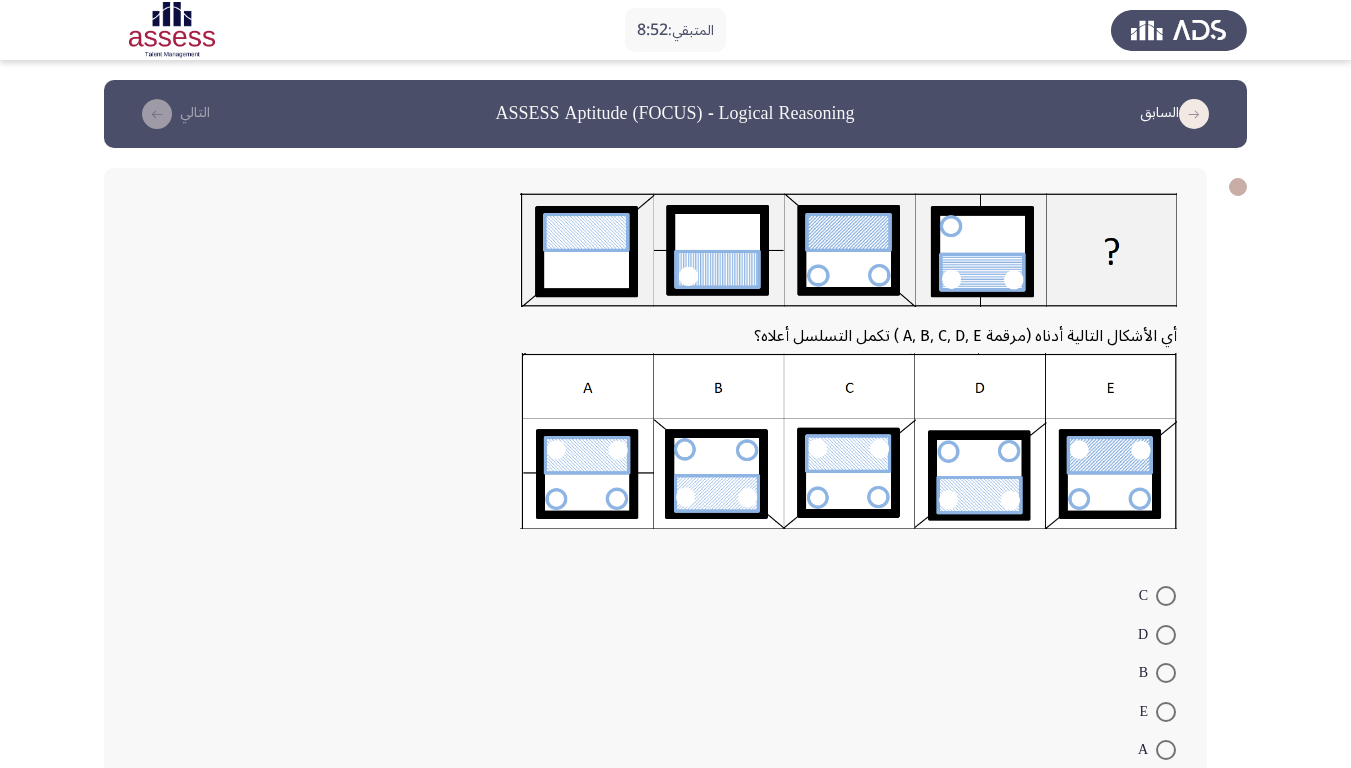 click 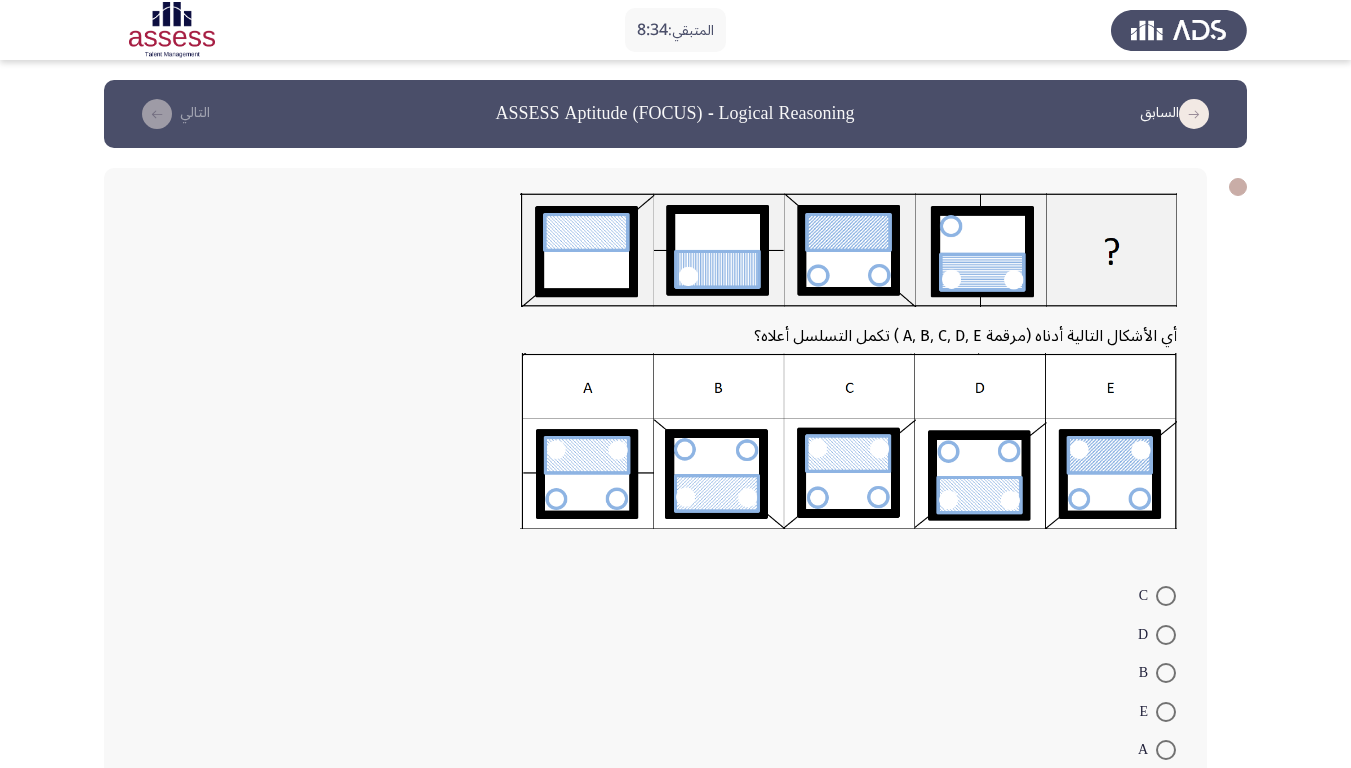 click 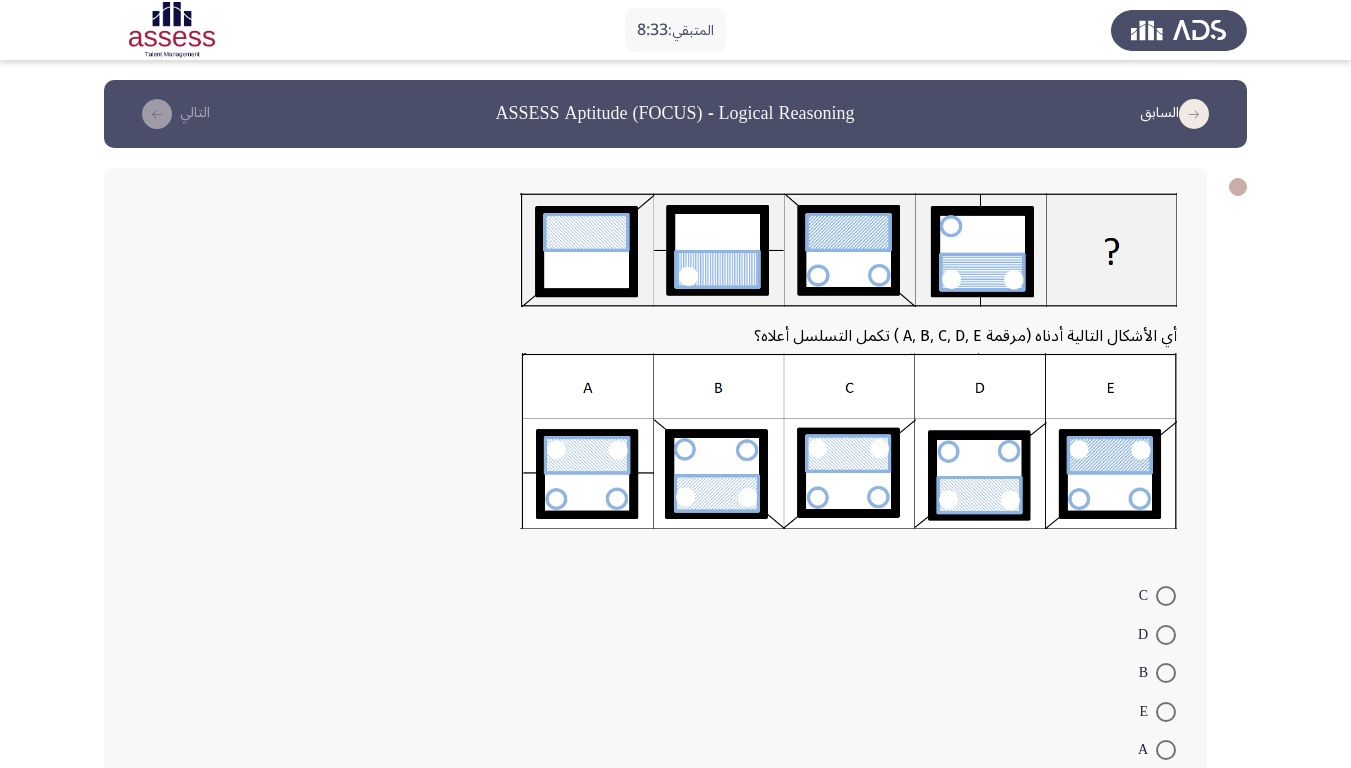click 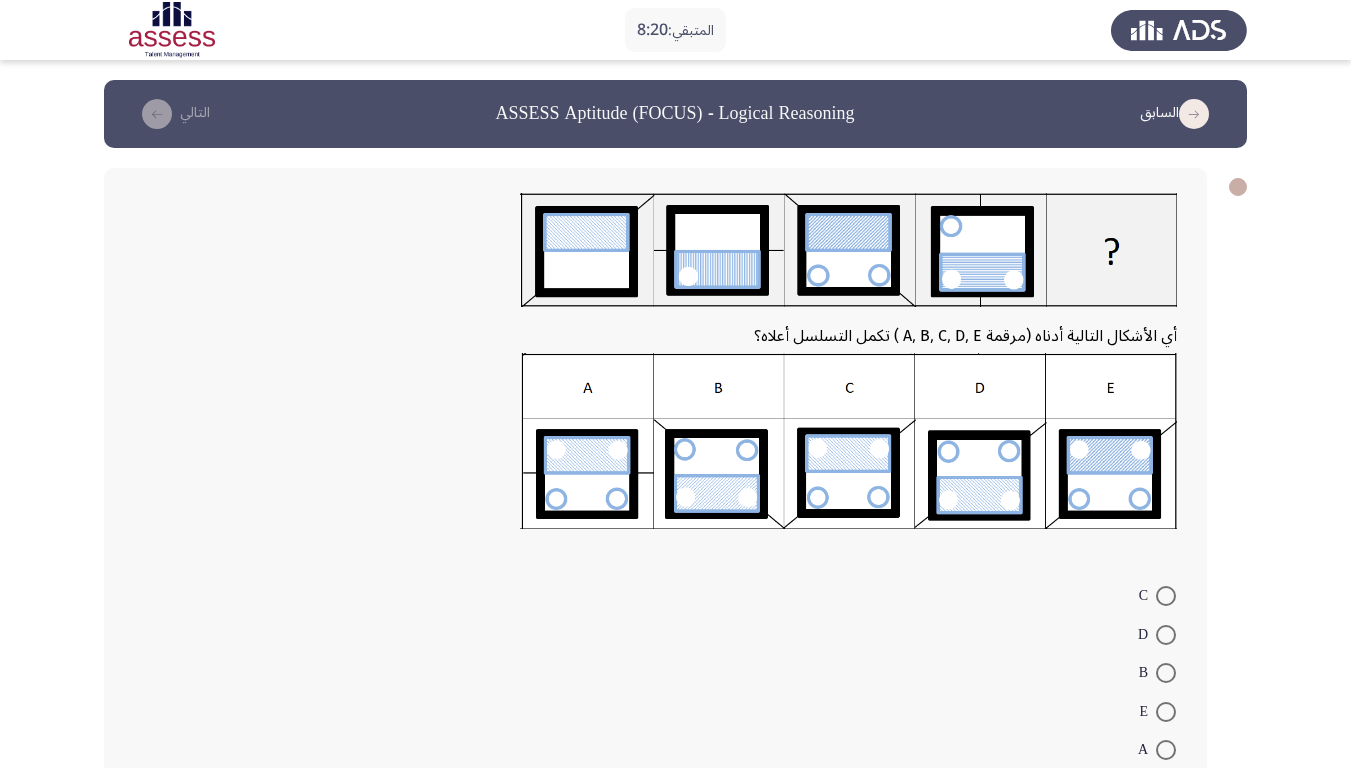click on "E" at bounding box center (1147, 712) 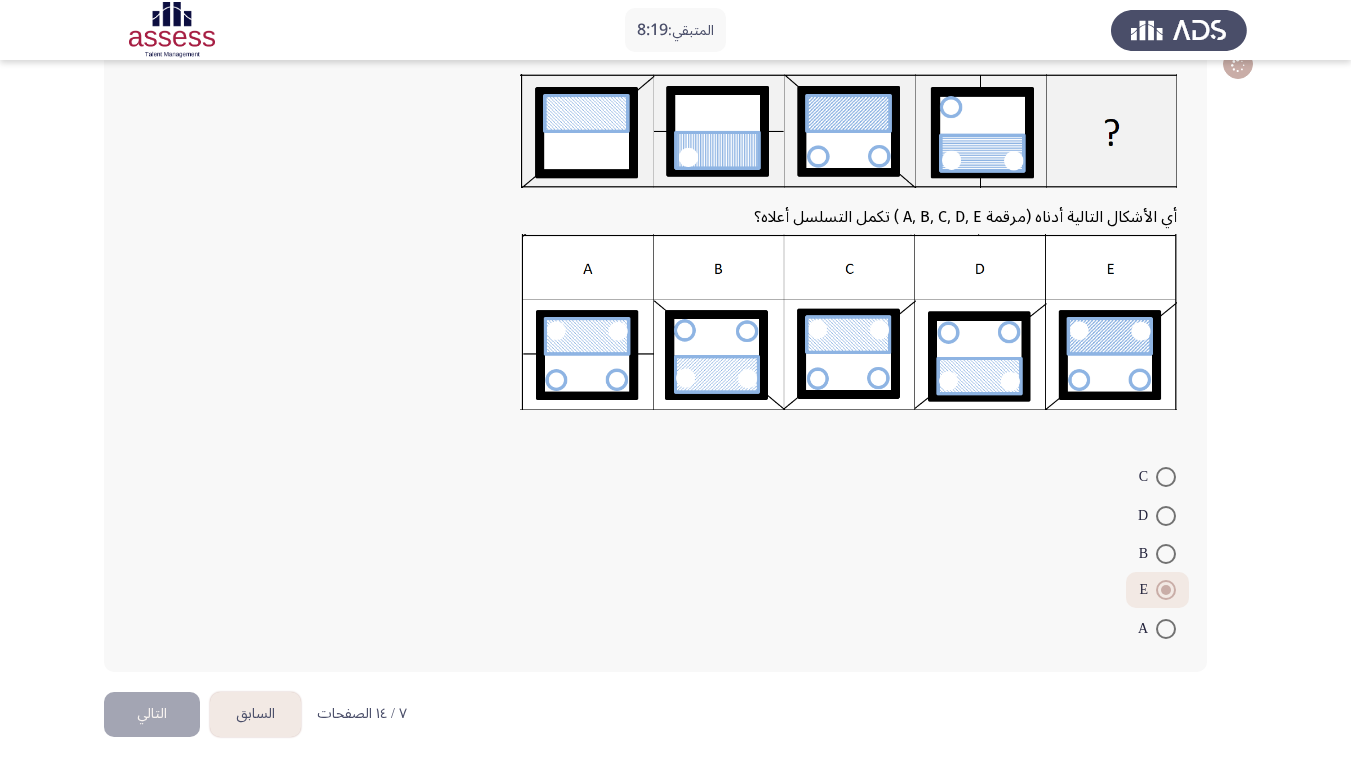 scroll, scrollTop: 123, scrollLeft: 0, axis: vertical 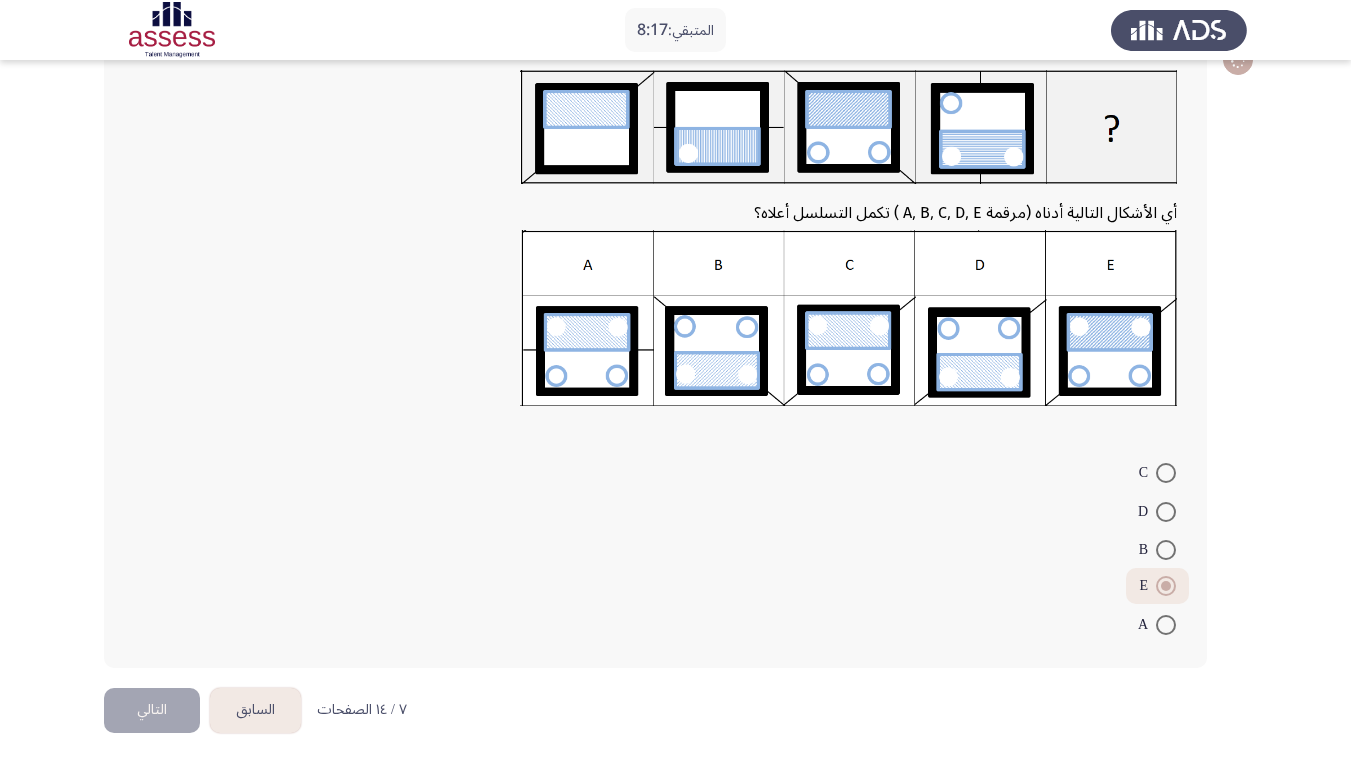 click on "التالي" 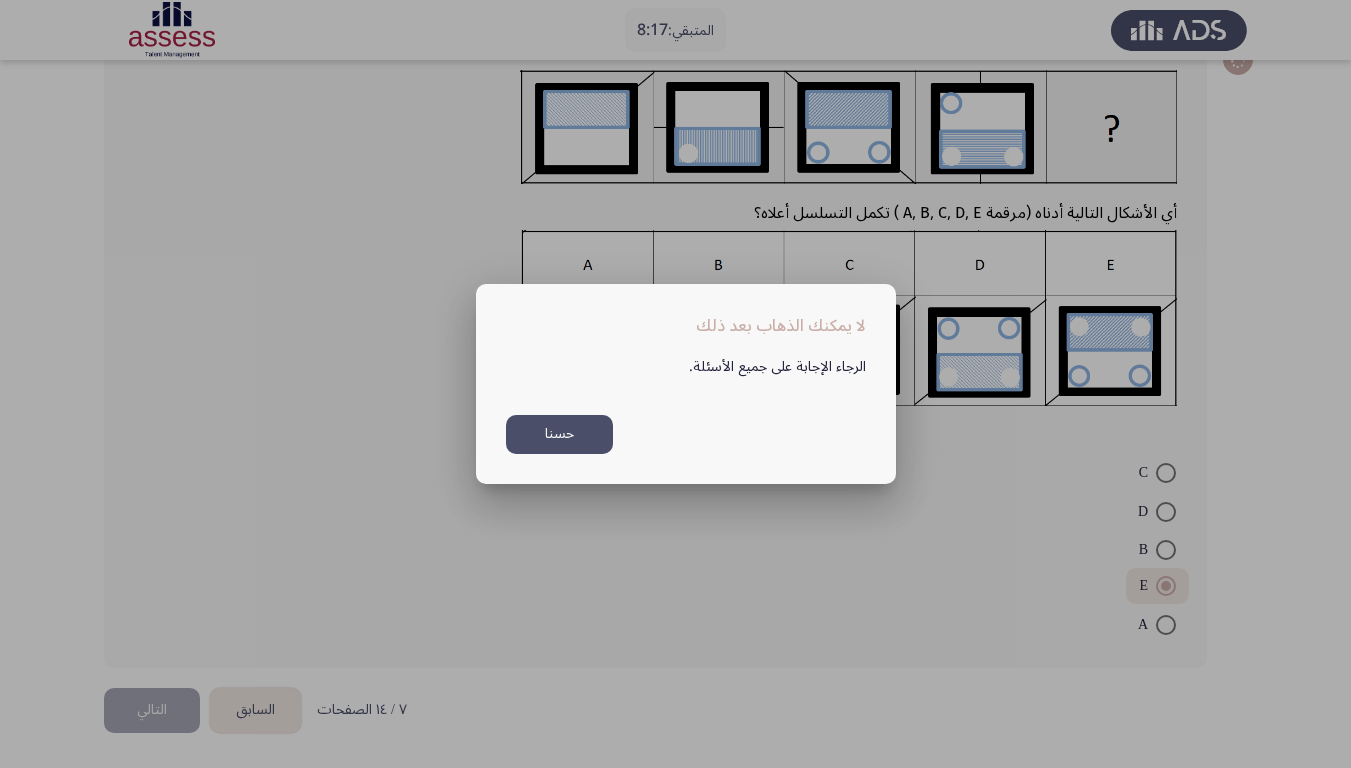 scroll, scrollTop: 0, scrollLeft: 0, axis: both 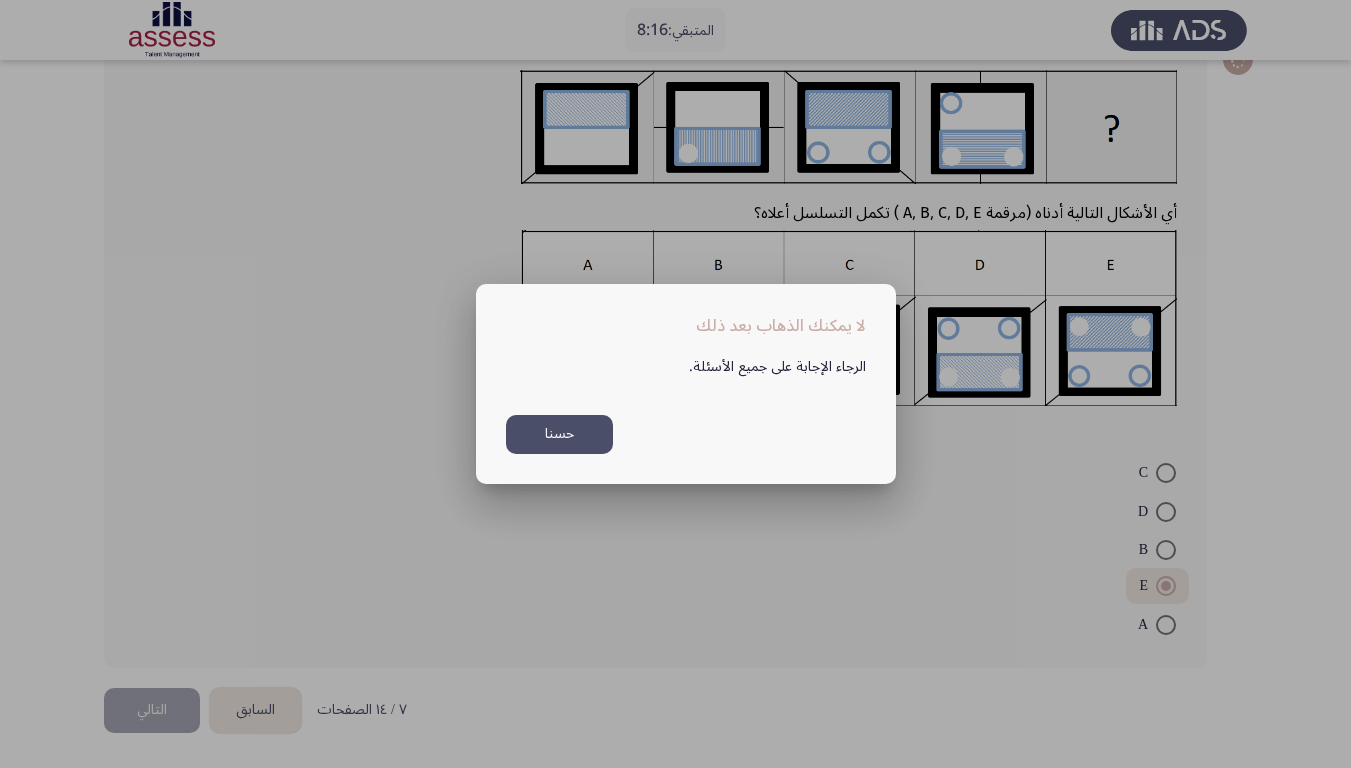 click on "حسنا" at bounding box center [559, 434] 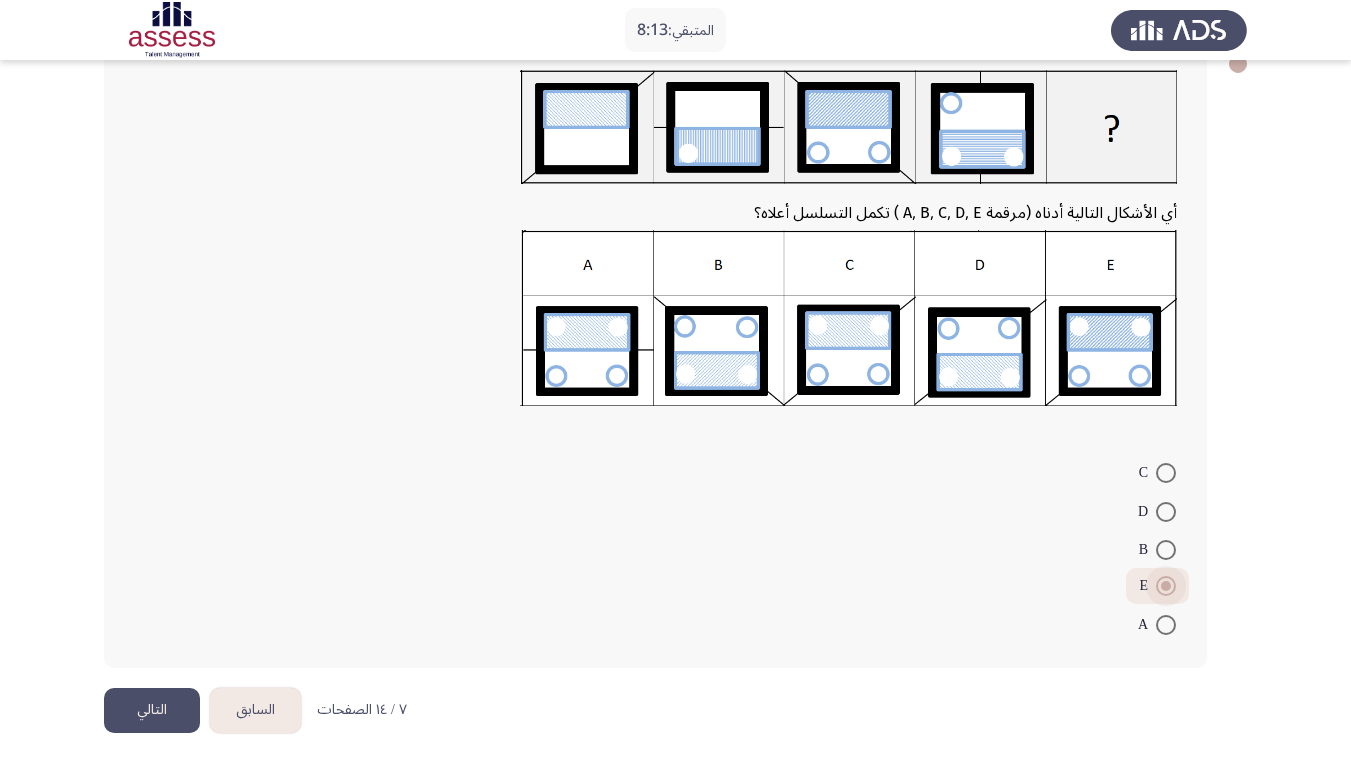 click at bounding box center [1166, 586] 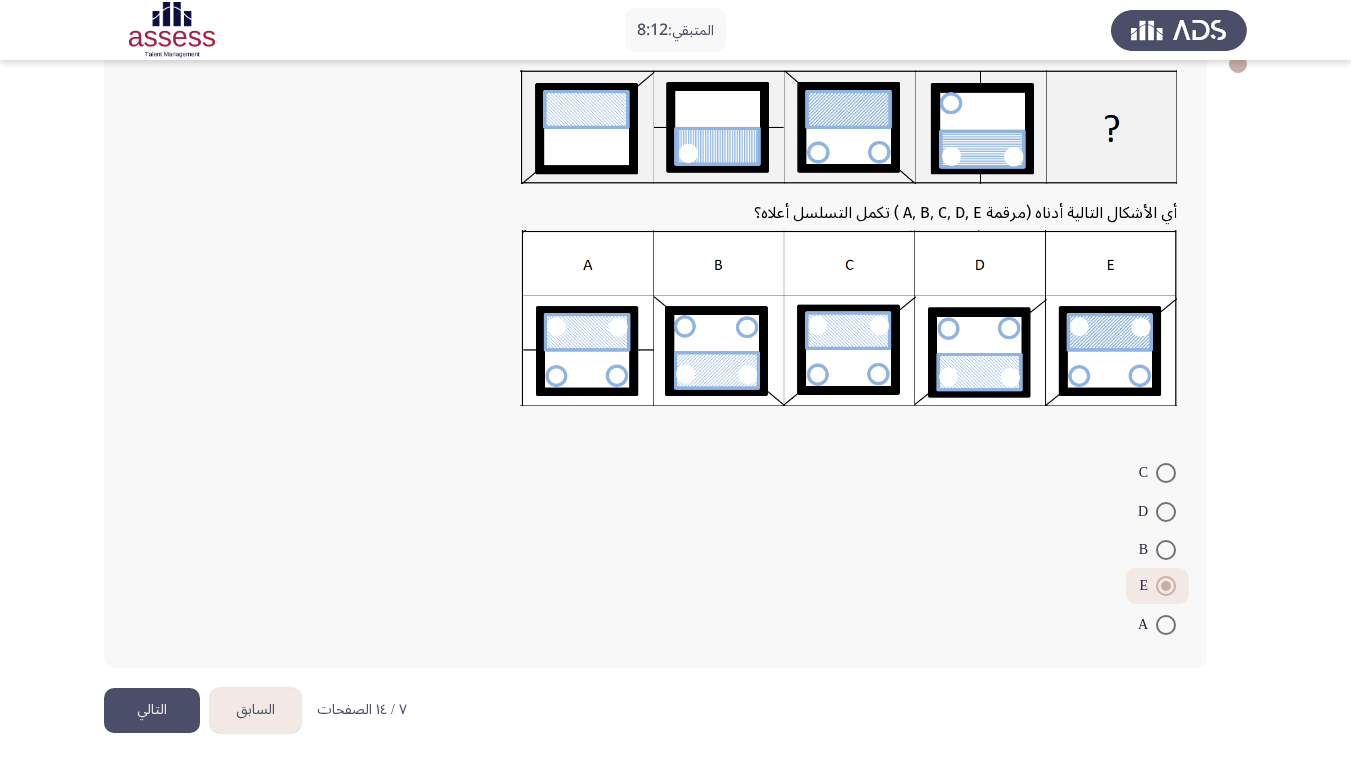 click on "التالي" 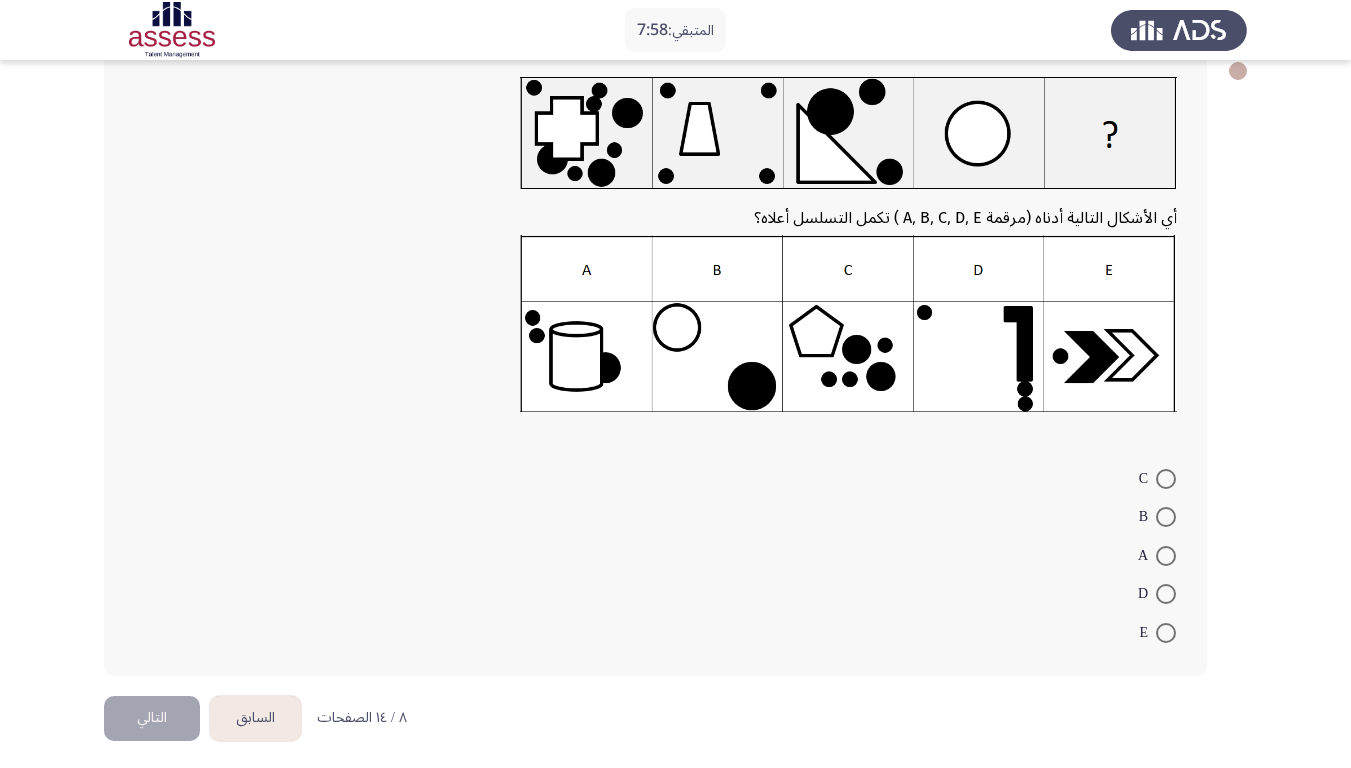 scroll, scrollTop: 124, scrollLeft: 0, axis: vertical 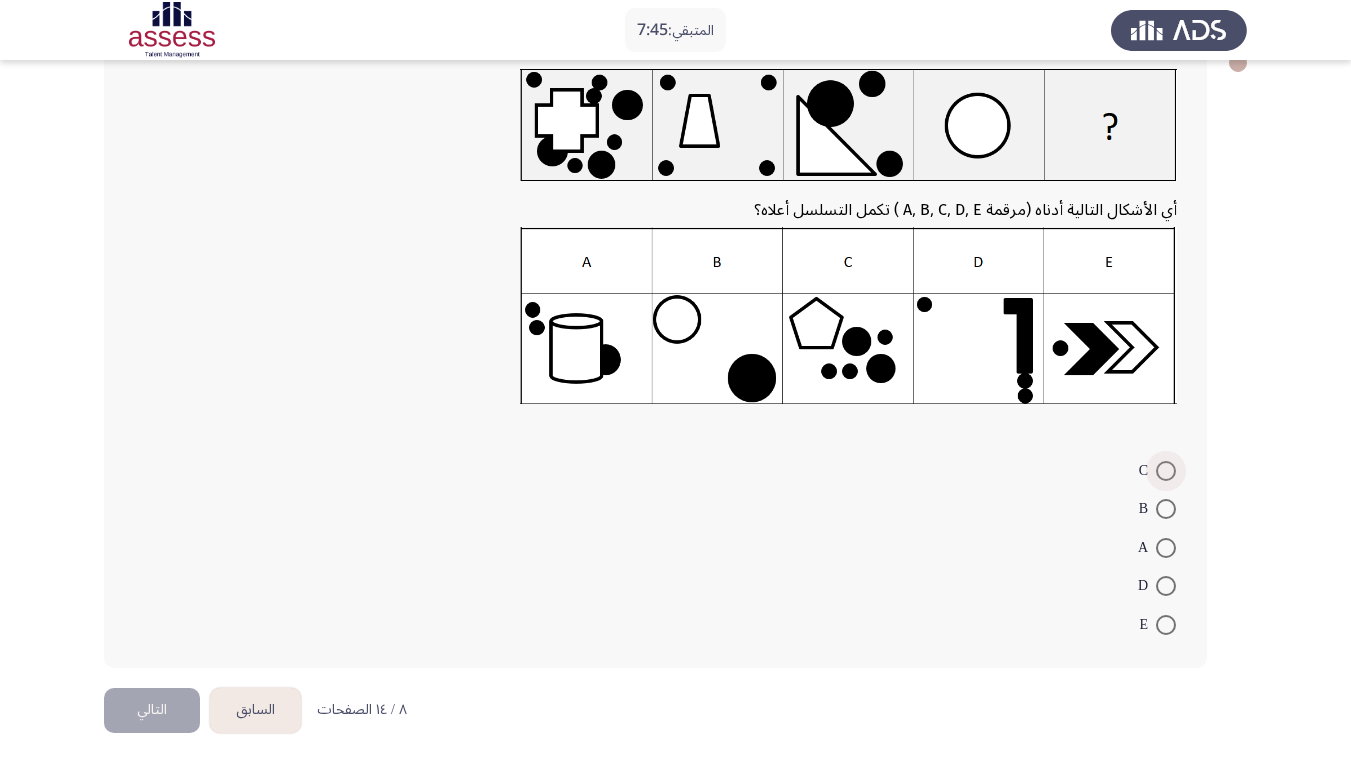 click at bounding box center (1166, 471) 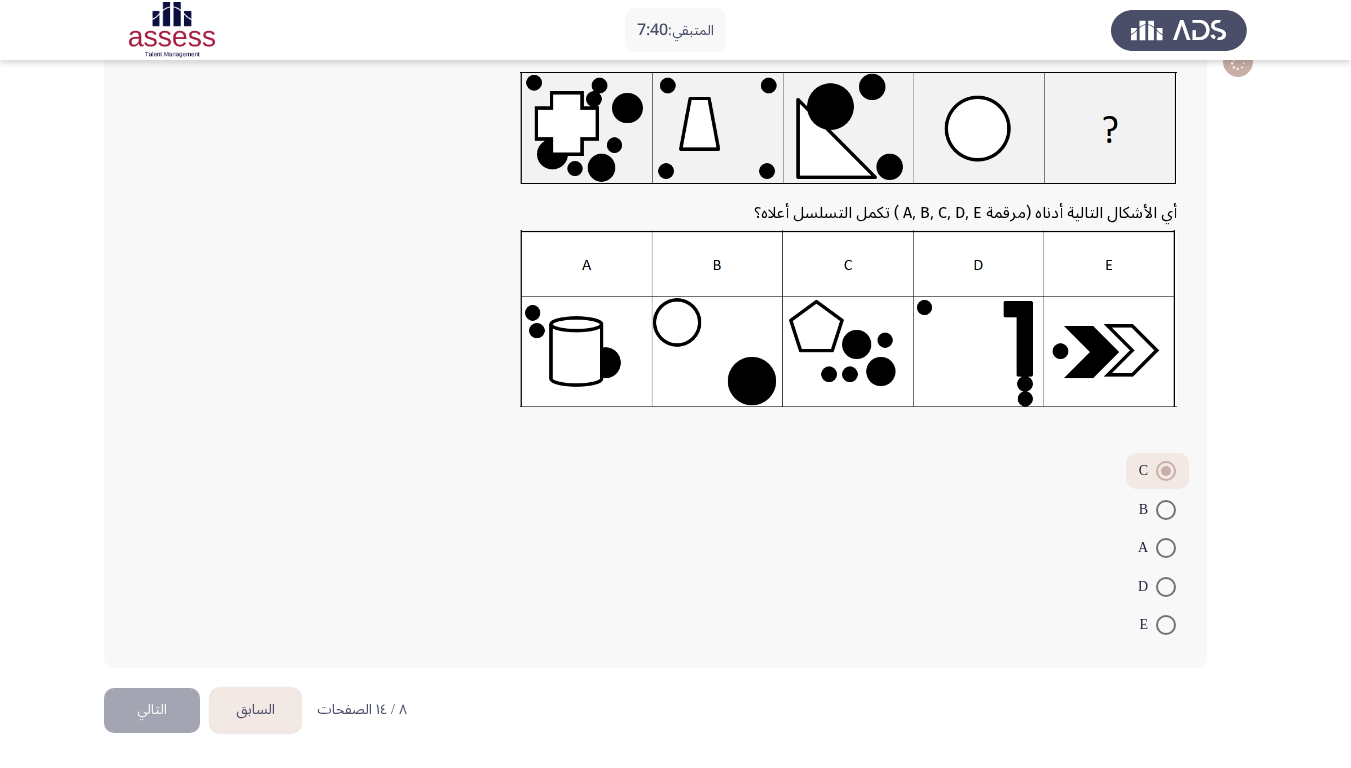 click on "التالي" 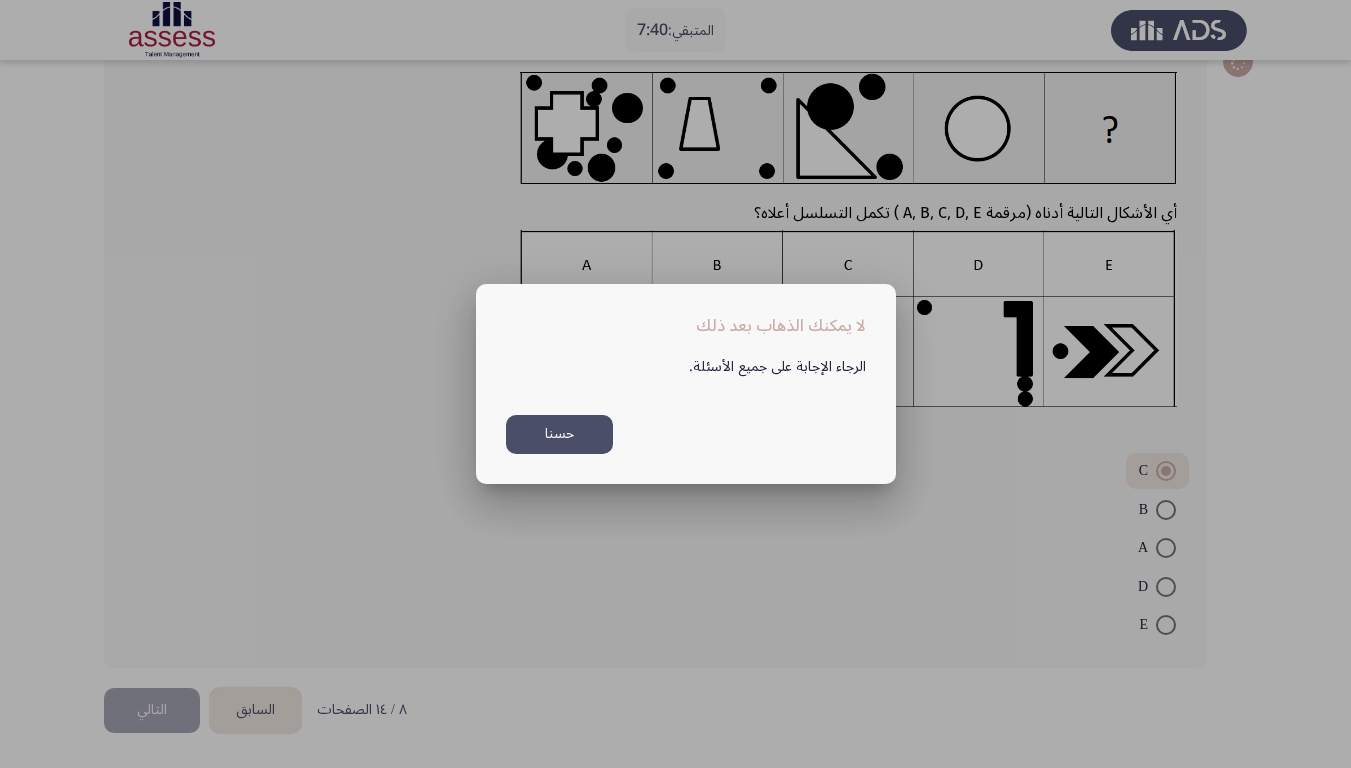 scroll, scrollTop: 0, scrollLeft: 0, axis: both 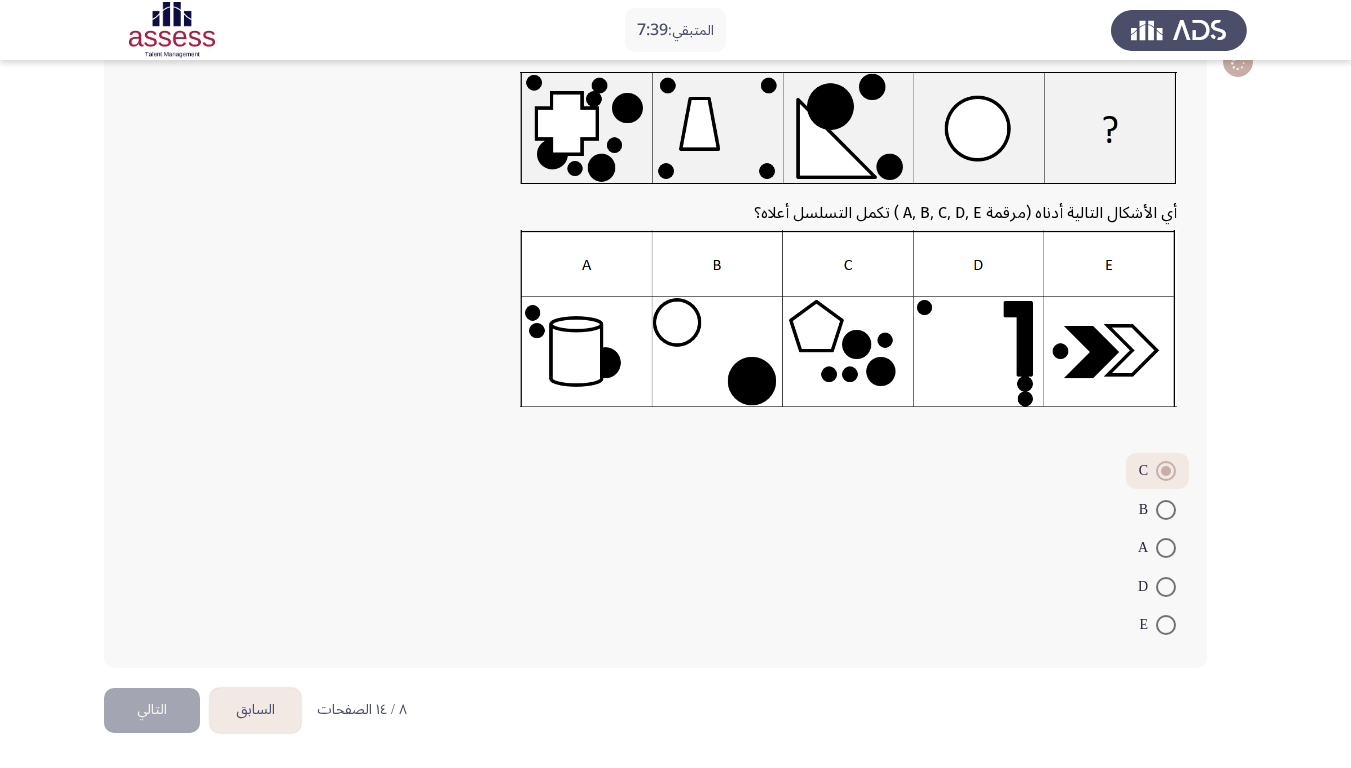 click on "التالي" 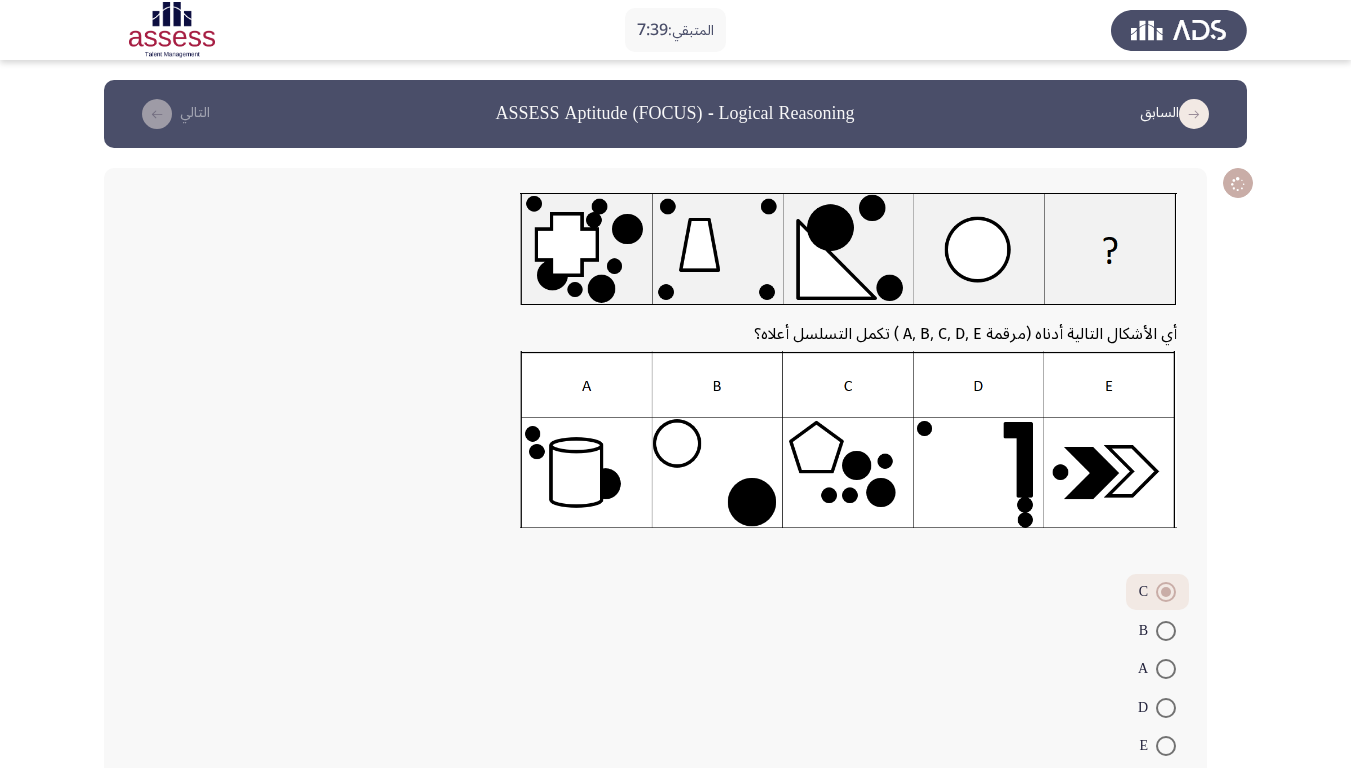 scroll, scrollTop: 121, scrollLeft: 0, axis: vertical 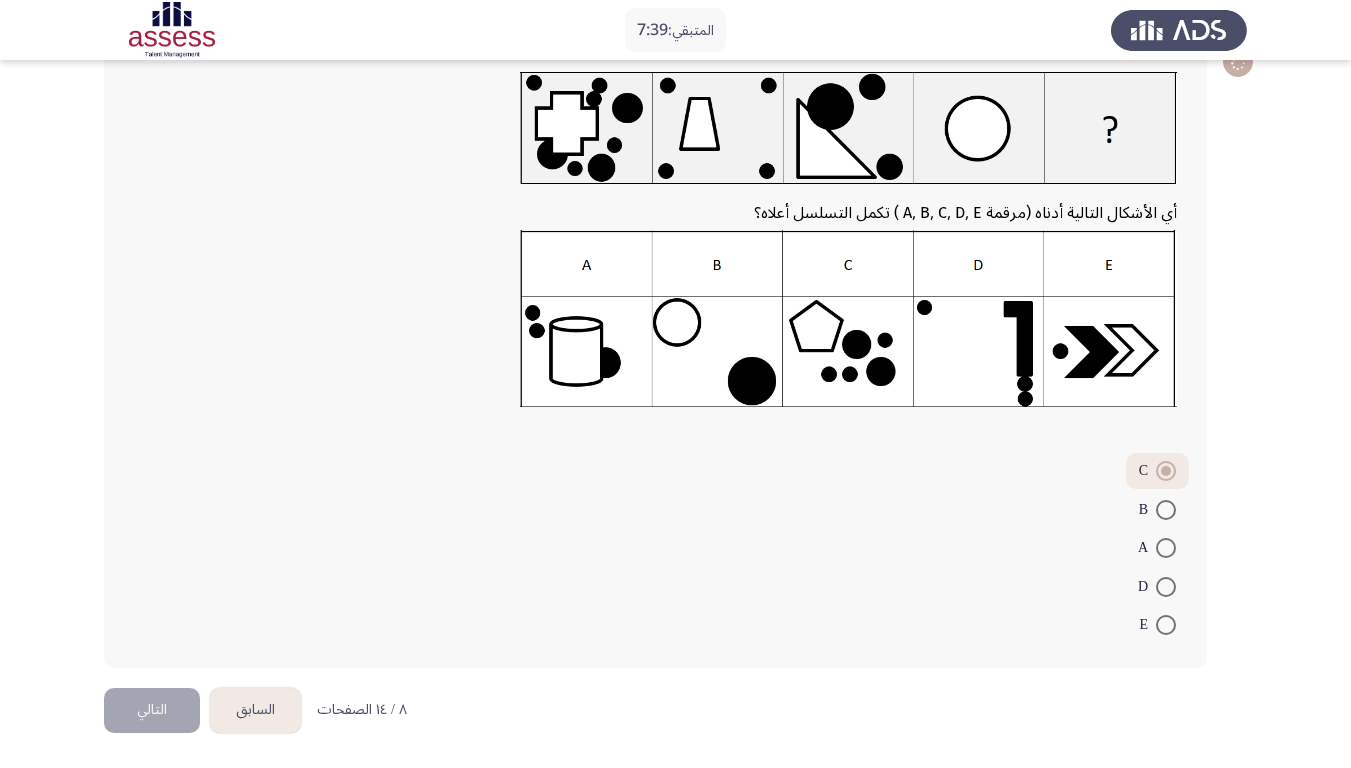 click on "التالي" 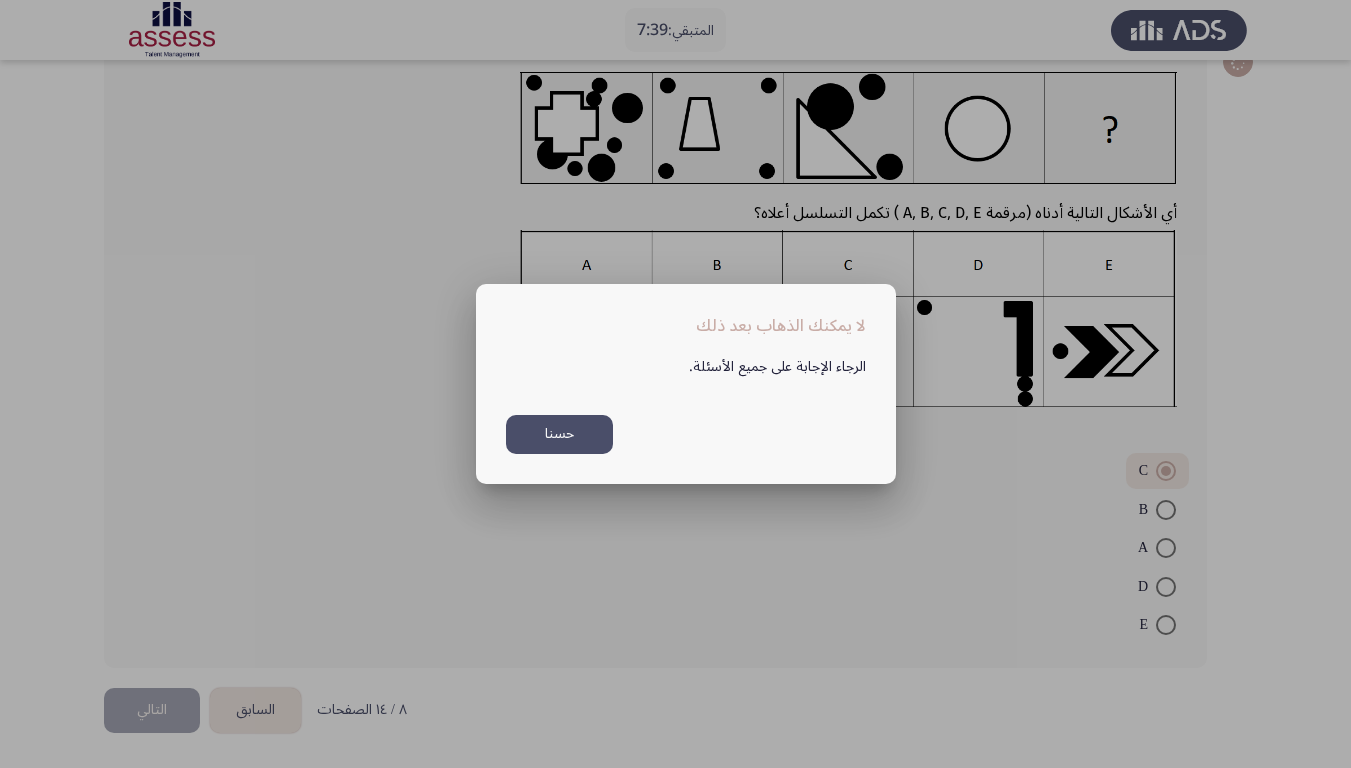 click at bounding box center [675, 384] 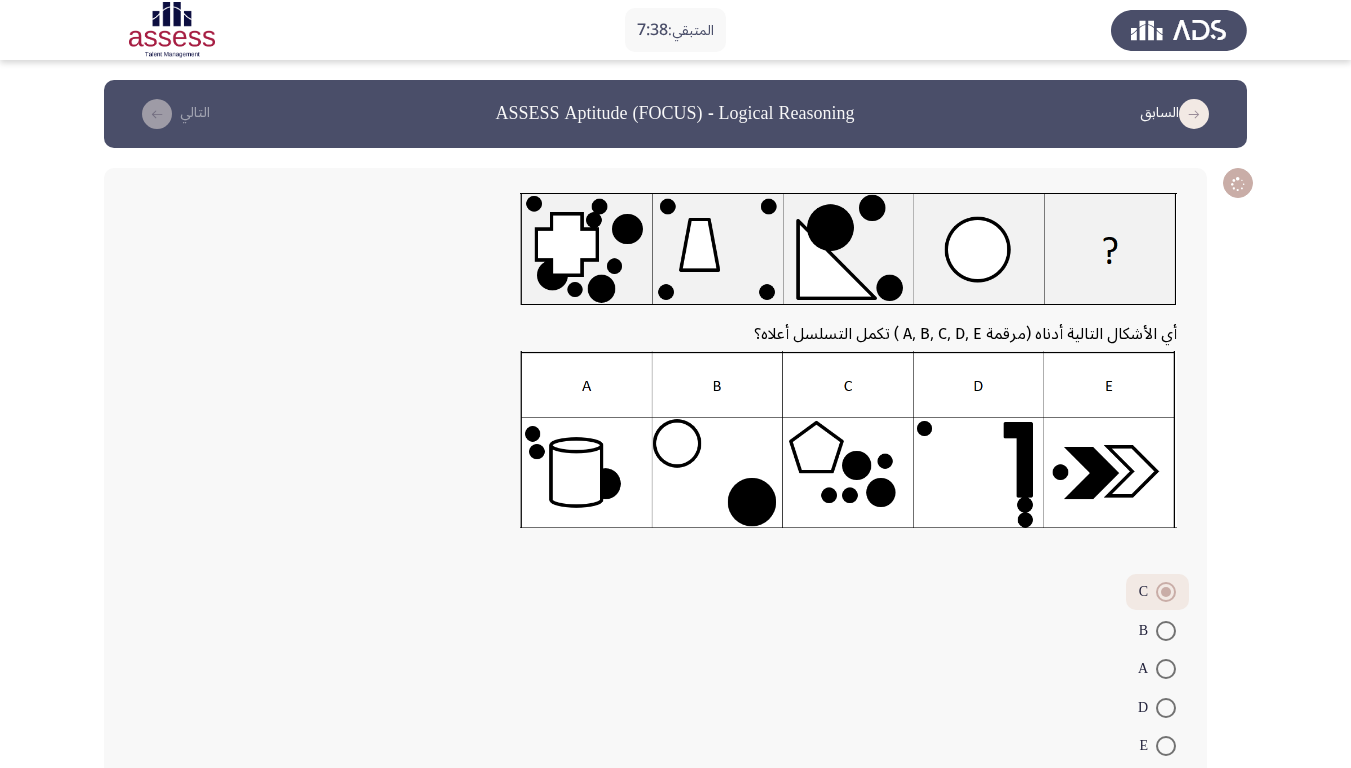 scroll, scrollTop: 121, scrollLeft: 0, axis: vertical 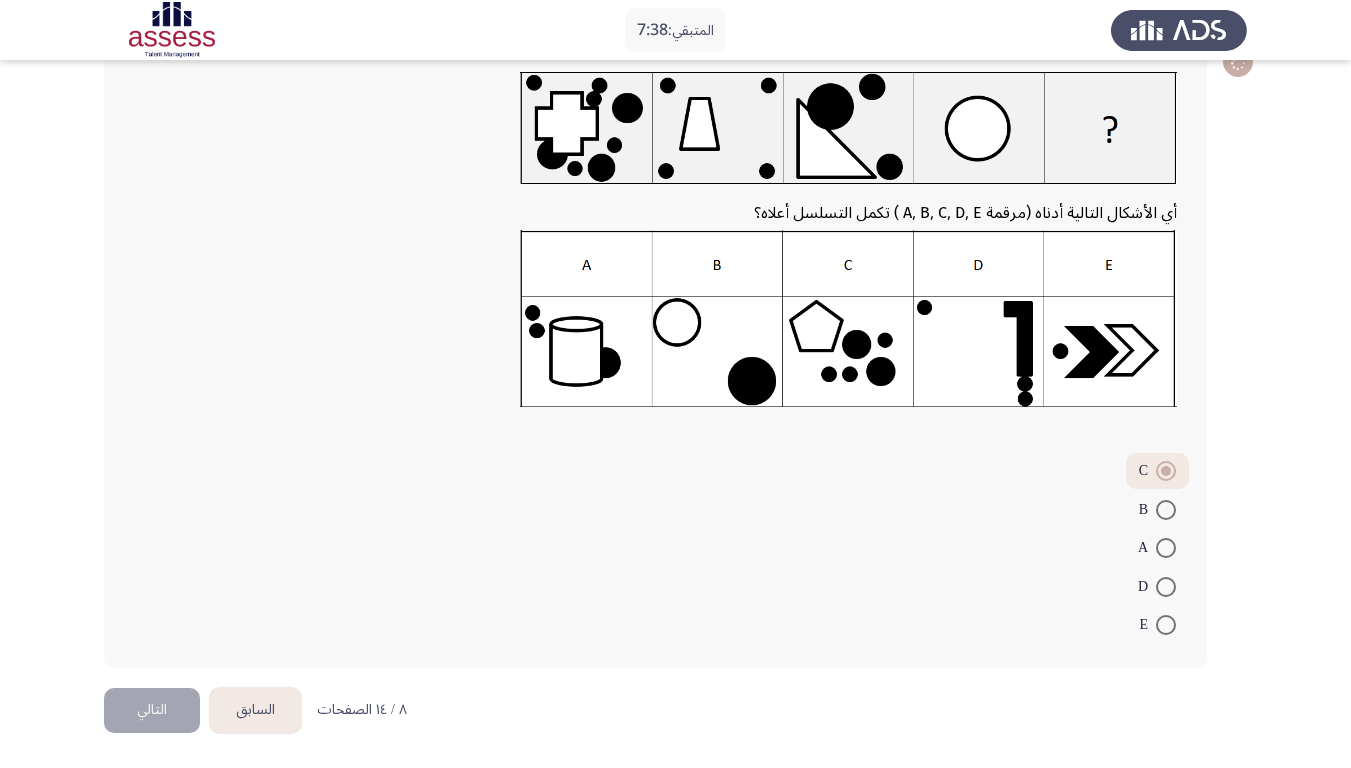 click on "التالي" 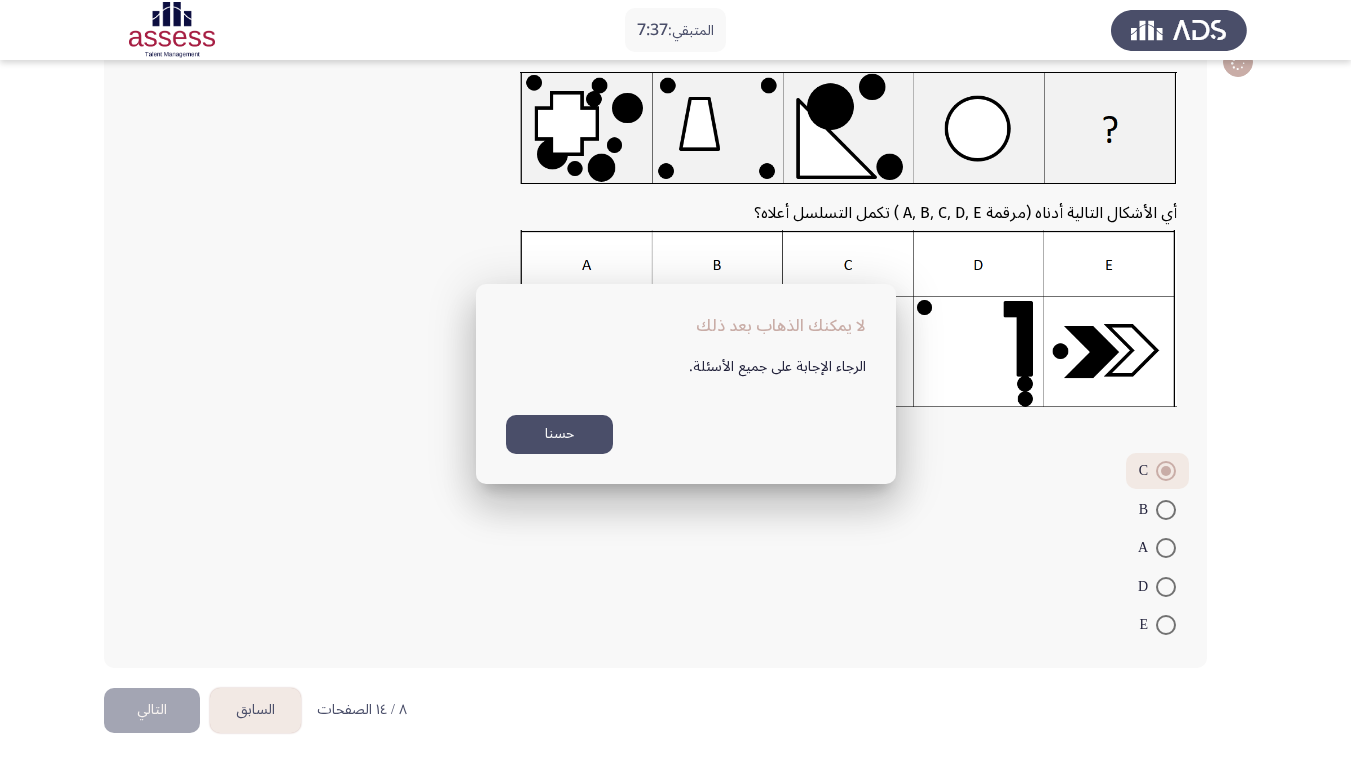 click on "التالي" 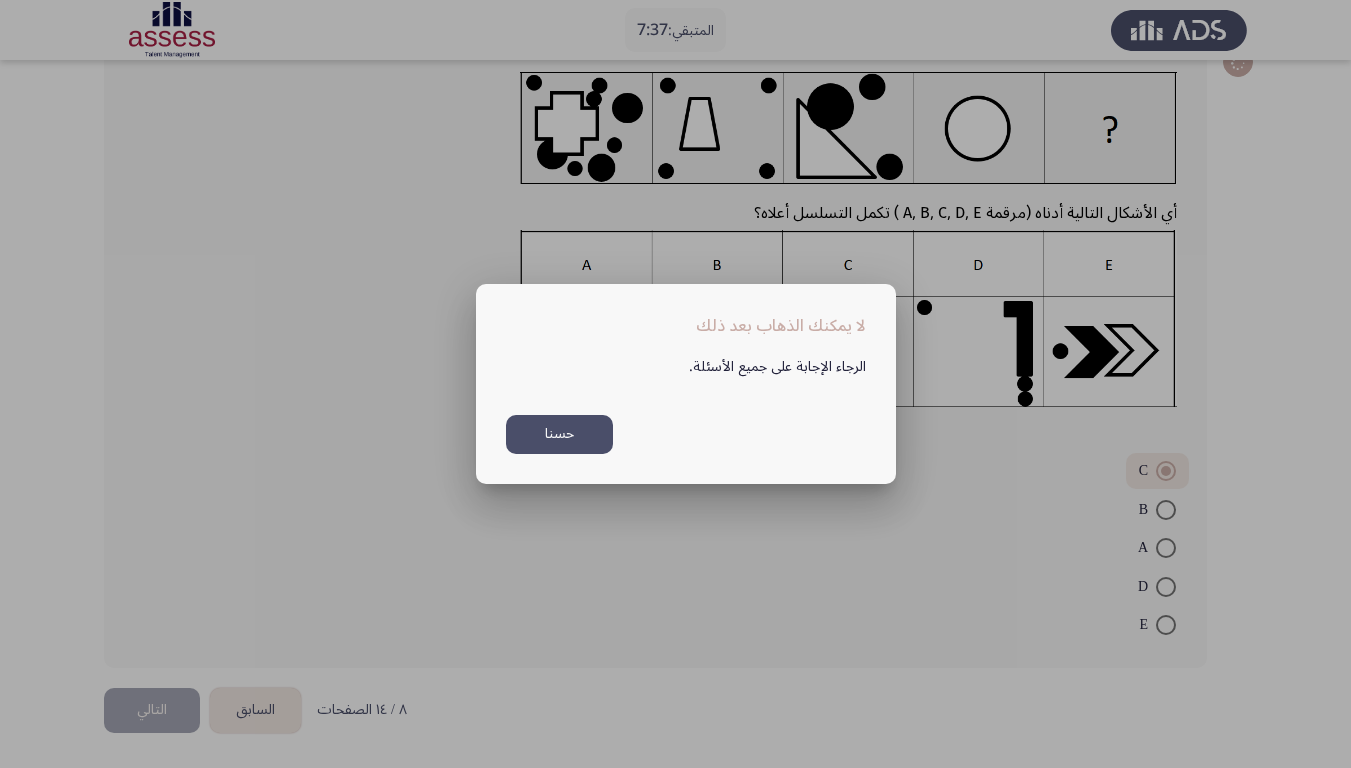 click at bounding box center (675, 384) 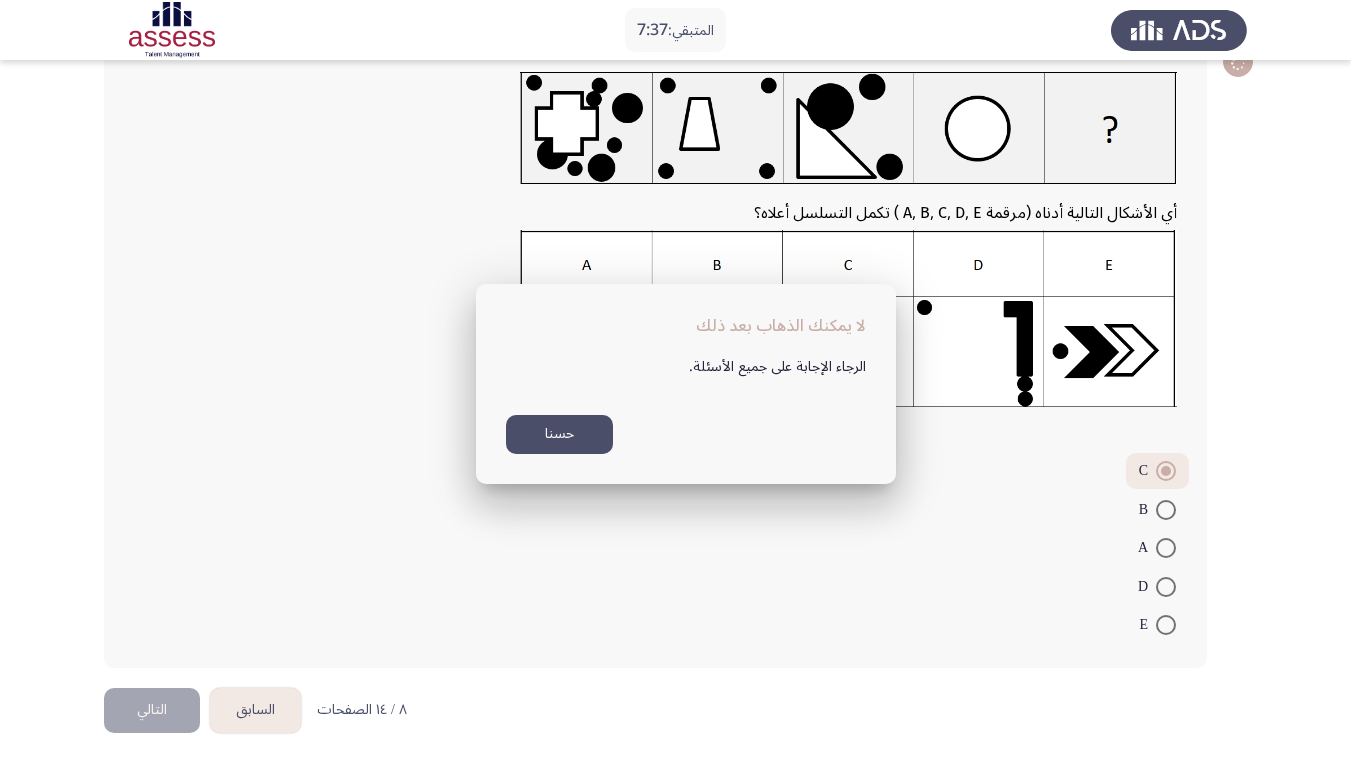 scroll, scrollTop: 0, scrollLeft: 0, axis: both 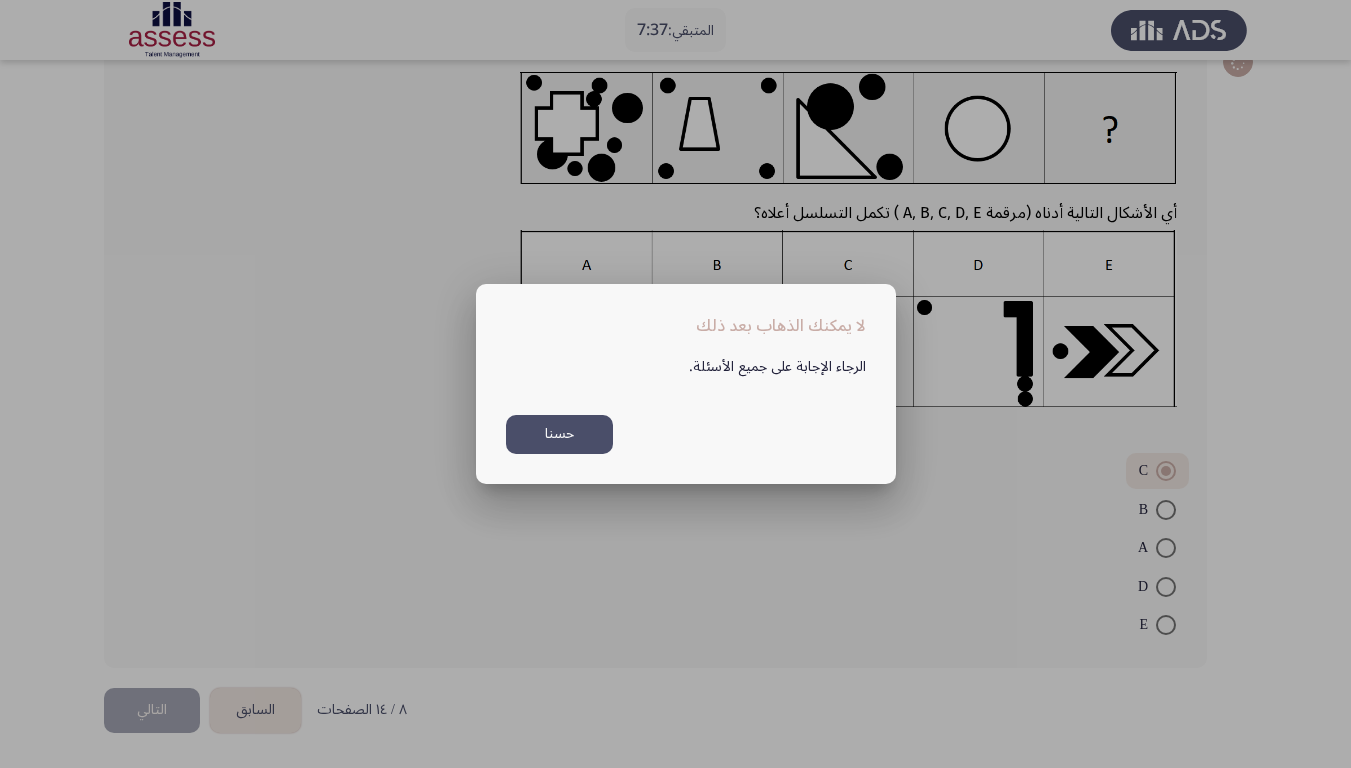 click at bounding box center [675, 384] 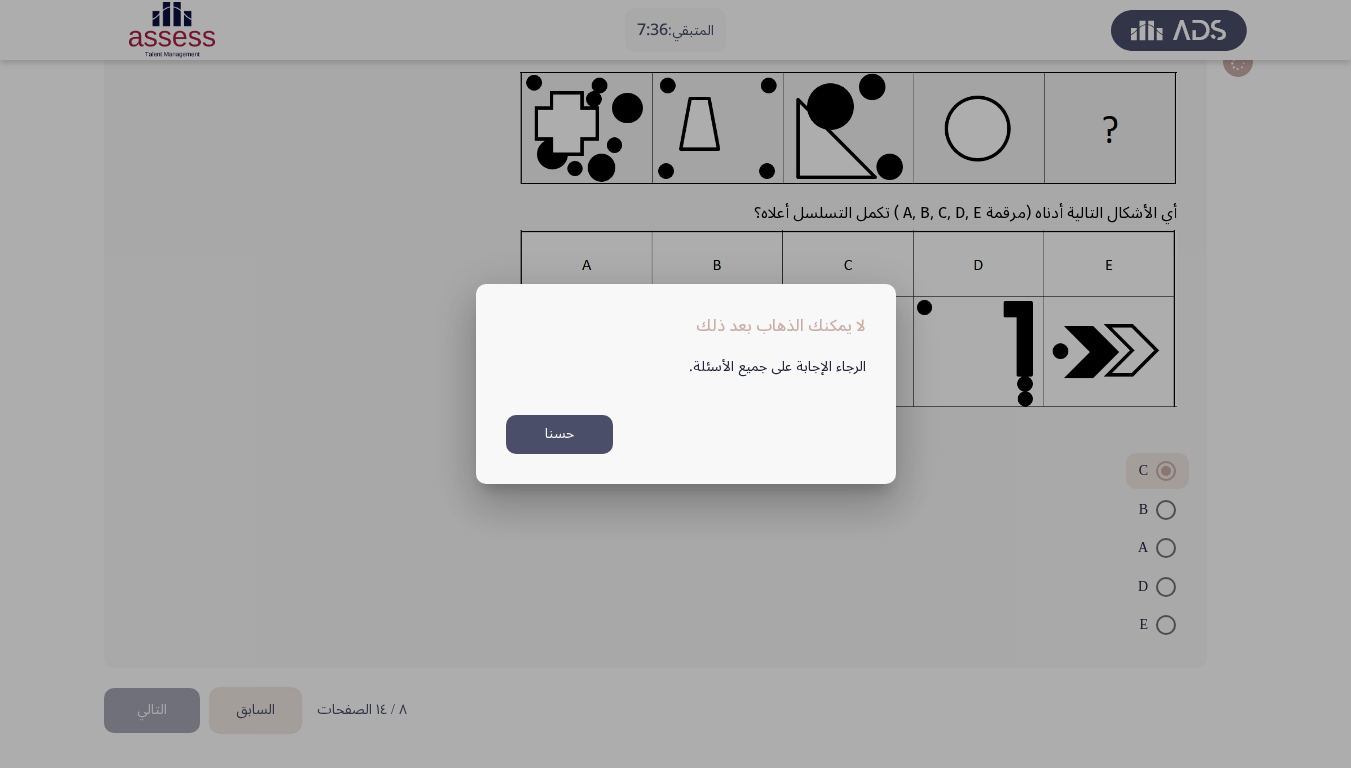 click at bounding box center (675, 384) 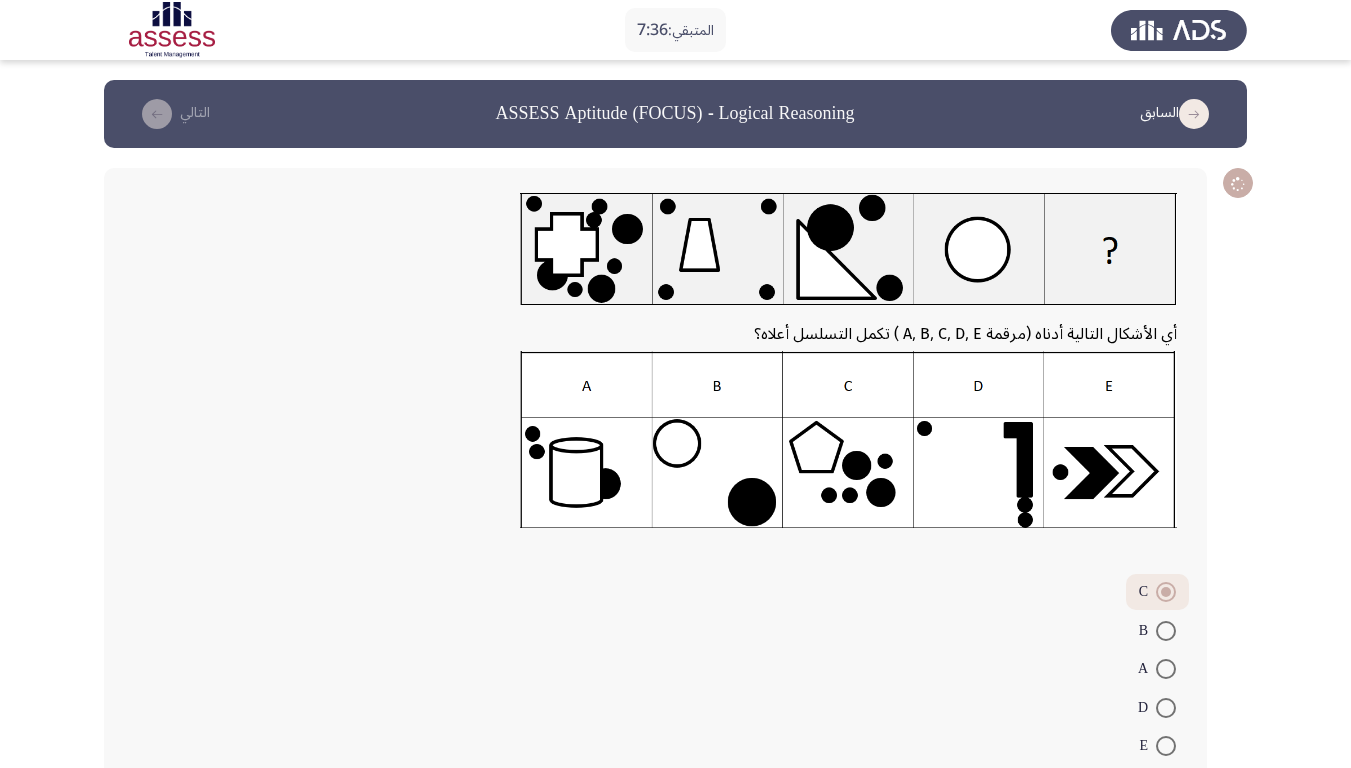 scroll, scrollTop: 121, scrollLeft: 0, axis: vertical 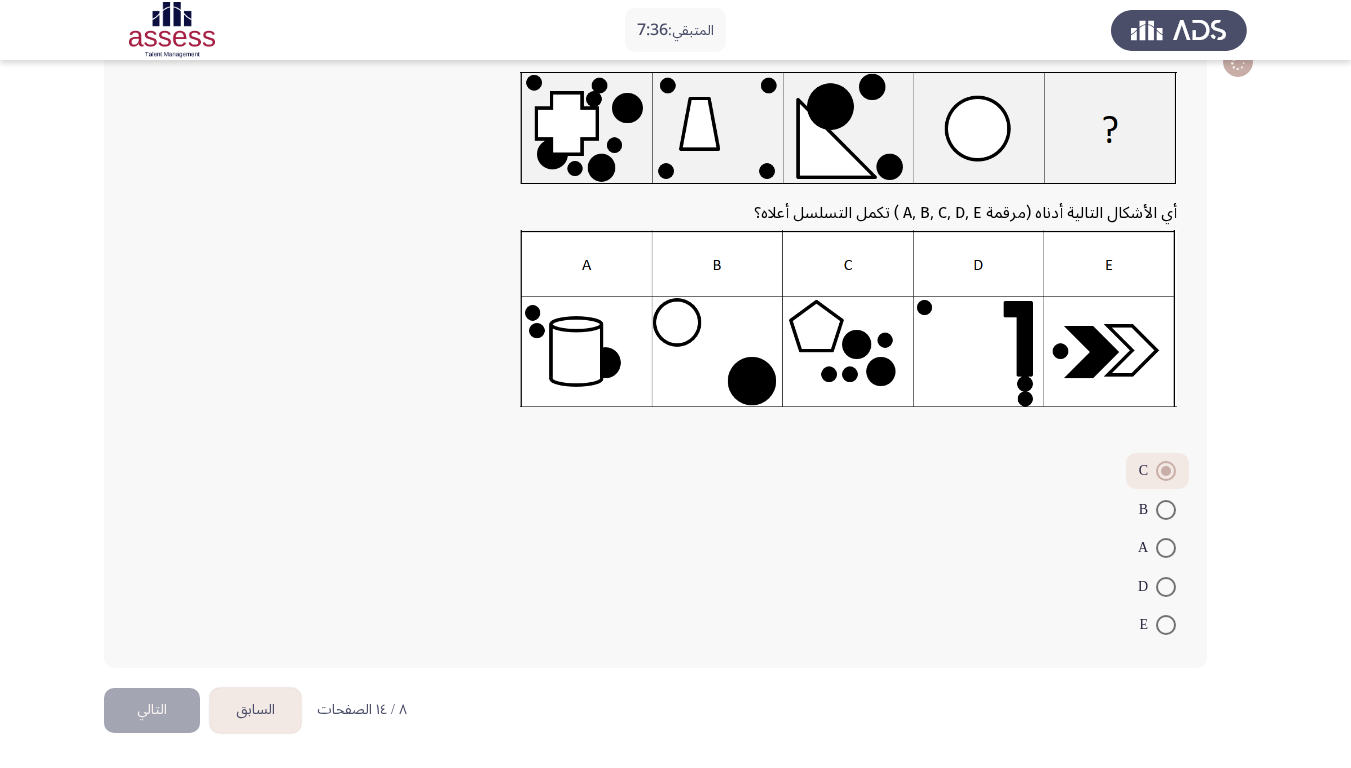 click on "التالي" 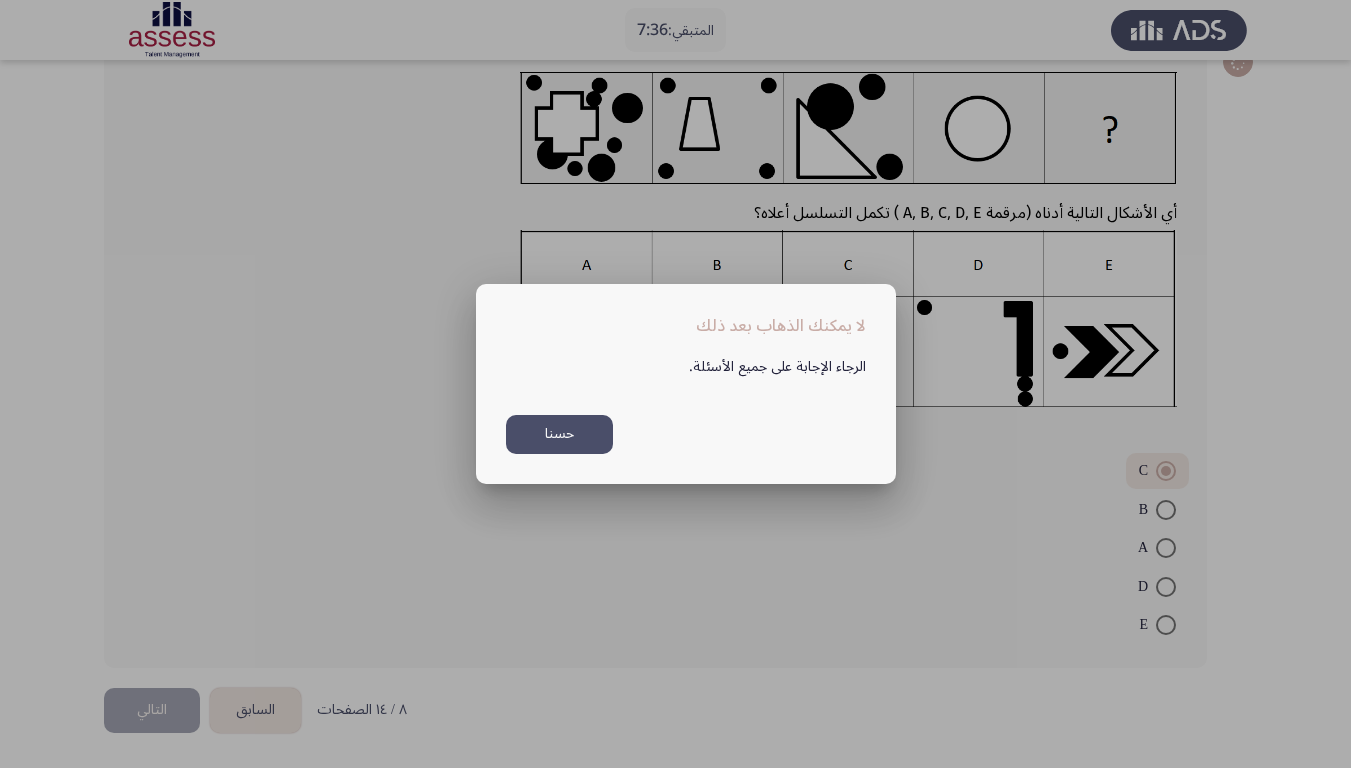 click at bounding box center (675, 384) 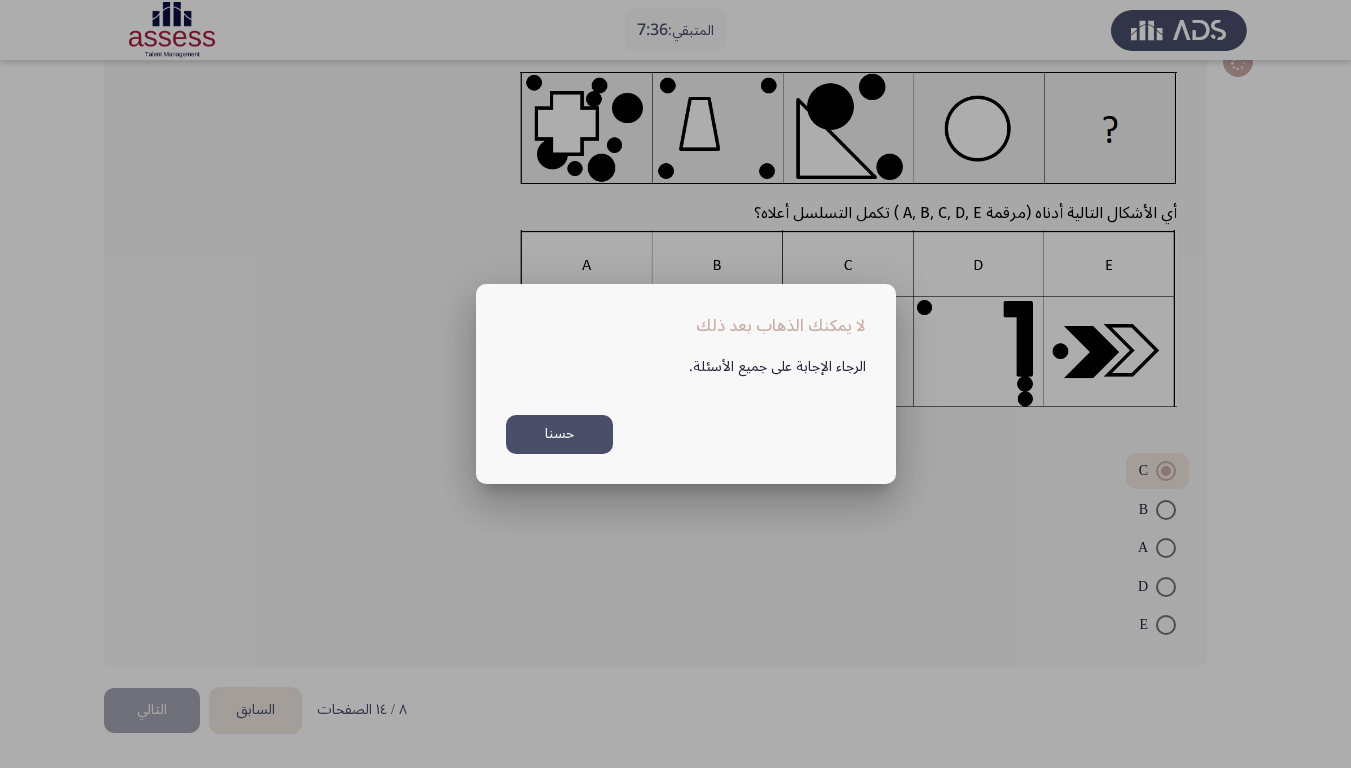 click at bounding box center [675, 384] 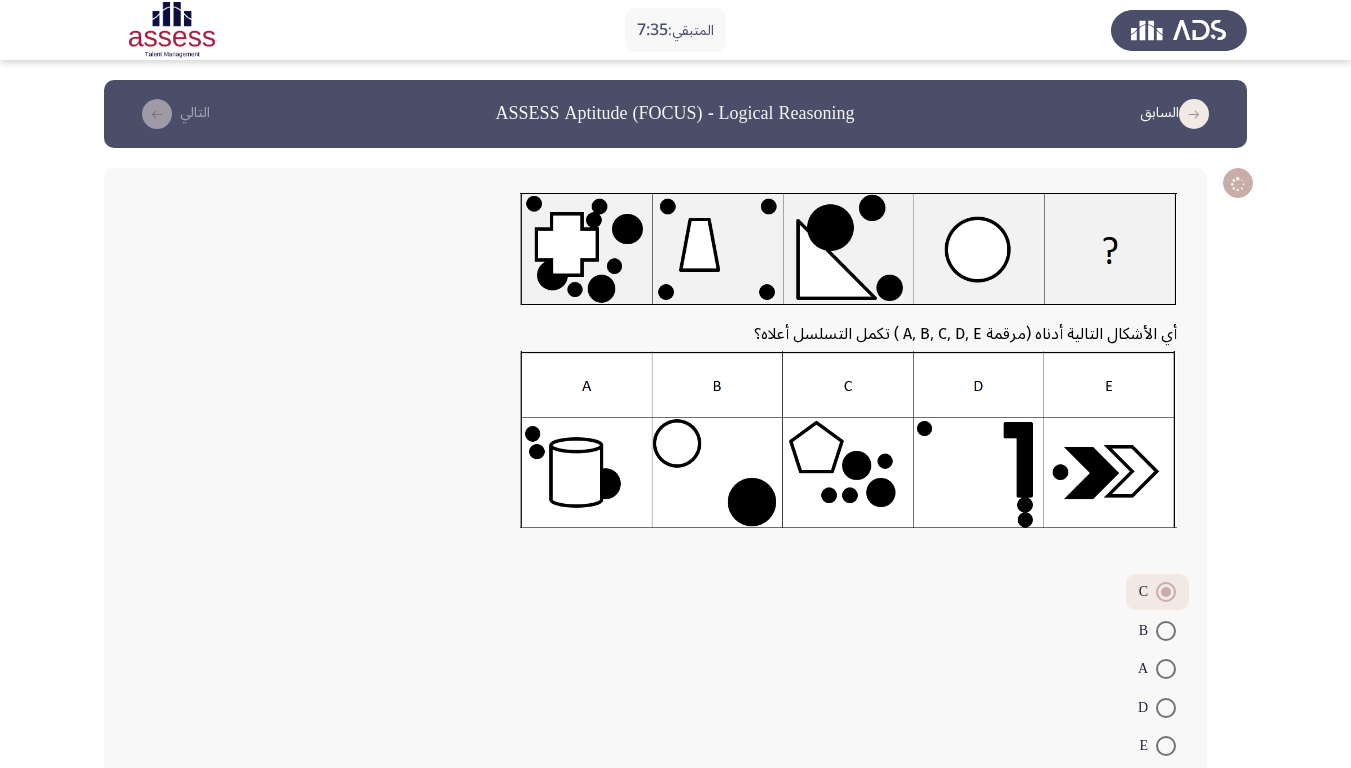 scroll, scrollTop: 0, scrollLeft: 0, axis: both 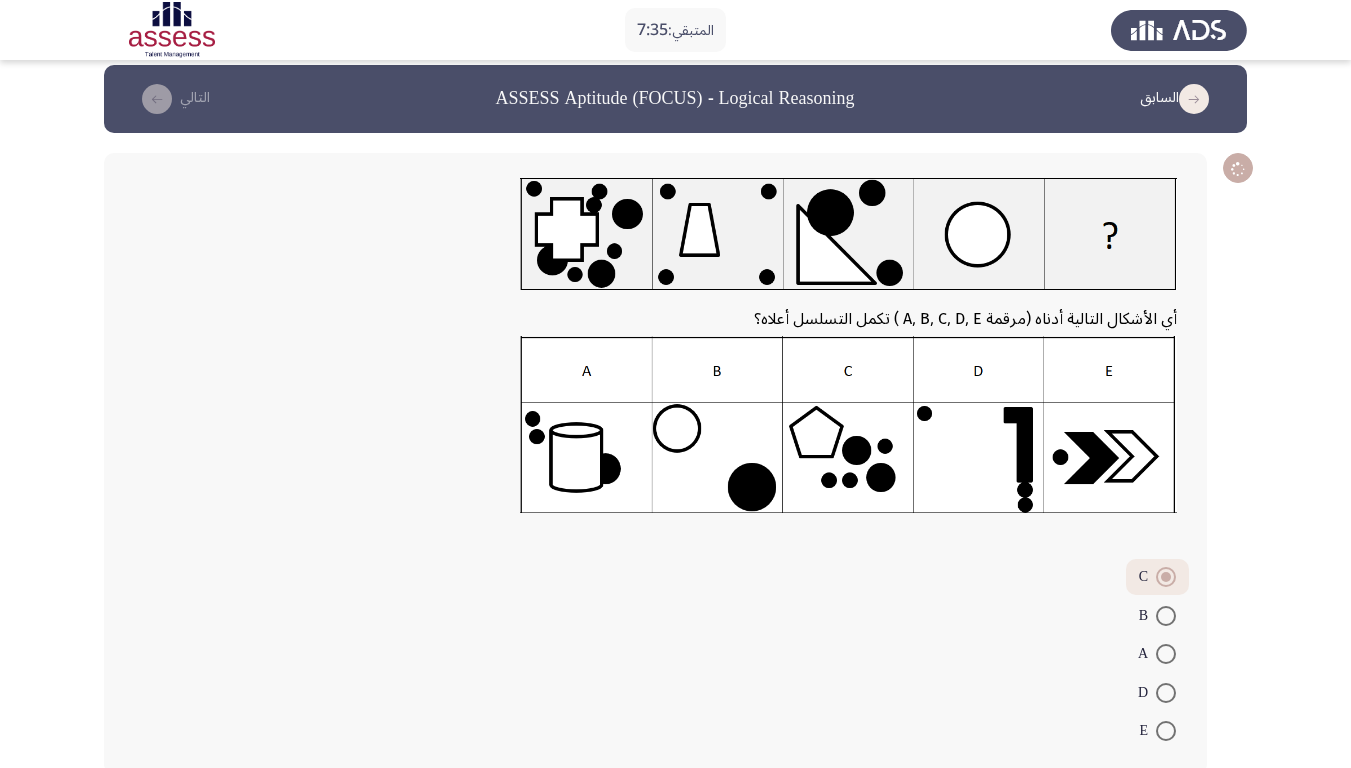 click on "التالي" 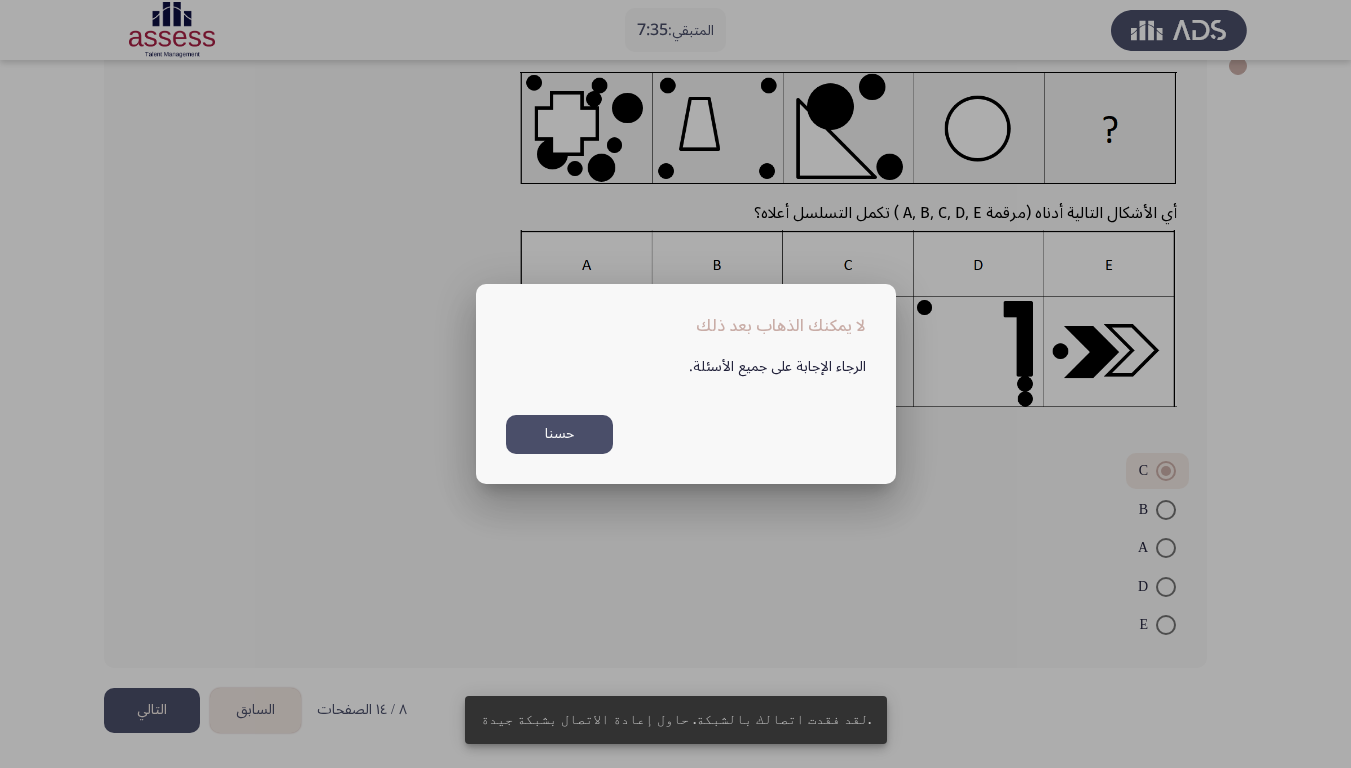 click at bounding box center [675, 384] 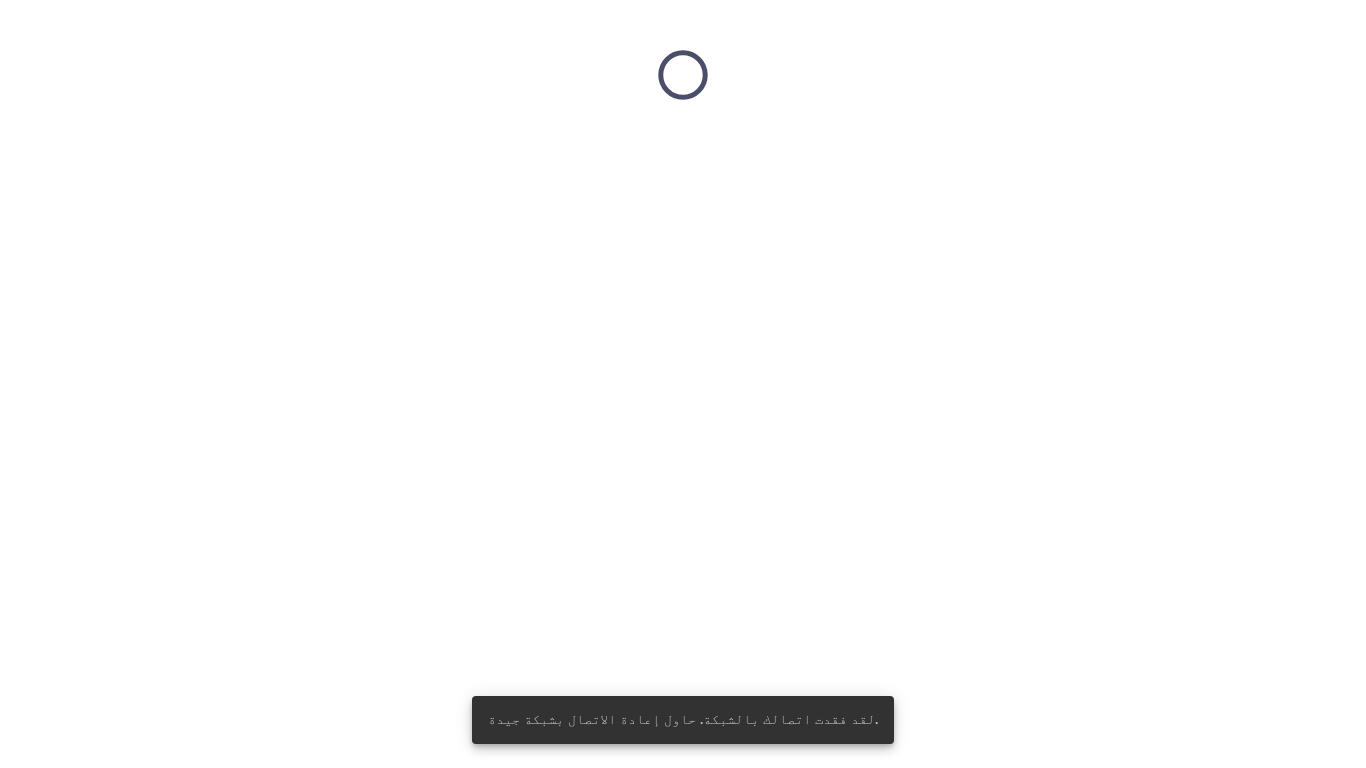click on "لقد فقدت اتصالك بالشبكة. حاول إعادة الاتصال بشبكة جيدة." at bounding box center [683, 75] 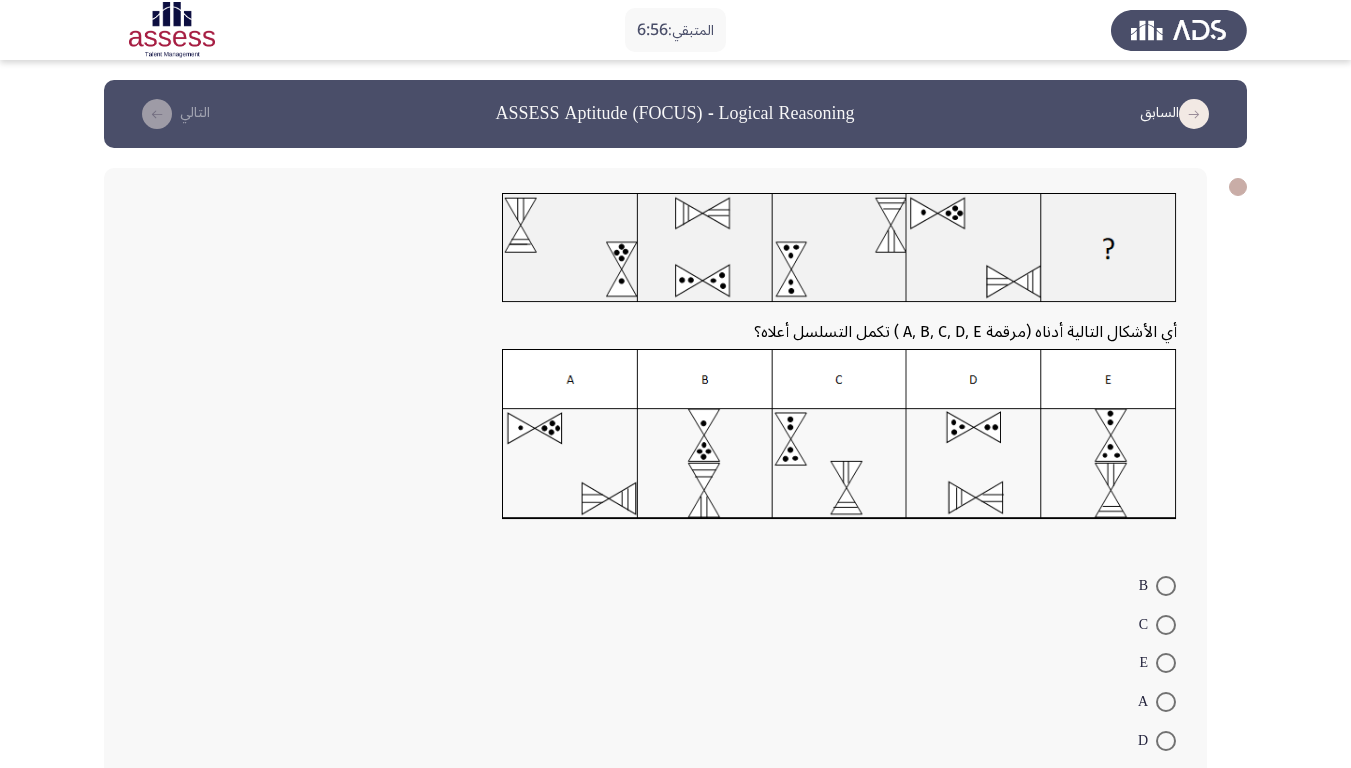 click at bounding box center (1166, 625) 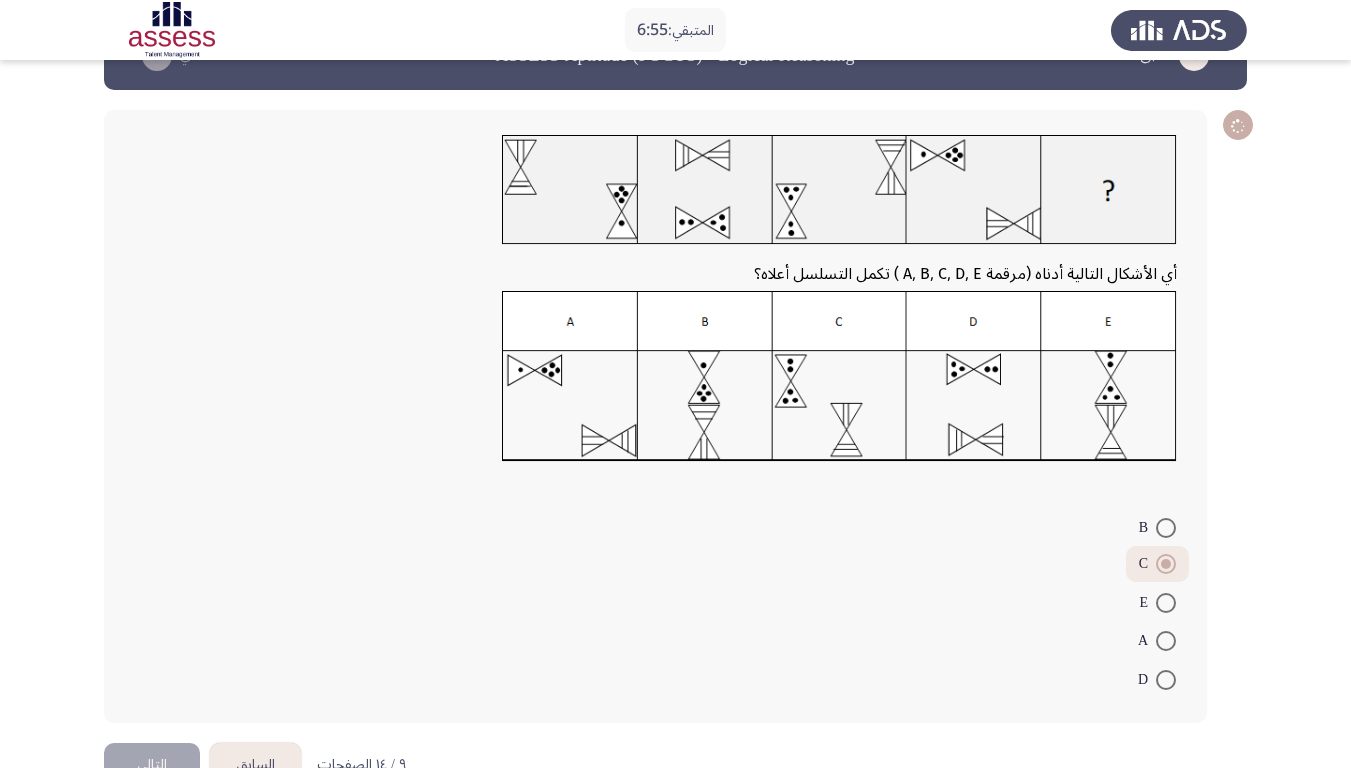scroll, scrollTop: 113, scrollLeft: 0, axis: vertical 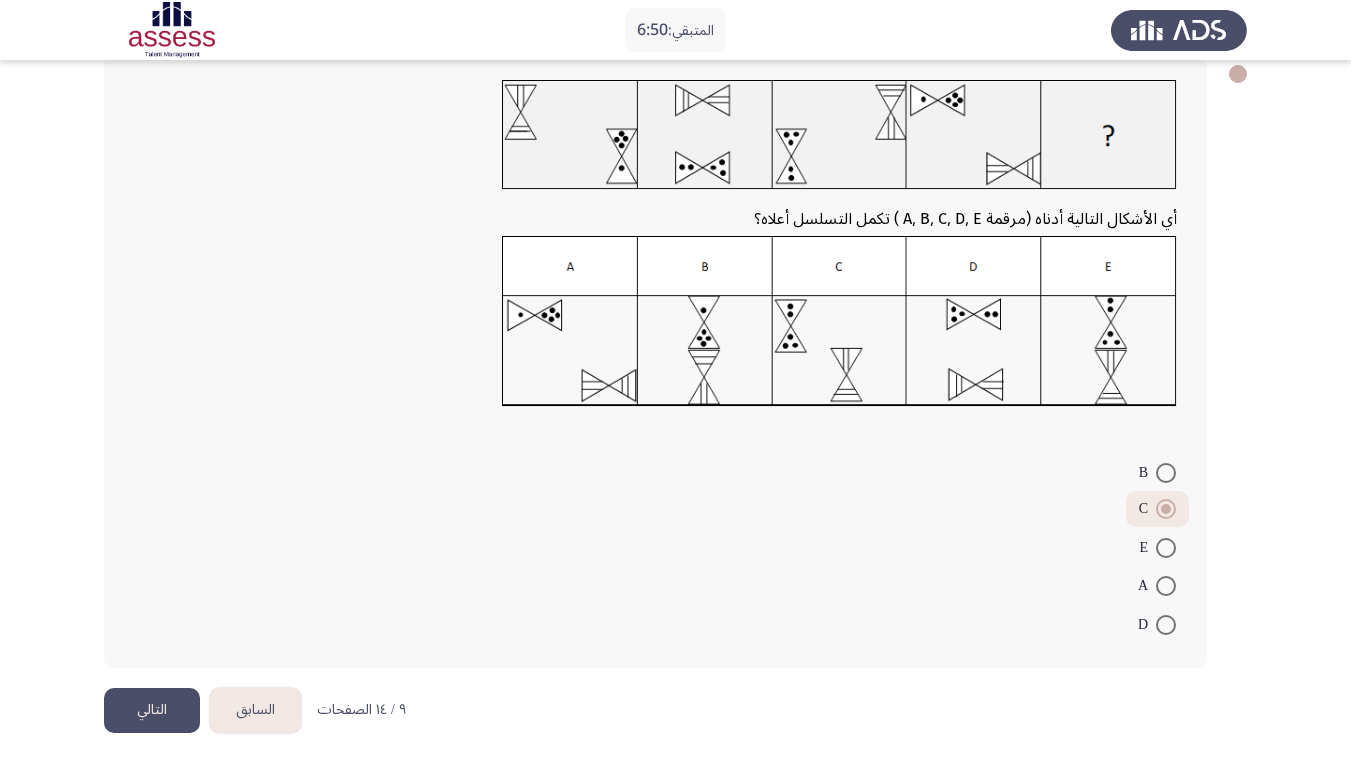 click on "التالي" 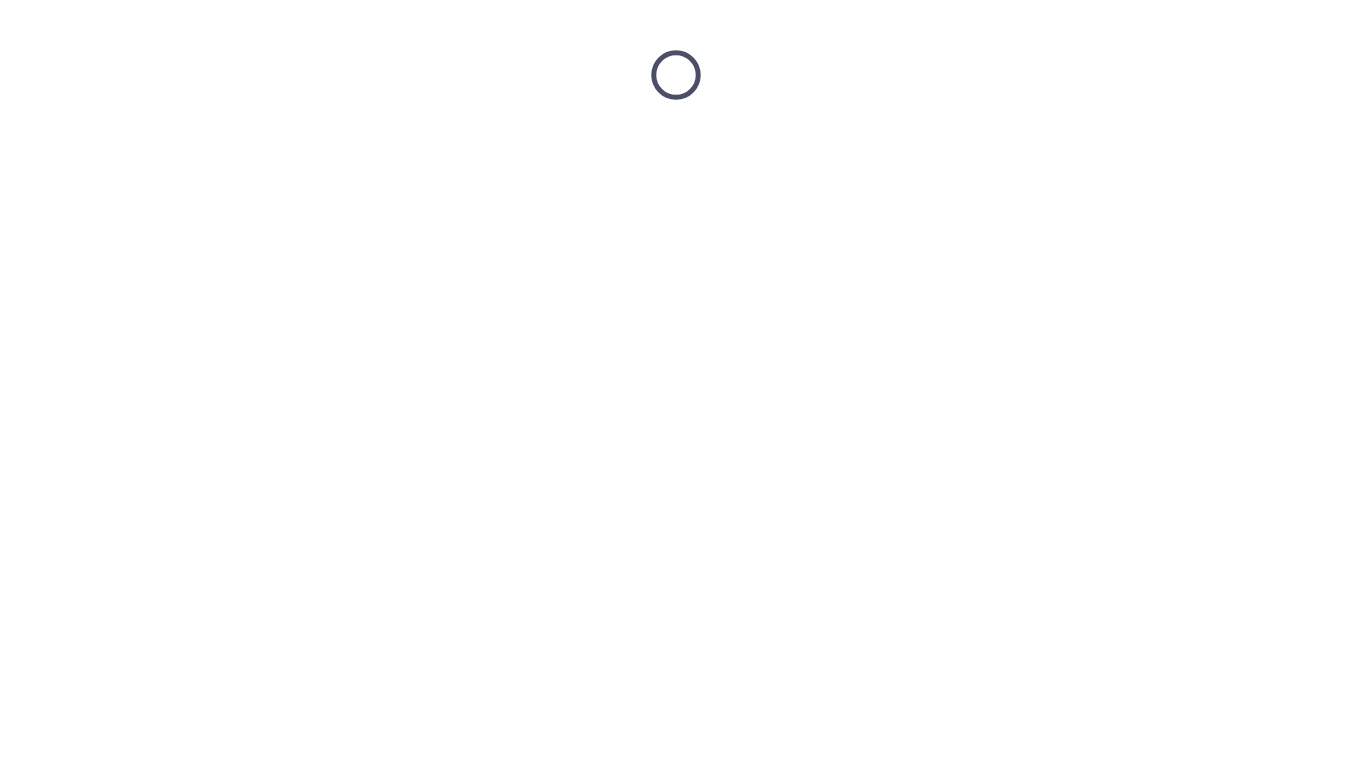scroll, scrollTop: 0, scrollLeft: 0, axis: both 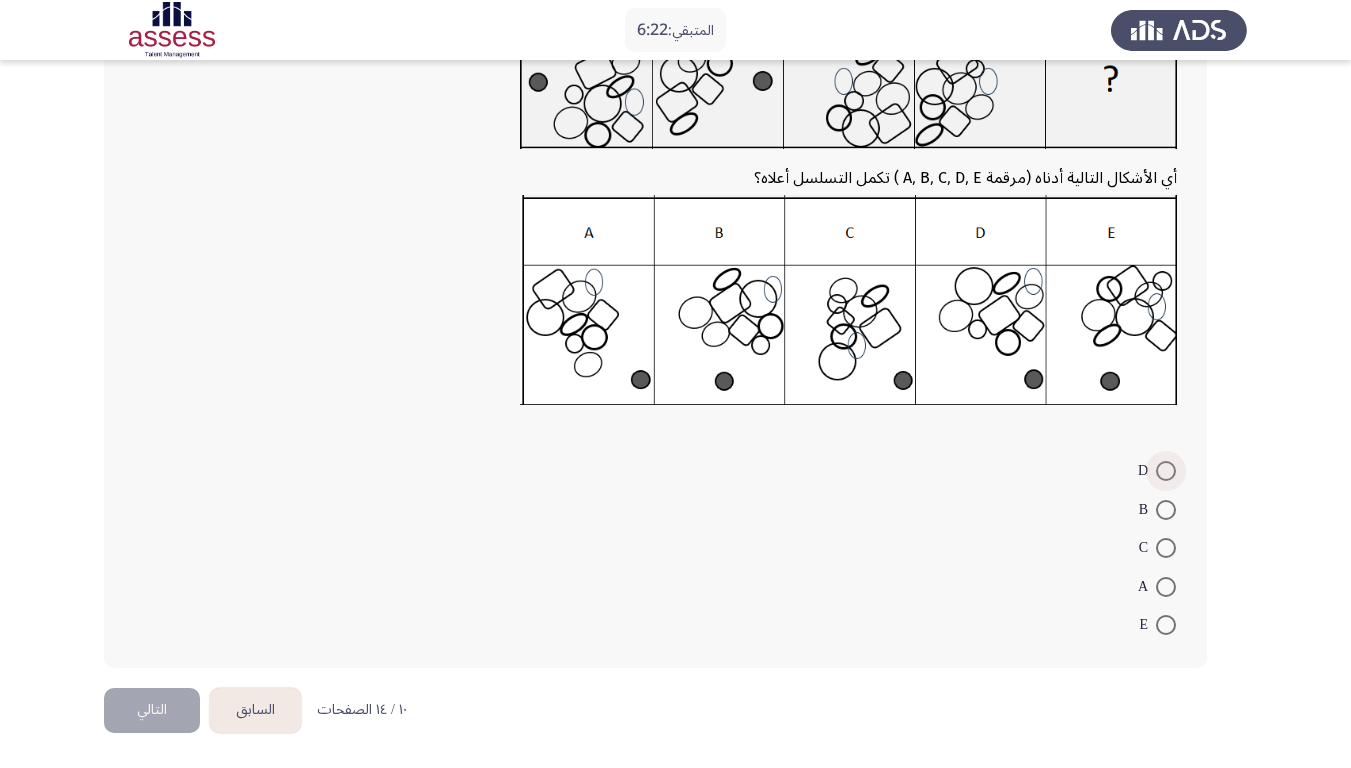 click on "D" at bounding box center (1157, 471) 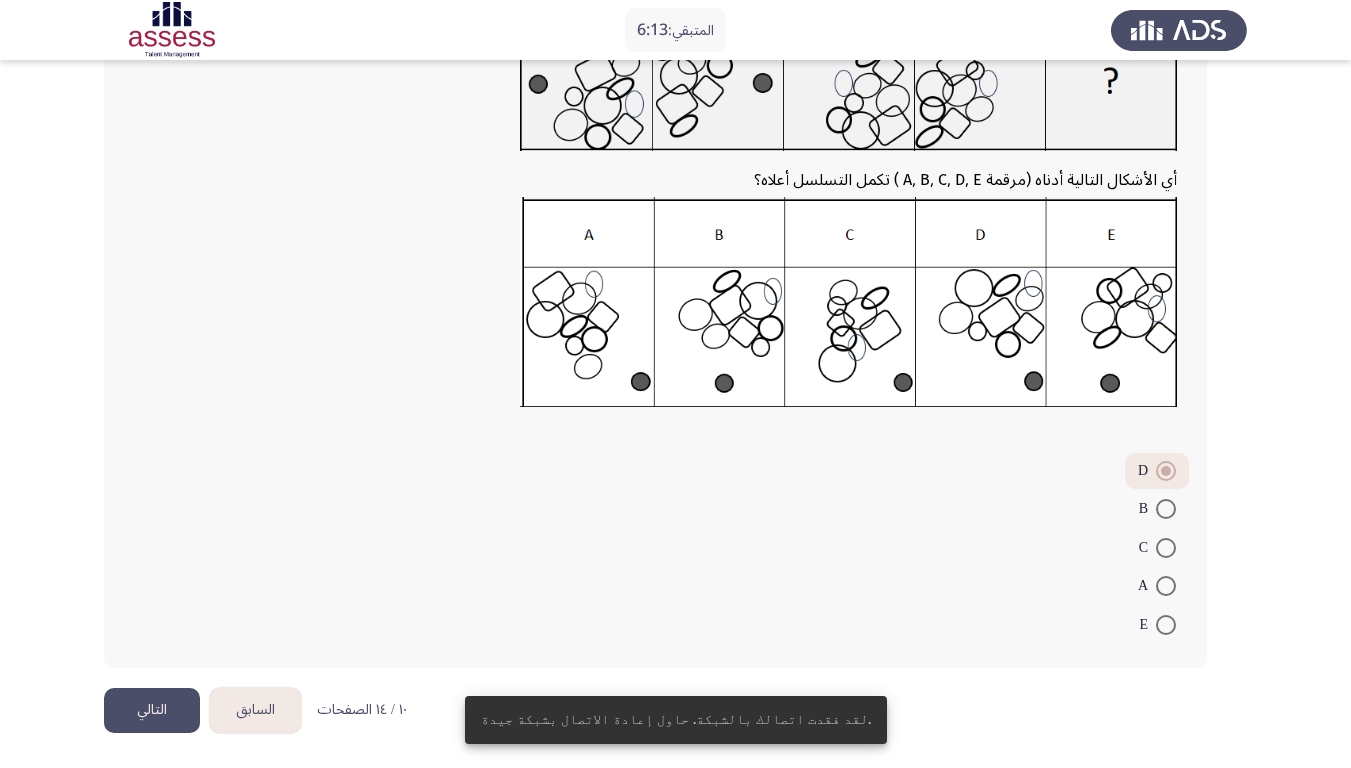 click on "التالي" 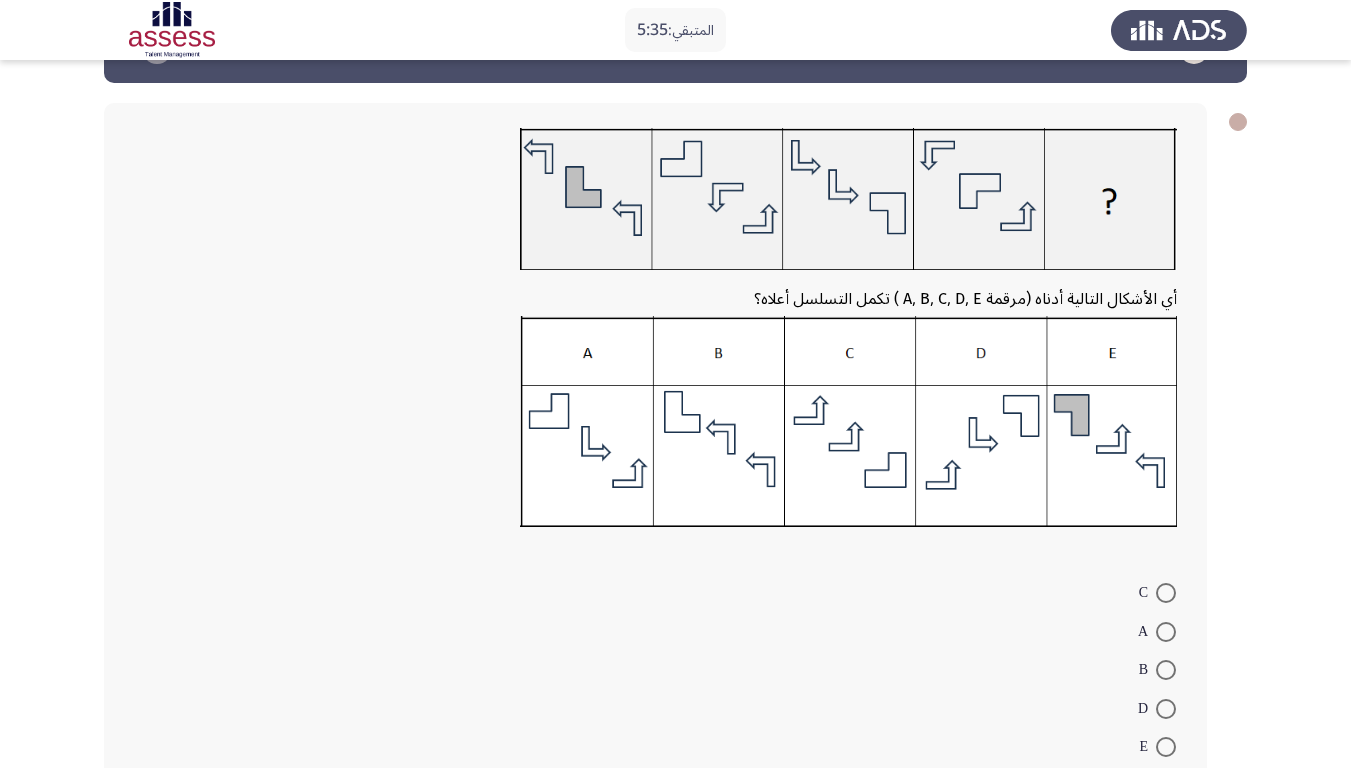 scroll, scrollTop: 100, scrollLeft: 0, axis: vertical 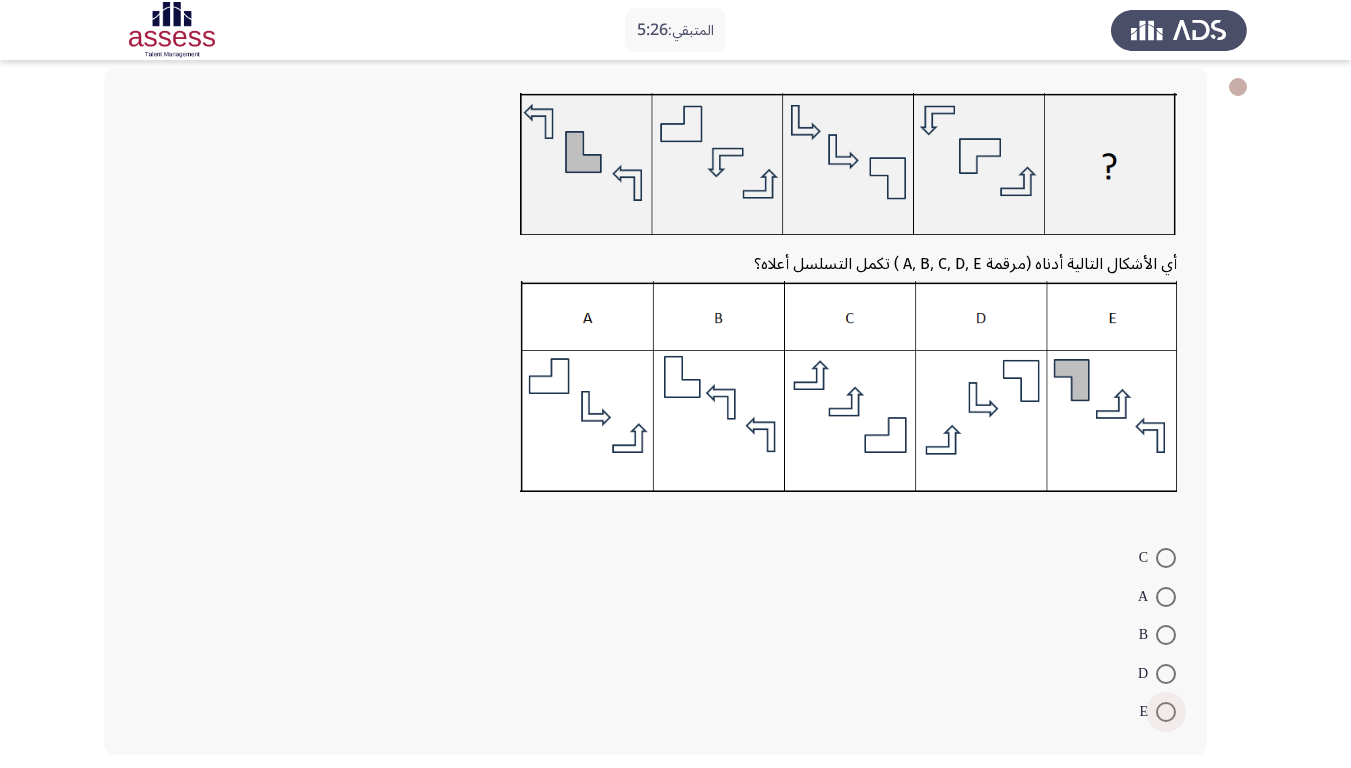 click at bounding box center (1166, 712) 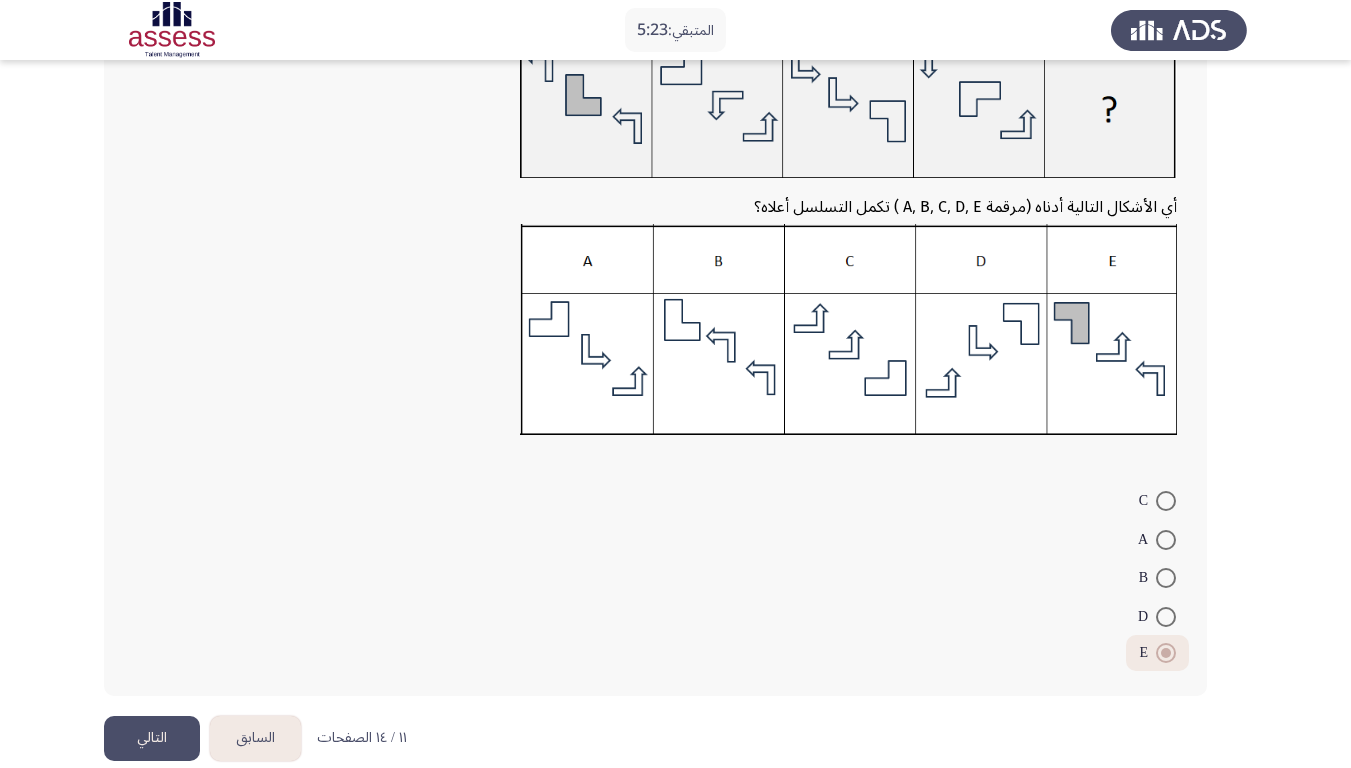 scroll, scrollTop: 185, scrollLeft: 0, axis: vertical 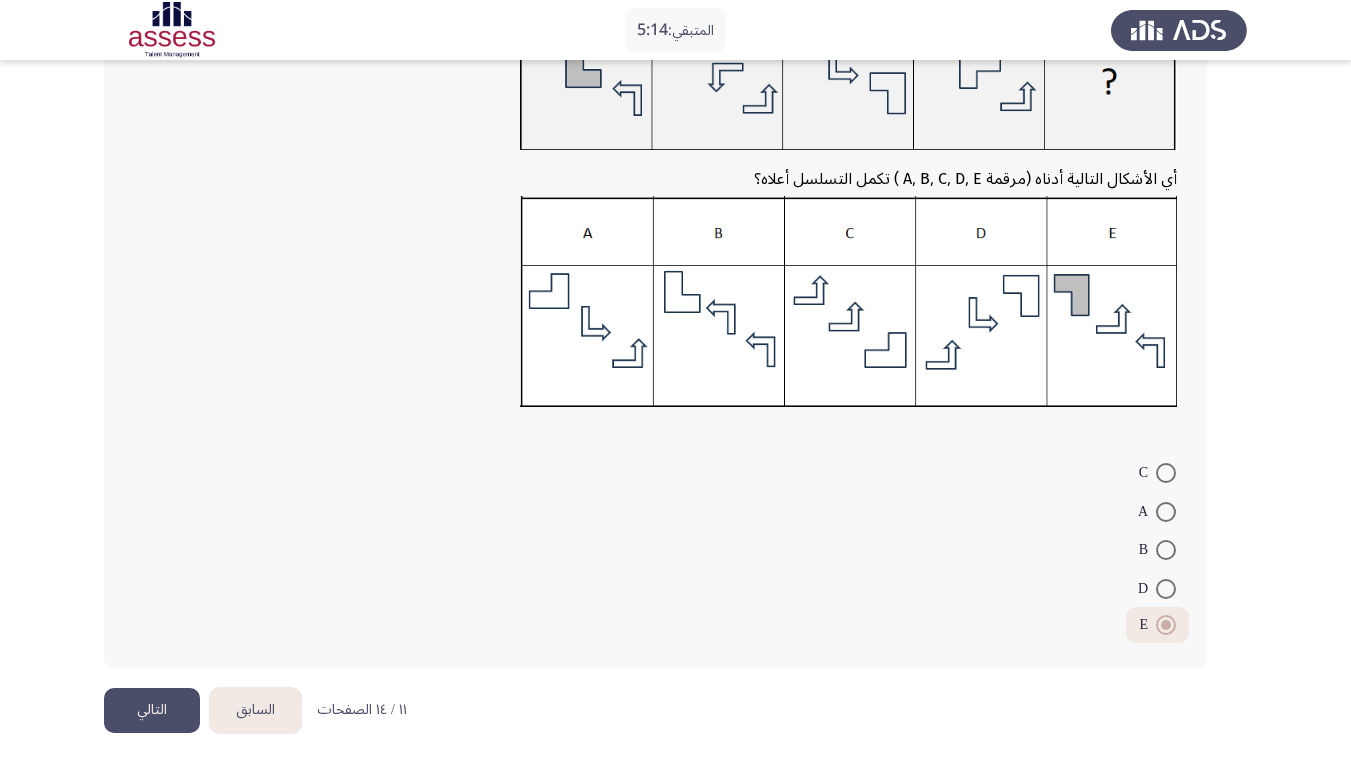 click on "التالي" 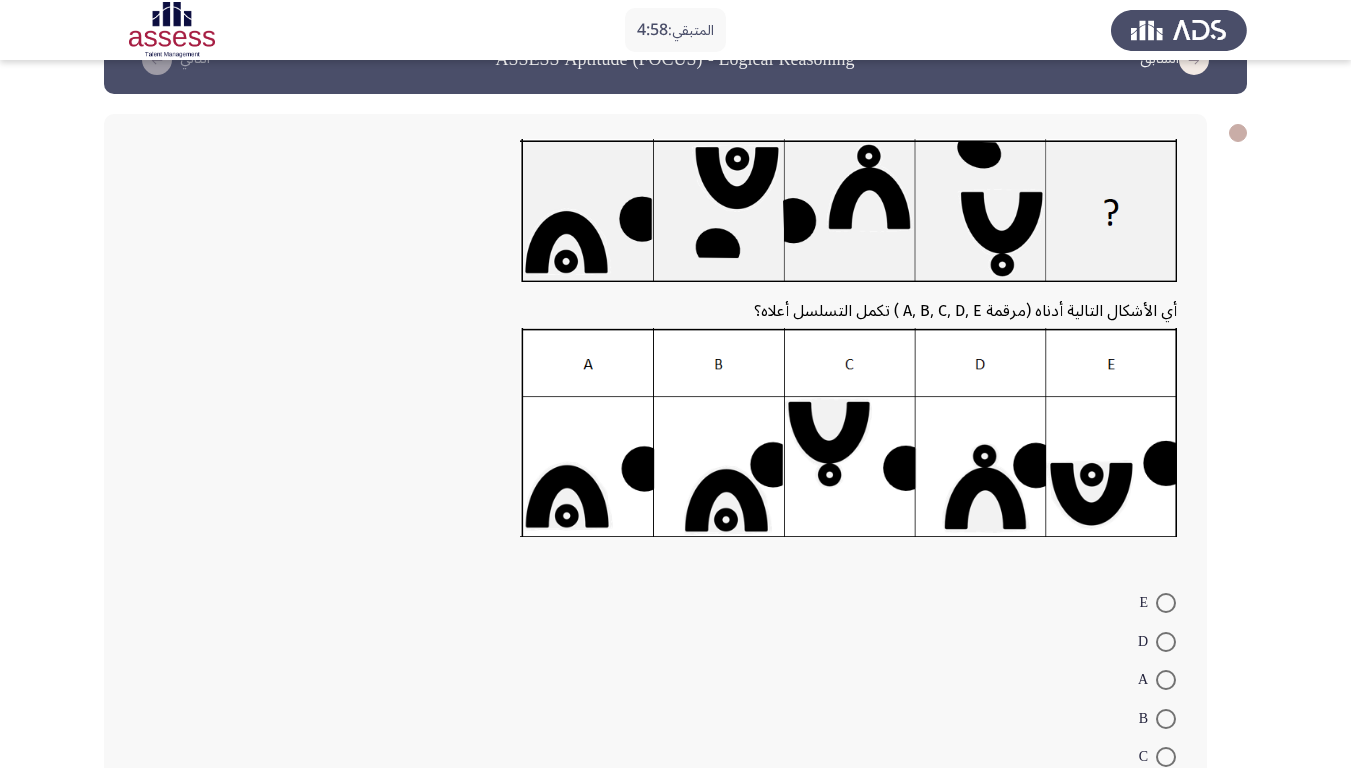 scroll, scrollTop: 100, scrollLeft: 0, axis: vertical 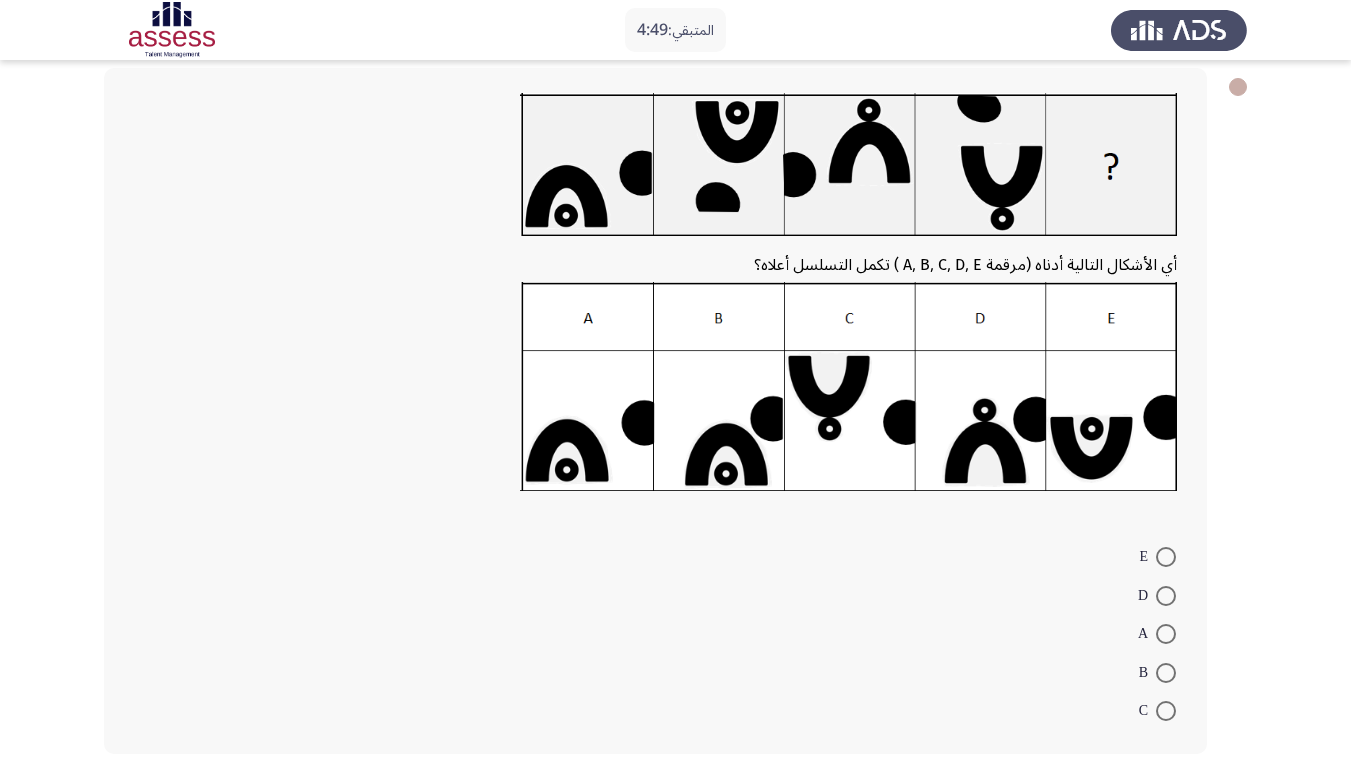 click on "E" at bounding box center [1157, 557] 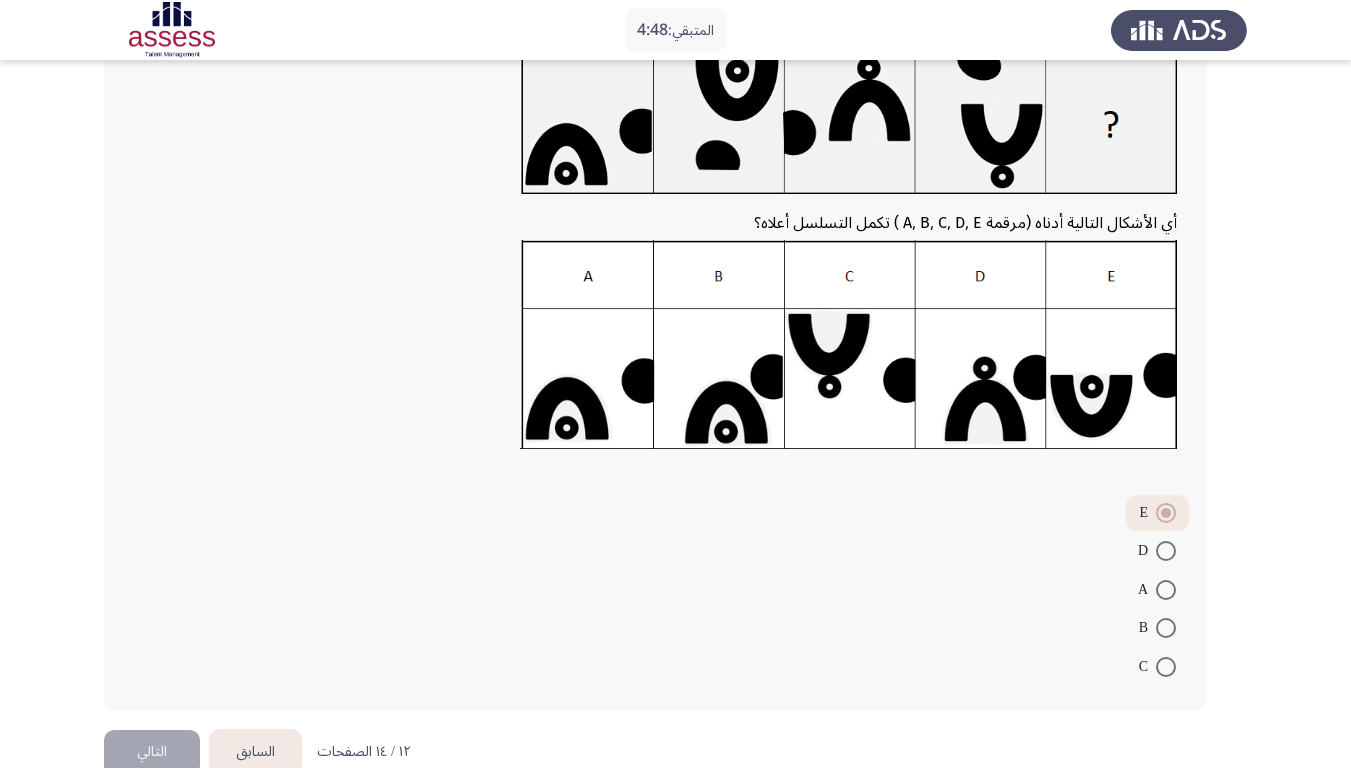 scroll, scrollTop: 184, scrollLeft: 0, axis: vertical 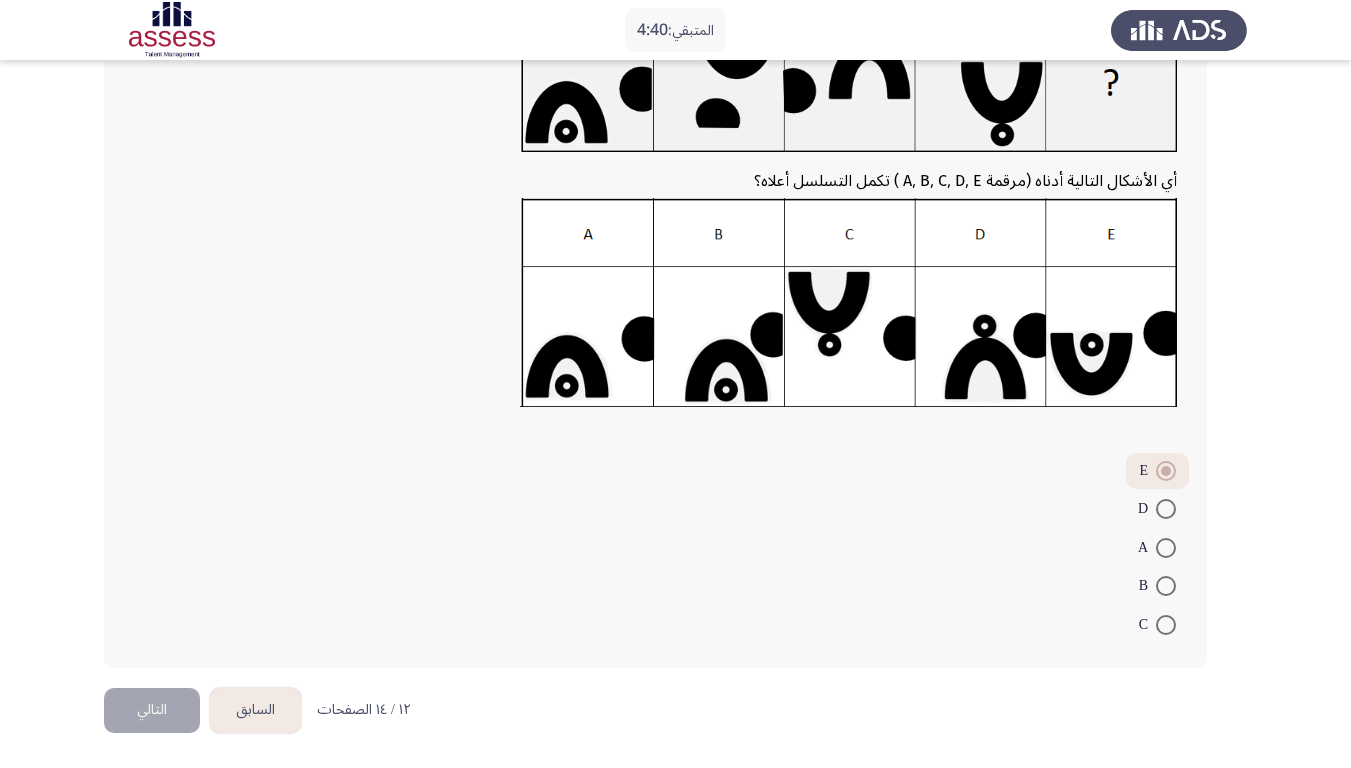click on "B" at bounding box center (1157, 585) 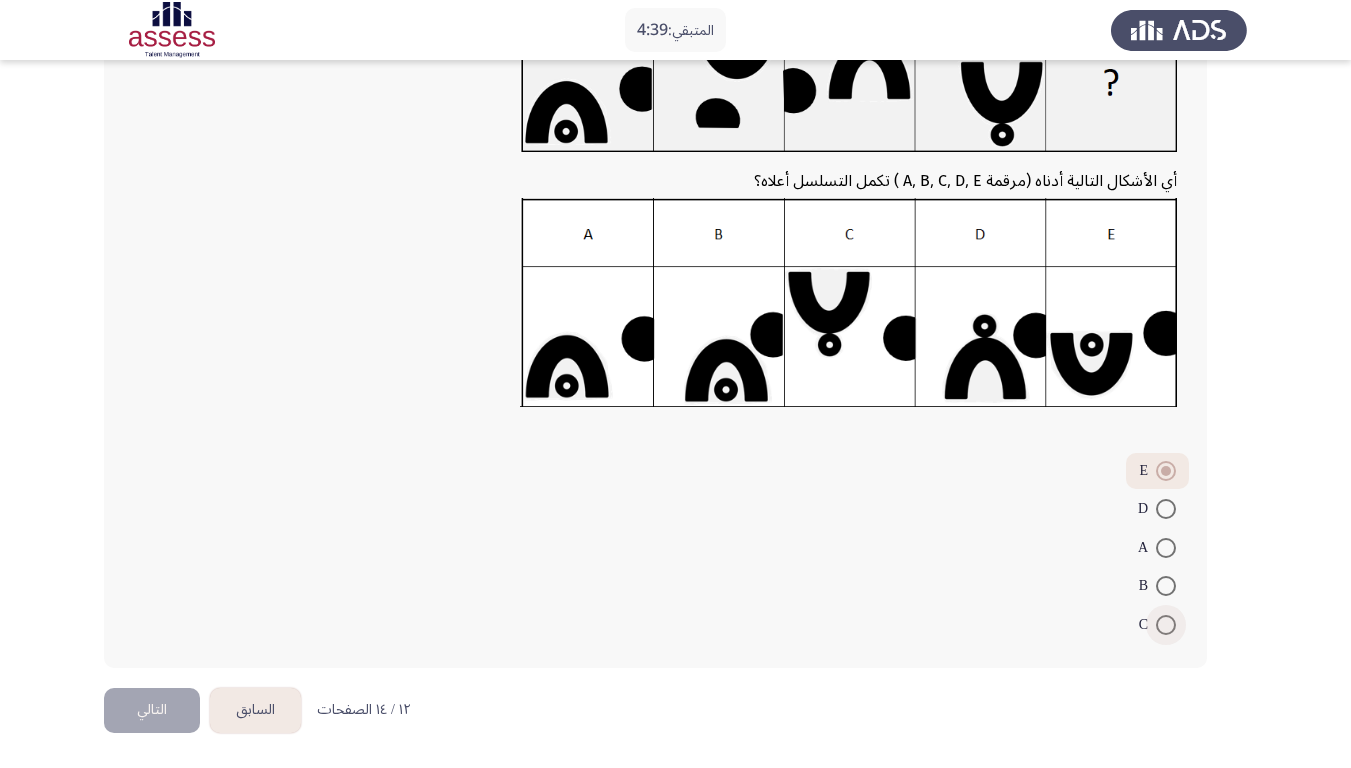 click at bounding box center [1166, 625] 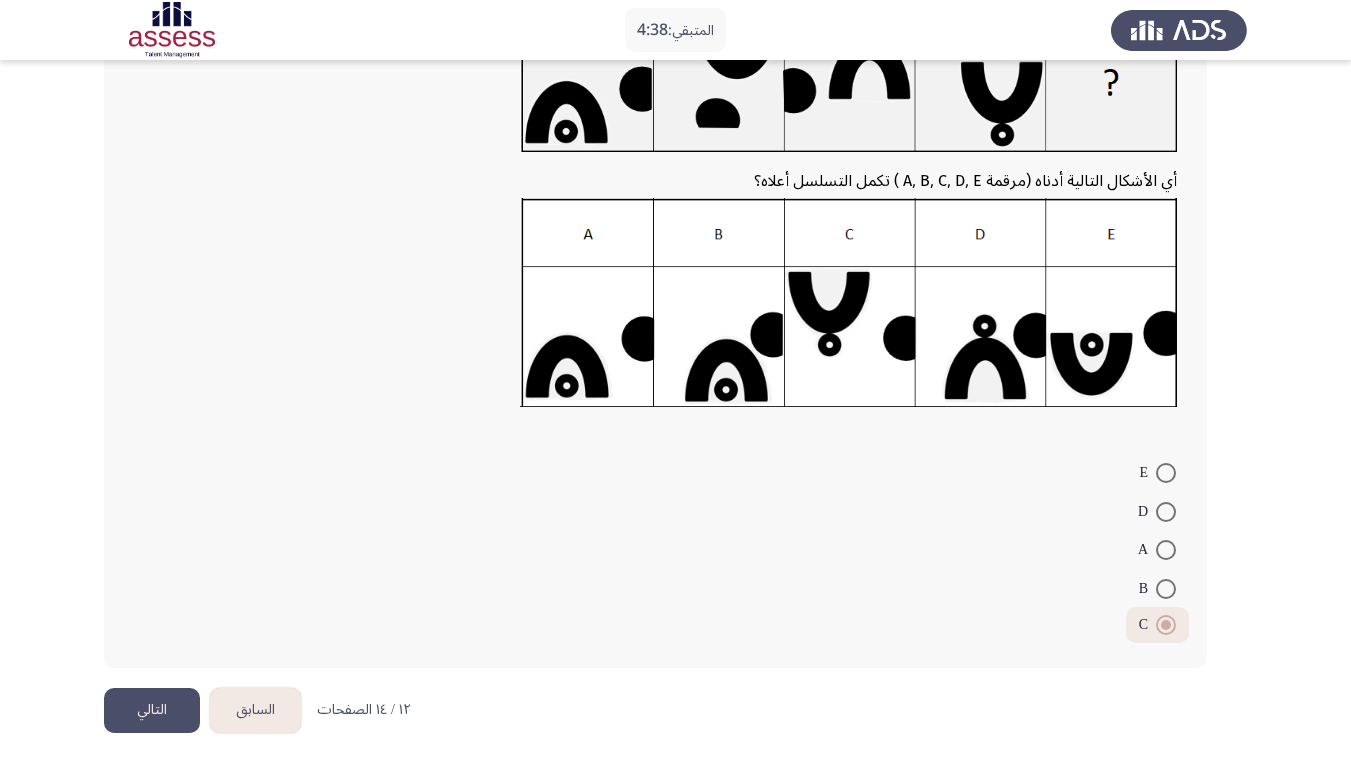 click on "التالي" 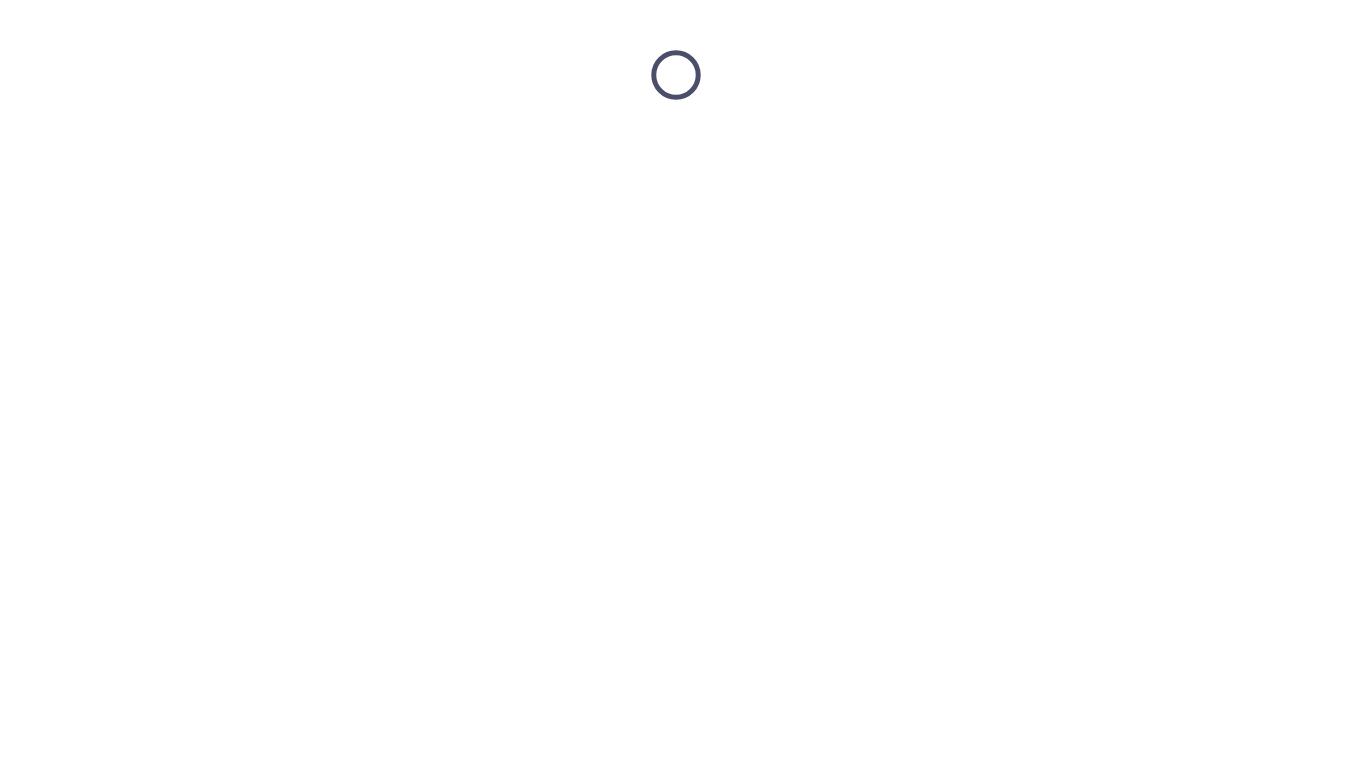 scroll, scrollTop: 0, scrollLeft: 0, axis: both 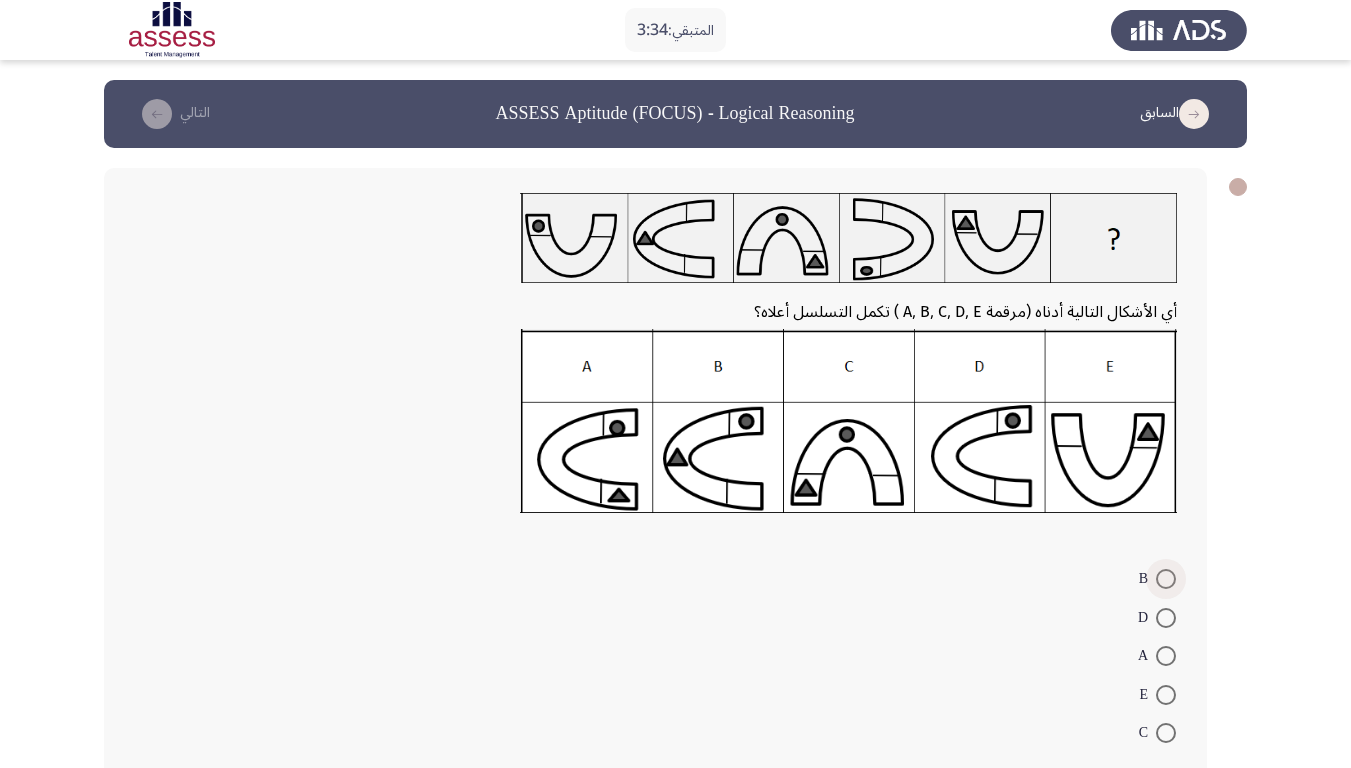 click at bounding box center (1166, 579) 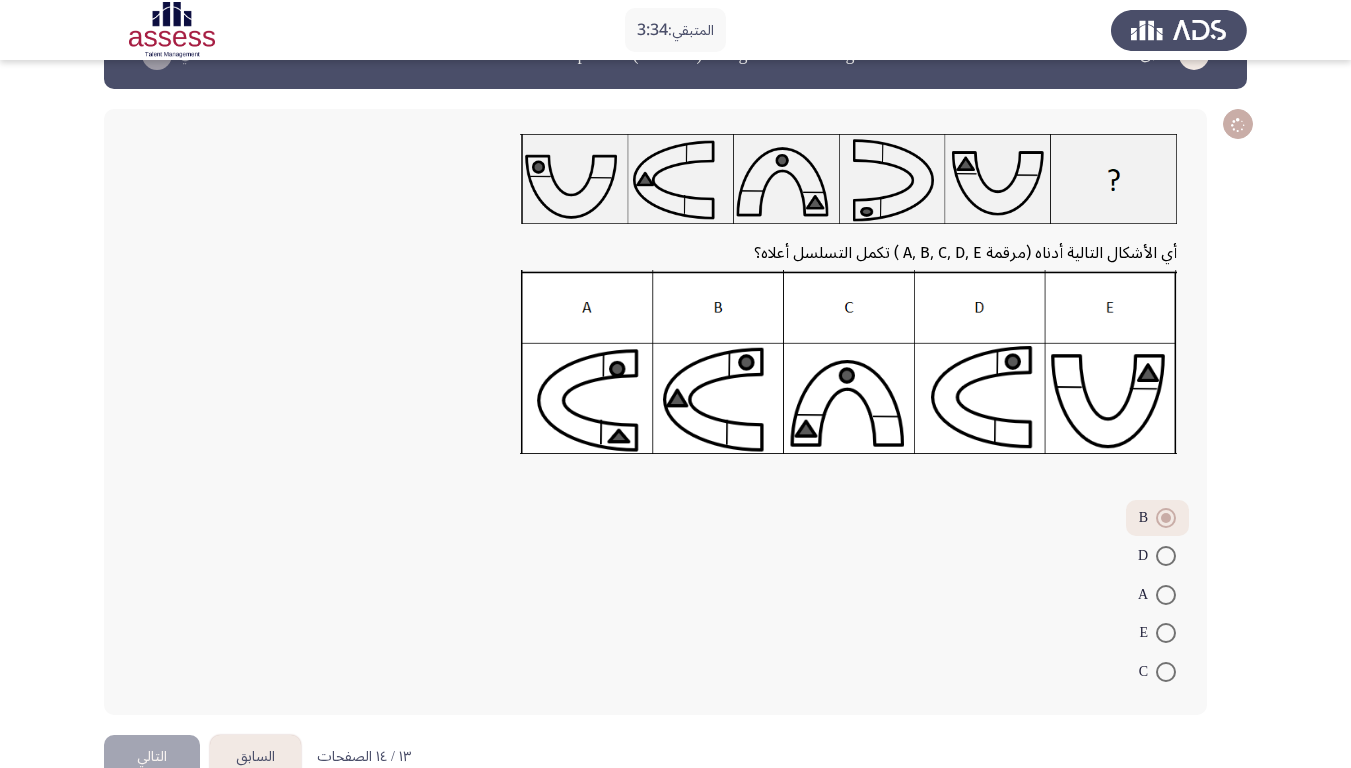 scroll, scrollTop: 106, scrollLeft: 0, axis: vertical 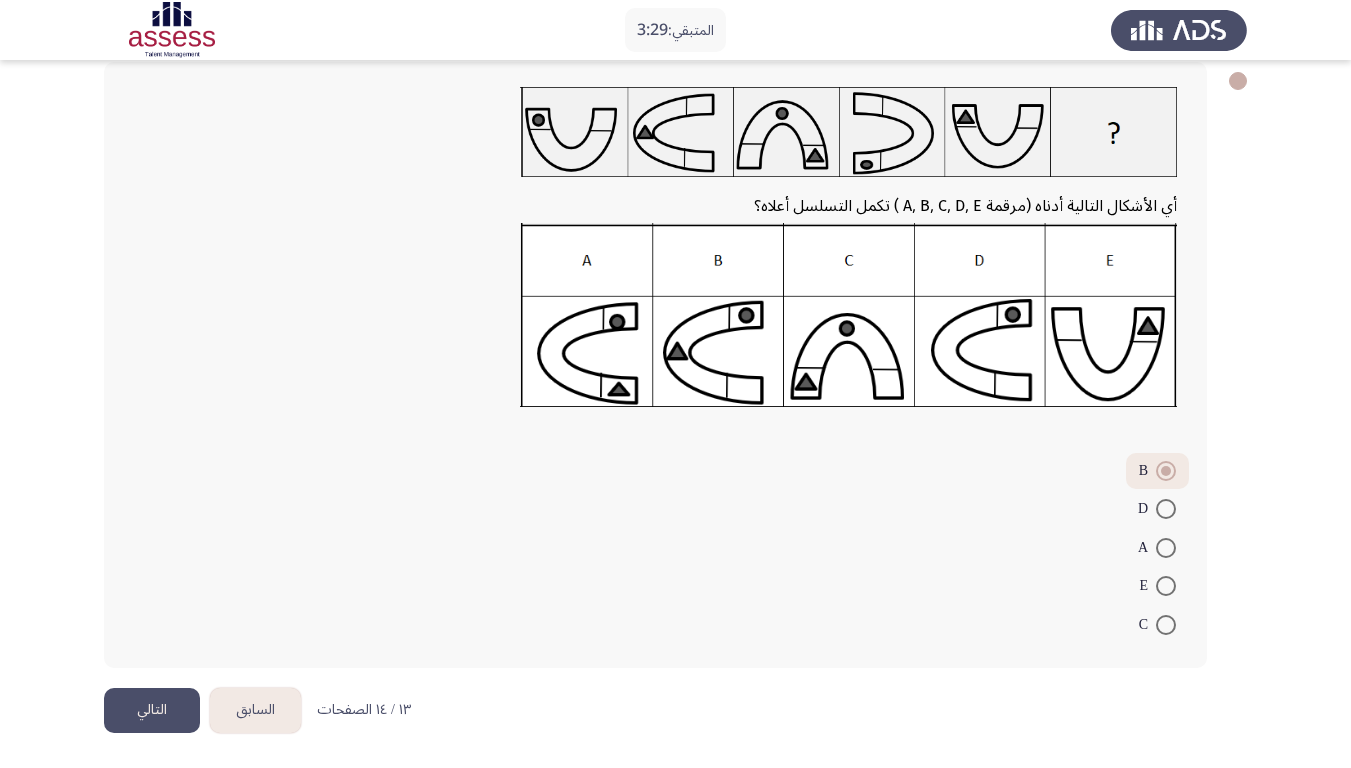 click on "التالي" 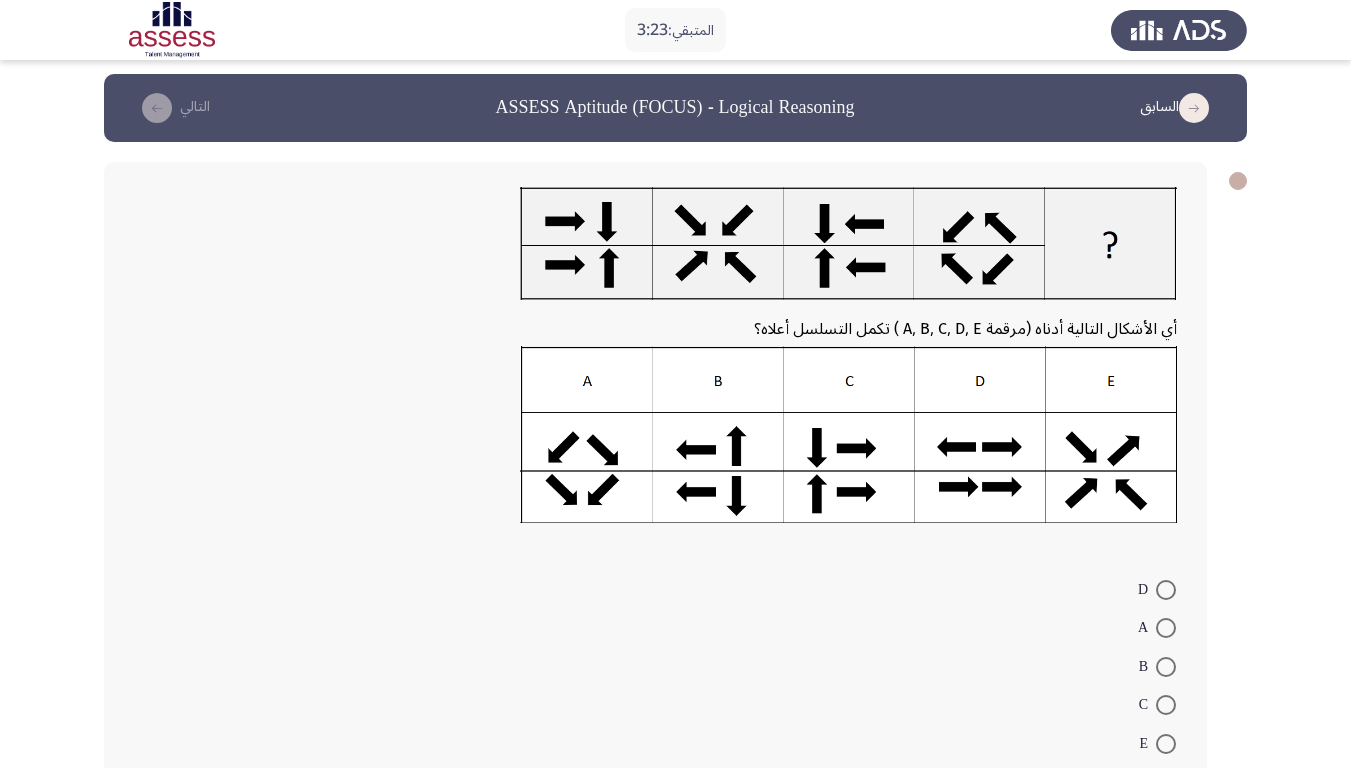 scroll, scrollTop: 0, scrollLeft: 0, axis: both 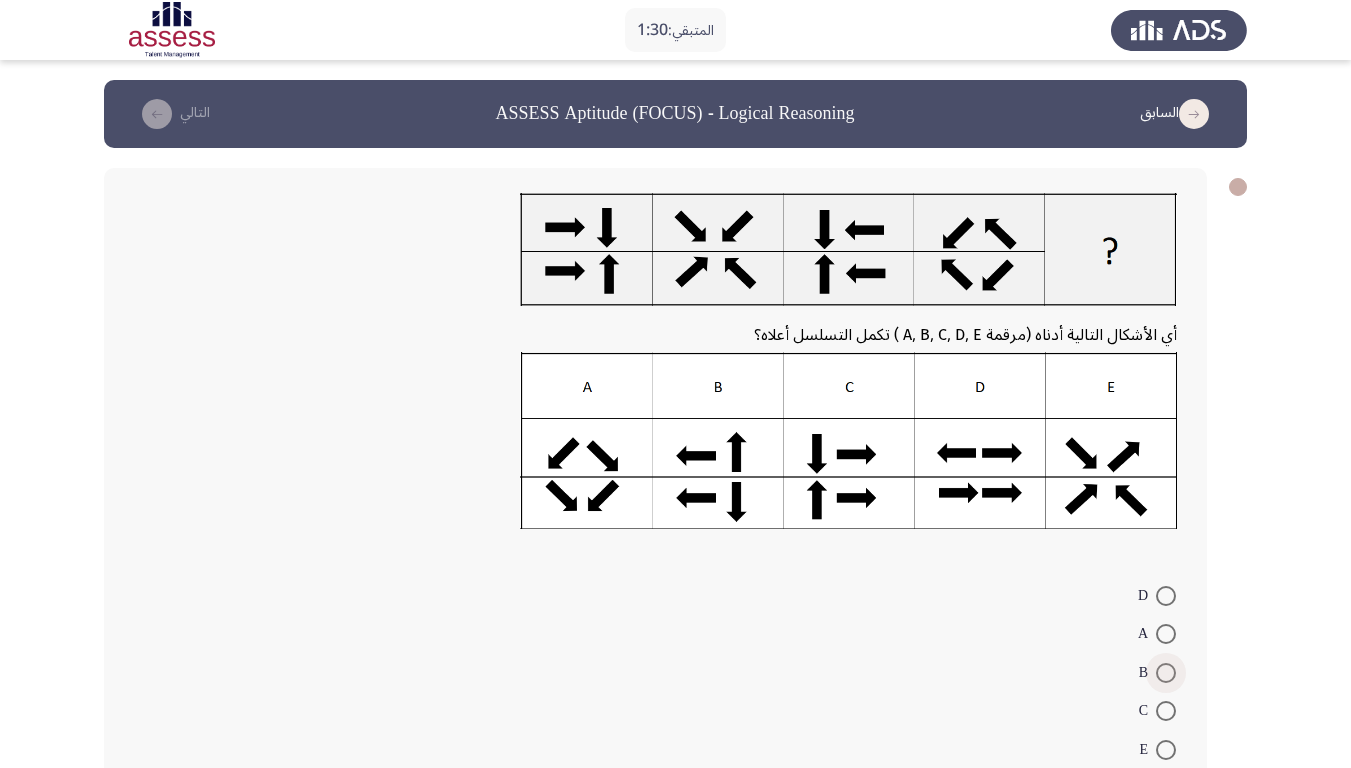 click at bounding box center [1166, 673] 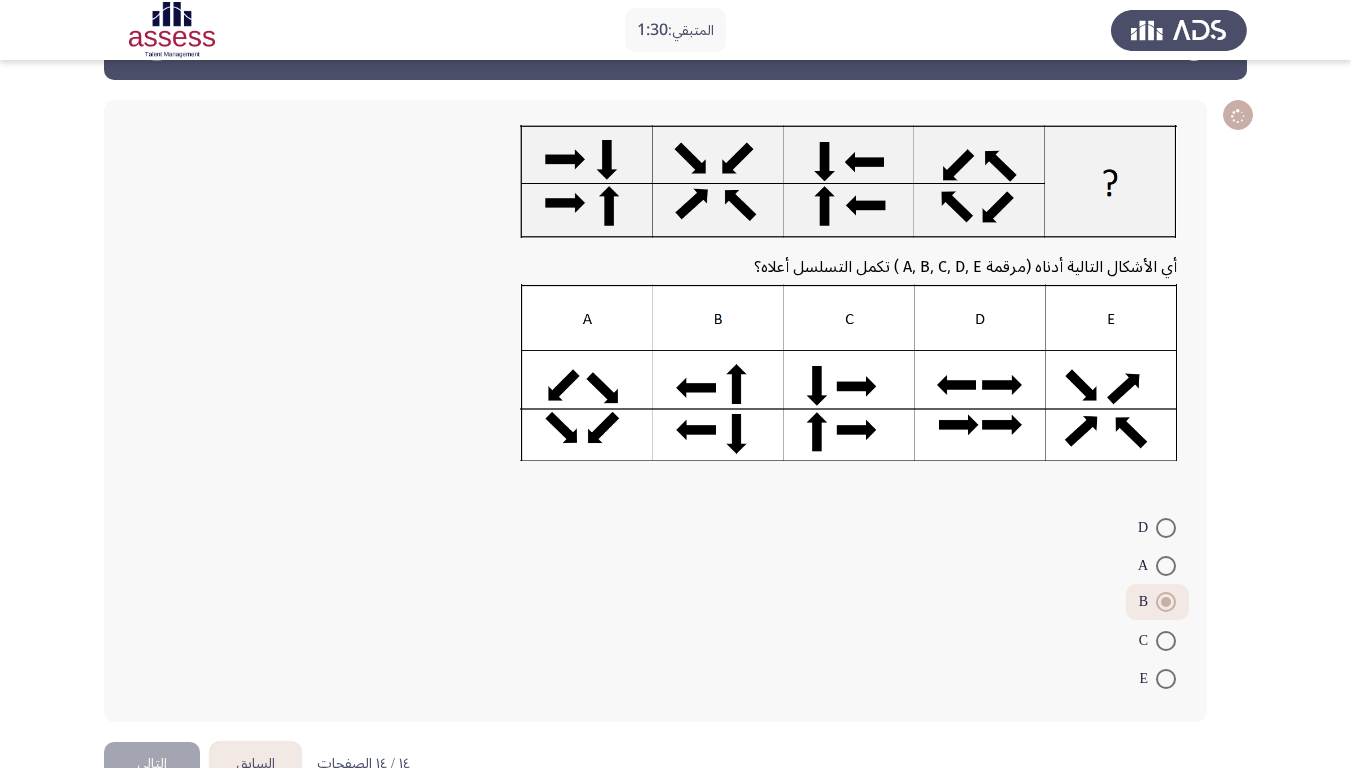 scroll, scrollTop: 122, scrollLeft: 0, axis: vertical 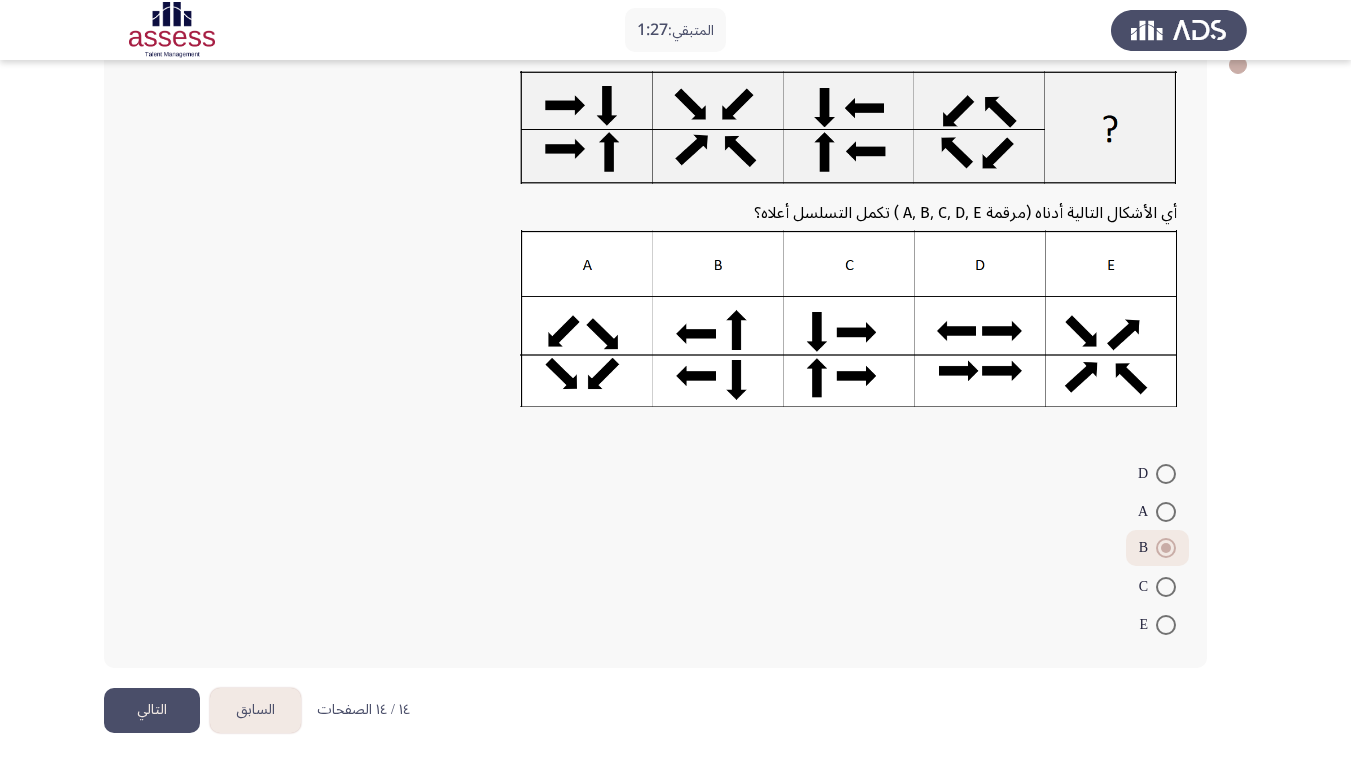 click on "التالي" 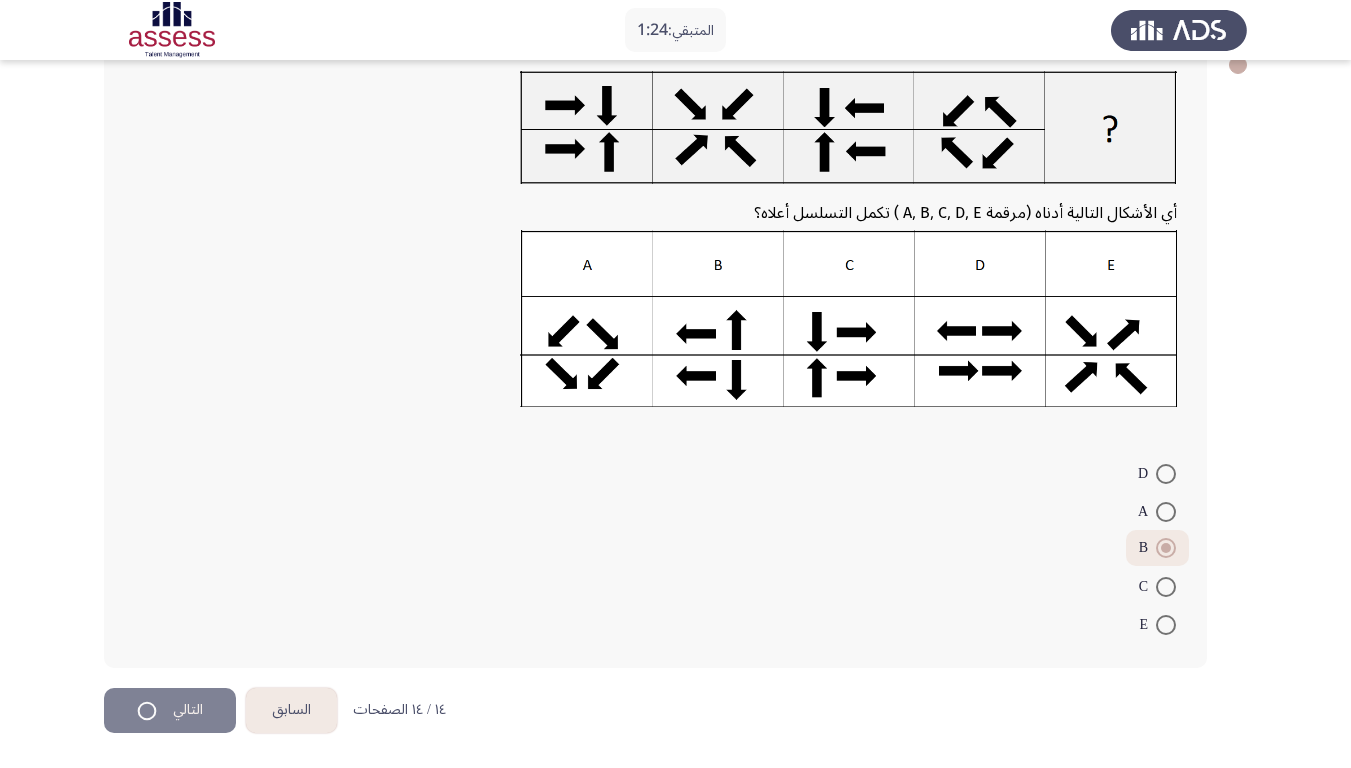 scroll, scrollTop: 0, scrollLeft: 0, axis: both 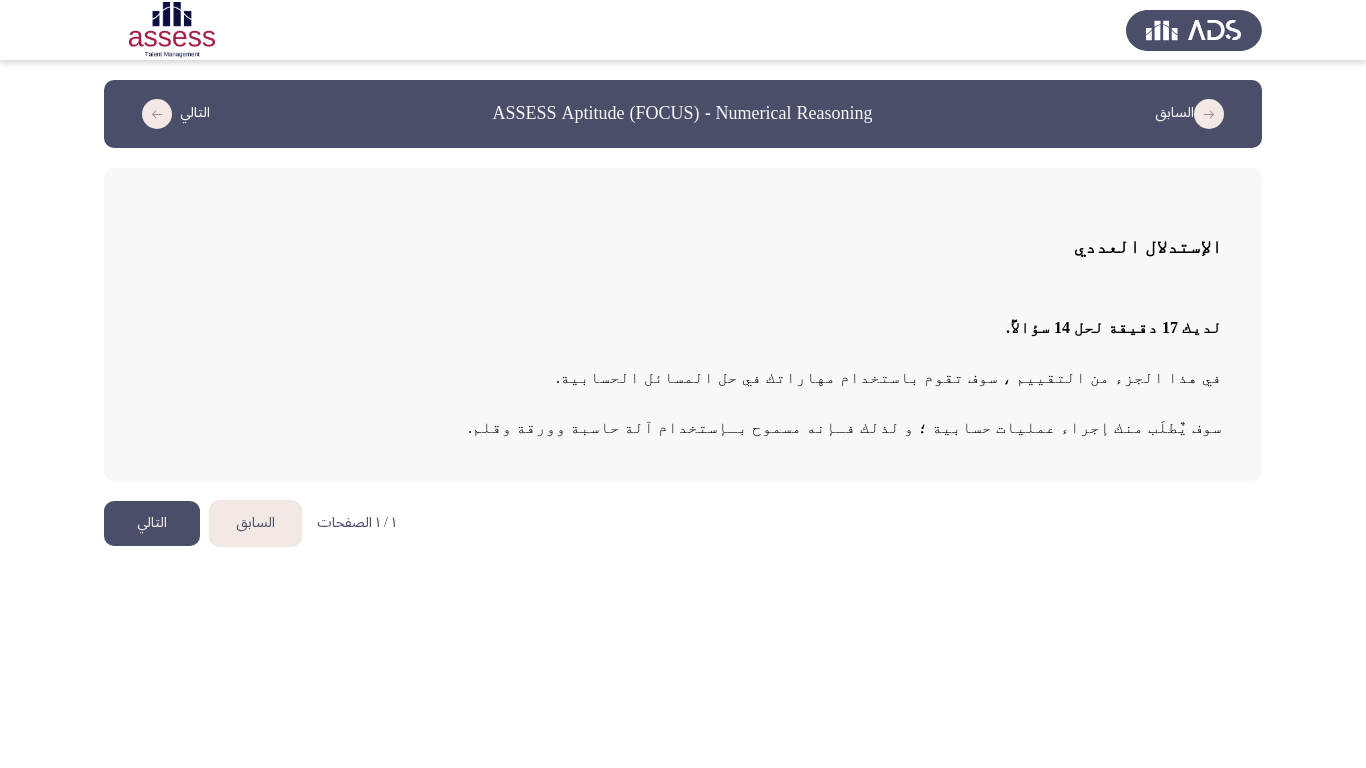 click on "التالي" 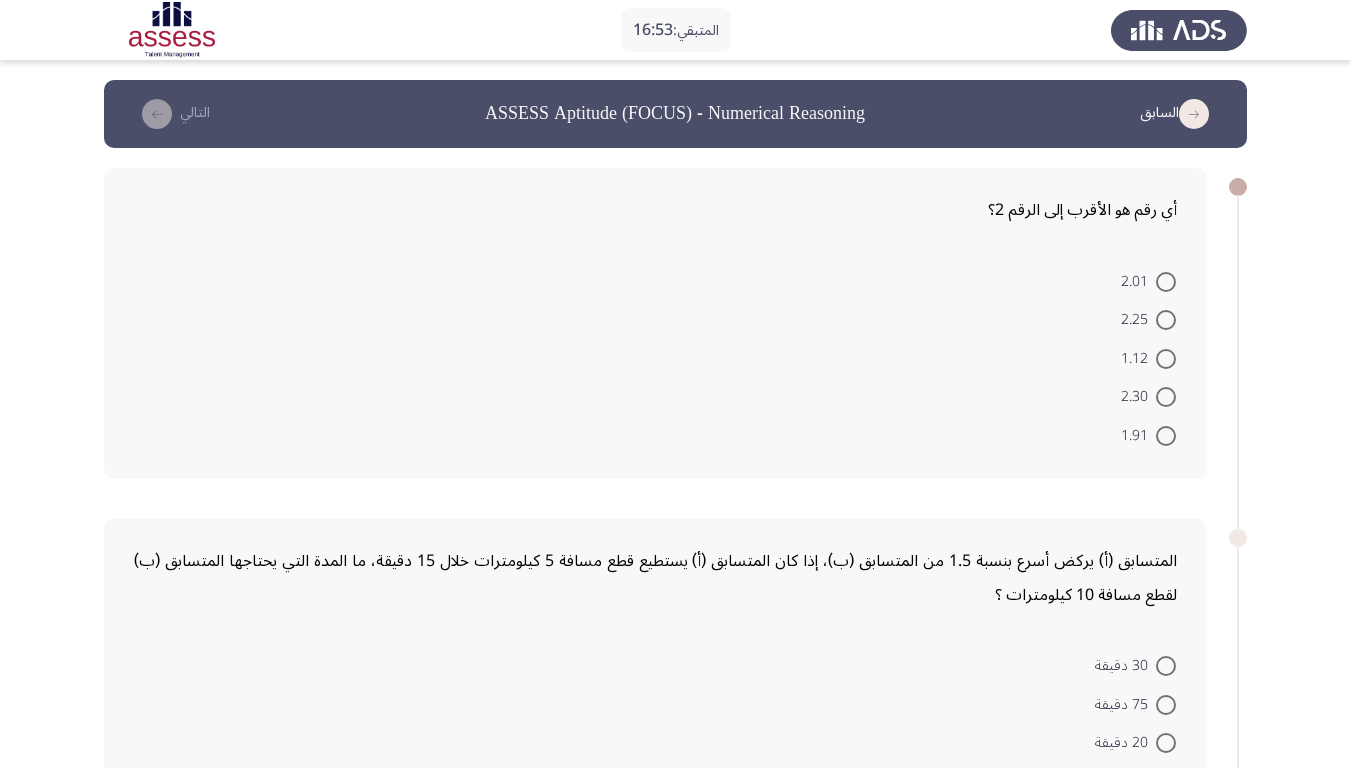 click at bounding box center [1166, 282] 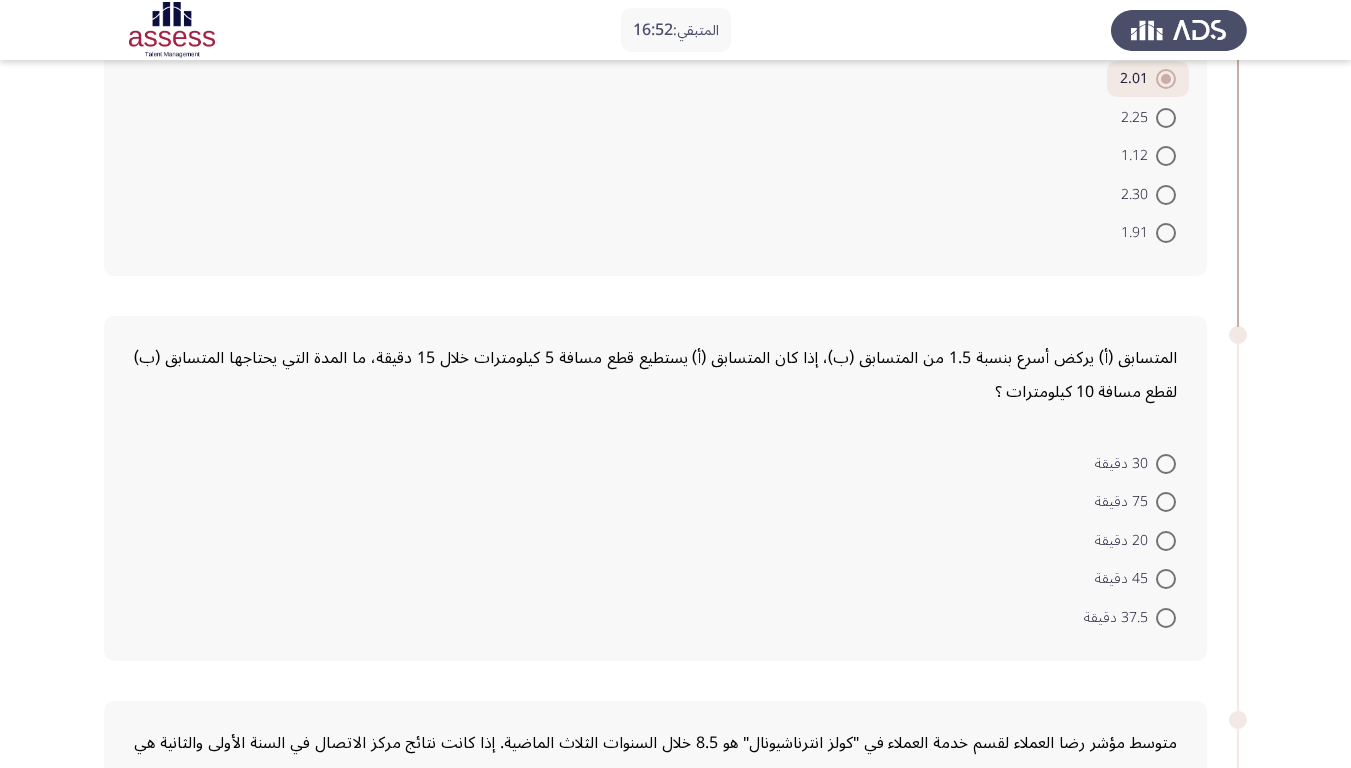 scroll, scrollTop: 300, scrollLeft: 0, axis: vertical 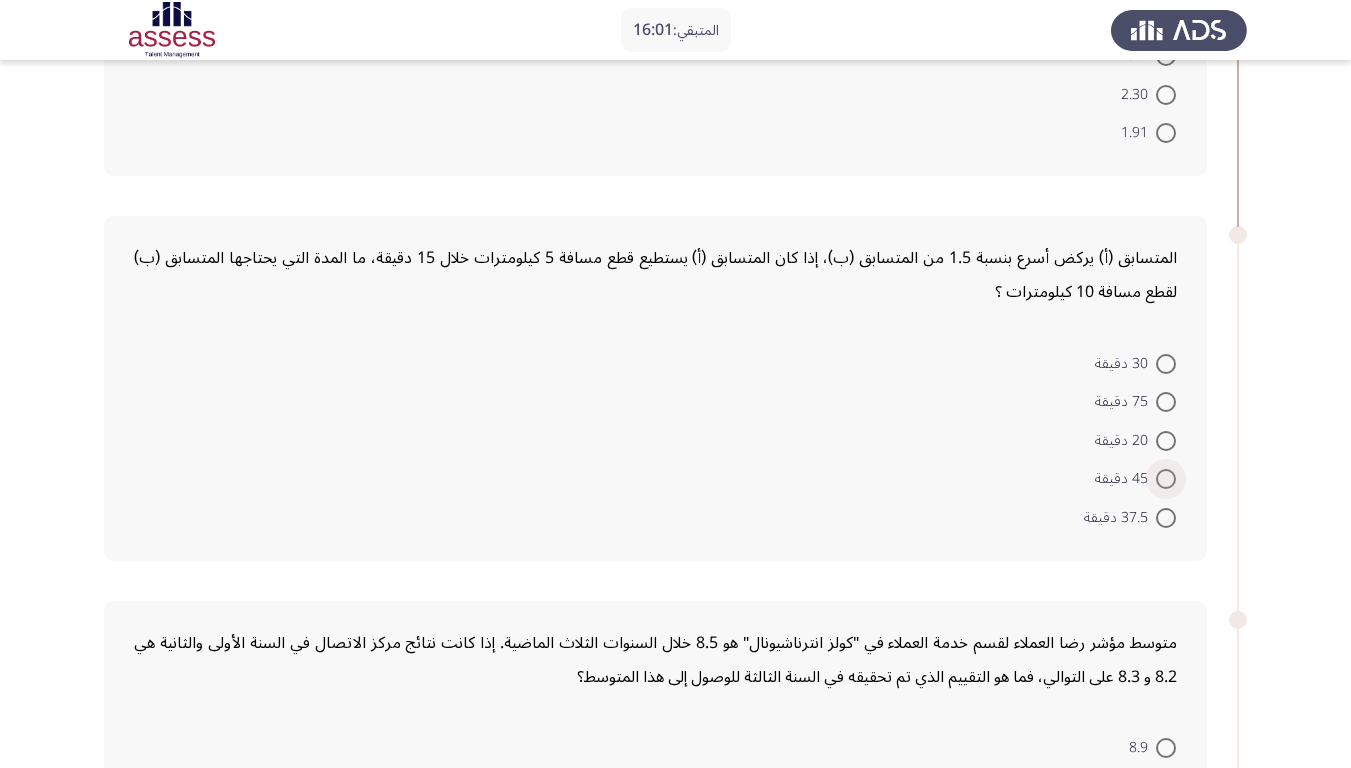 click on "45 دقيقة" at bounding box center [1125, 479] 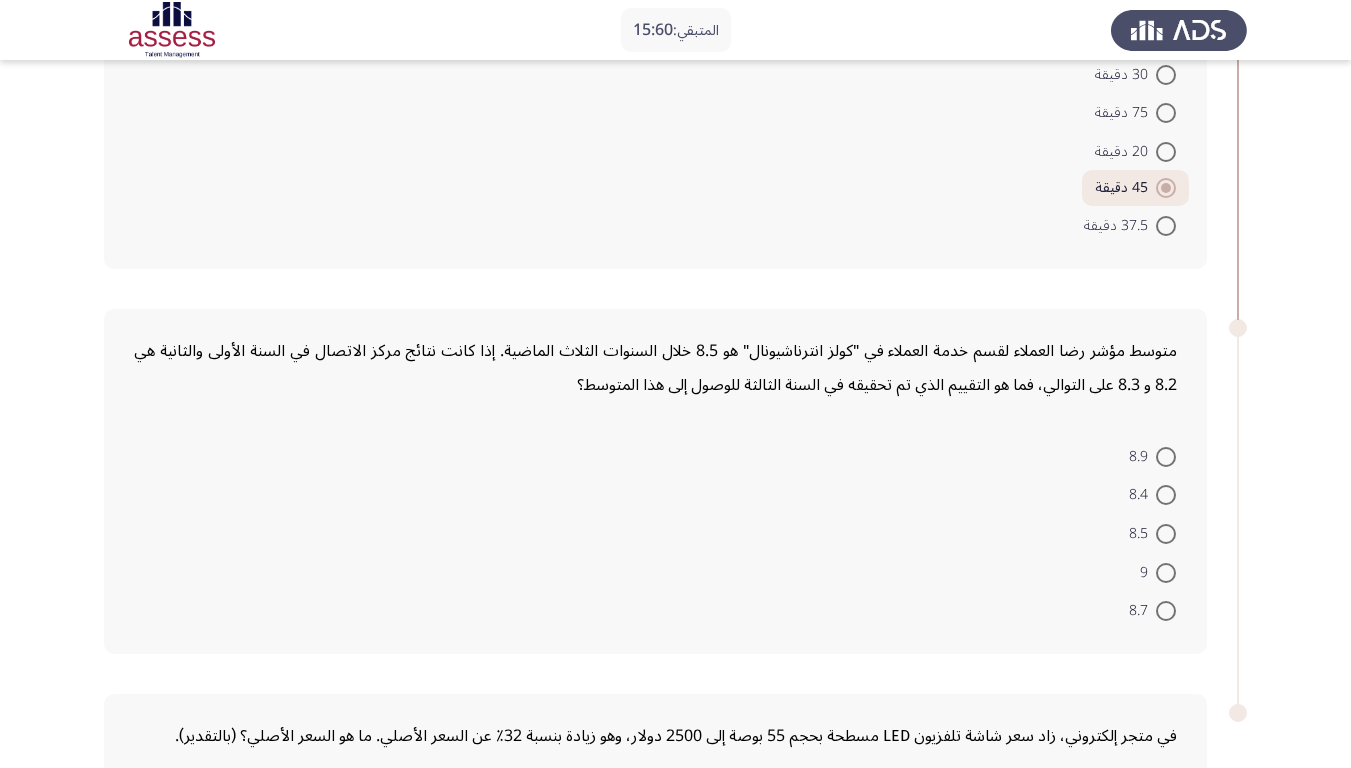 scroll, scrollTop: 600, scrollLeft: 0, axis: vertical 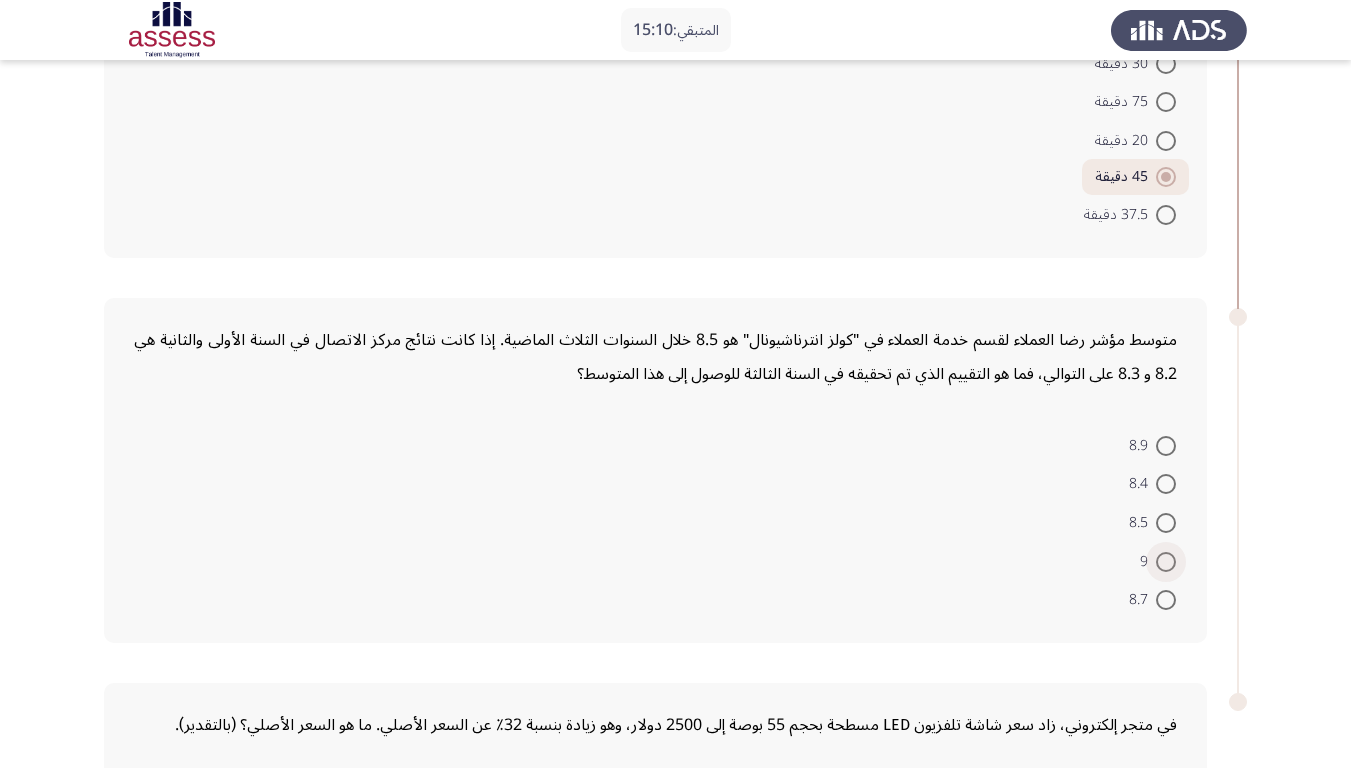 click at bounding box center [1166, 562] 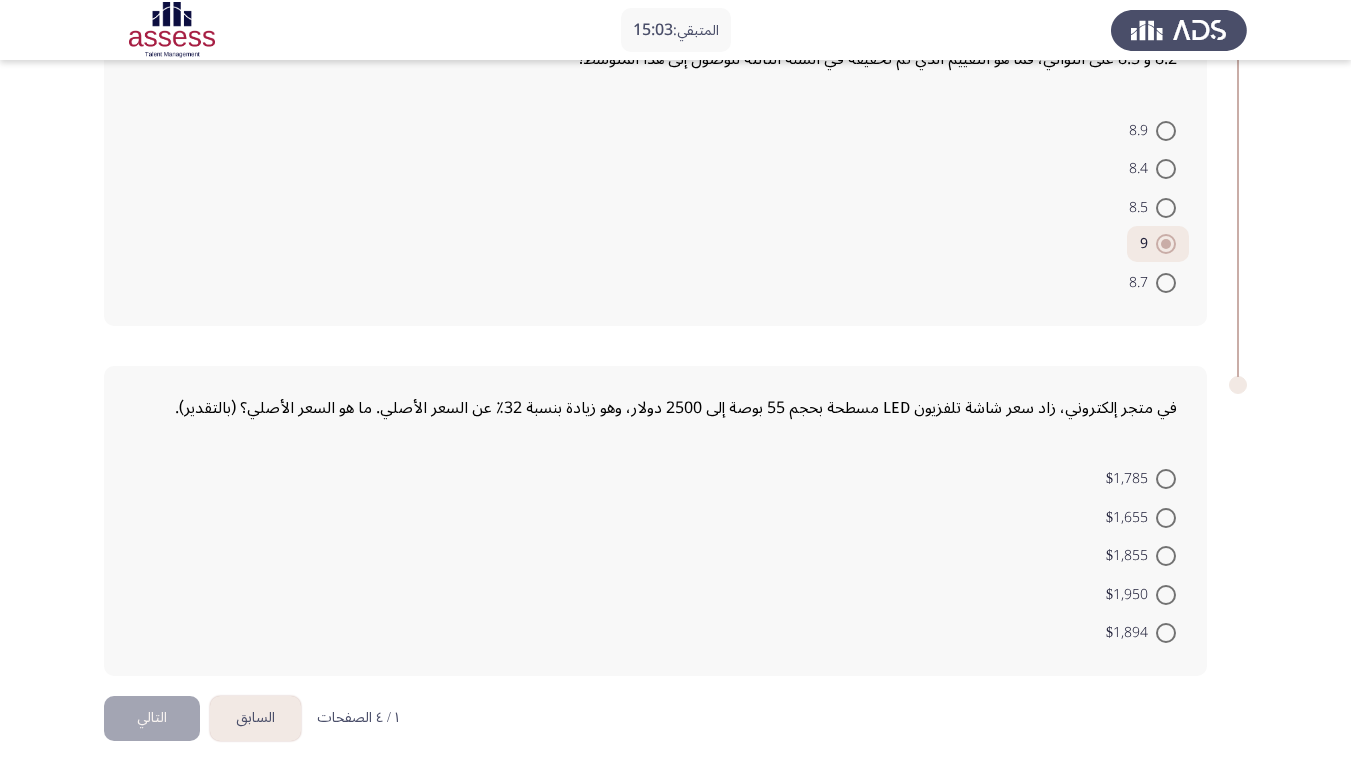 scroll, scrollTop: 923, scrollLeft: 0, axis: vertical 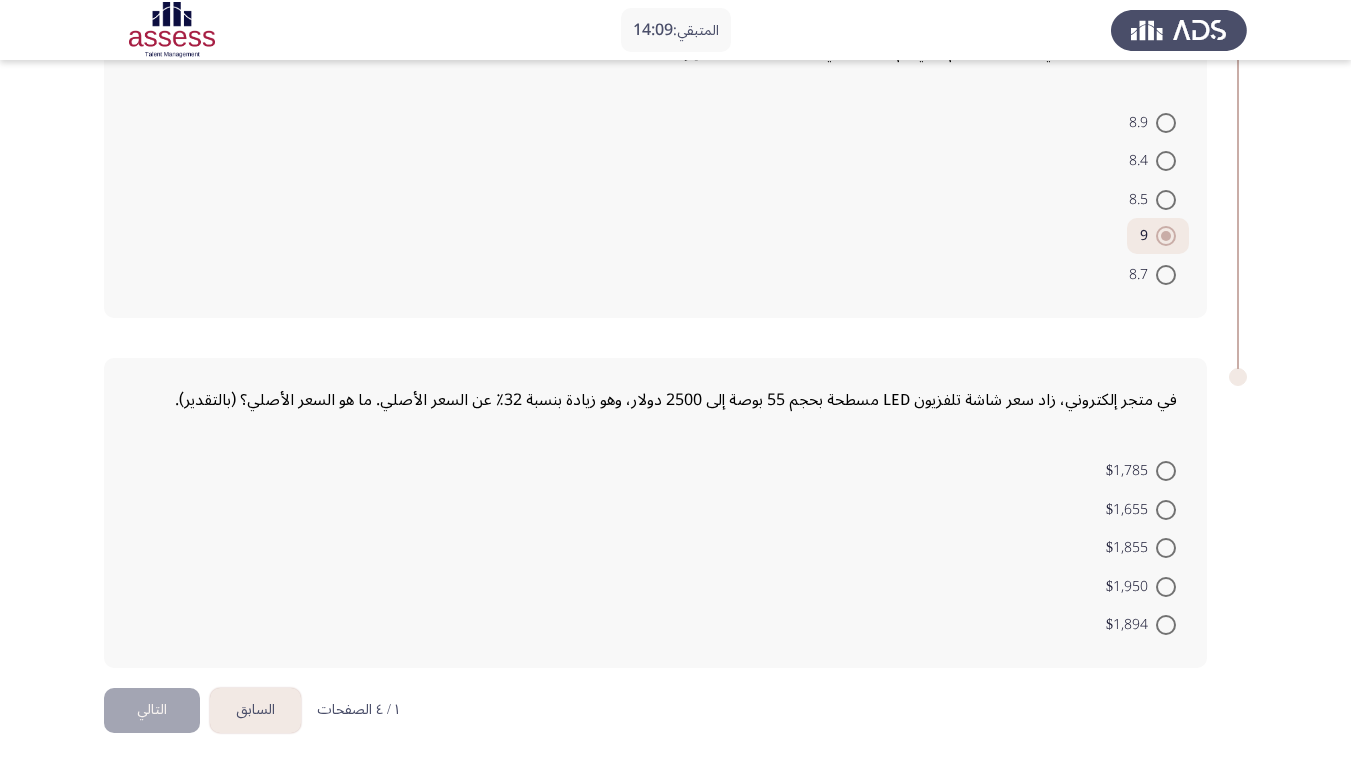 click on "$1,894" at bounding box center [1131, 625] 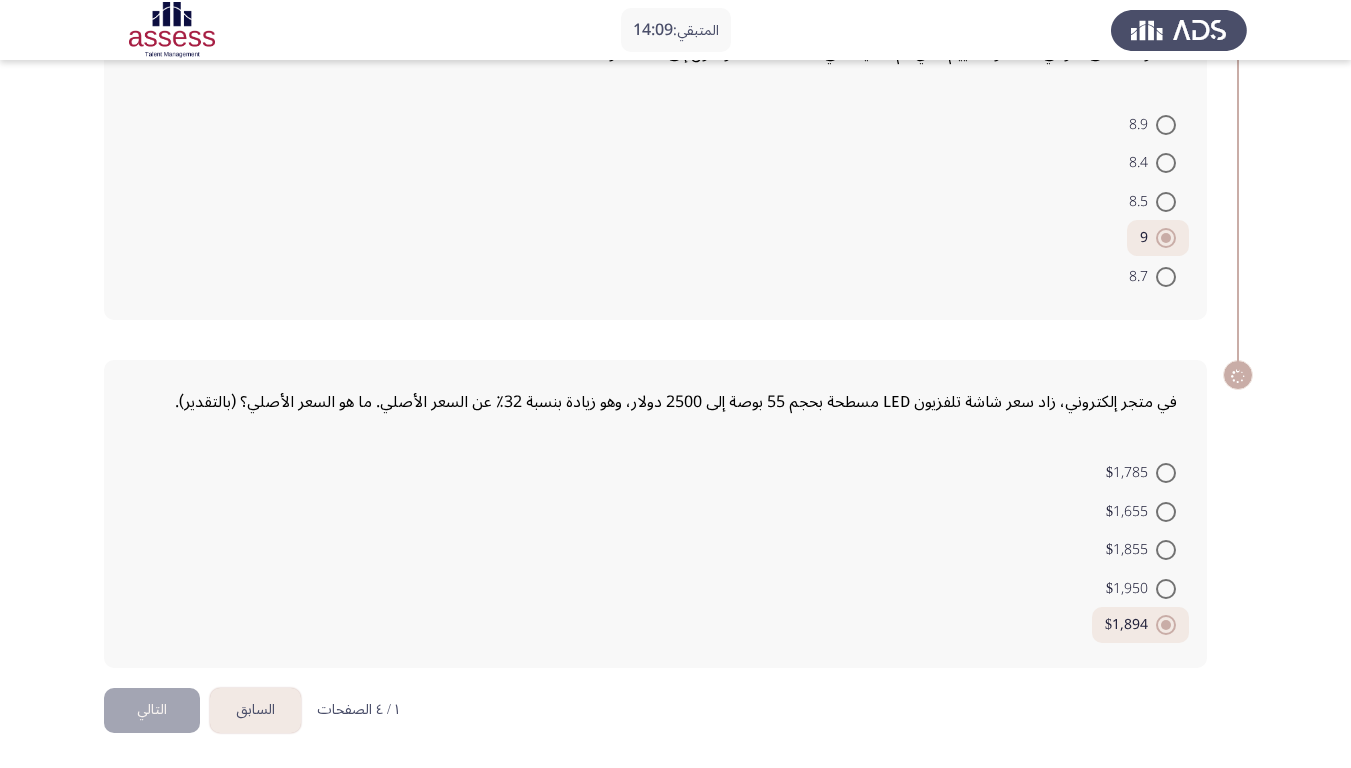 scroll, scrollTop: 921, scrollLeft: 0, axis: vertical 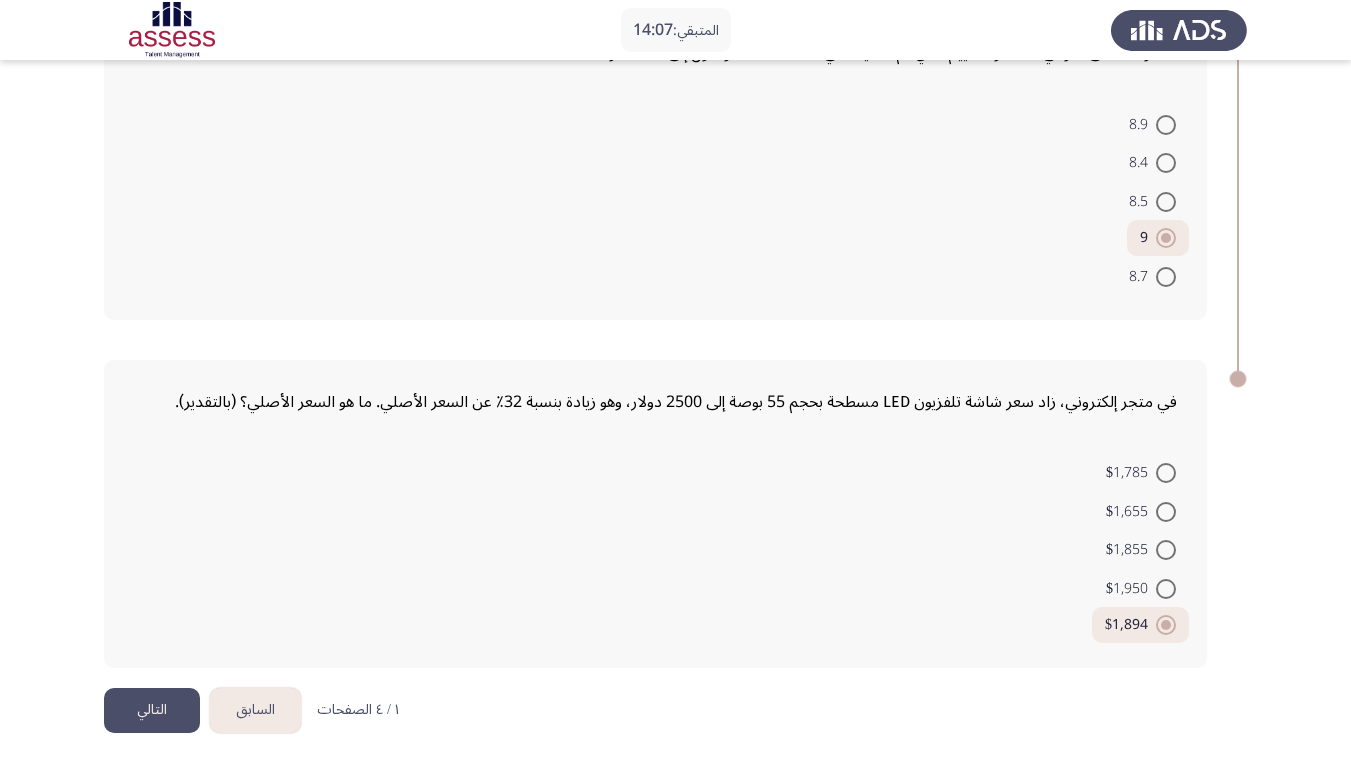 click on "التالي" 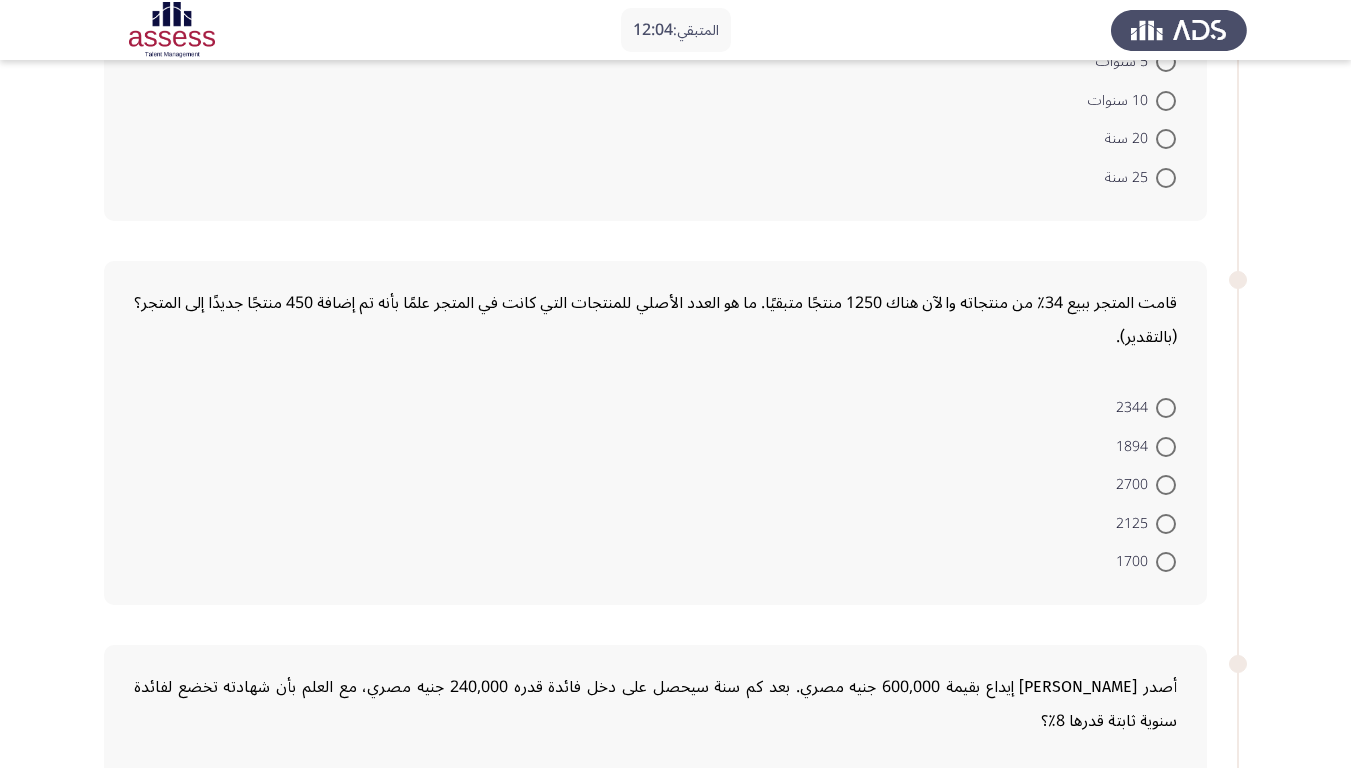 scroll, scrollTop: 300, scrollLeft: 0, axis: vertical 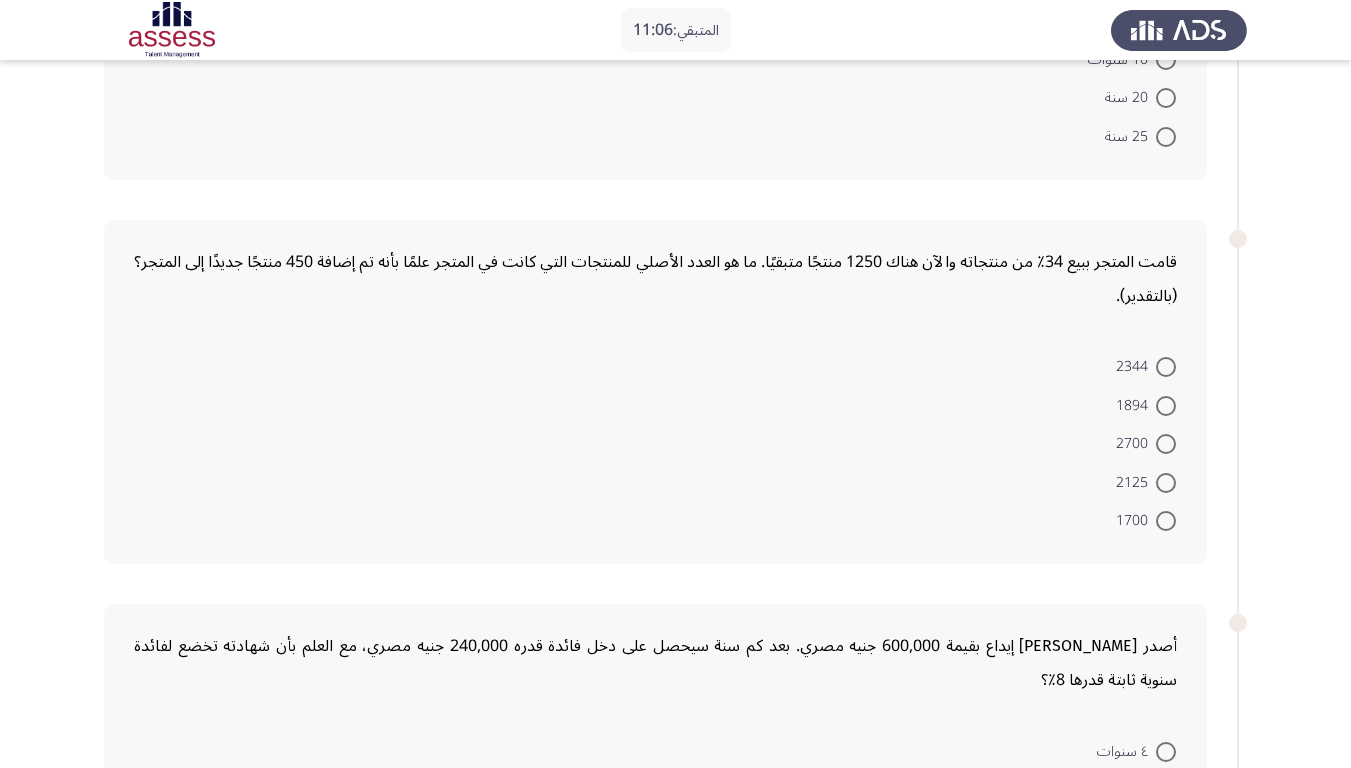 click on "2344" at bounding box center (1136, 367) 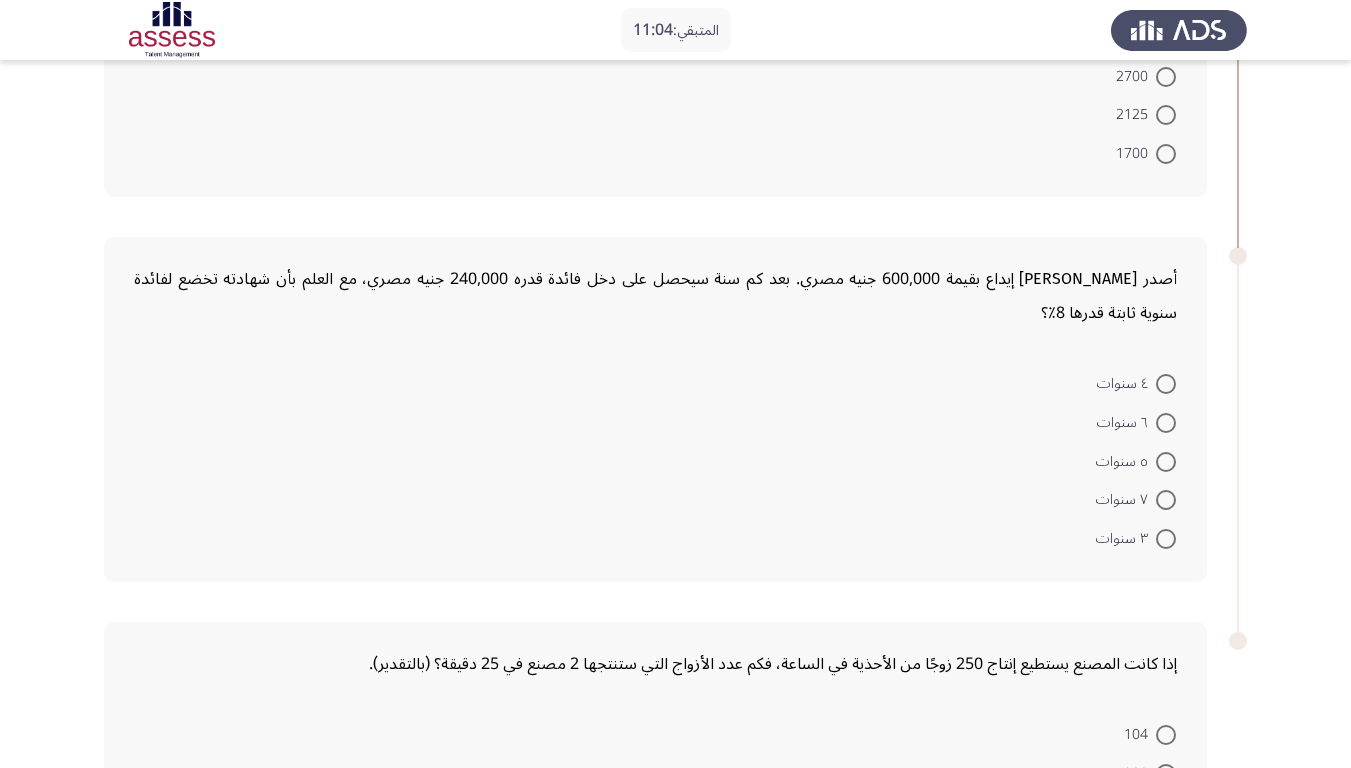 scroll, scrollTop: 733, scrollLeft: 0, axis: vertical 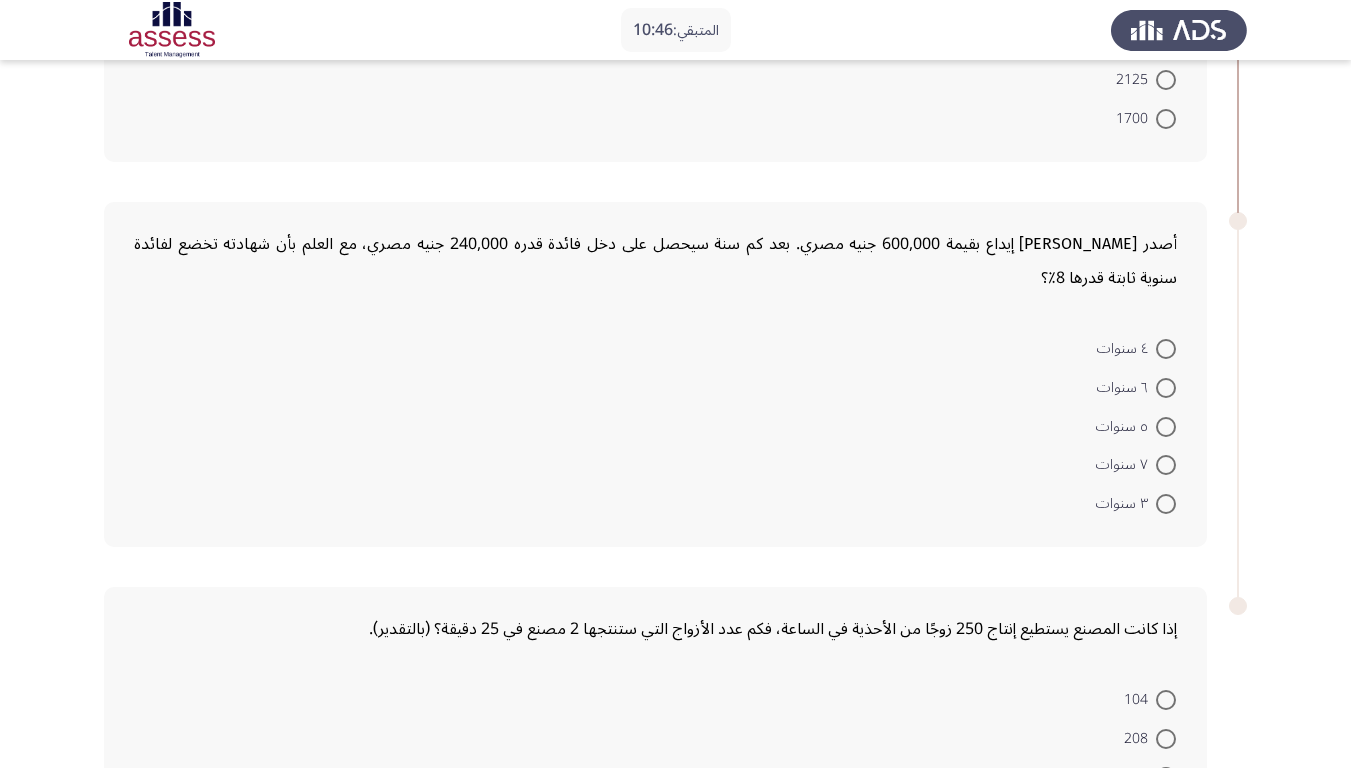 click on "أصدر السيد أحمد شهادة إيداع بقيمة 600,000 جنيه مصري. بعد كم سنة سيحصل على دخل فائدة قدره 240,000 جنيه مصري، مع العلم بأن شهادته تخضع لفائدة سنوية ثابتة قدرها 8٪؟" 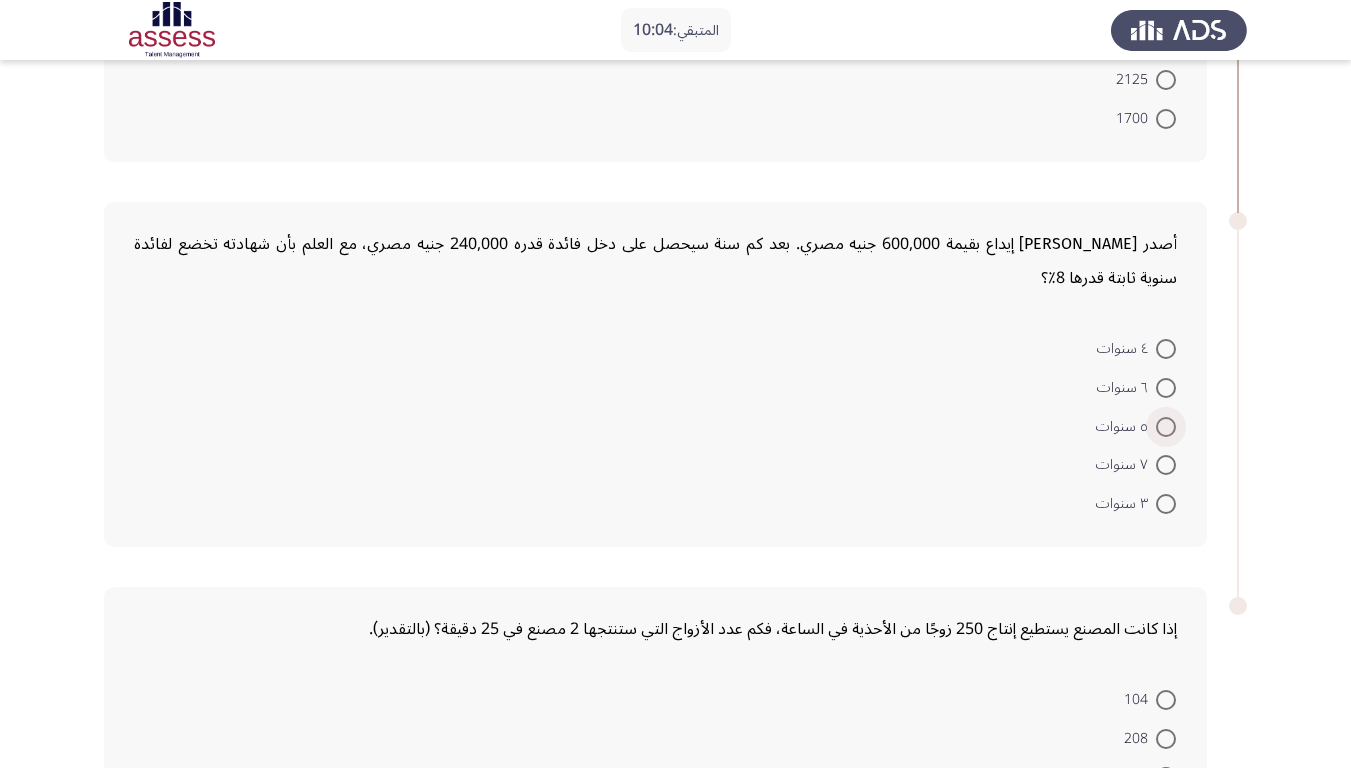 click at bounding box center [1166, 427] 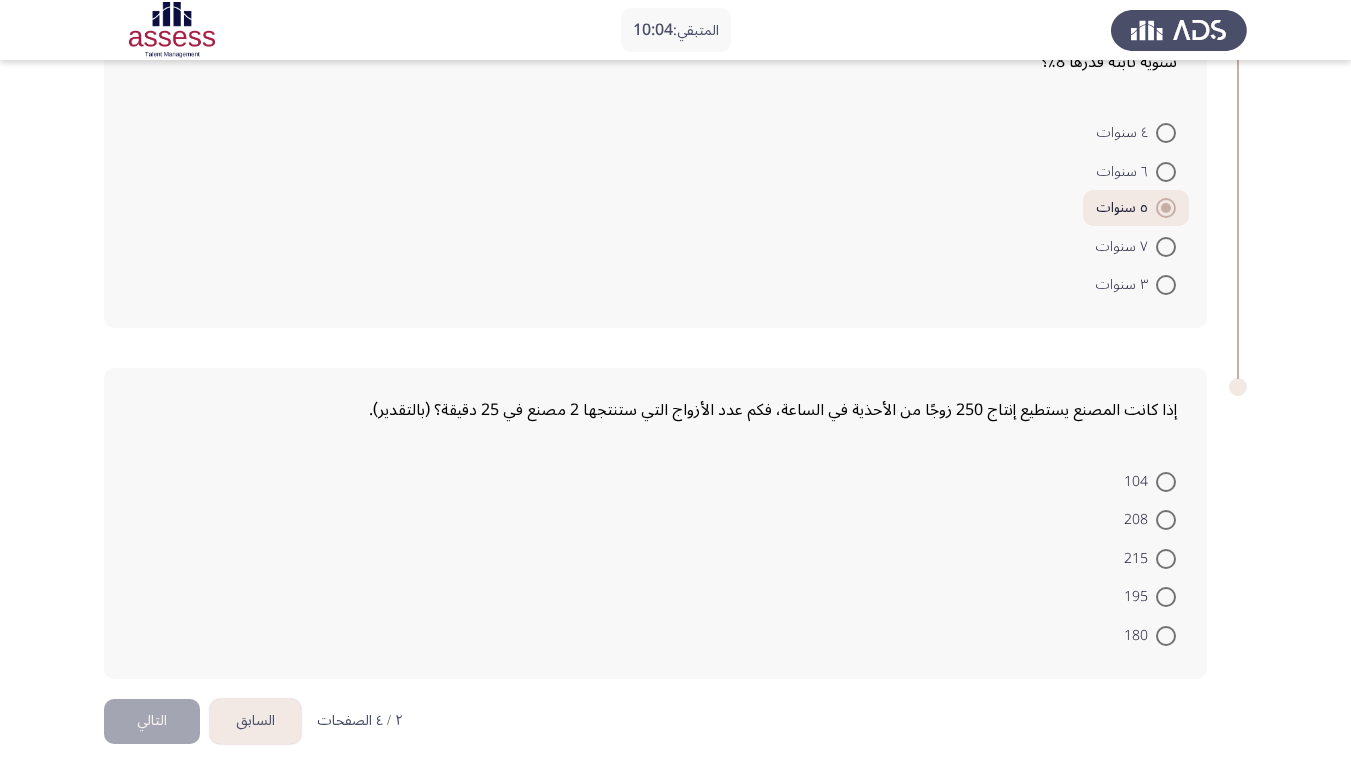 scroll, scrollTop: 960, scrollLeft: 0, axis: vertical 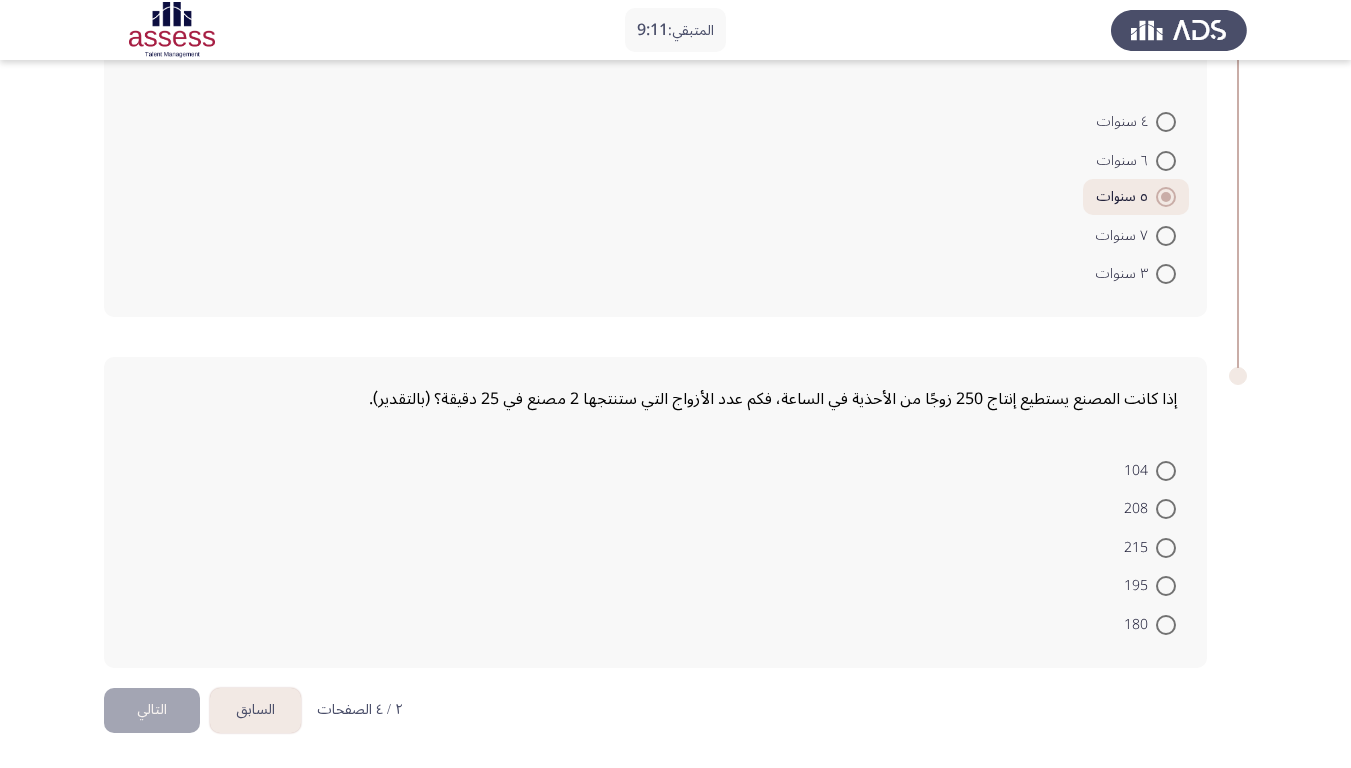 click at bounding box center [1166, 509] 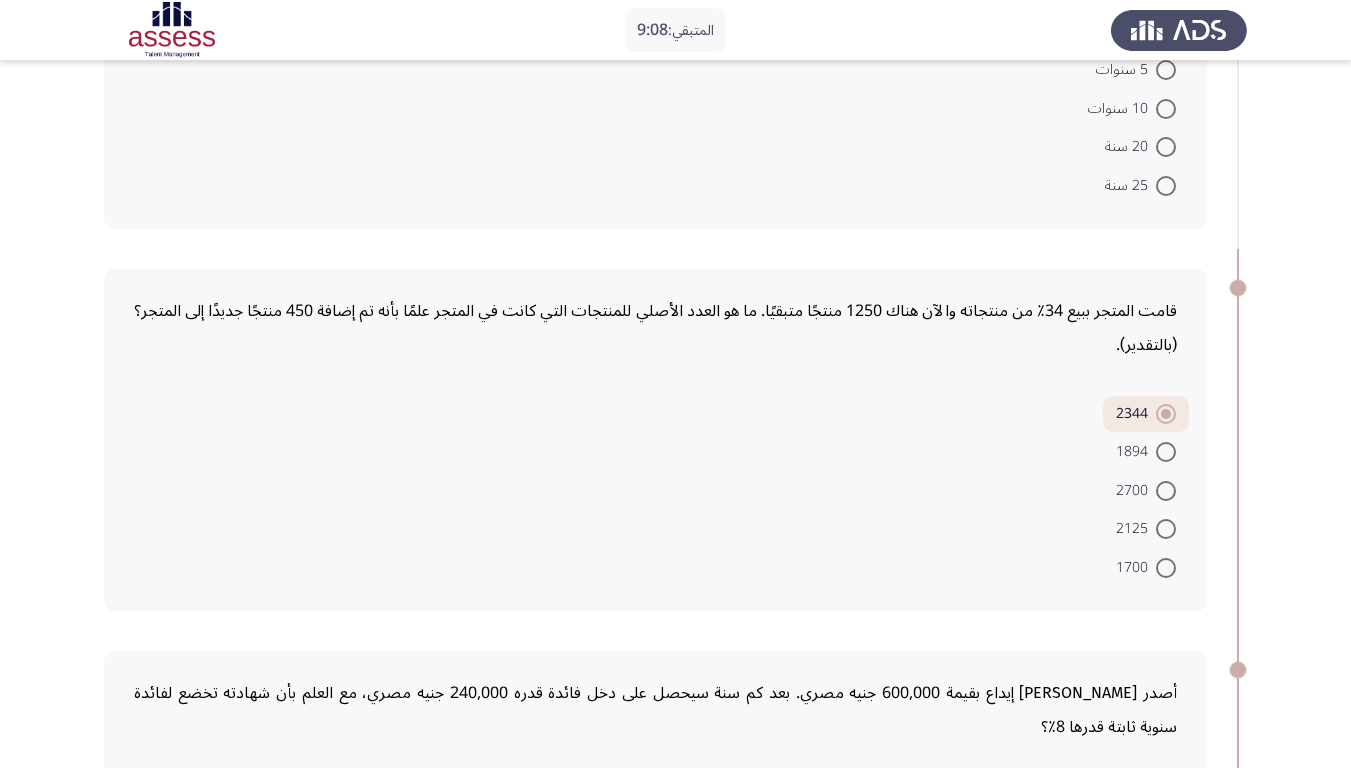 scroll, scrollTop: 0, scrollLeft: 0, axis: both 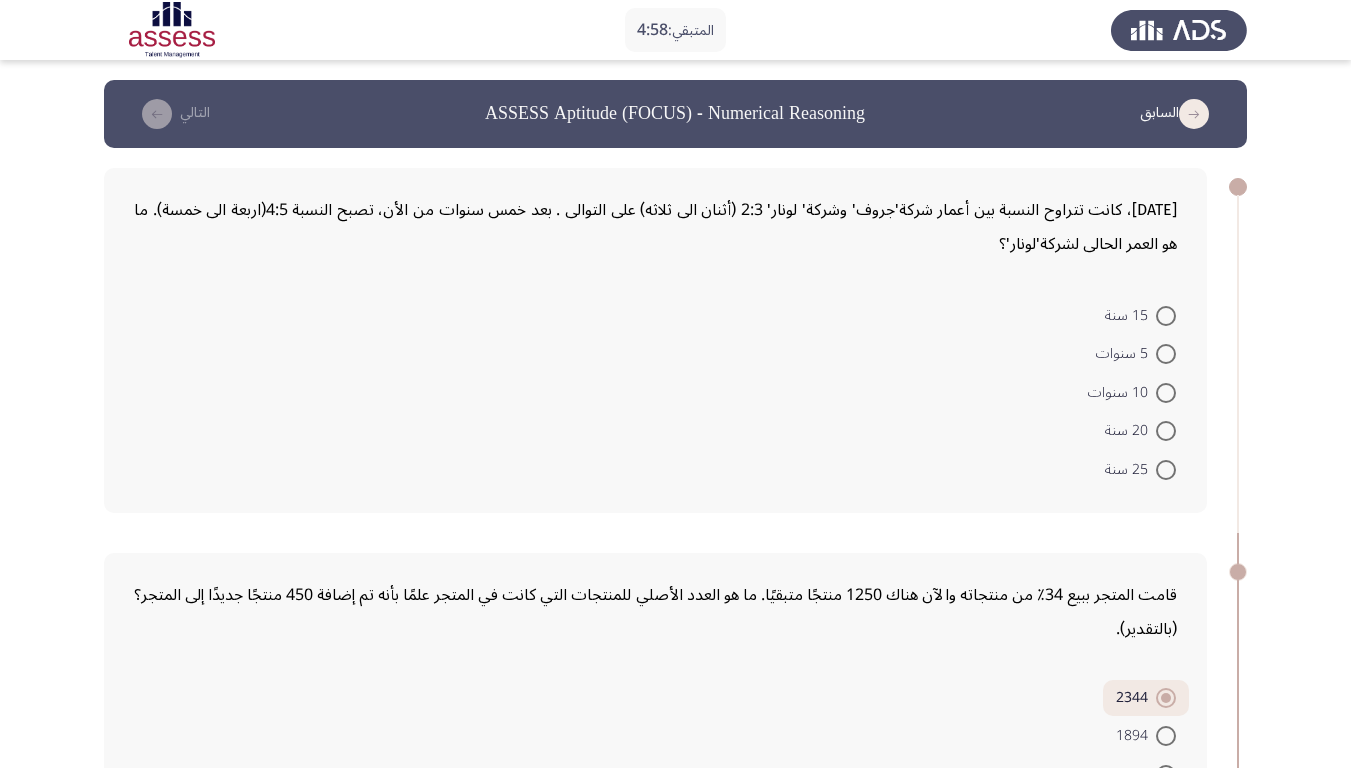 click on "10 سنوات" at bounding box center (1122, 393) 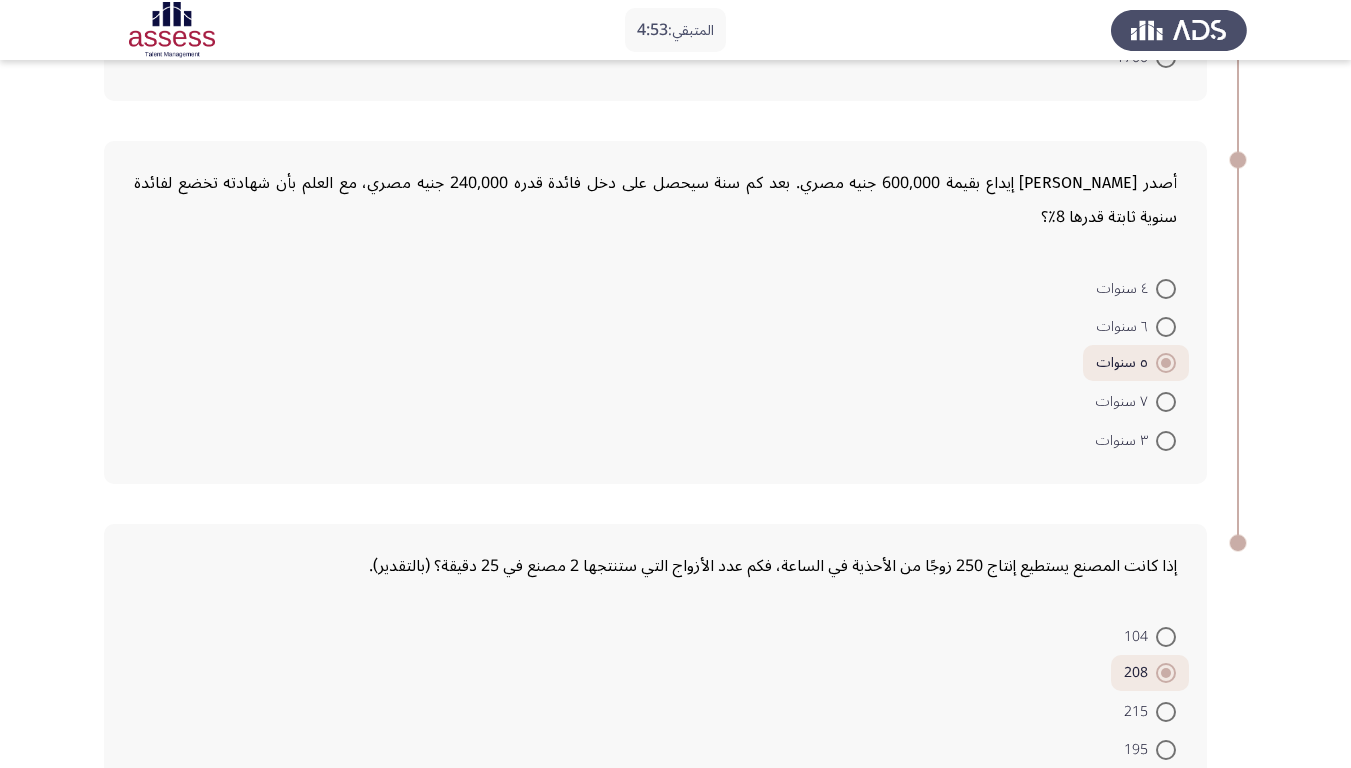 scroll, scrollTop: 955, scrollLeft: 0, axis: vertical 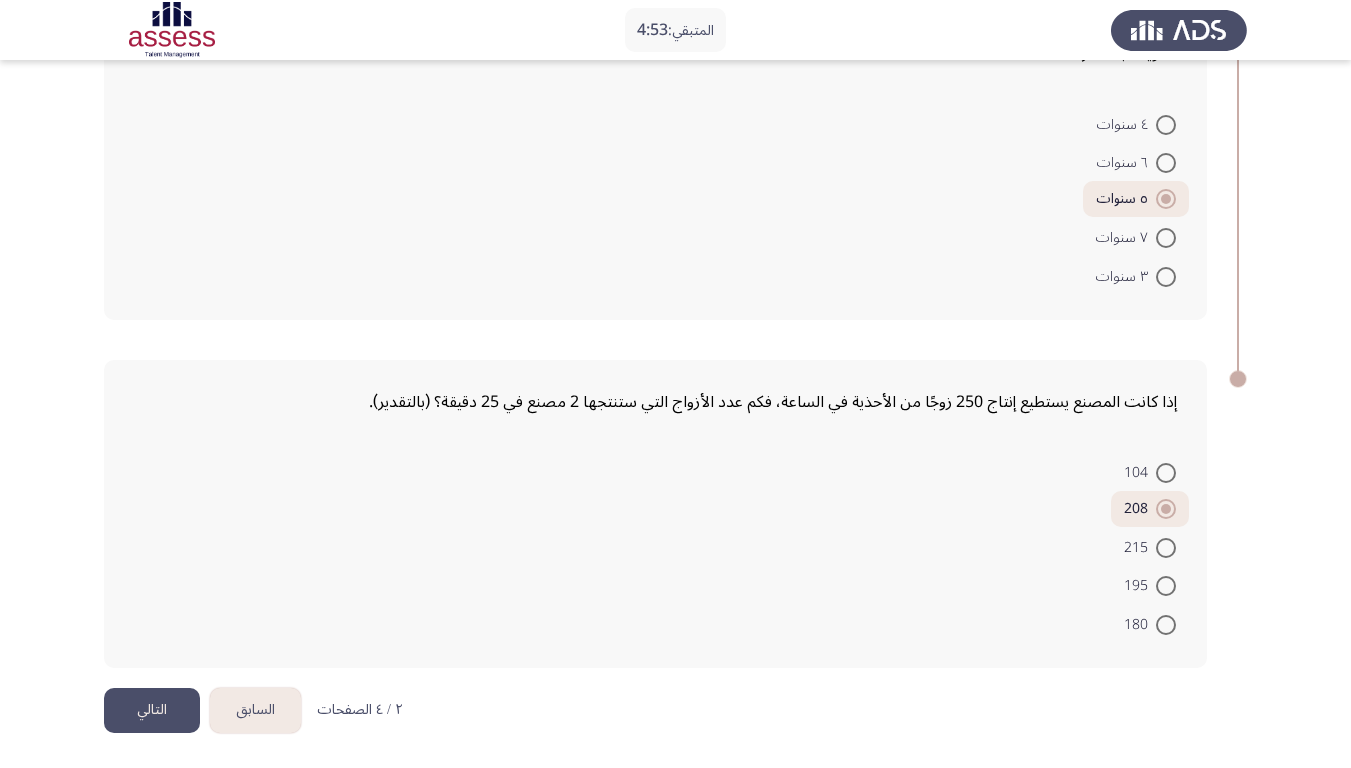 click on "التالي" 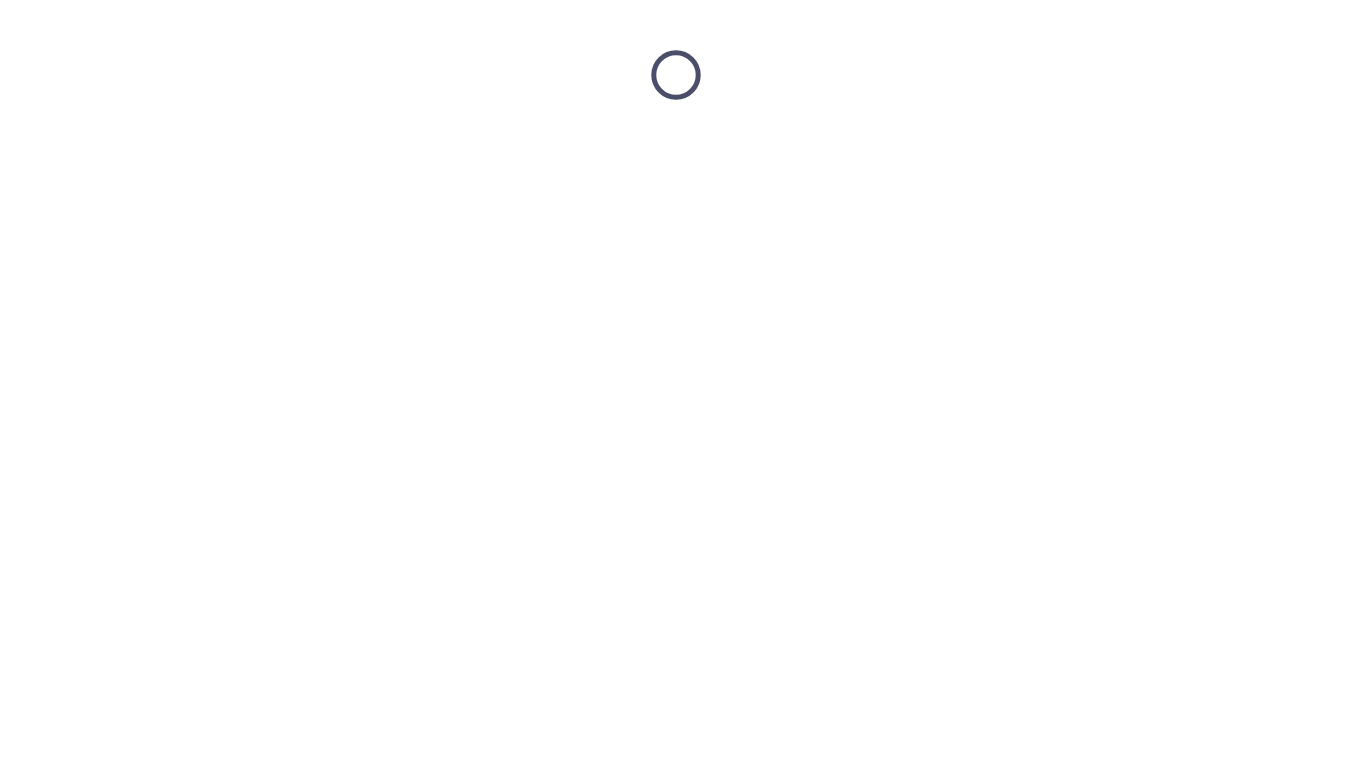 scroll, scrollTop: 0, scrollLeft: 0, axis: both 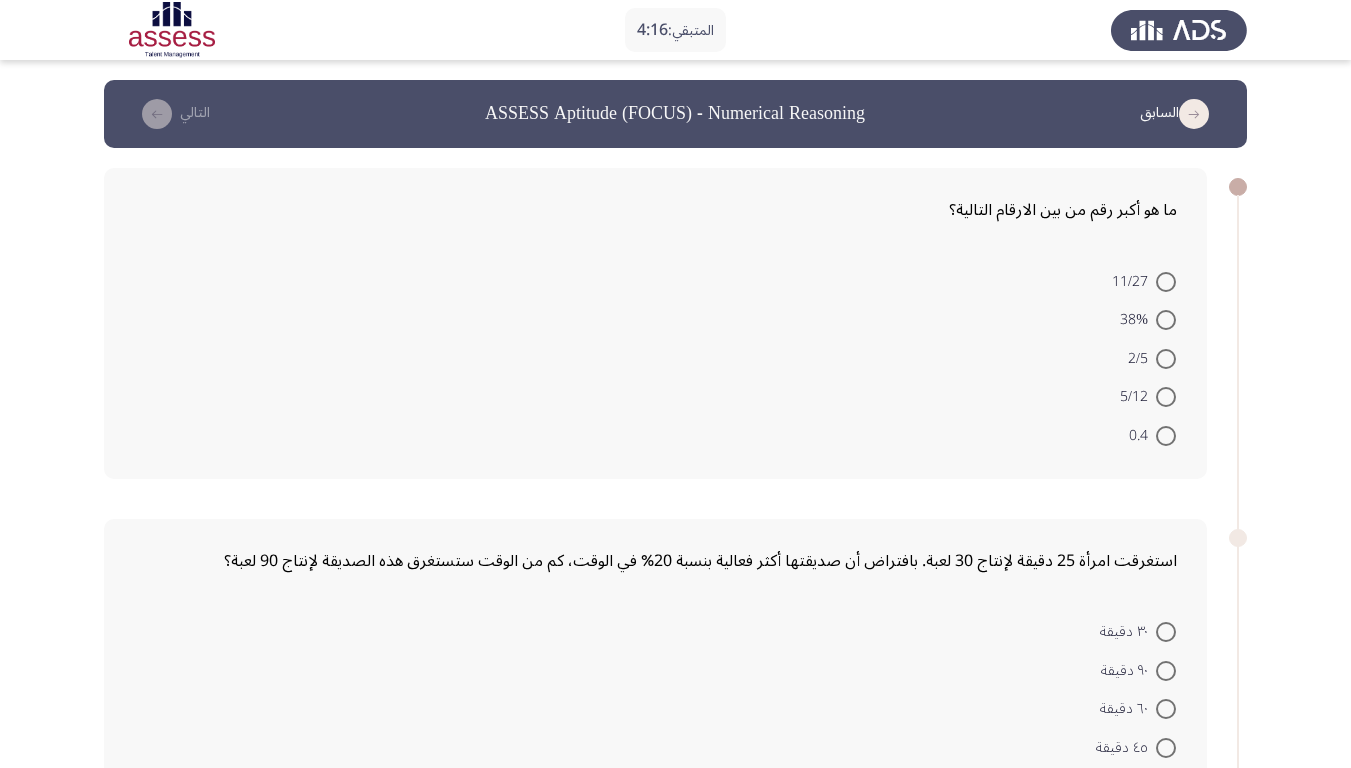 click at bounding box center (1166, 397) 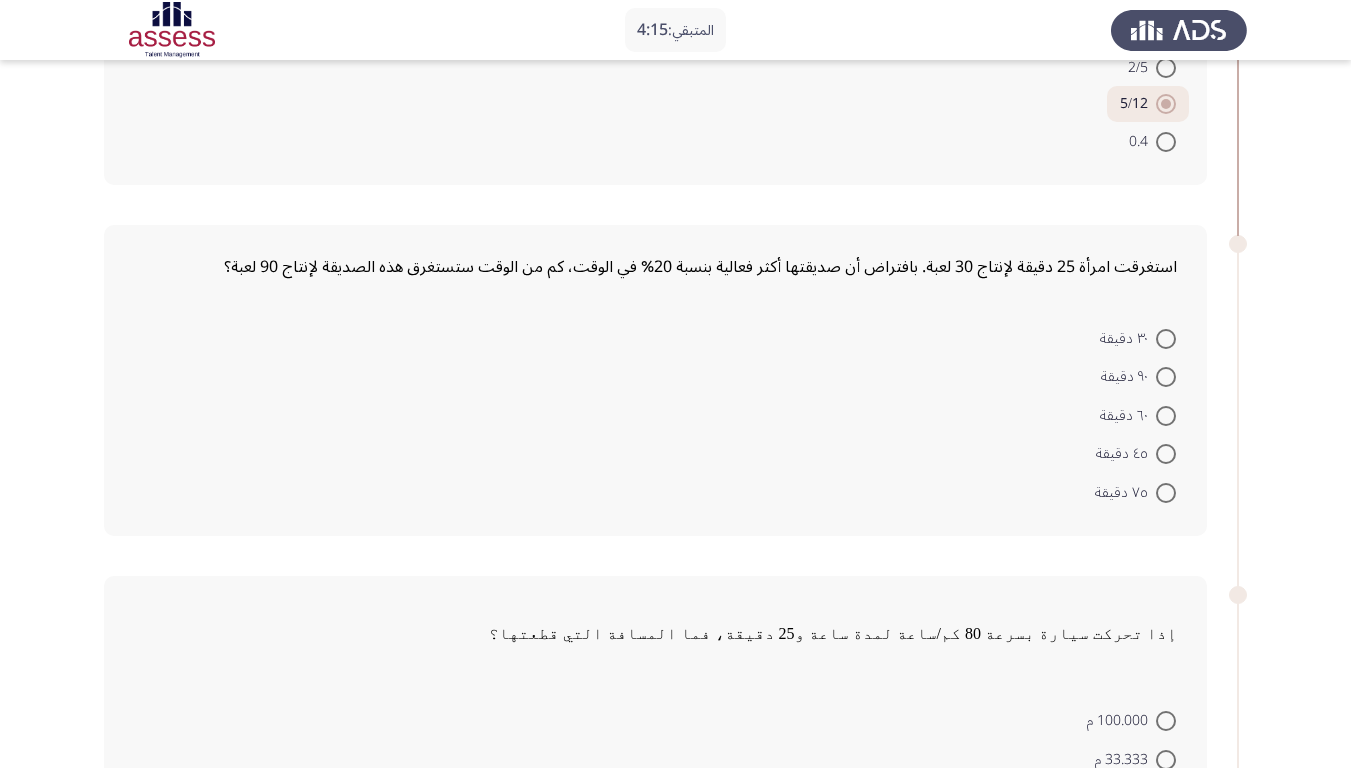 scroll, scrollTop: 300, scrollLeft: 0, axis: vertical 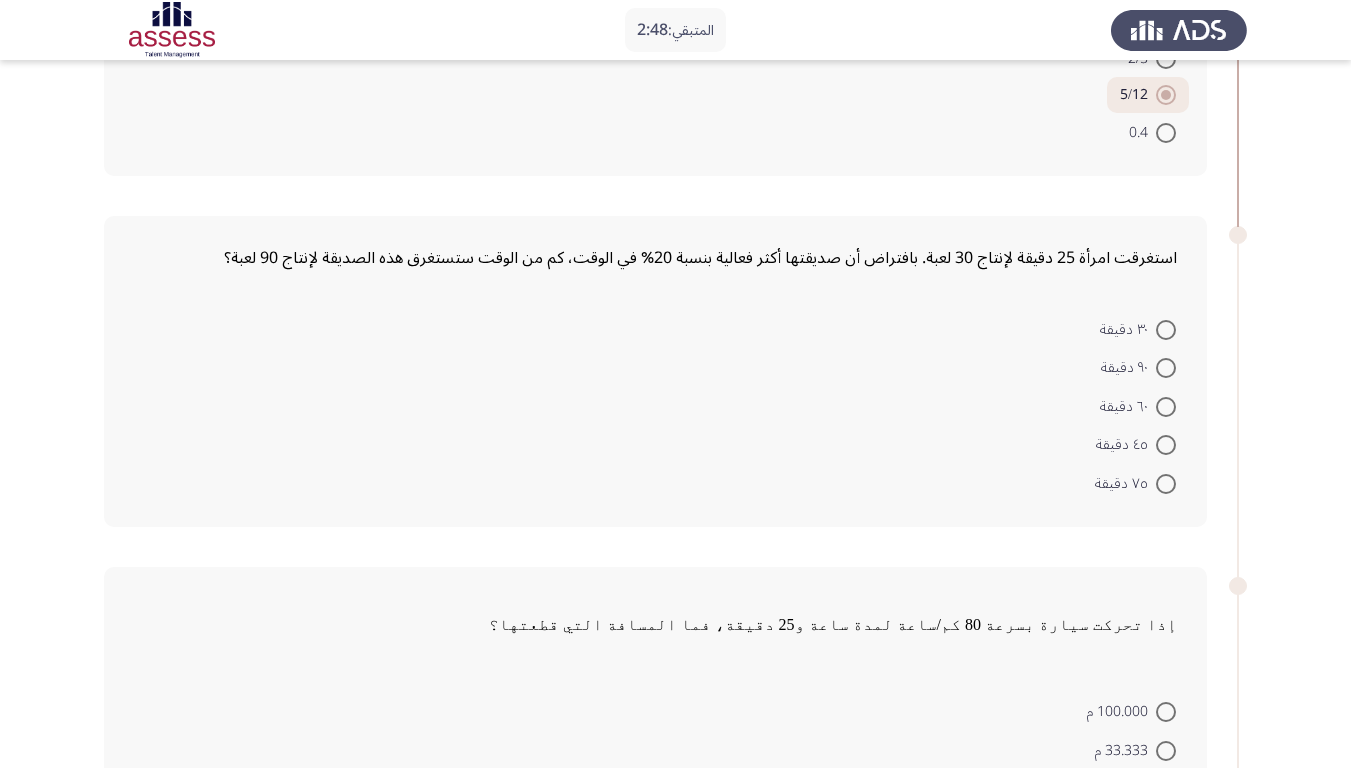click at bounding box center [1166, 368] 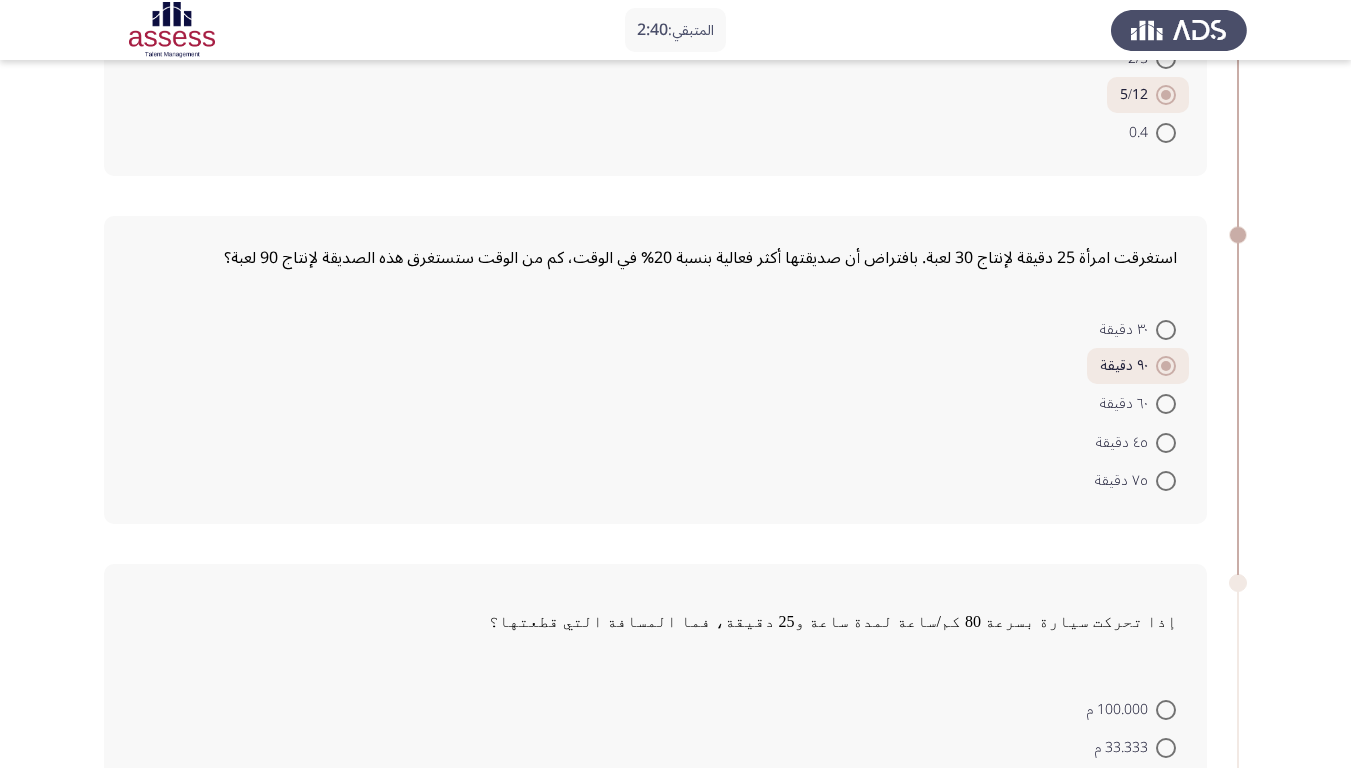 click on "٣٠ دقيقة     ٩٠ دقيقة     ٦٠ دقيقة     ٤٥ دقيقة     ٧٥ دقيقة" 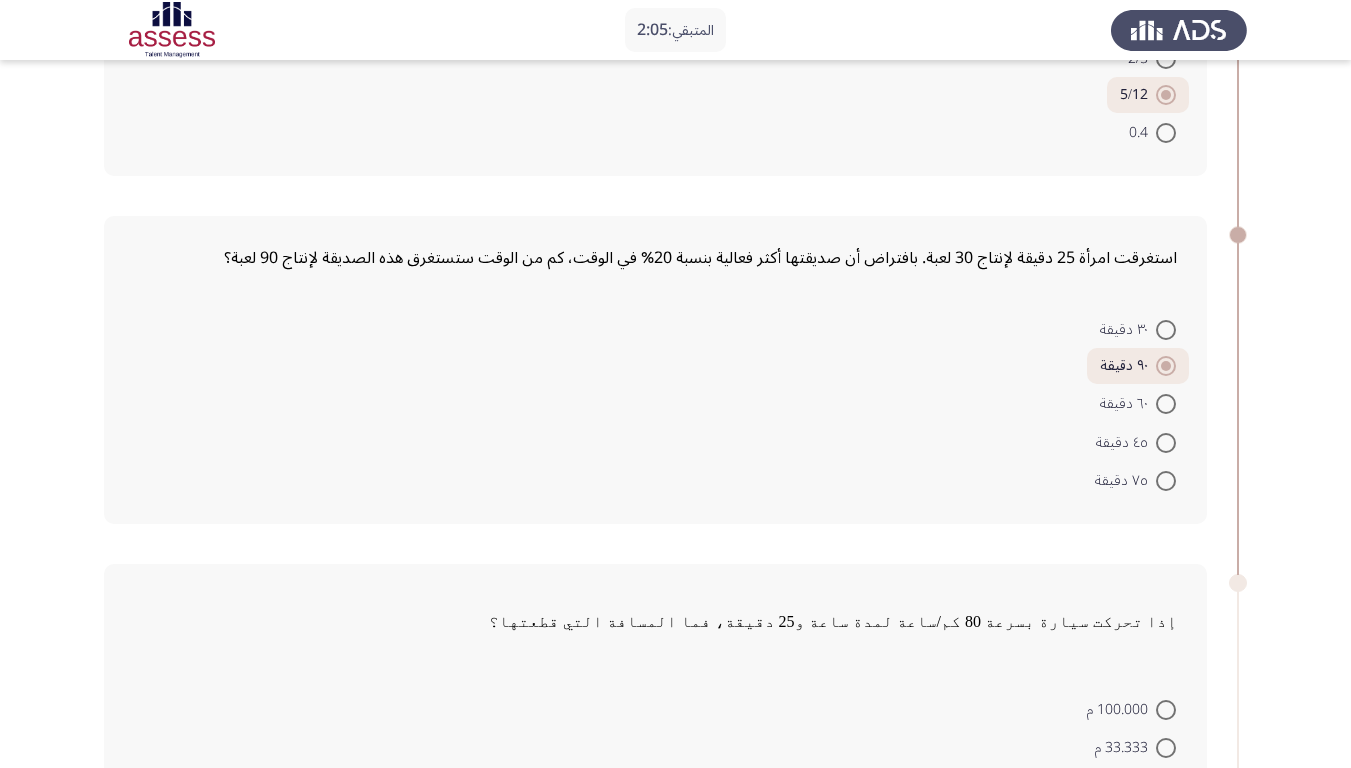 click on "٦٠ دقيقة" at bounding box center [1128, 404] 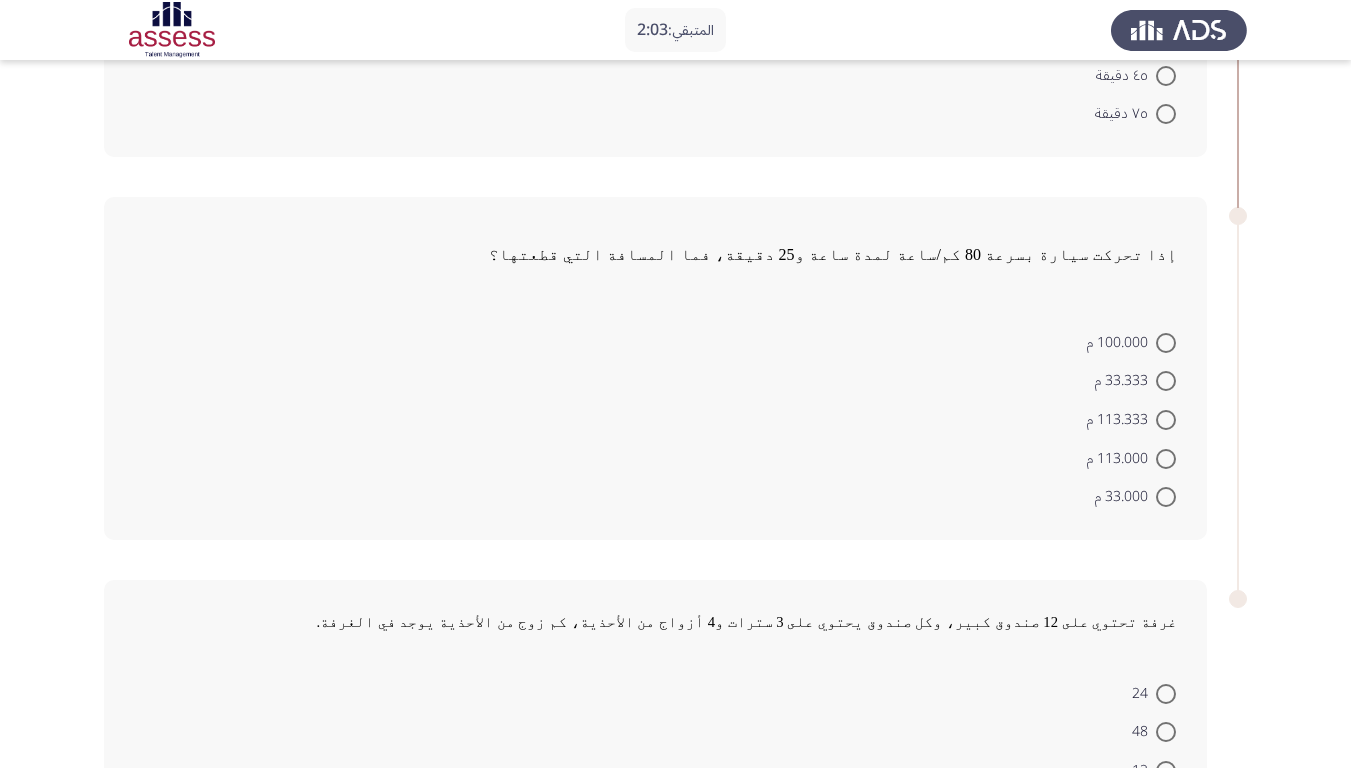 scroll, scrollTop: 700, scrollLeft: 0, axis: vertical 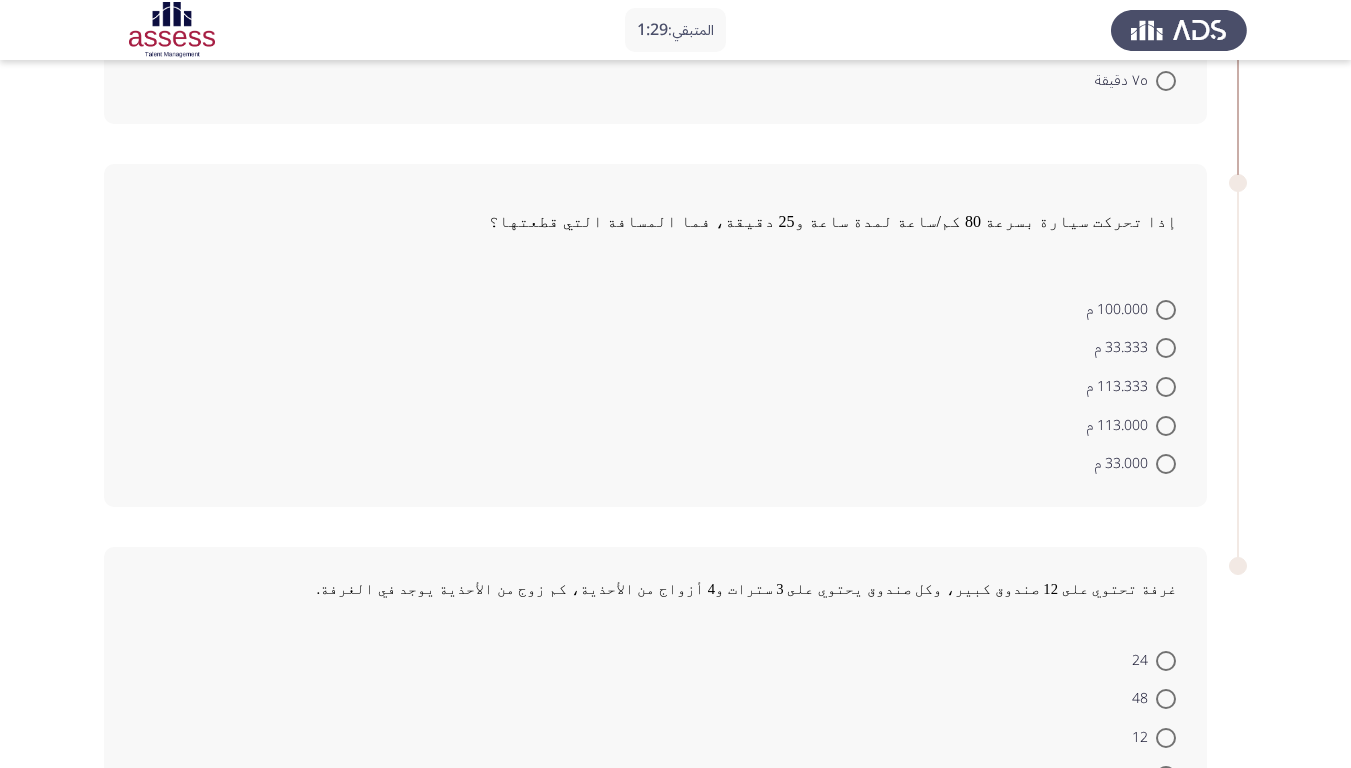 click on "113.000 م" at bounding box center (1131, 424) 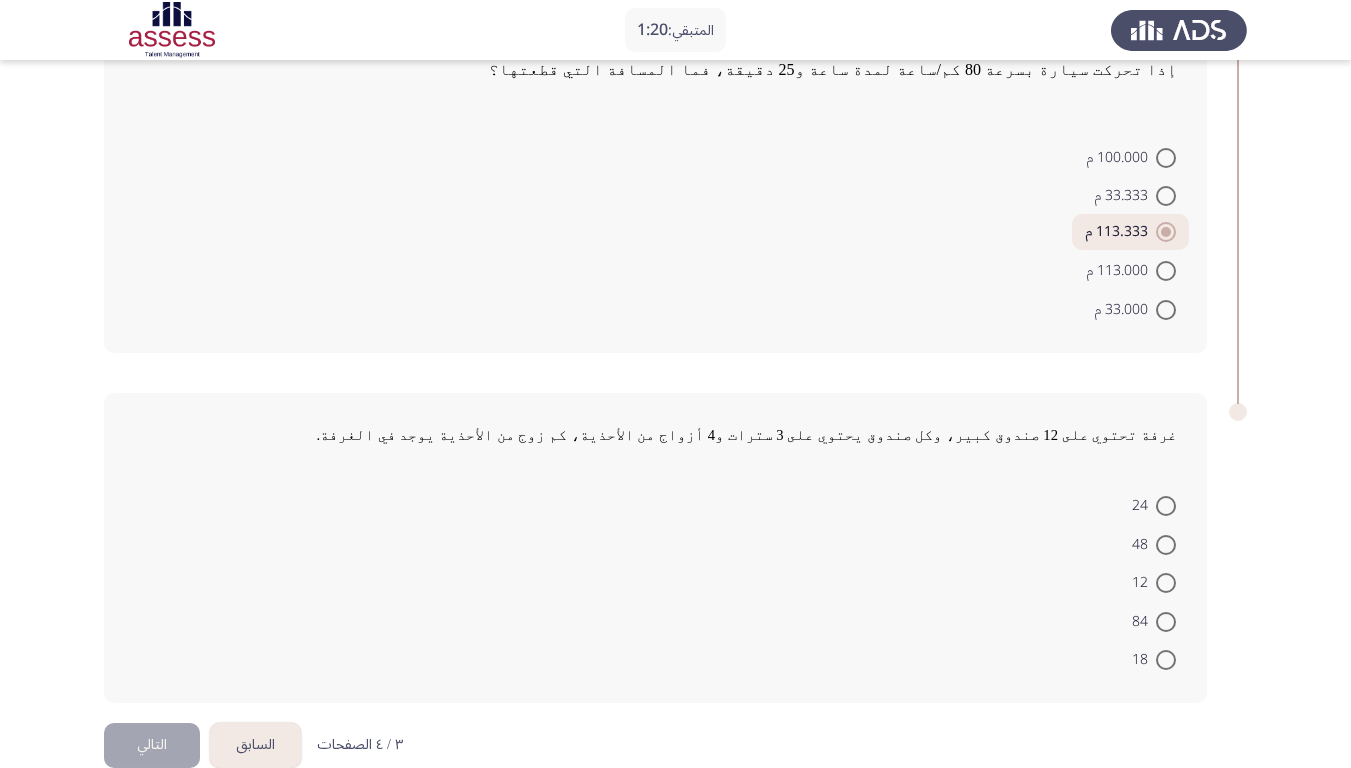 scroll, scrollTop: 887, scrollLeft: 0, axis: vertical 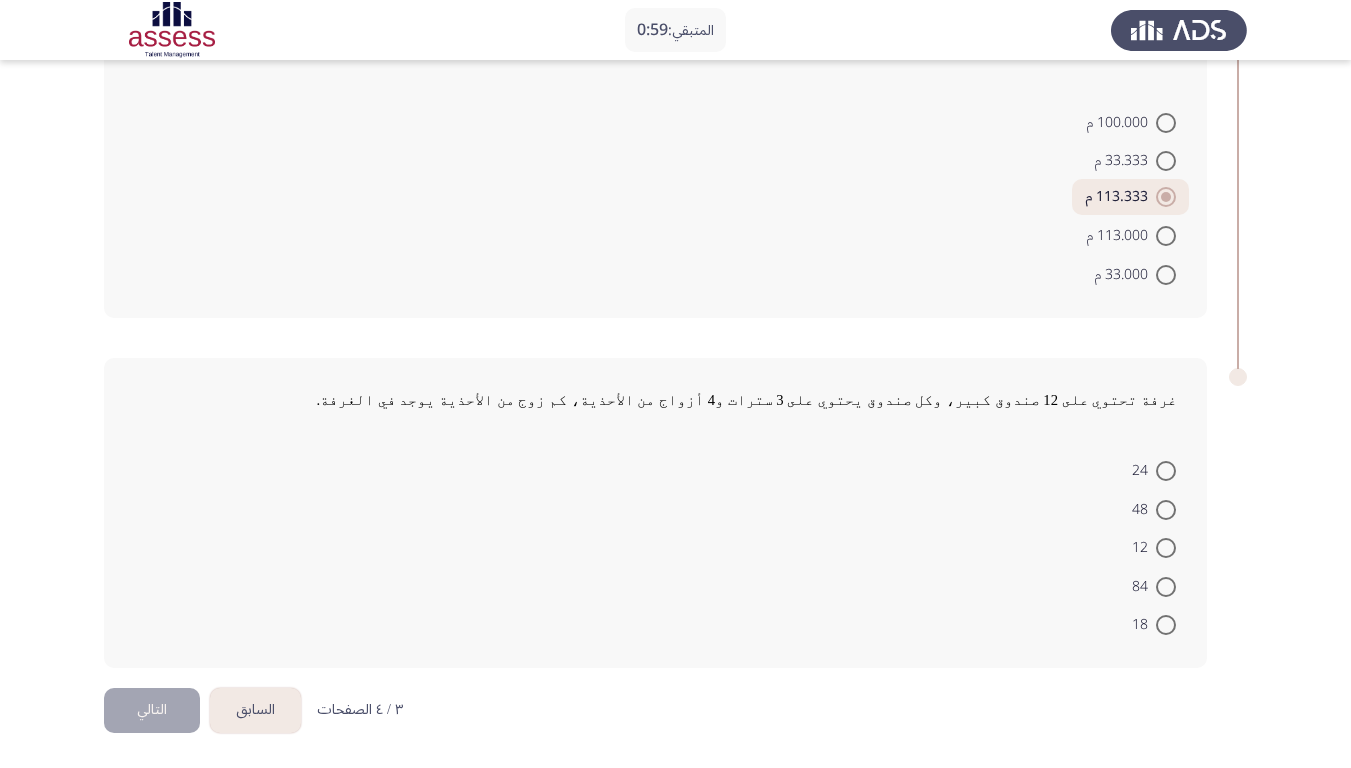 click at bounding box center (1166, 510) 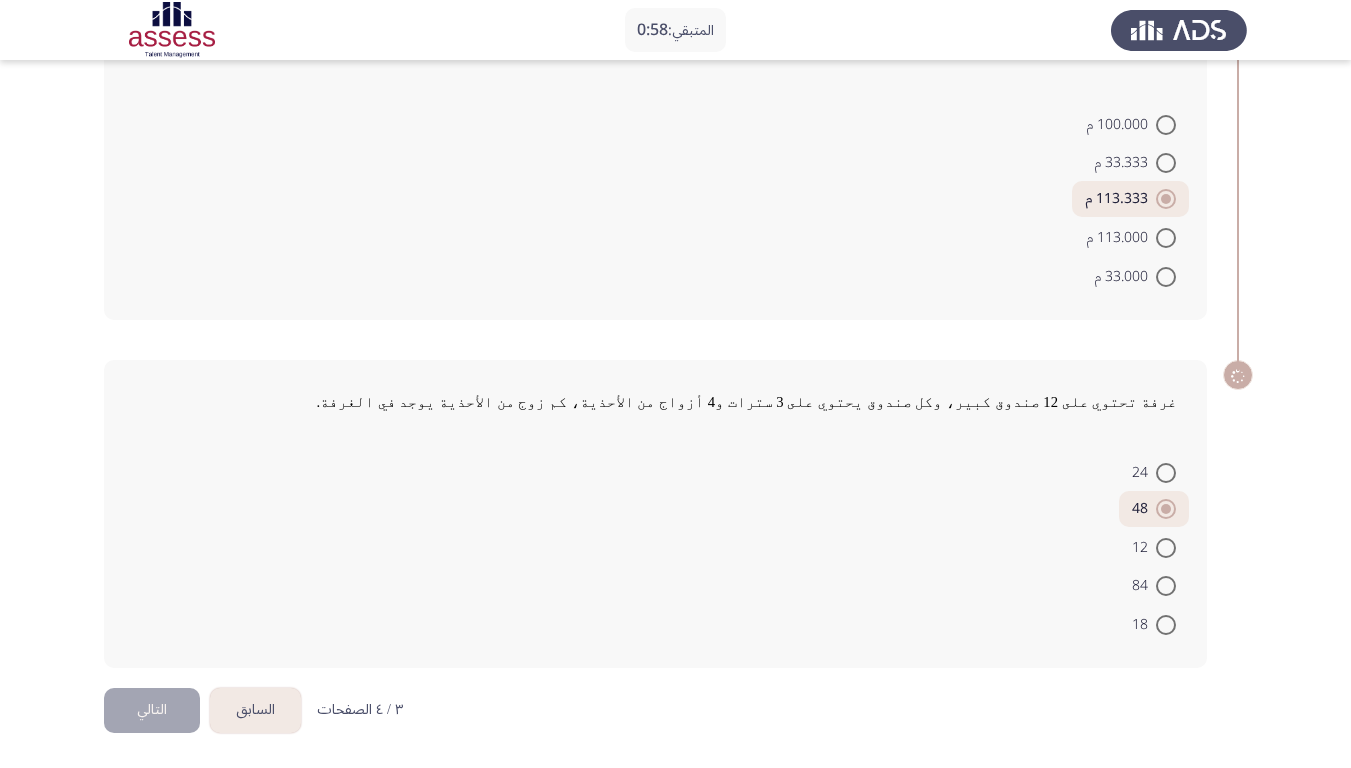 scroll, scrollTop: 885, scrollLeft: 0, axis: vertical 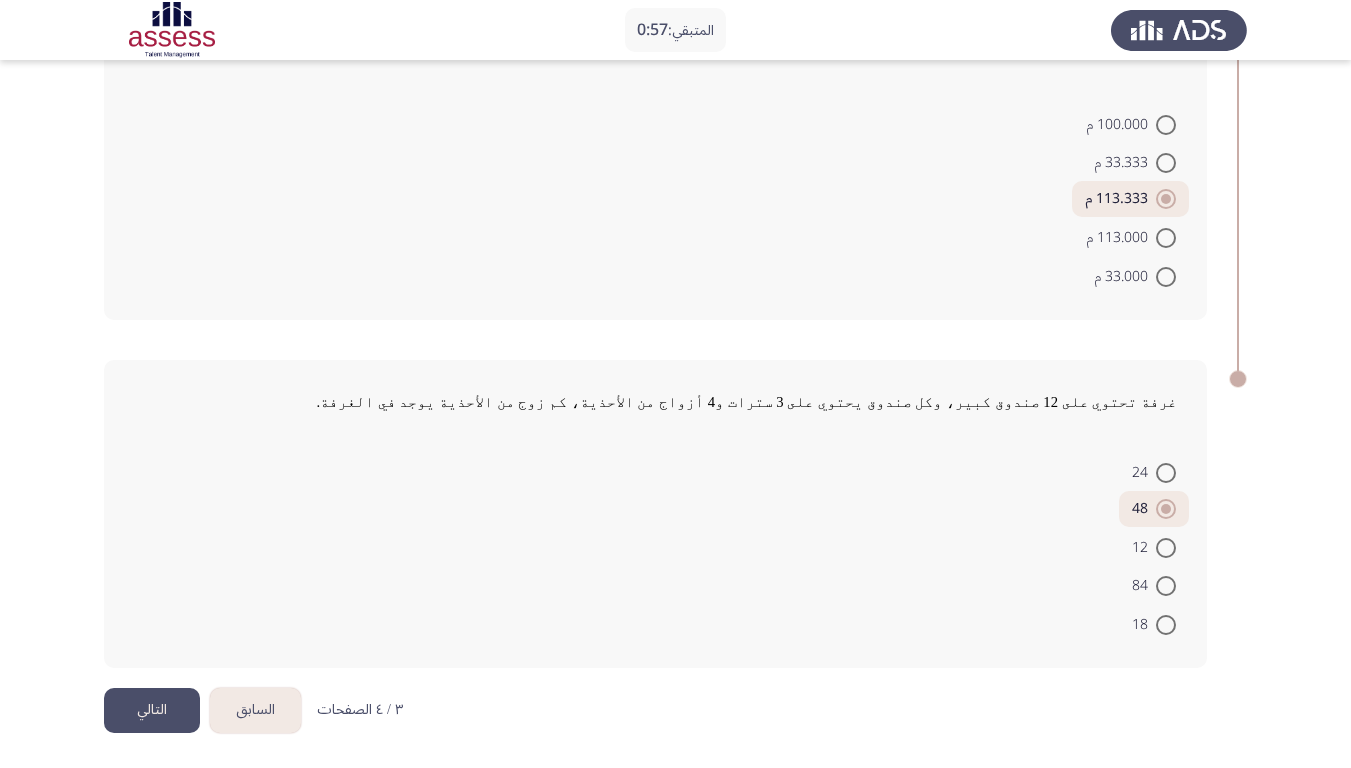 click on "التالي" 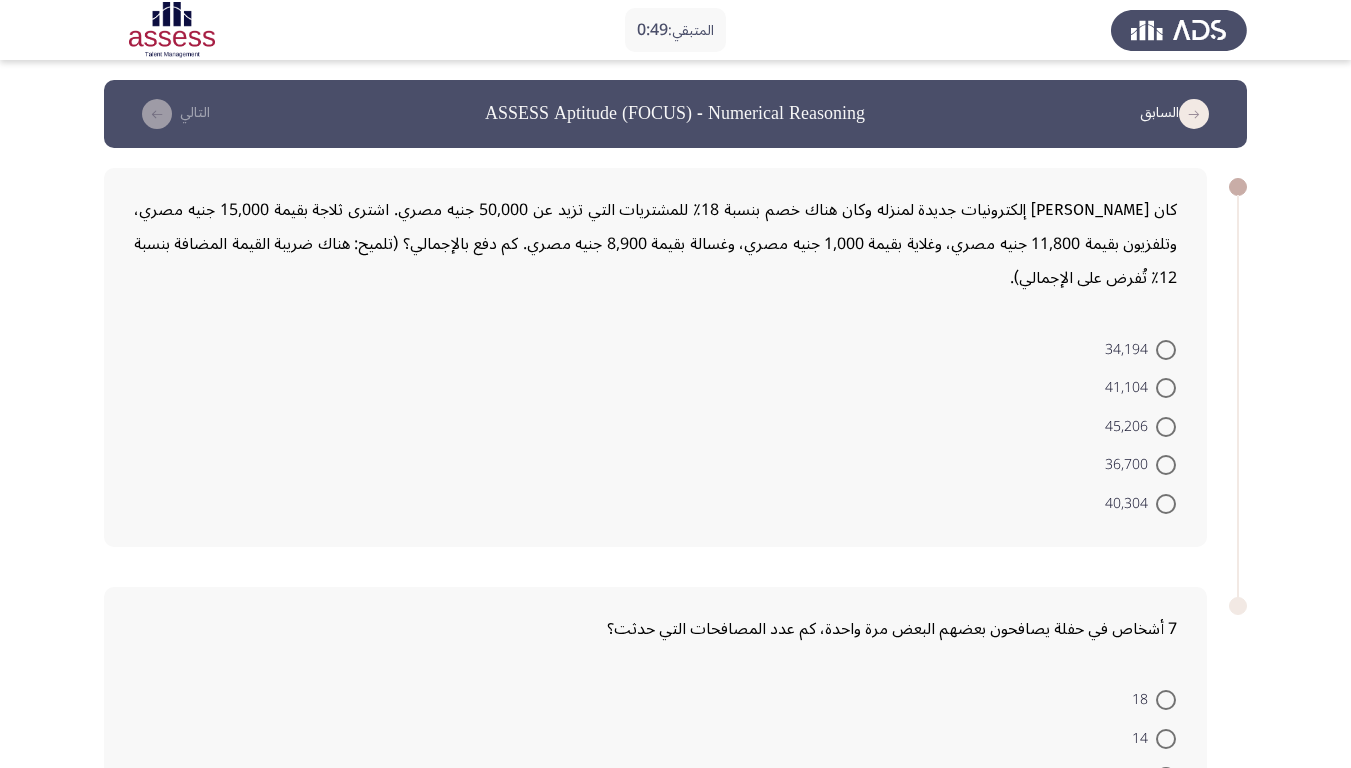 scroll, scrollTop: 229, scrollLeft: 0, axis: vertical 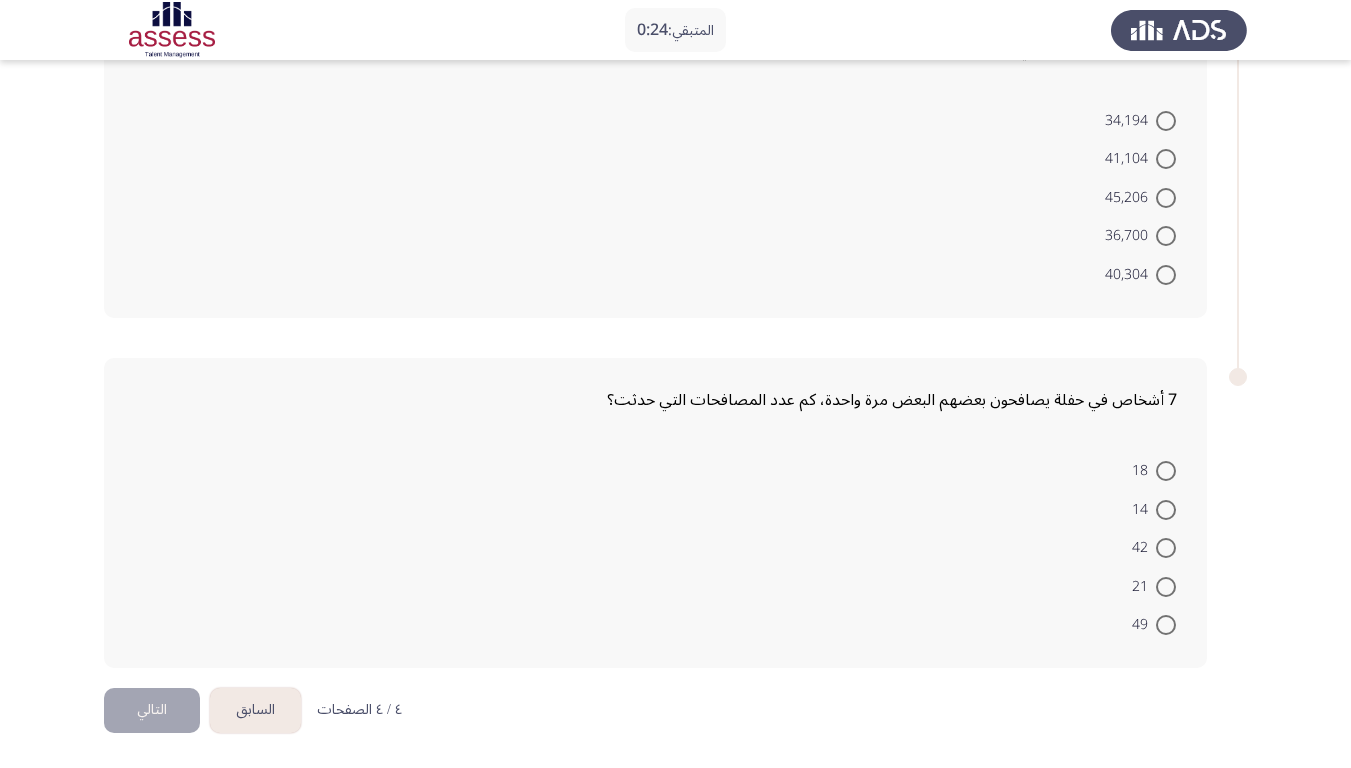 click at bounding box center (1166, 587) 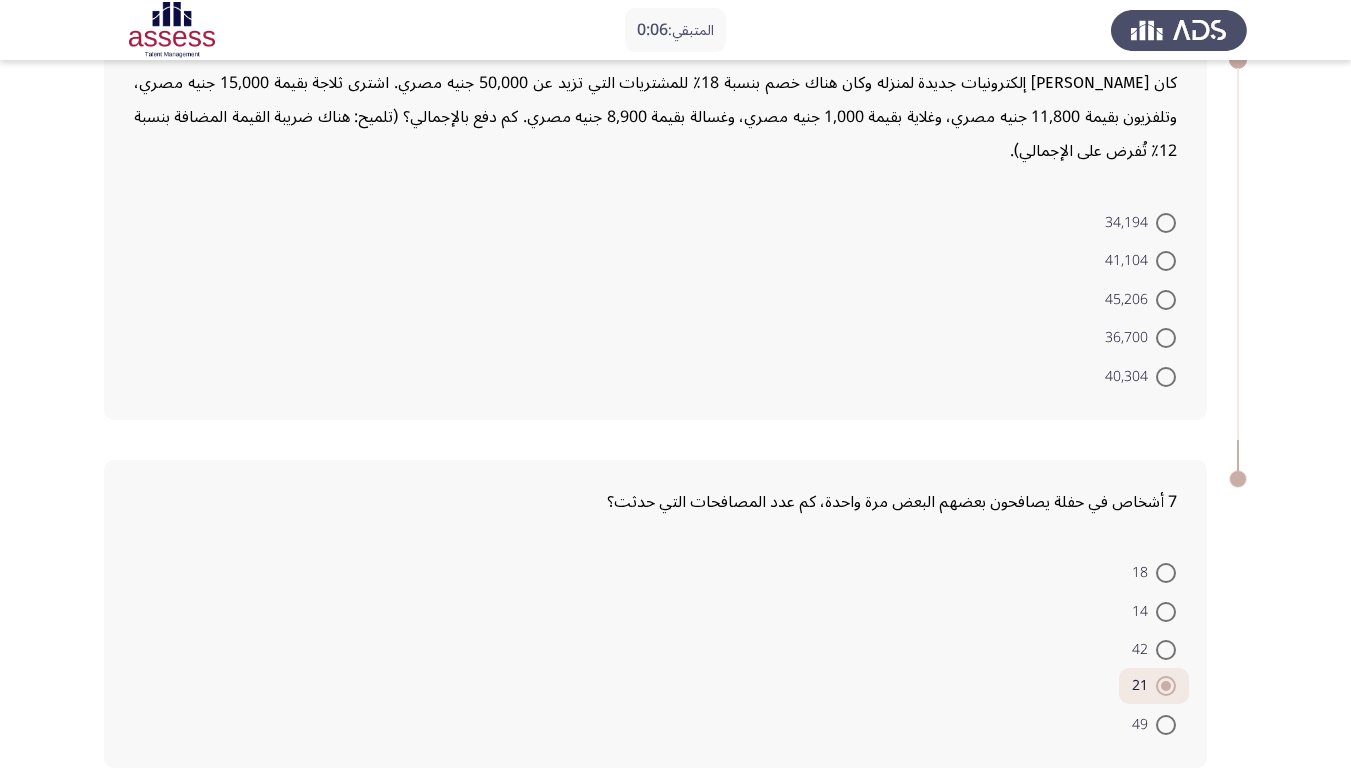 scroll, scrollTop: 0, scrollLeft: 0, axis: both 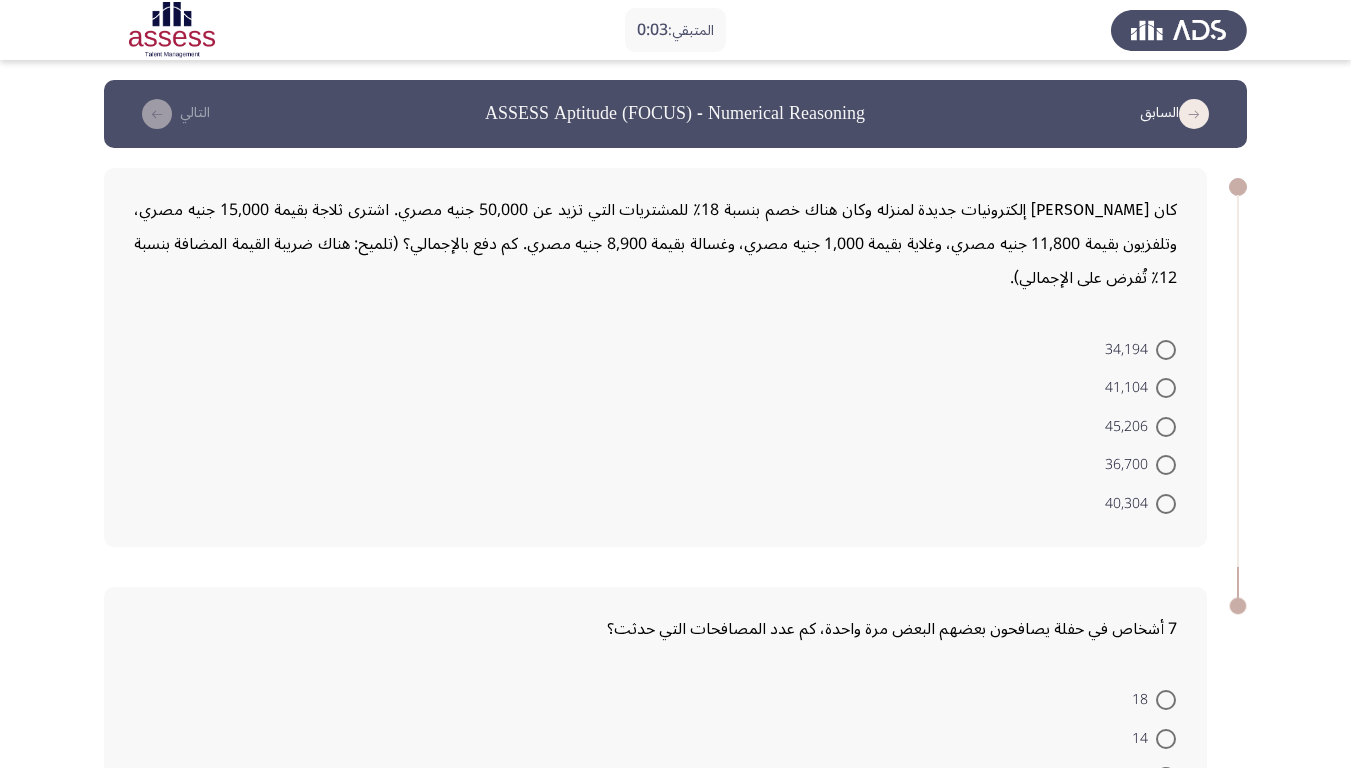 click on "45,206" at bounding box center [1130, 427] 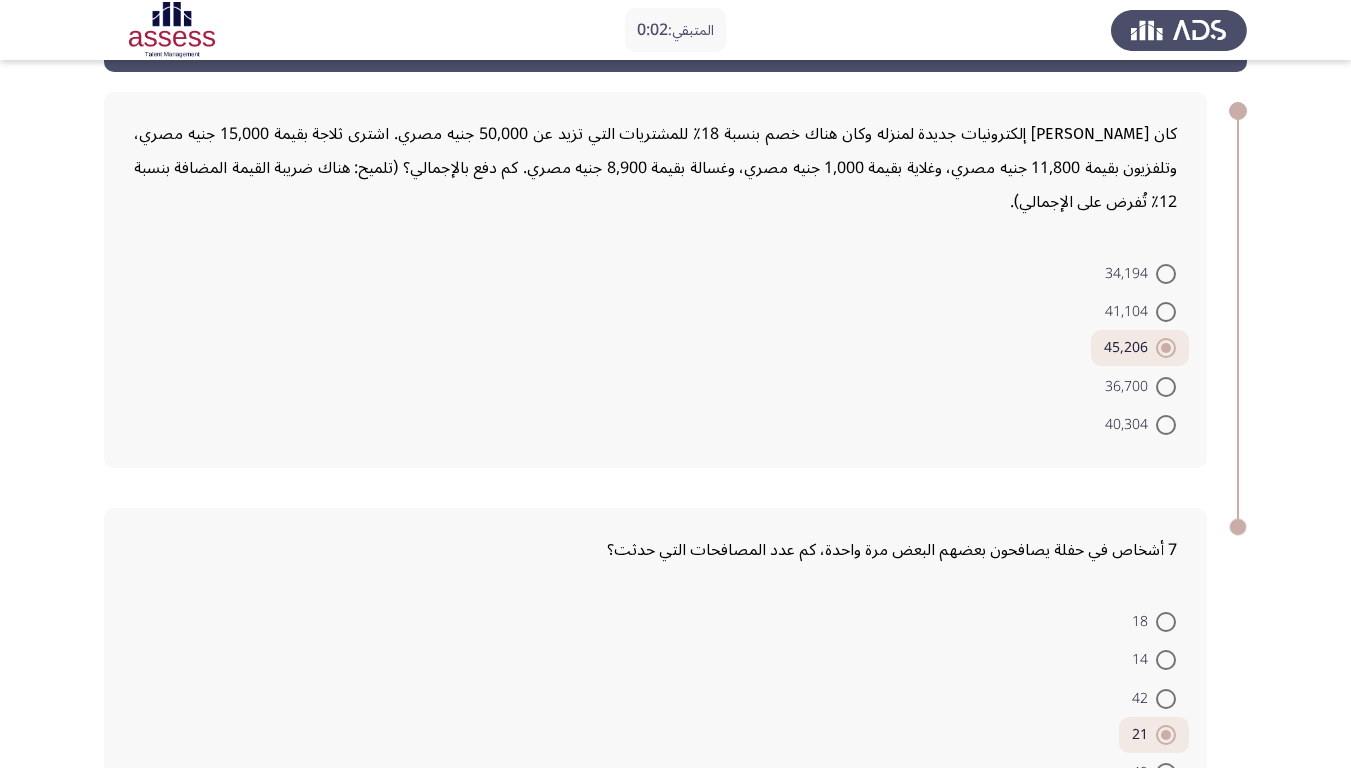 scroll, scrollTop: 224, scrollLeft: 0, axis: vertical 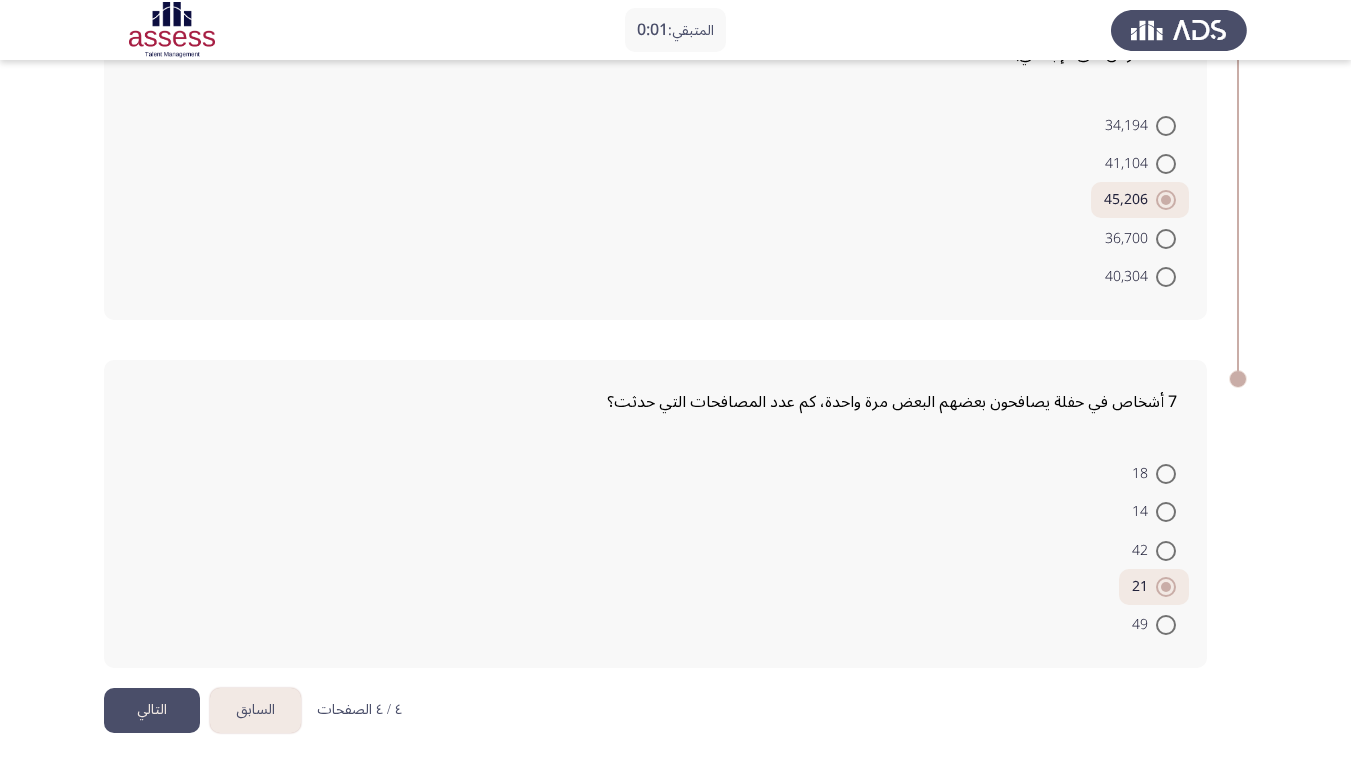 click on "التالي" 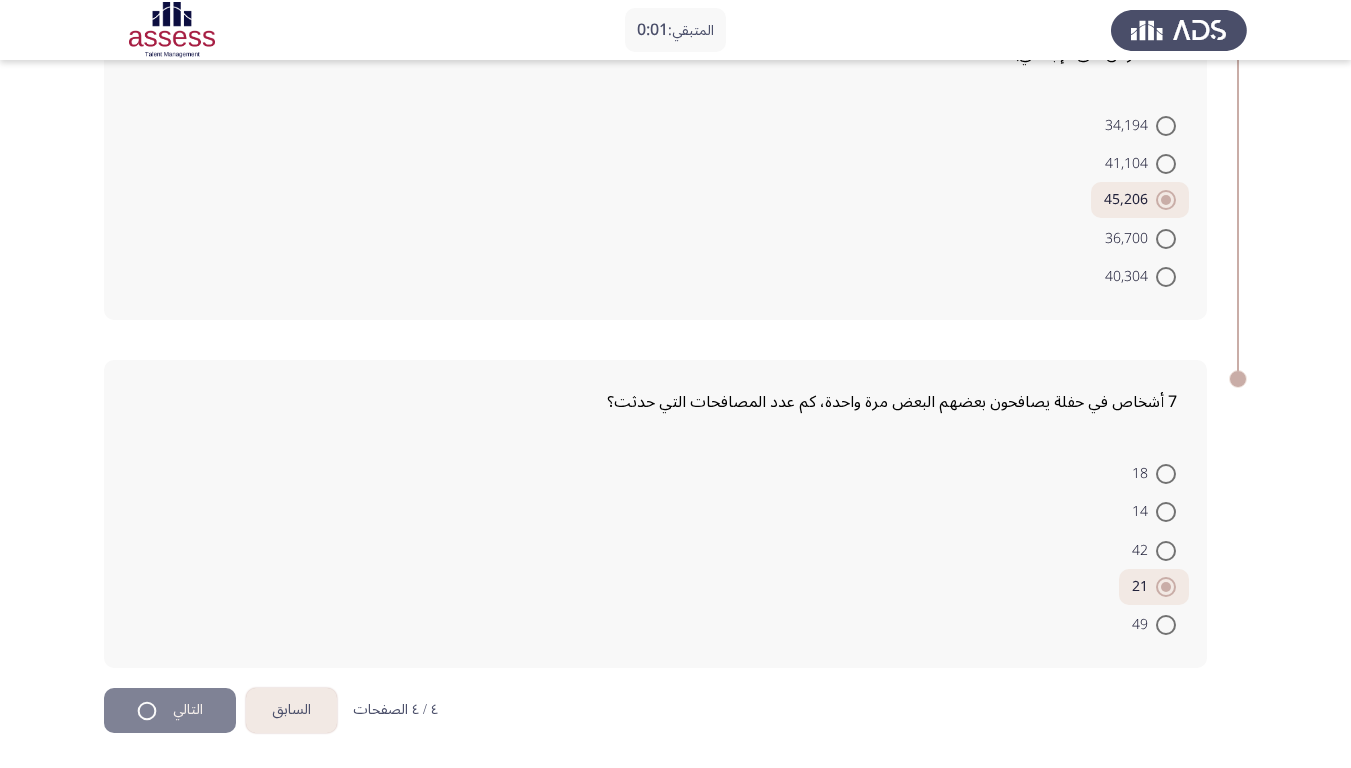 scroll, scrollTop: 0, scrollLeft: 0, axis: both 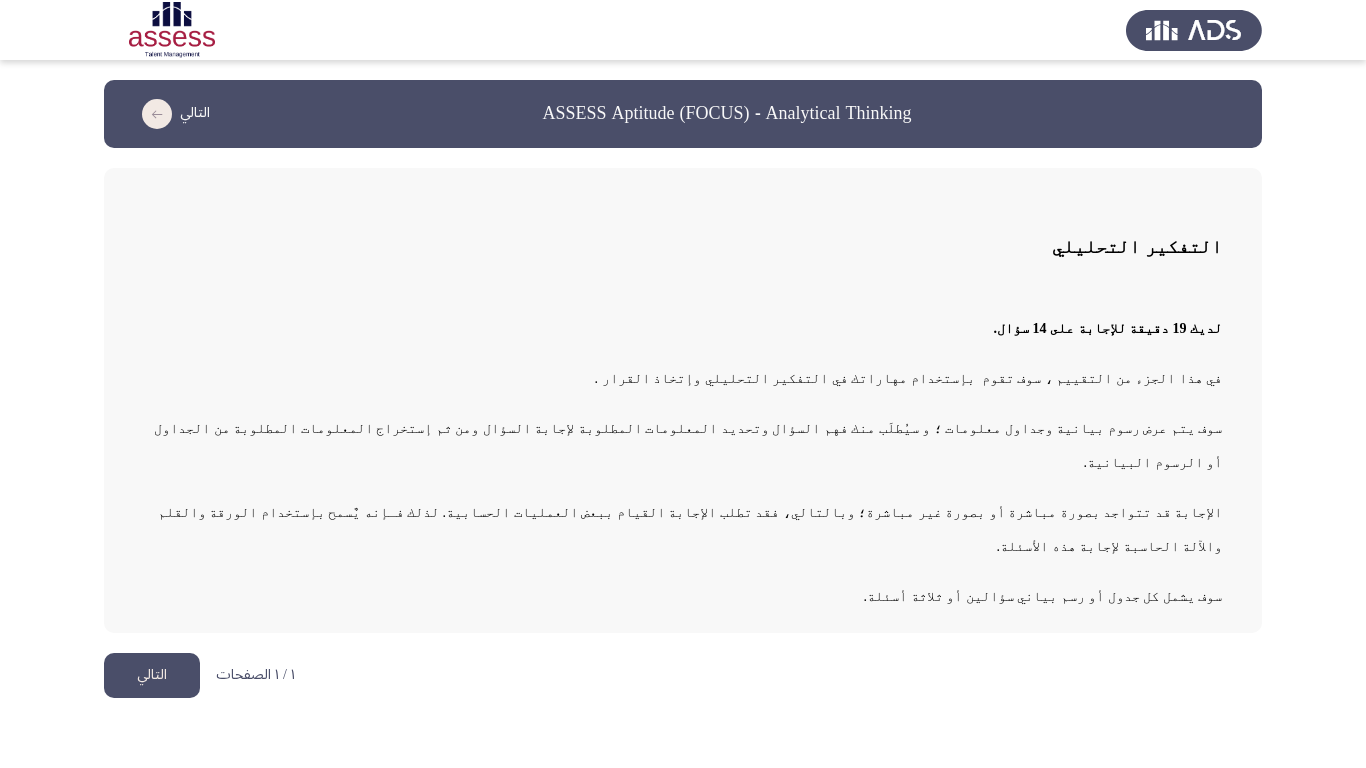 click on "التالي" 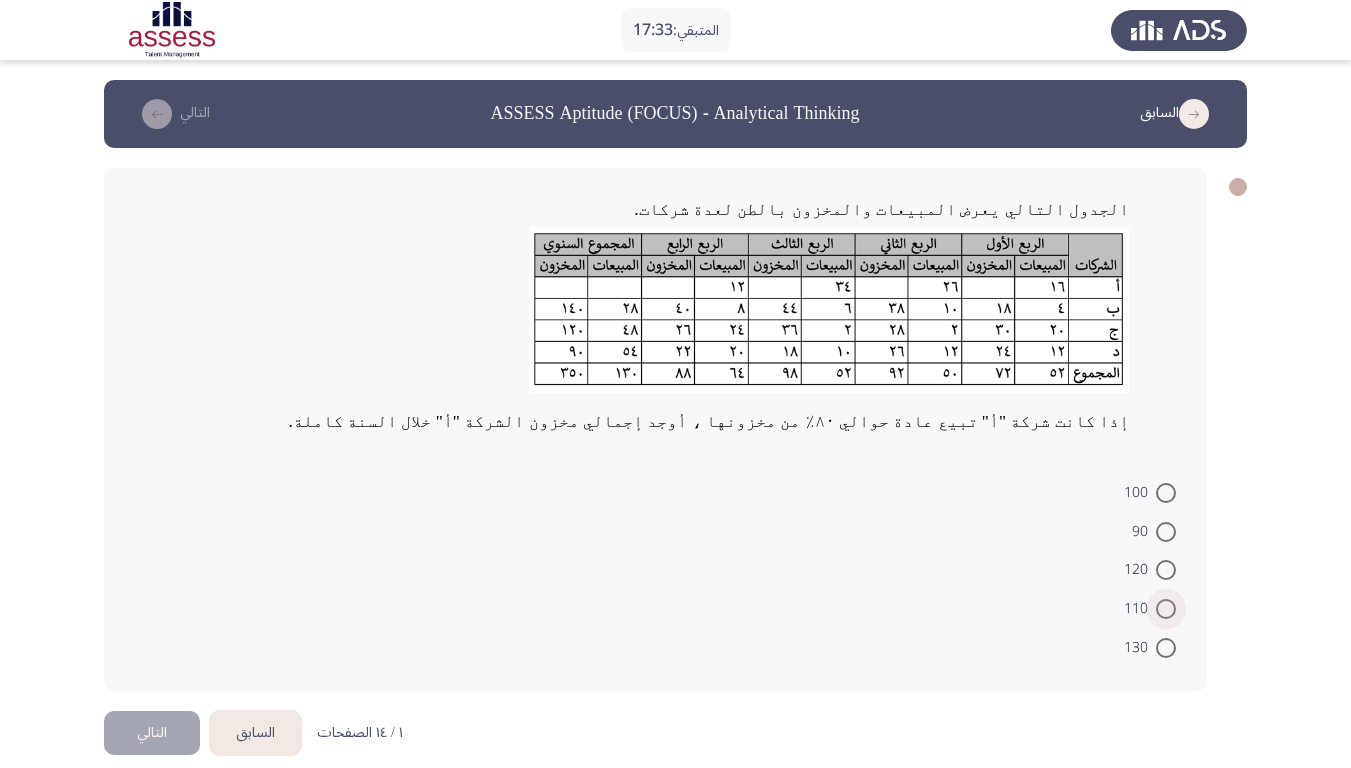 click at bounding box center (1166, 609) 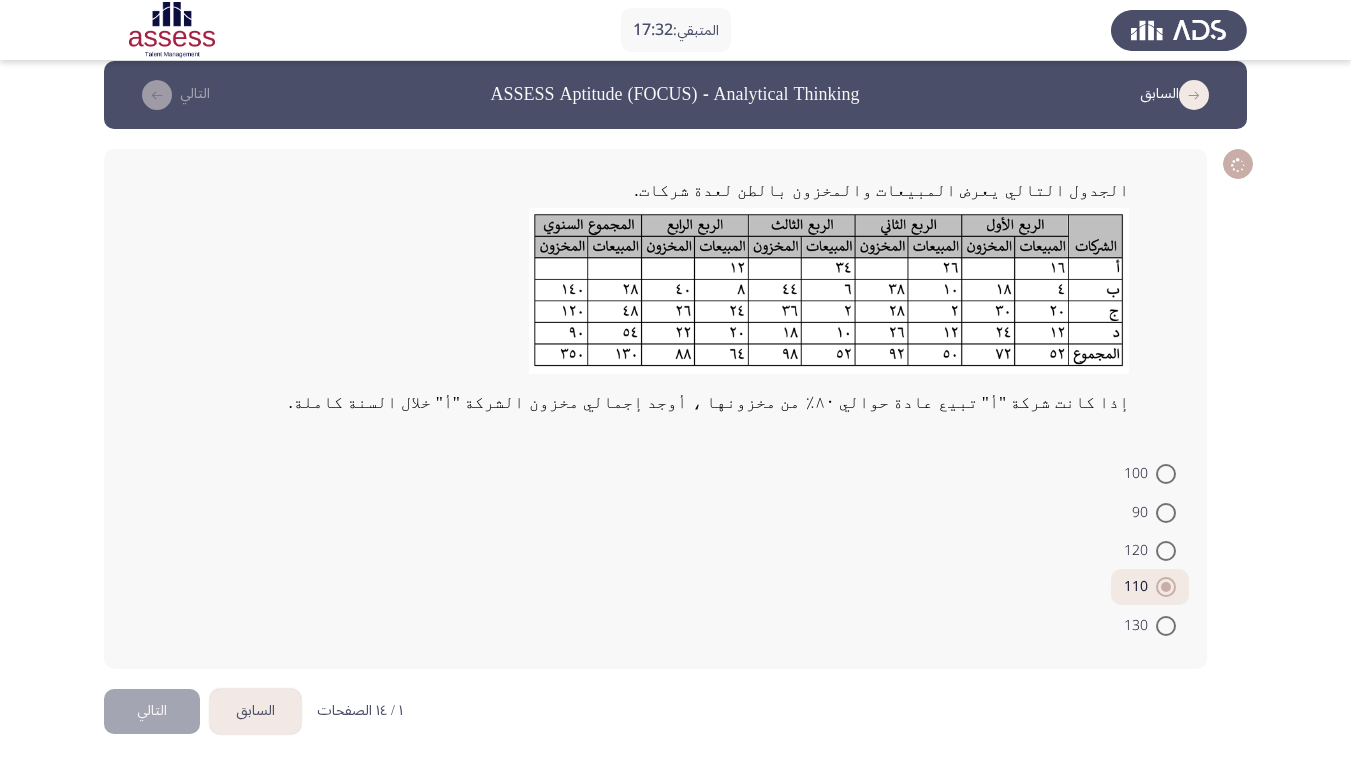 scroll, scrollTop: 20, scrollLeft: 0, axis: vertical 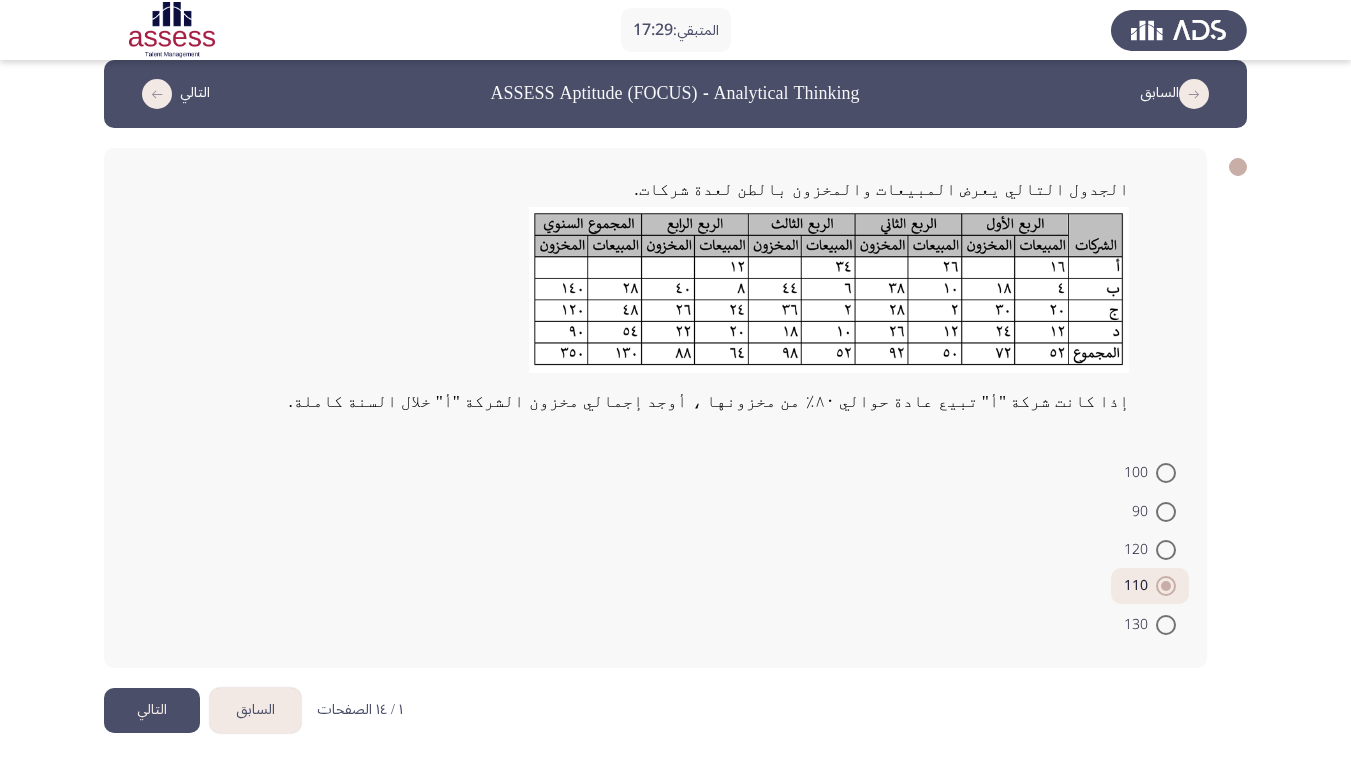click on "التالي" 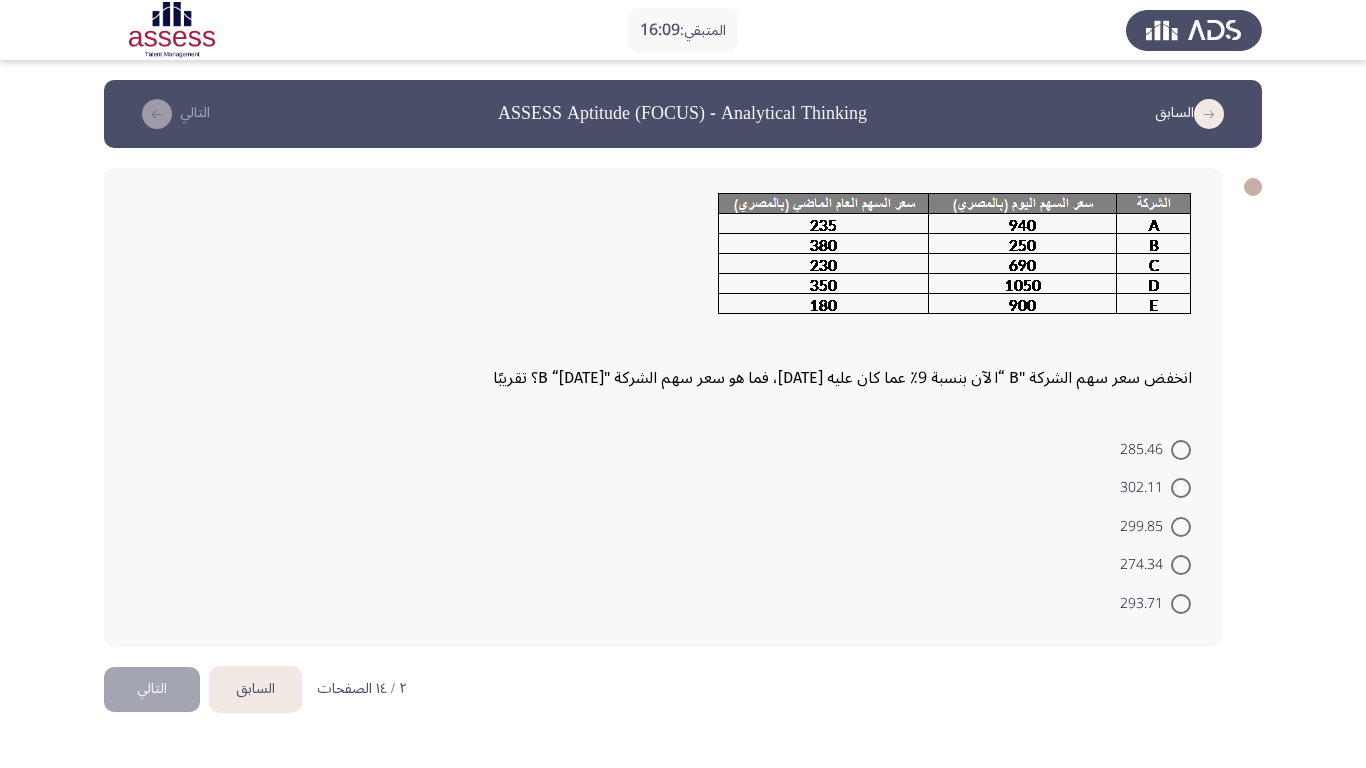 click on "274.34" at bounding box center (1145, 565) 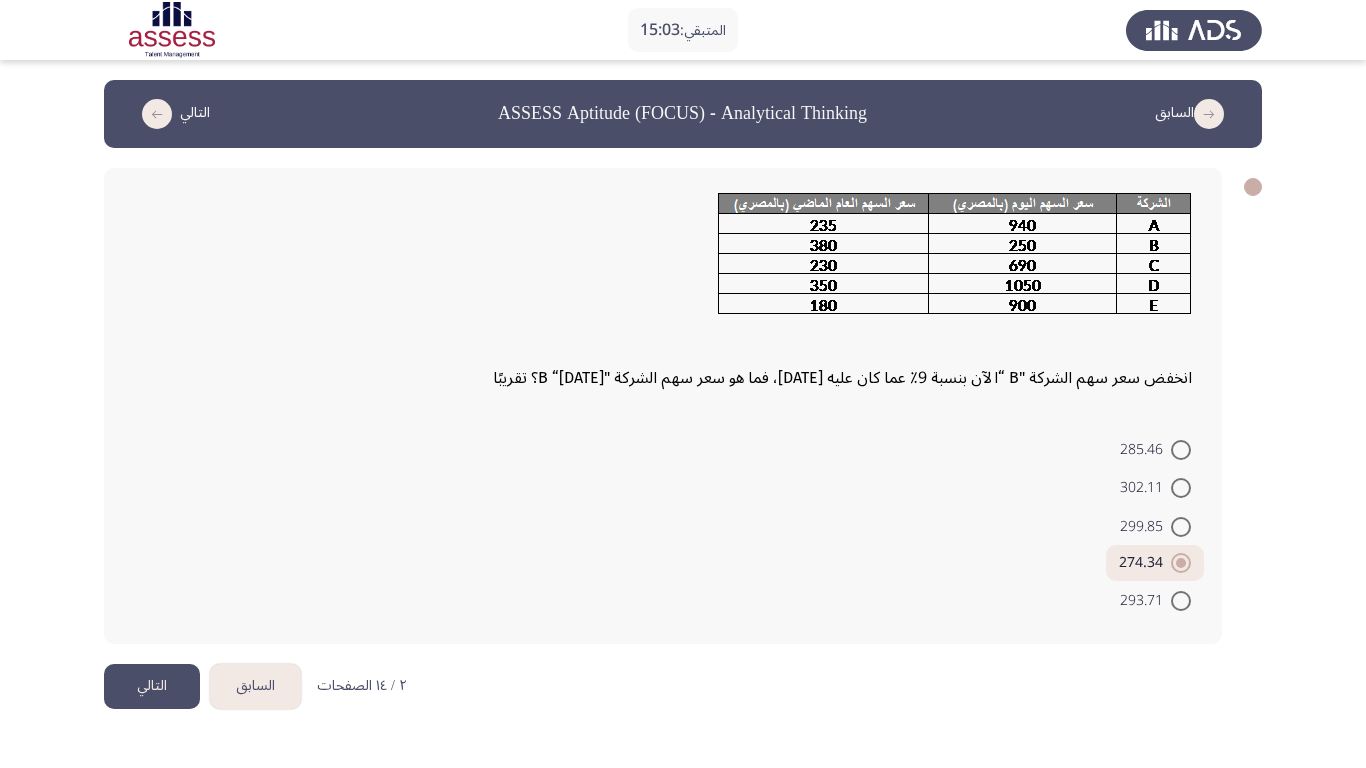 click on "التالي" 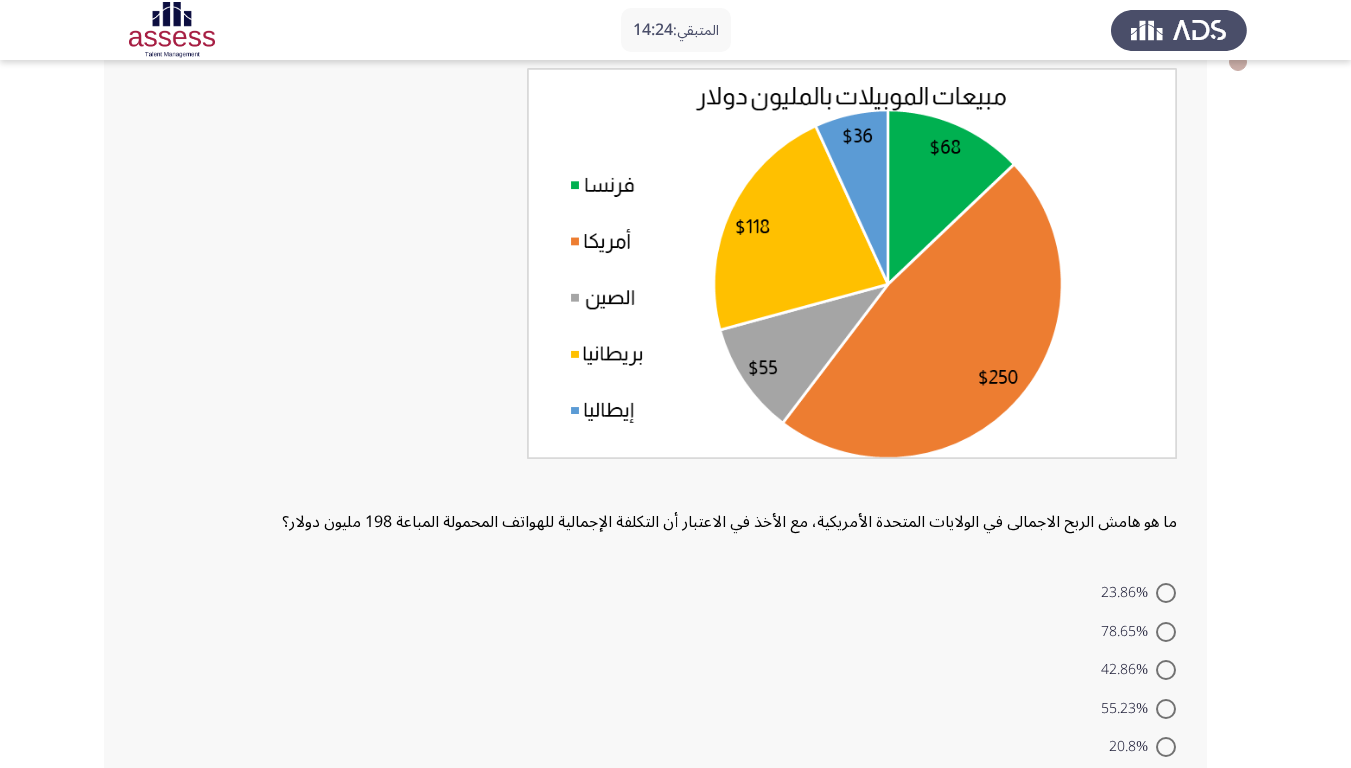 scroll, scrollTop: 200, scrollLeft: 0, axis: vertical 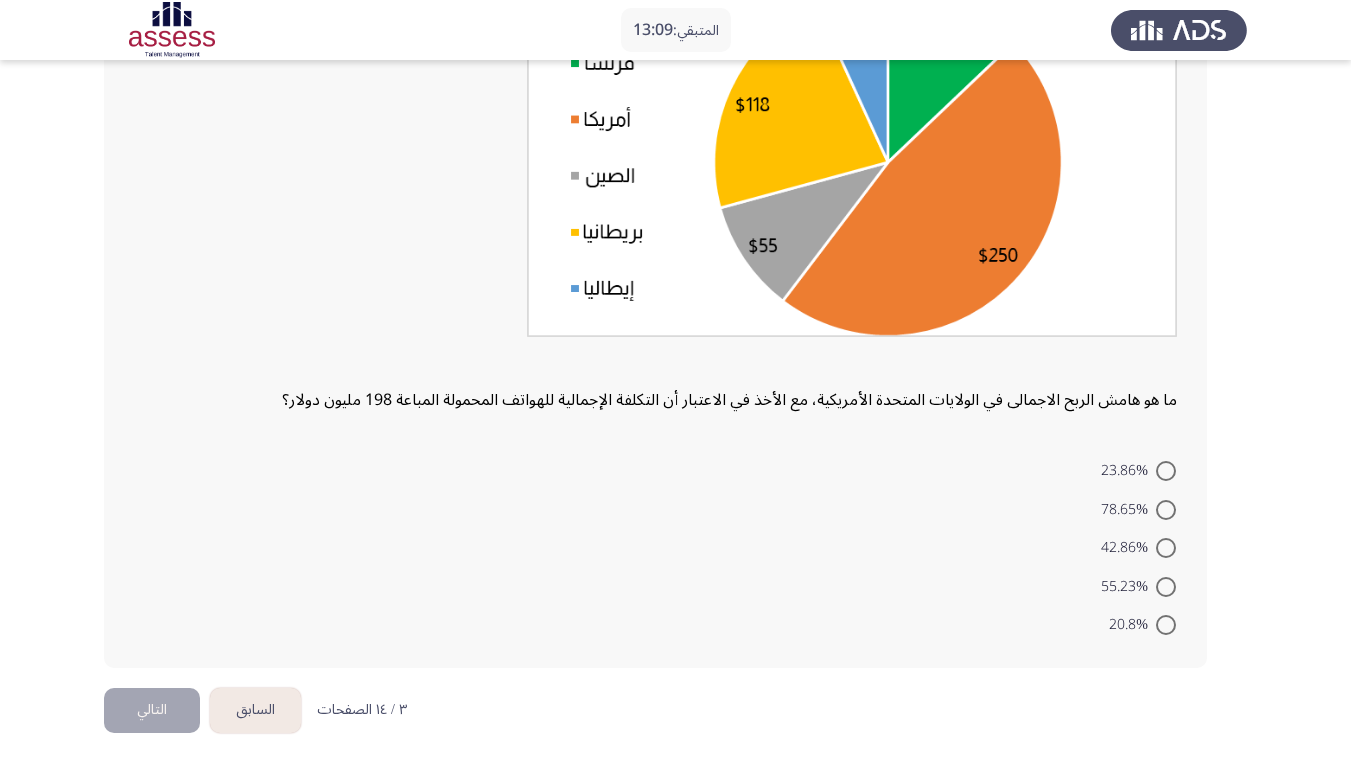 click at bounding box center [1166, 625] 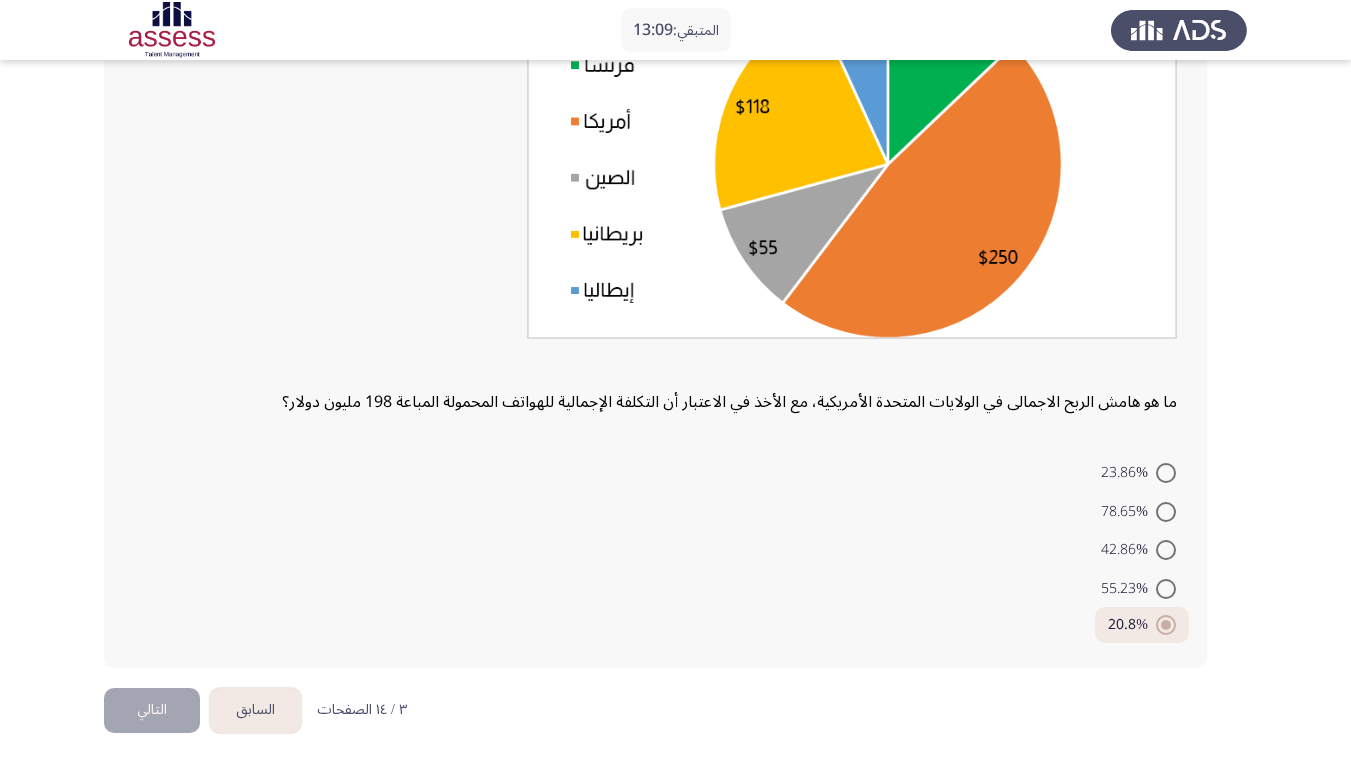 scroll, scrollTop: 245, scrollLeft: 0, axis: vertical 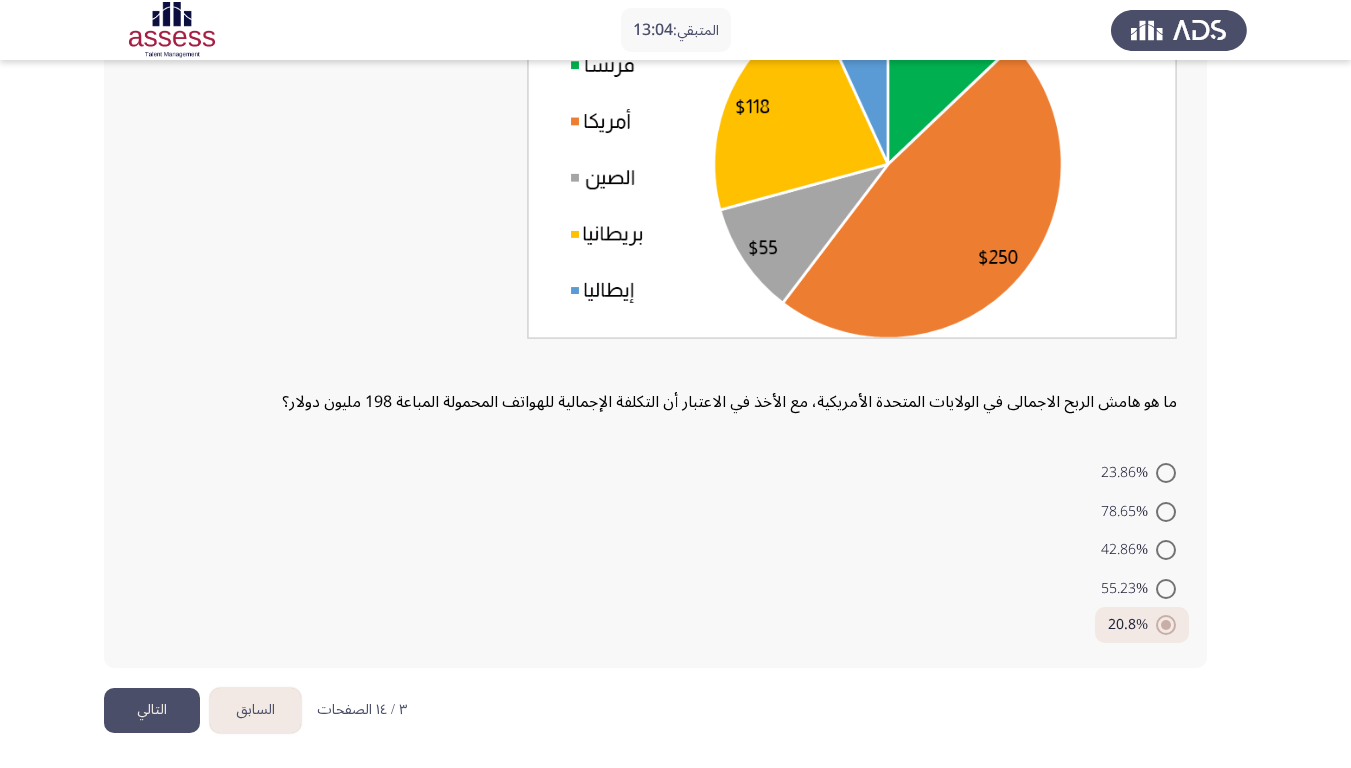 click on "التالي" 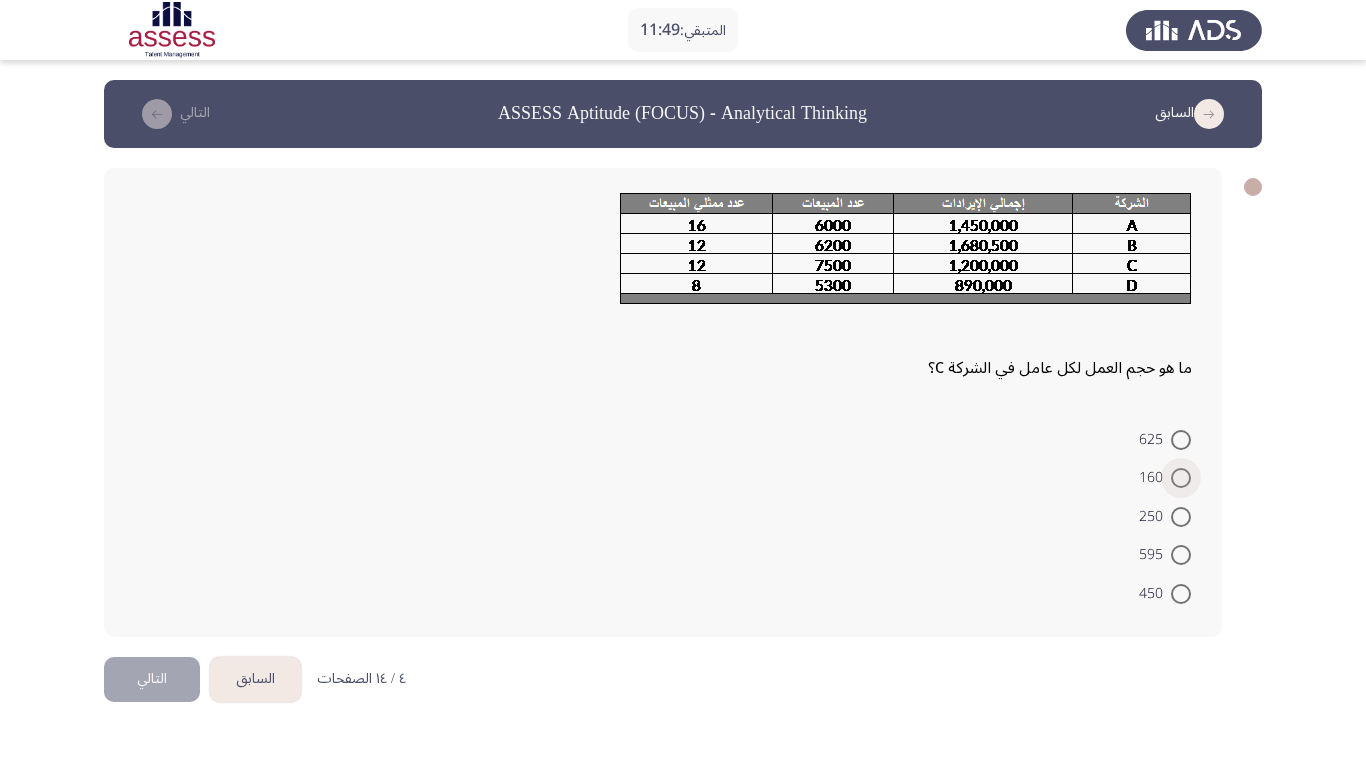 click on "160" at bounding box center (1155, 478) 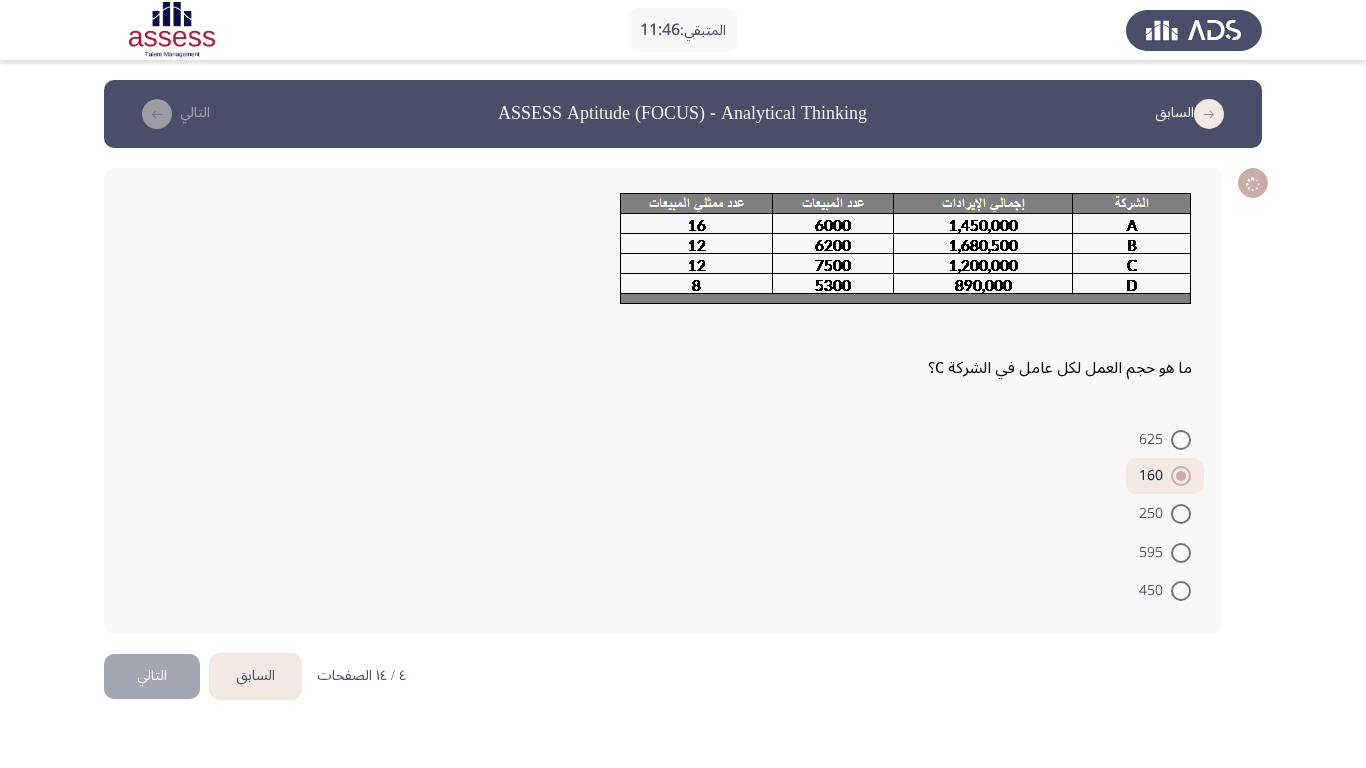 click on "التالي" 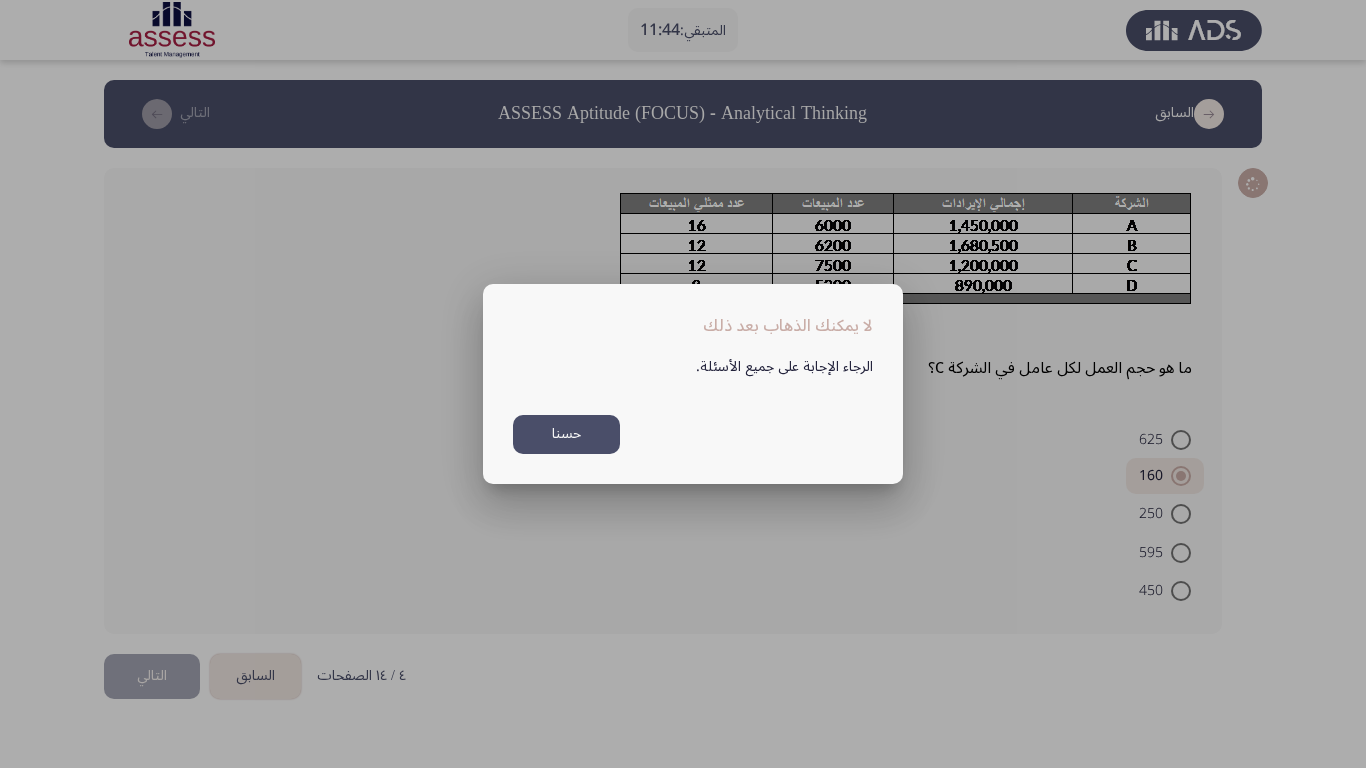 drag, startPoint x: 611, startPoint y: 441, endPoint x: 576, endPoint y: 453, distance: 37 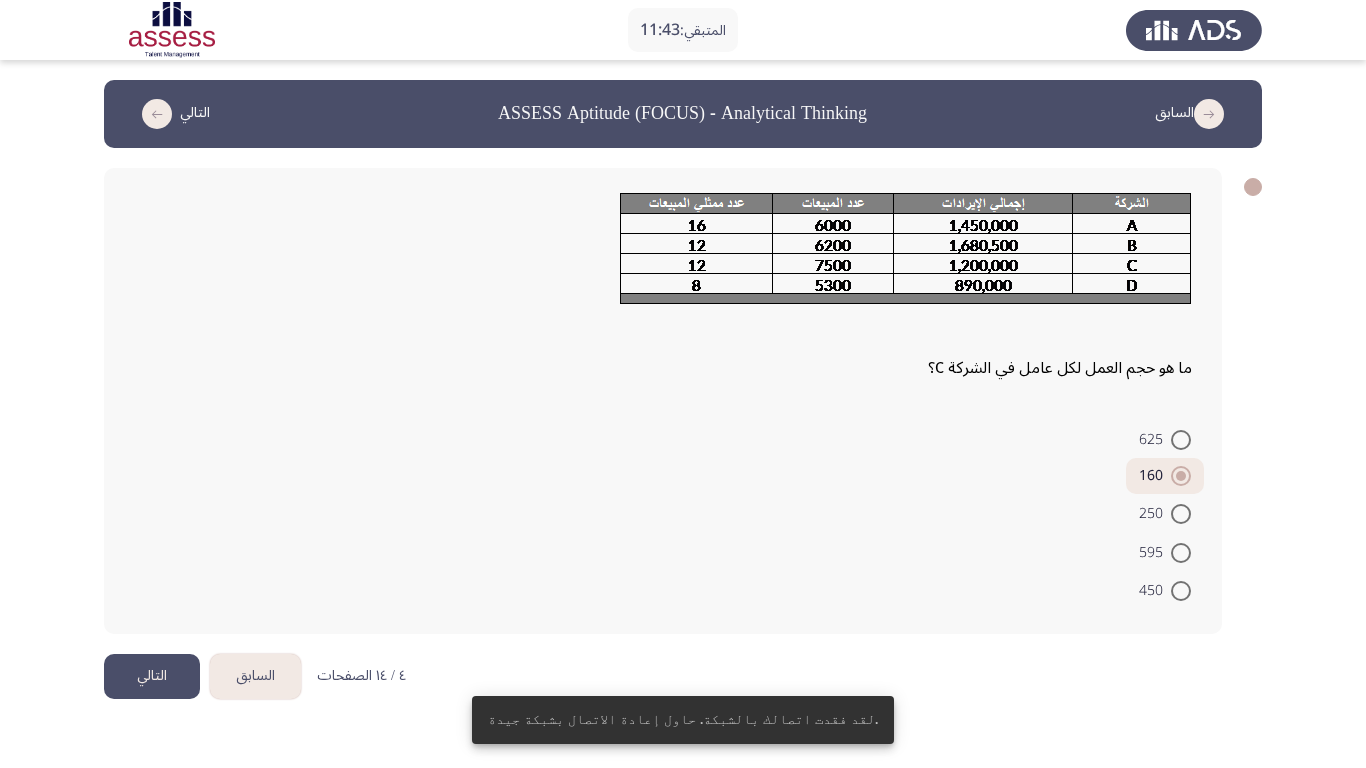 click on "التالي" 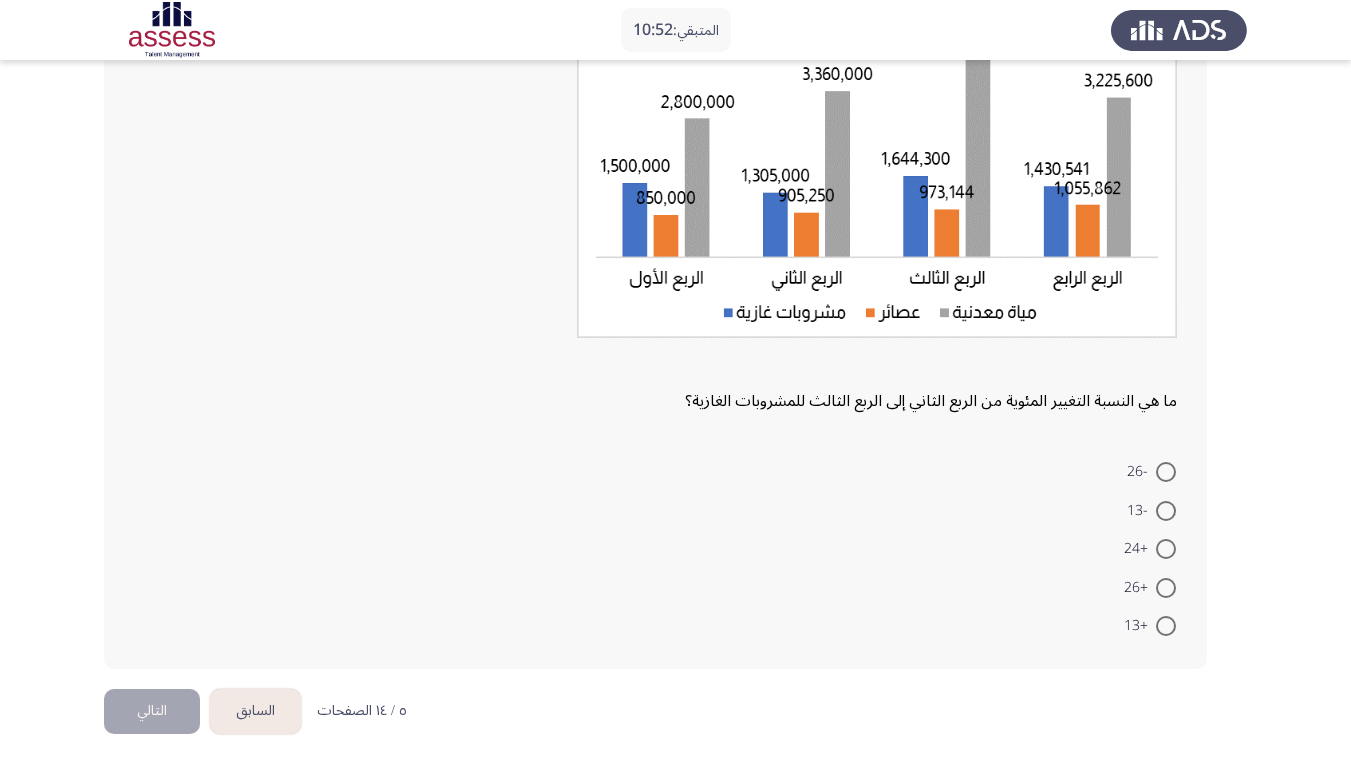 scroll, scrollTop: 217, scrollLeft: 0, axis: vertical 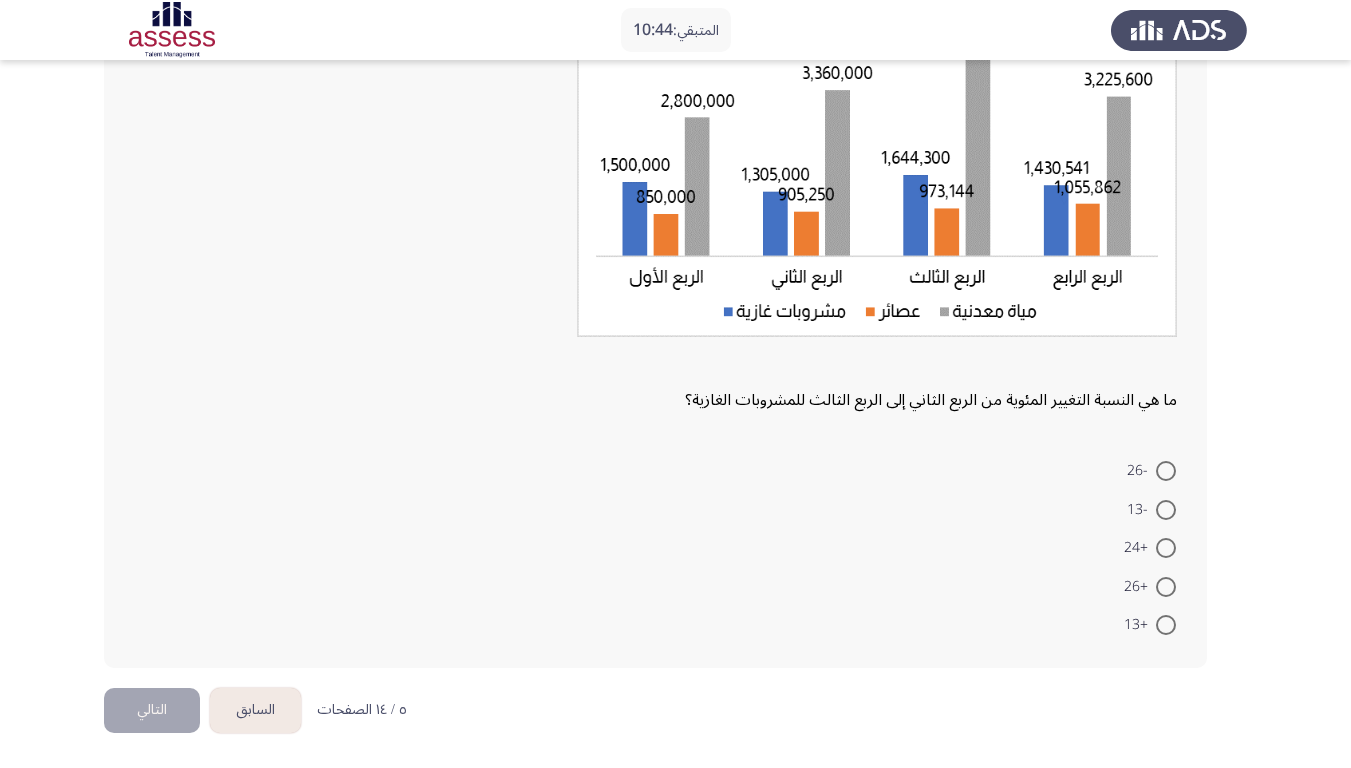 click at bounding box center (1166, 471) 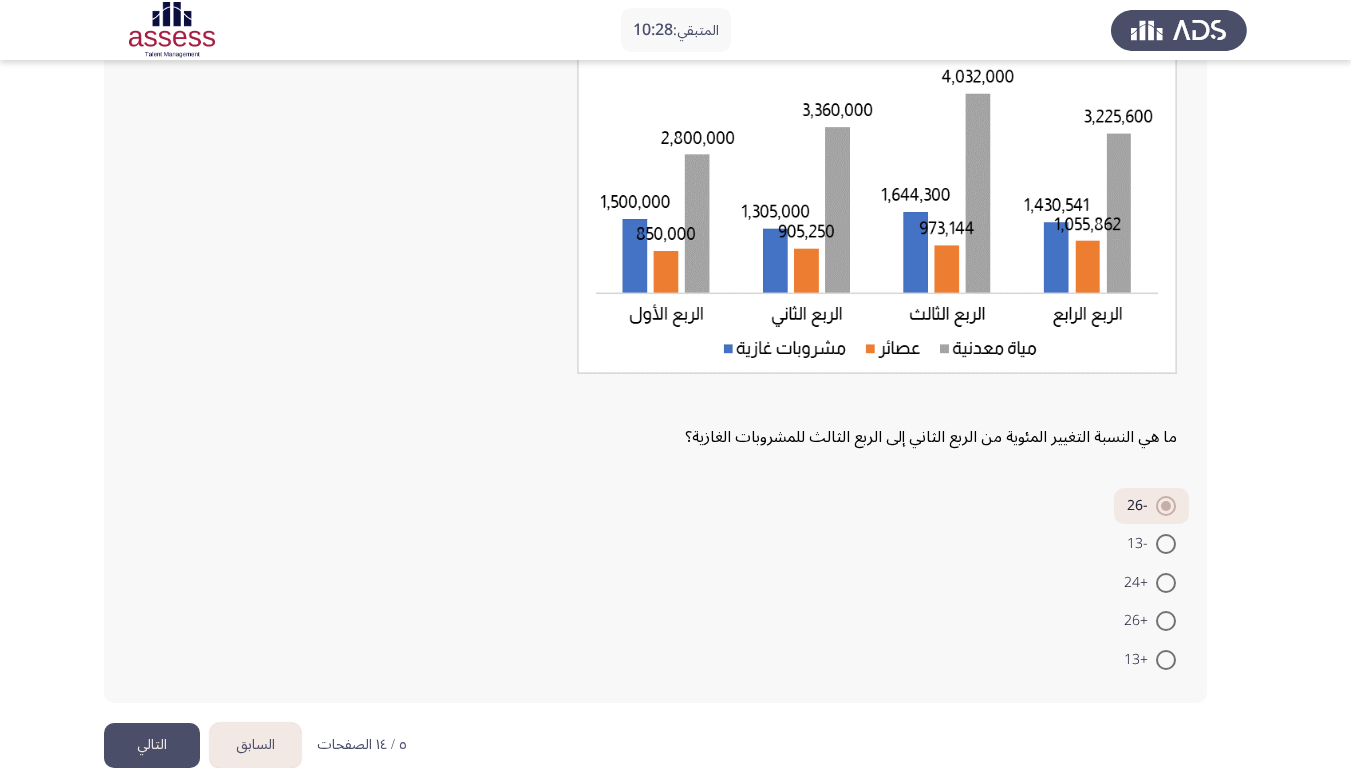 scroll, scrollTop: 215, scrollLeft: 0, axis: vertical 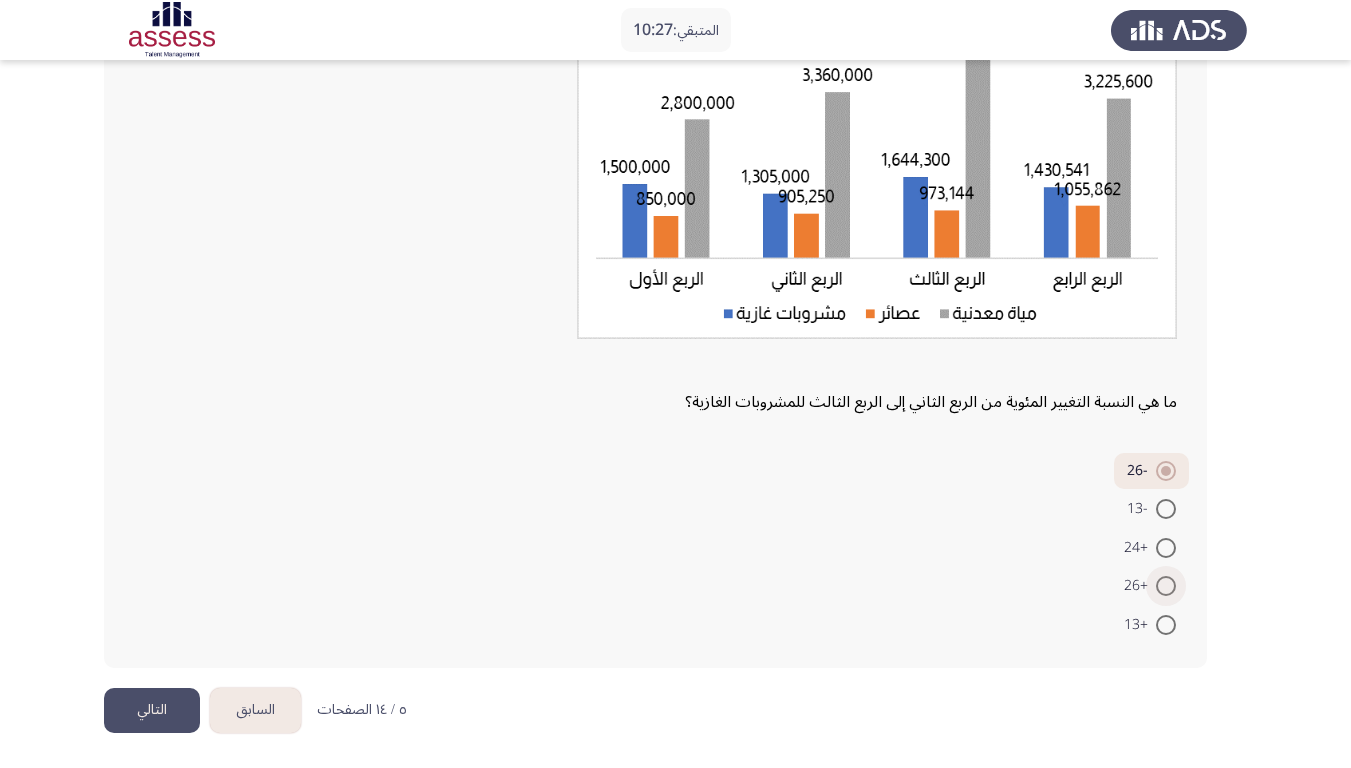 click at bounding box center (1166, 586) 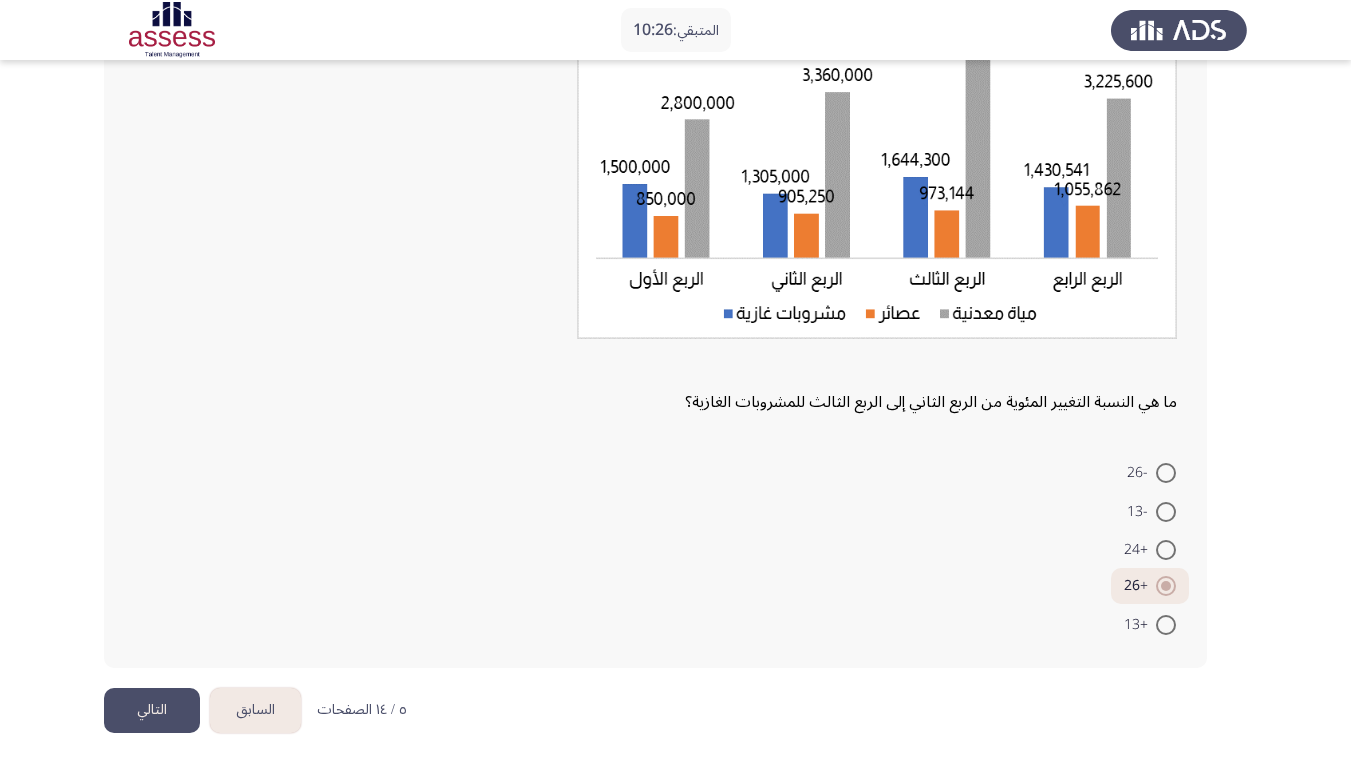click on "التالي" 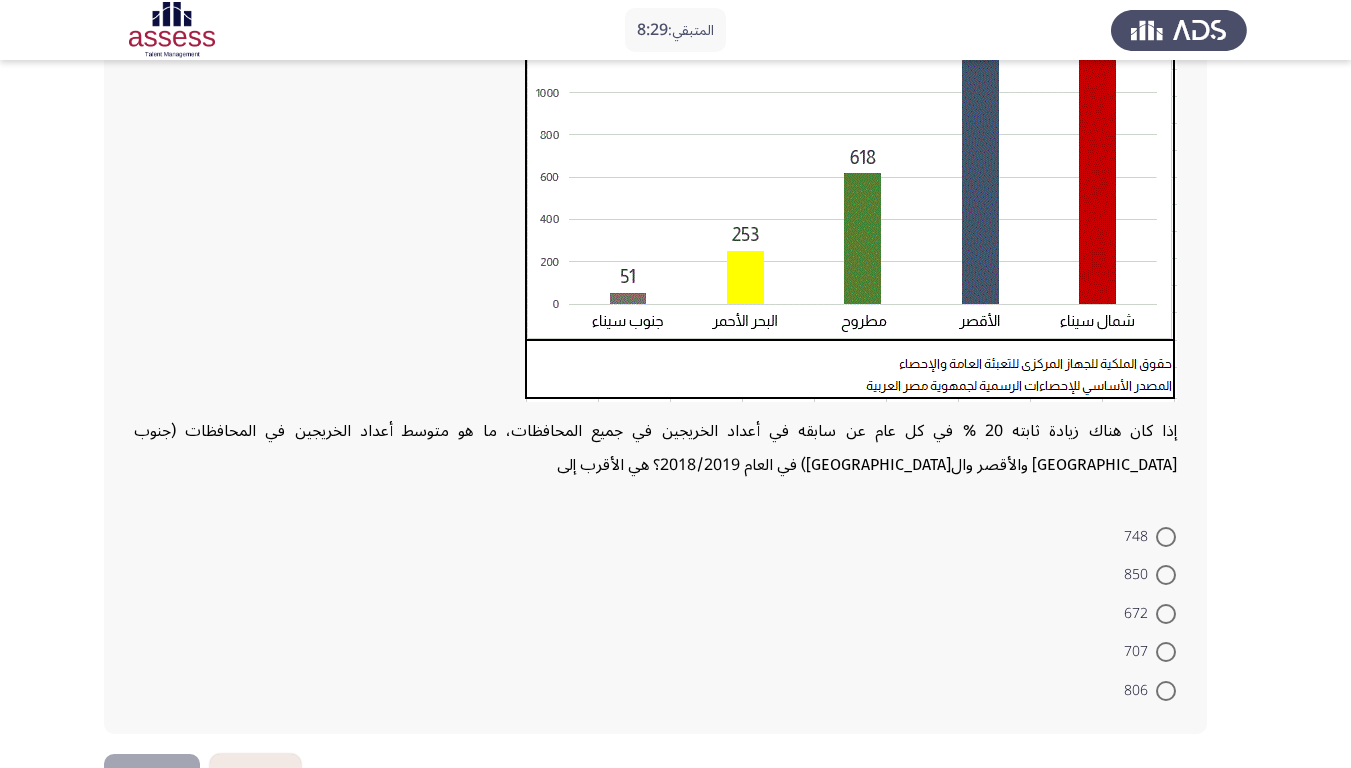 scroll, scrollTop: 411, scrollLeft: 0, axis: vertical 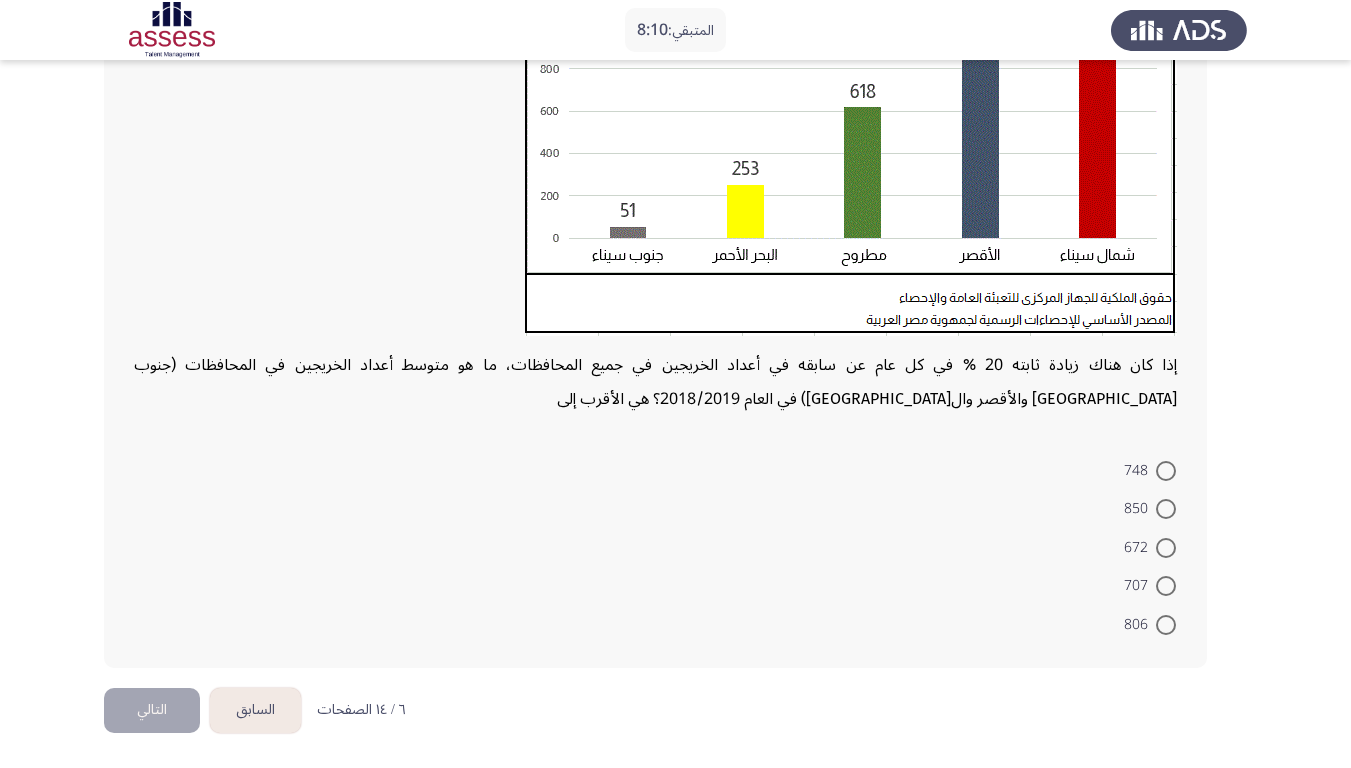 click at bounding box center (1166, 625) 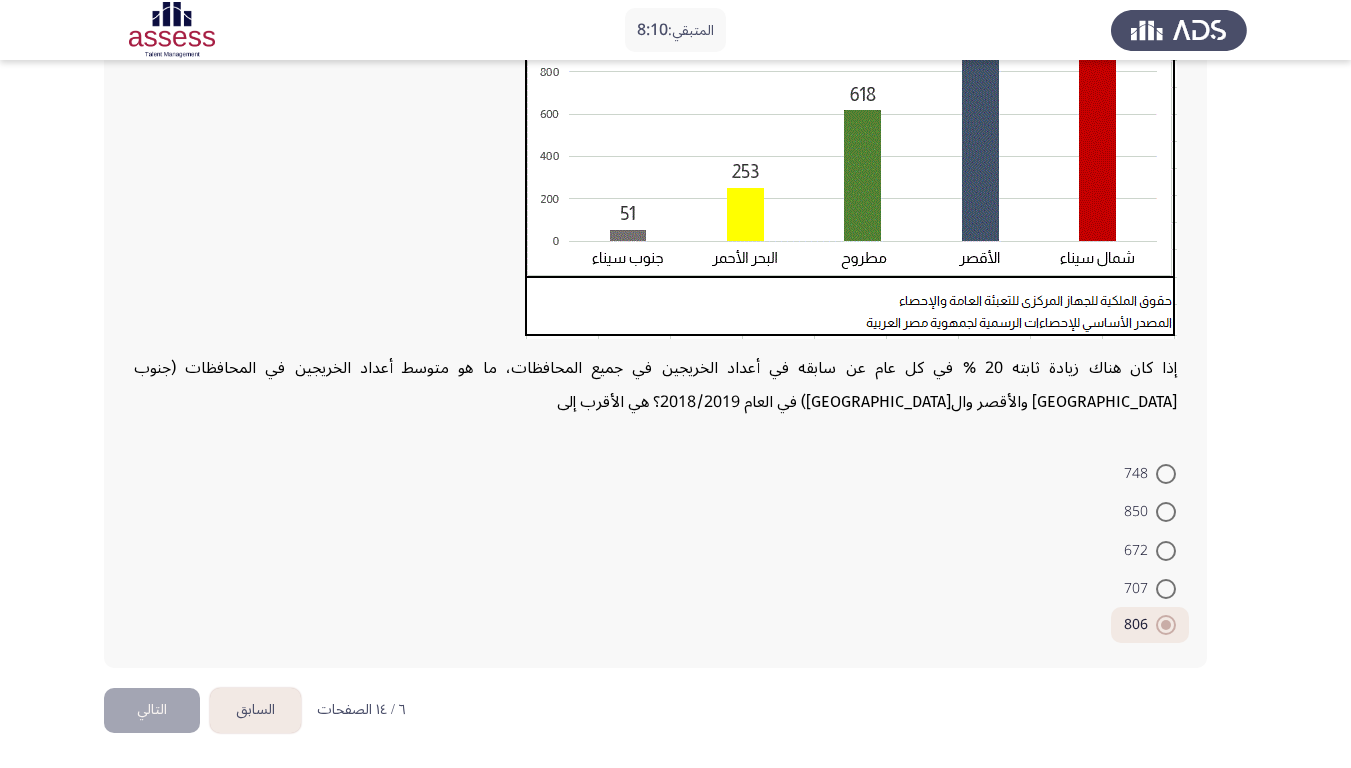 scroll, scrollTop: 408, scrollLeft: 0, axis: vertical 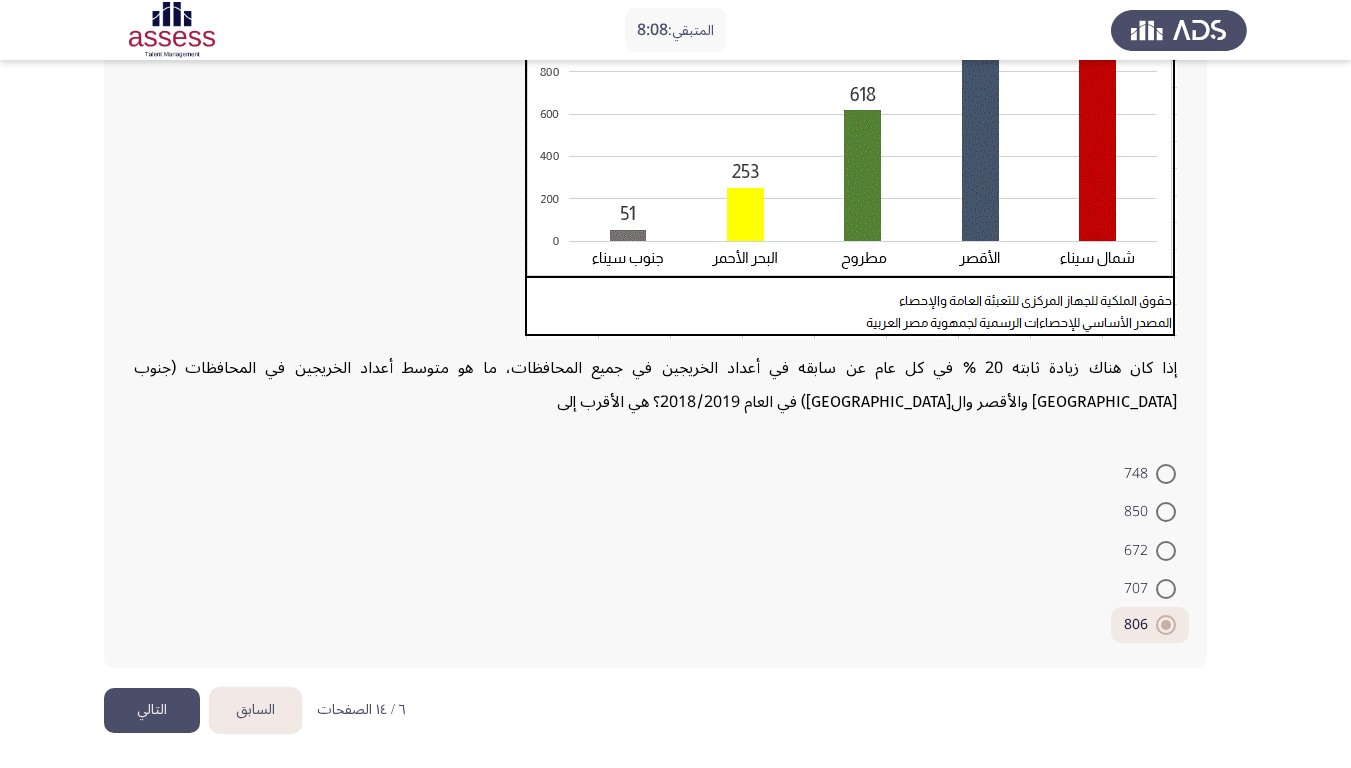 click on "التالي" 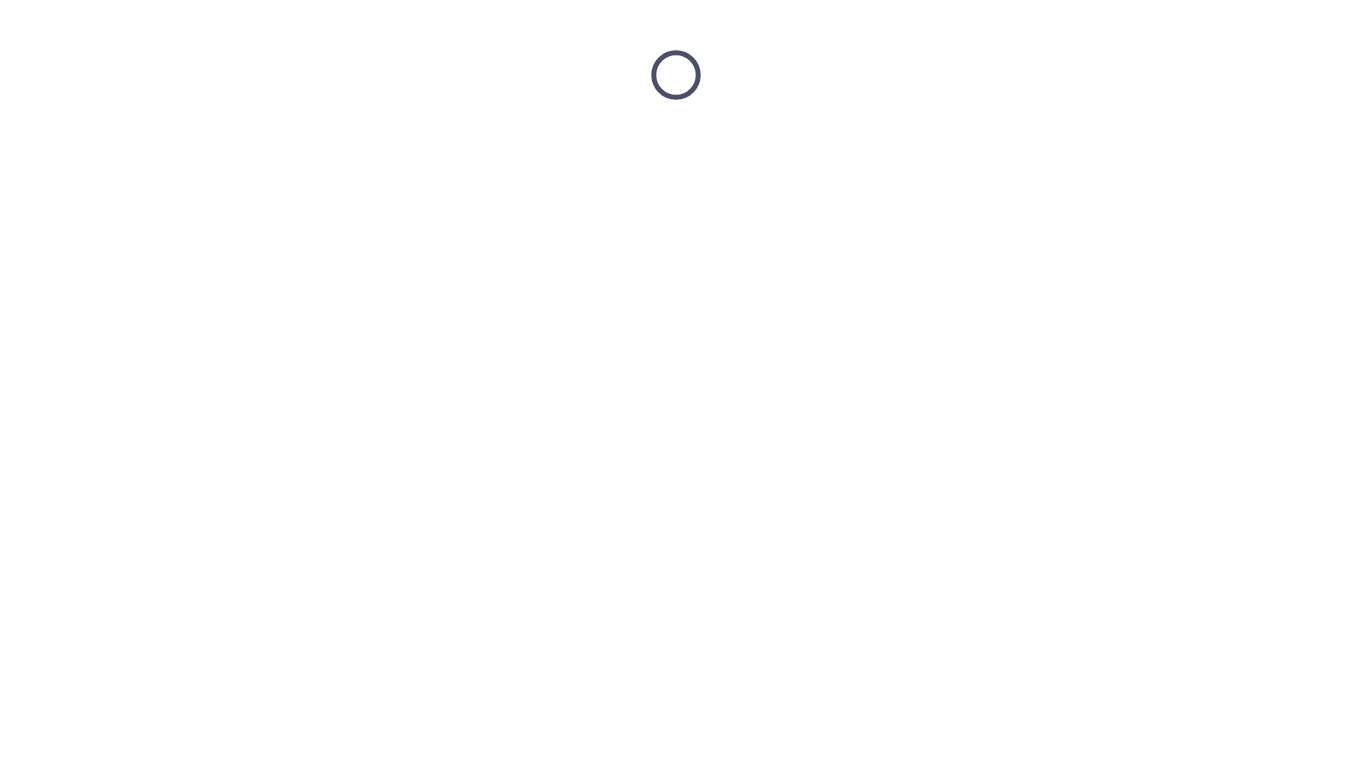 scroll, scrollTop: 0, scrollLeft: 0, axis: both 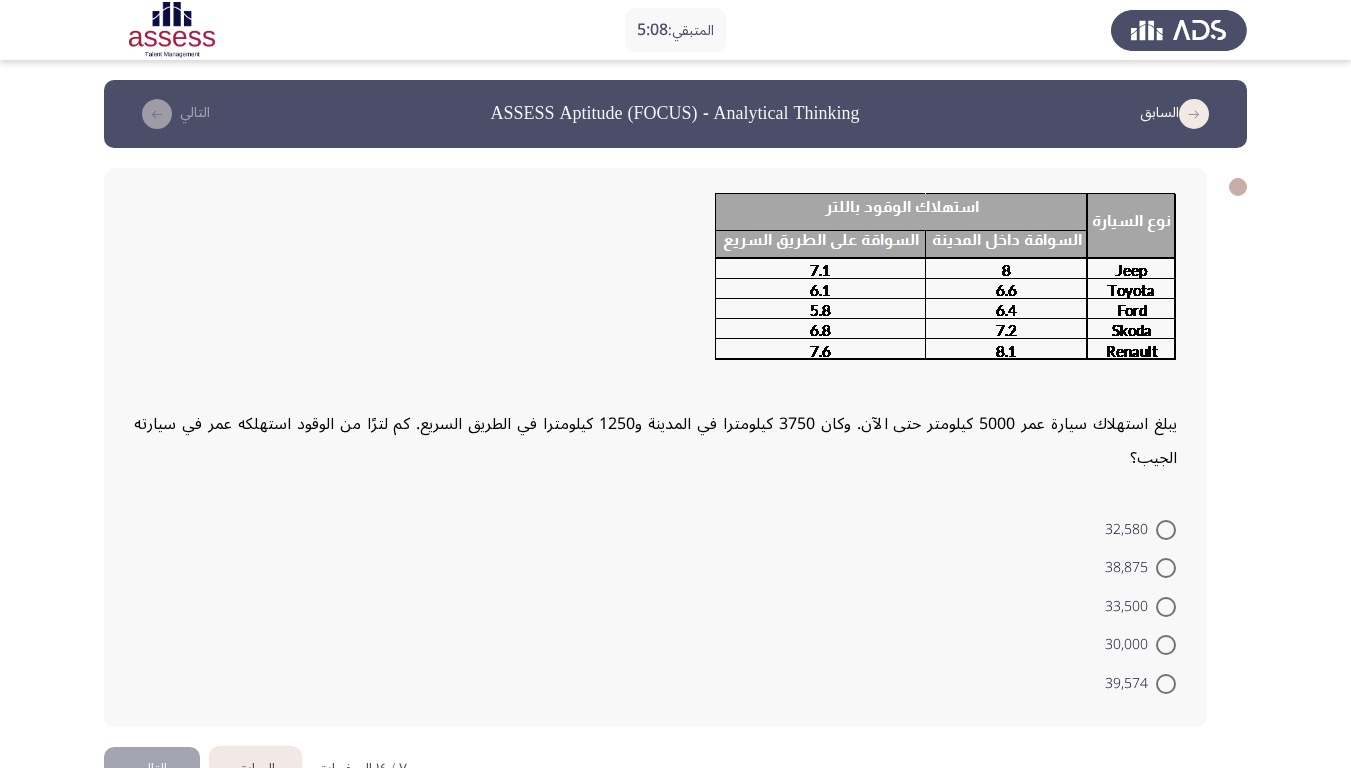 click at bounding box center (1166, 568) 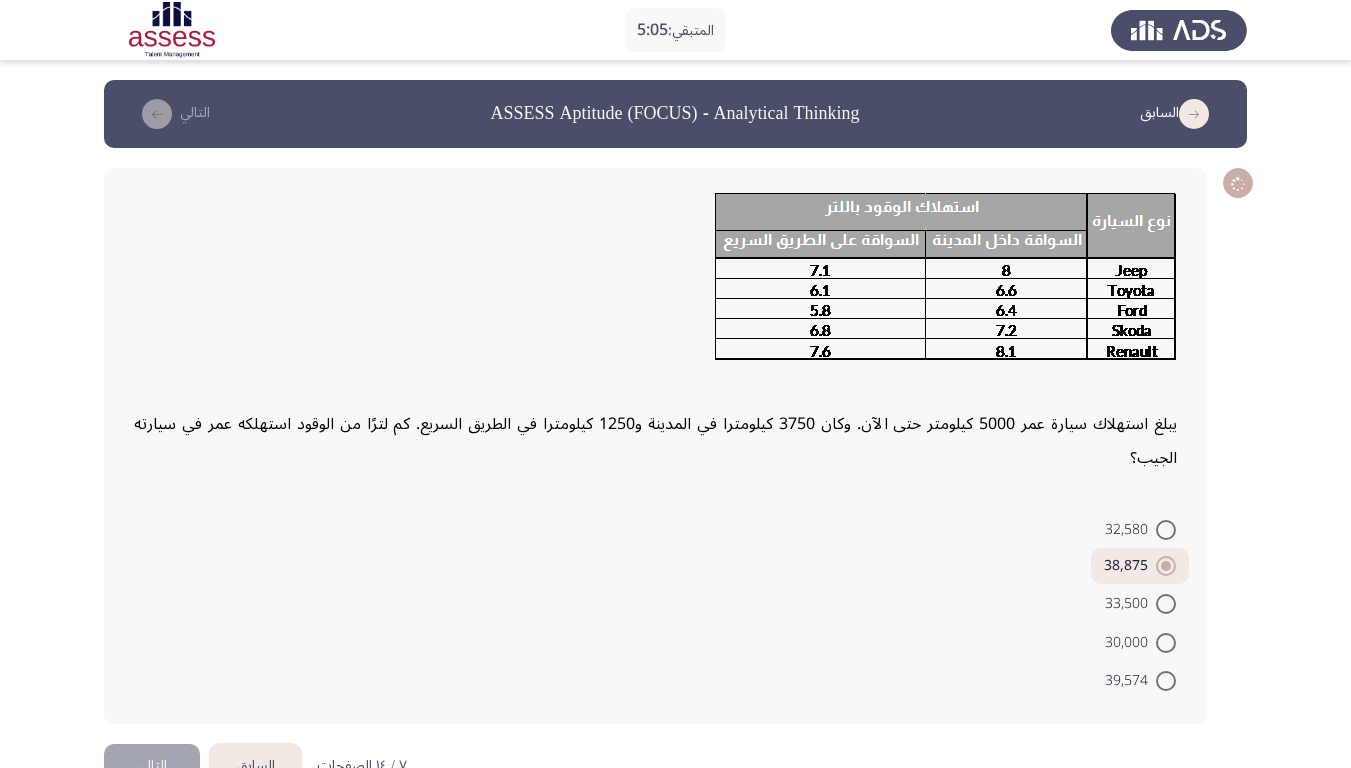 click on "التالي" 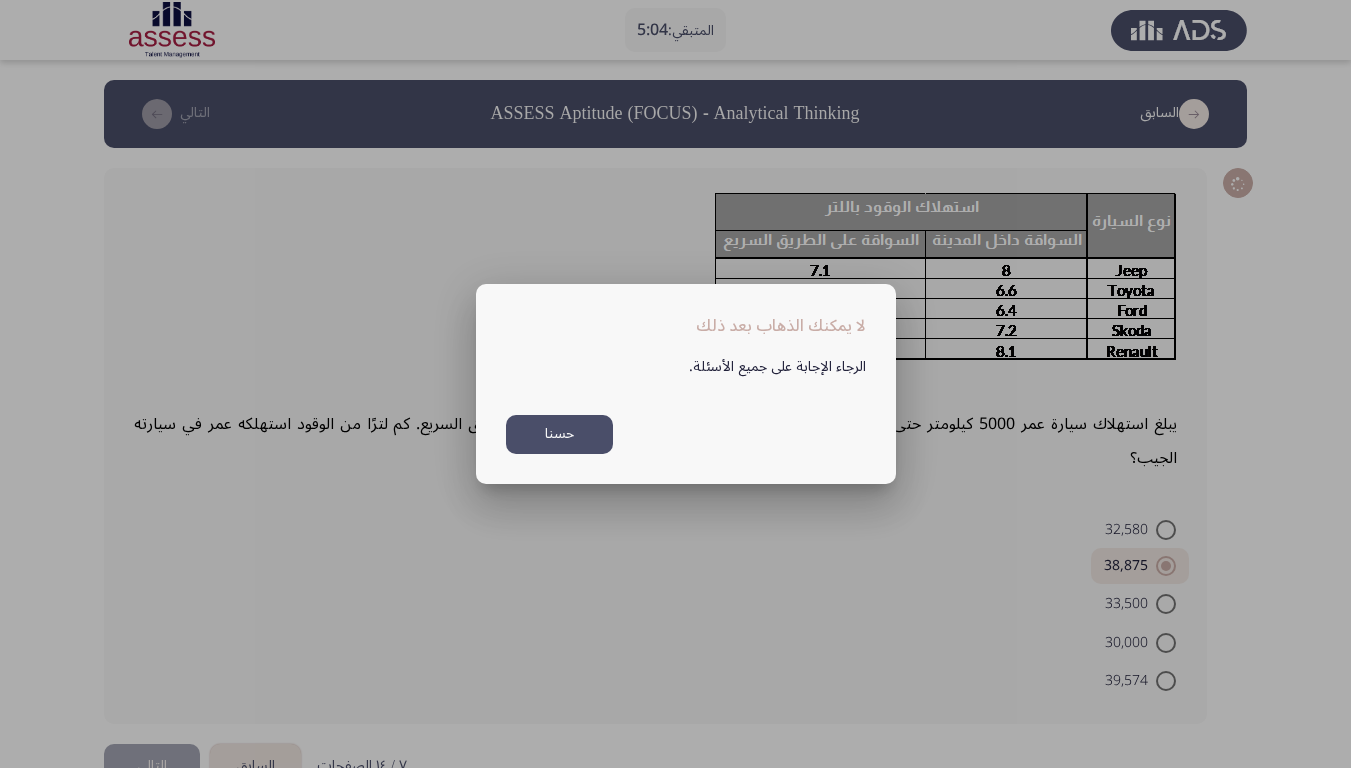 click on "حسنا" at bounding box center (559, 434) 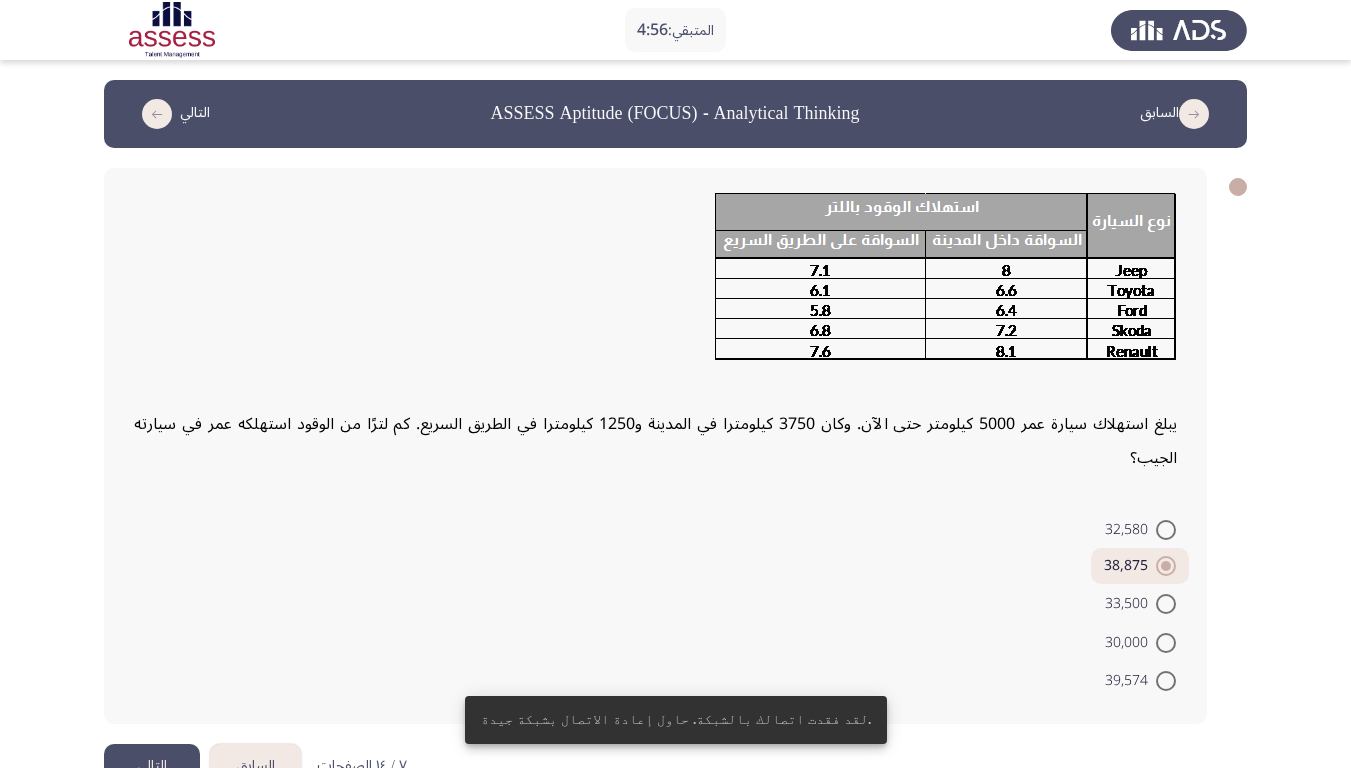 click on "التالي" 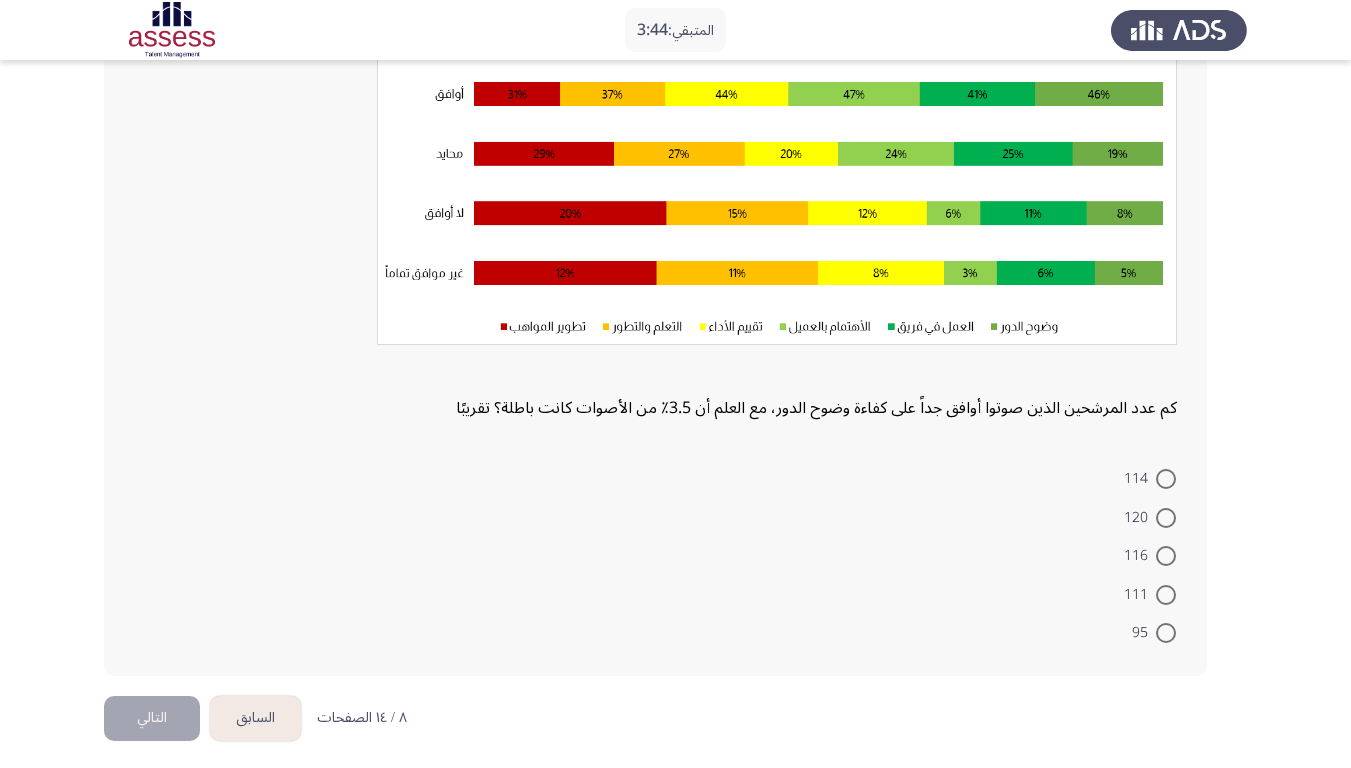 scroll, scrollTop: 238, scrollLeft: 0, axis: vertical 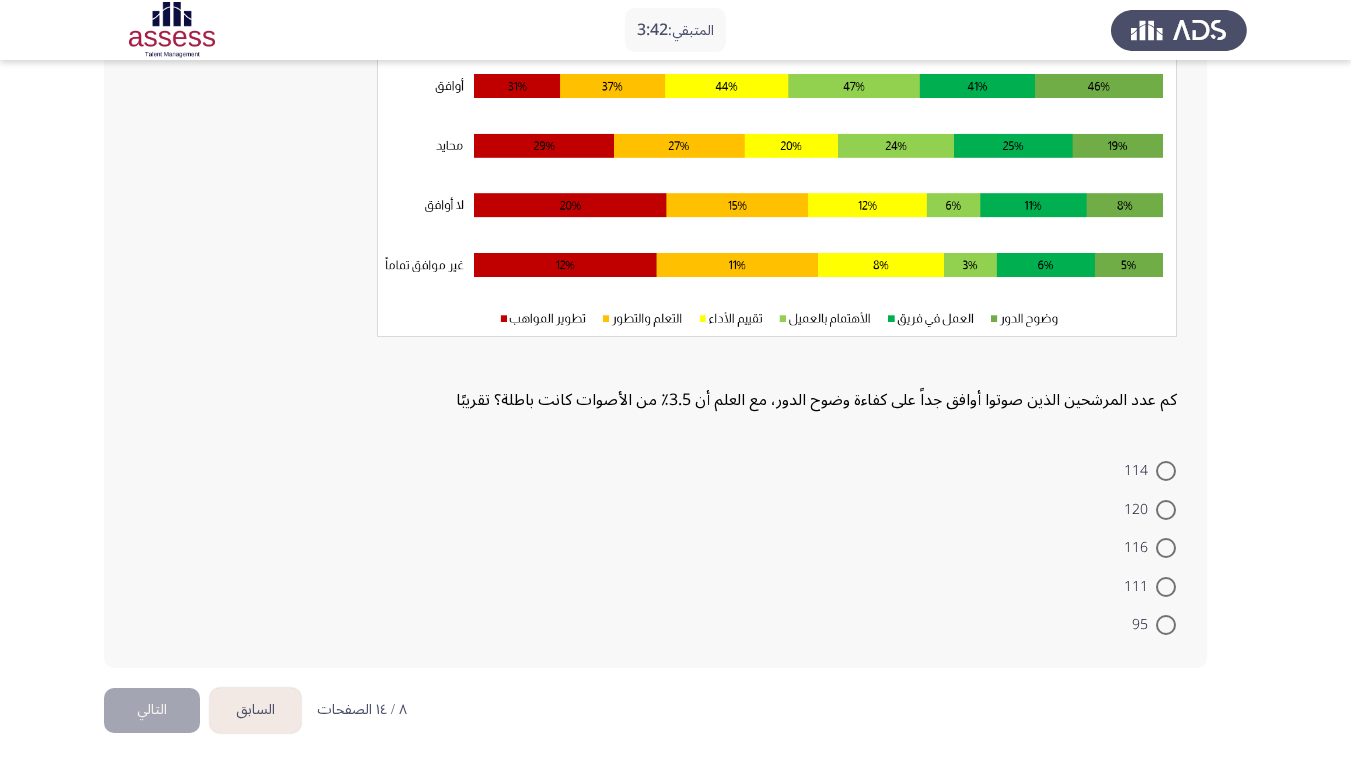 click at bounding box center [1166, 587] 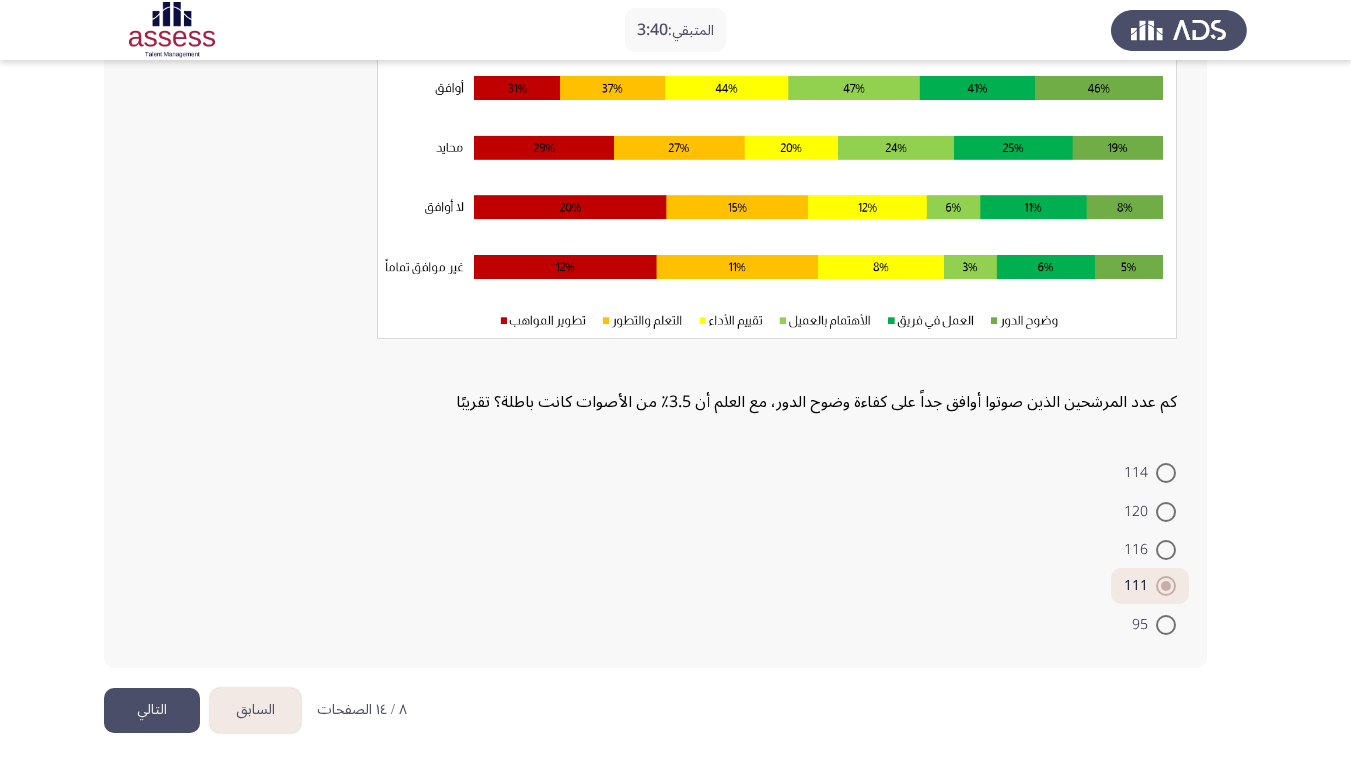 click on "التالي" 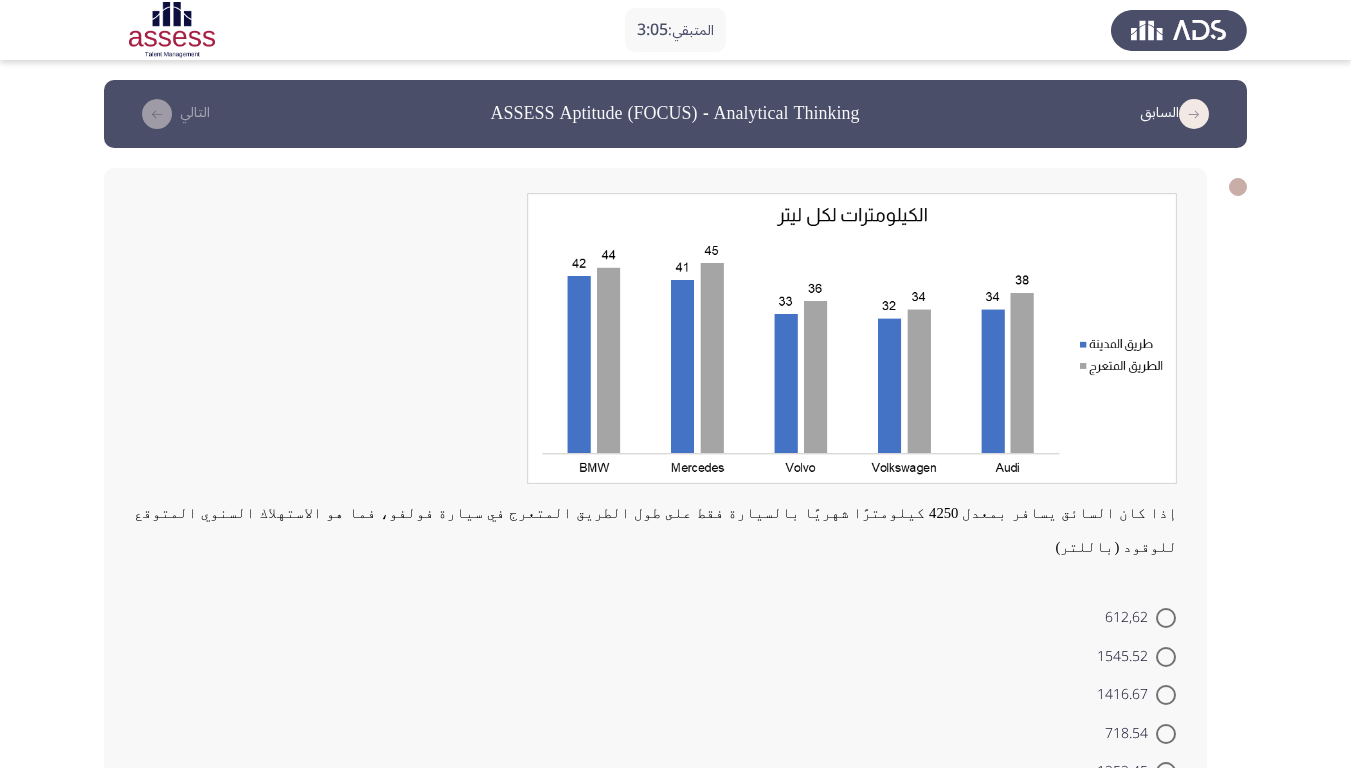 scroll, scrollTop: 113, scrollLeft: 0, axis: vertical 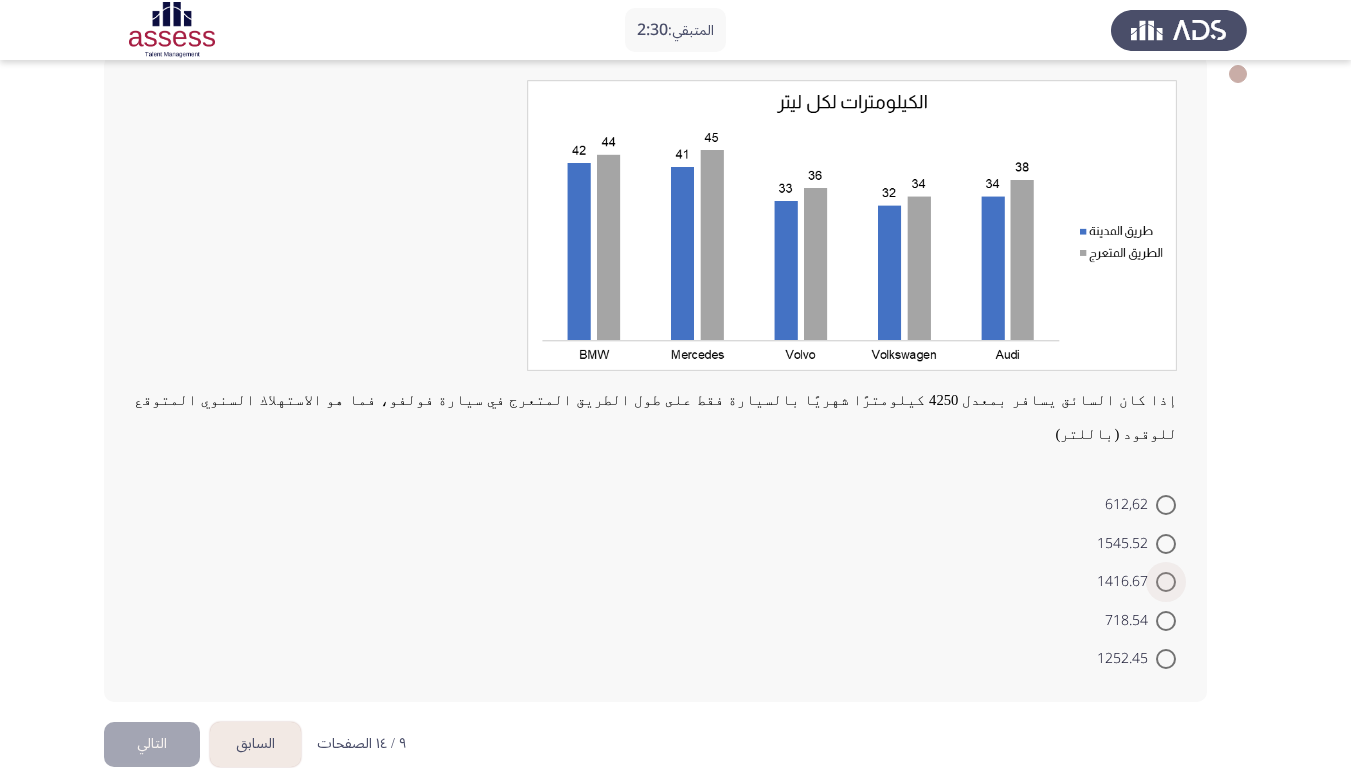 click on "1416.67" at bounding box center [1126, 582] 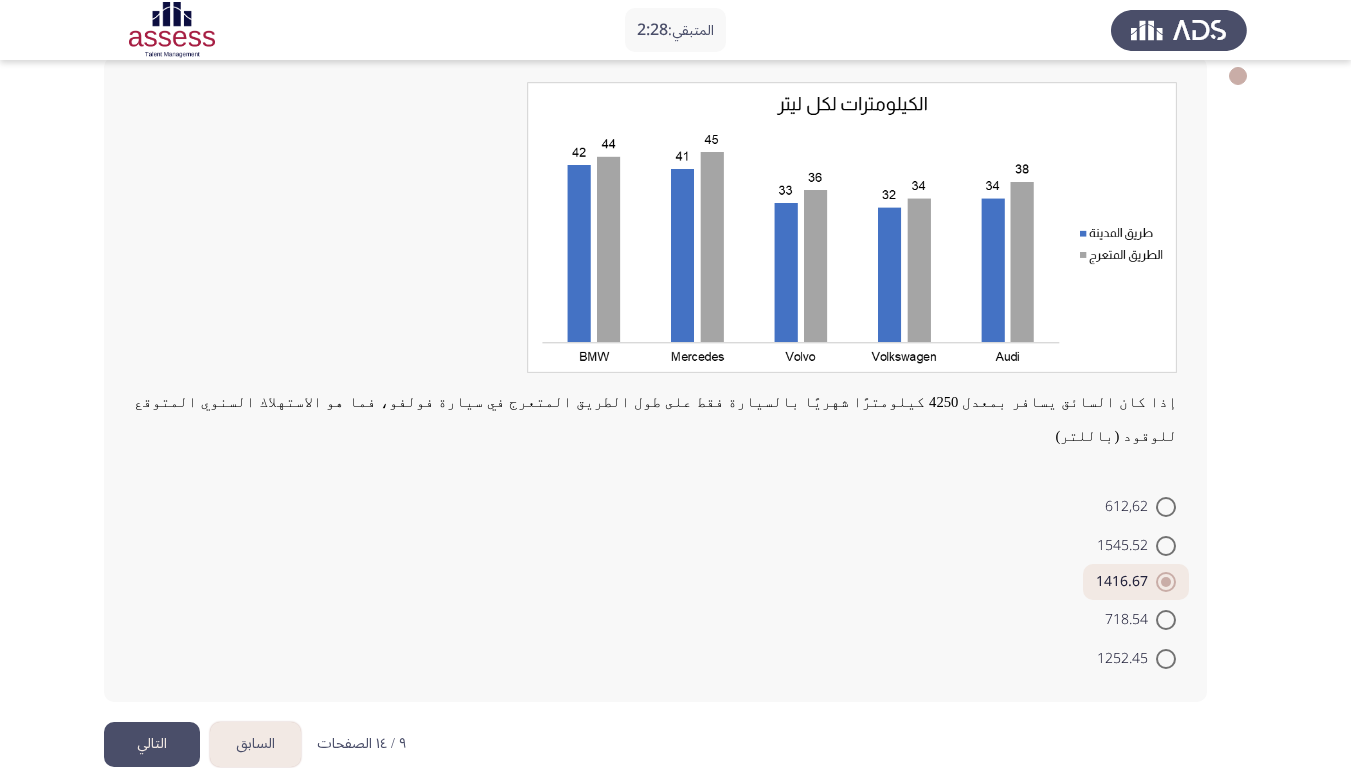 click on "التالي" 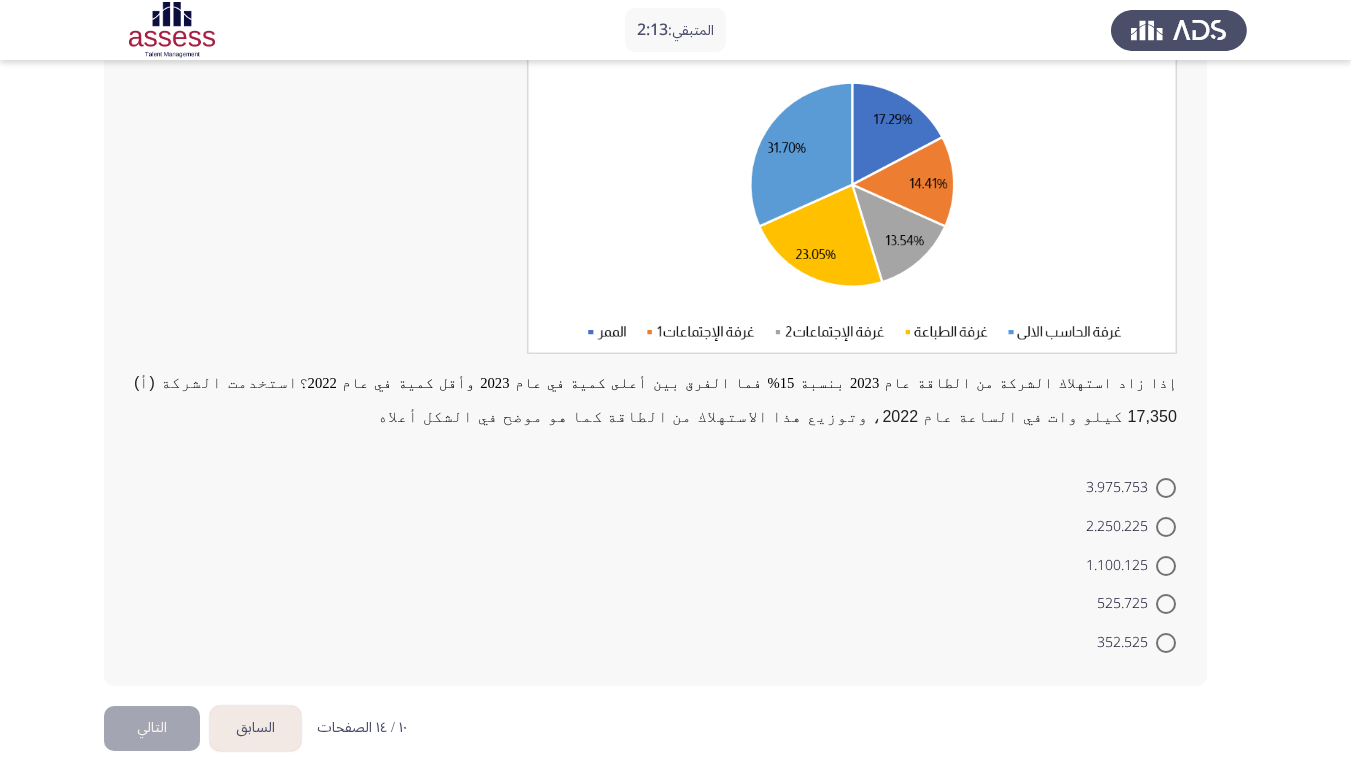scroll, scrollTop: 200, scrollLeft: 0, axis: vertical 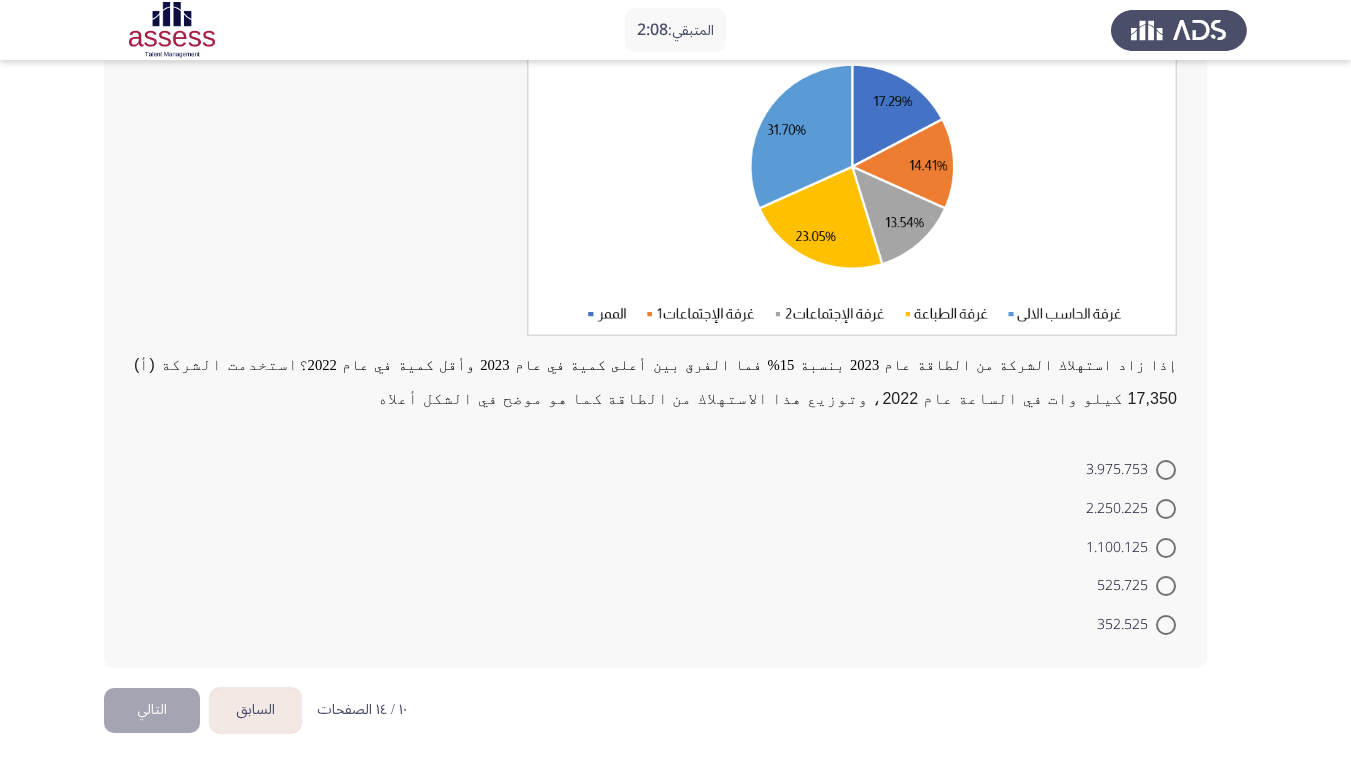 click on "1.100.125" at bounding box center (1121, 548) 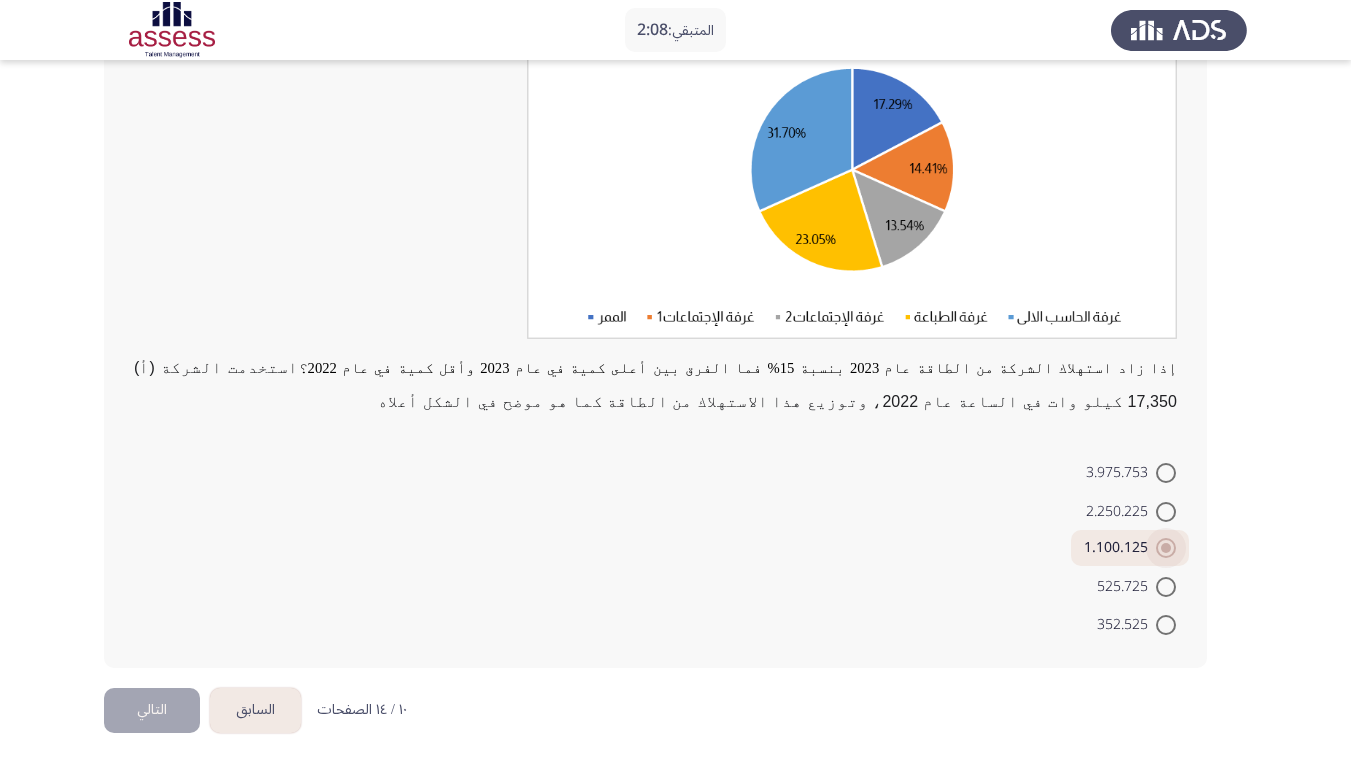 scroll, scrollTop: 197, scrollLeft: 0, axis: vertical 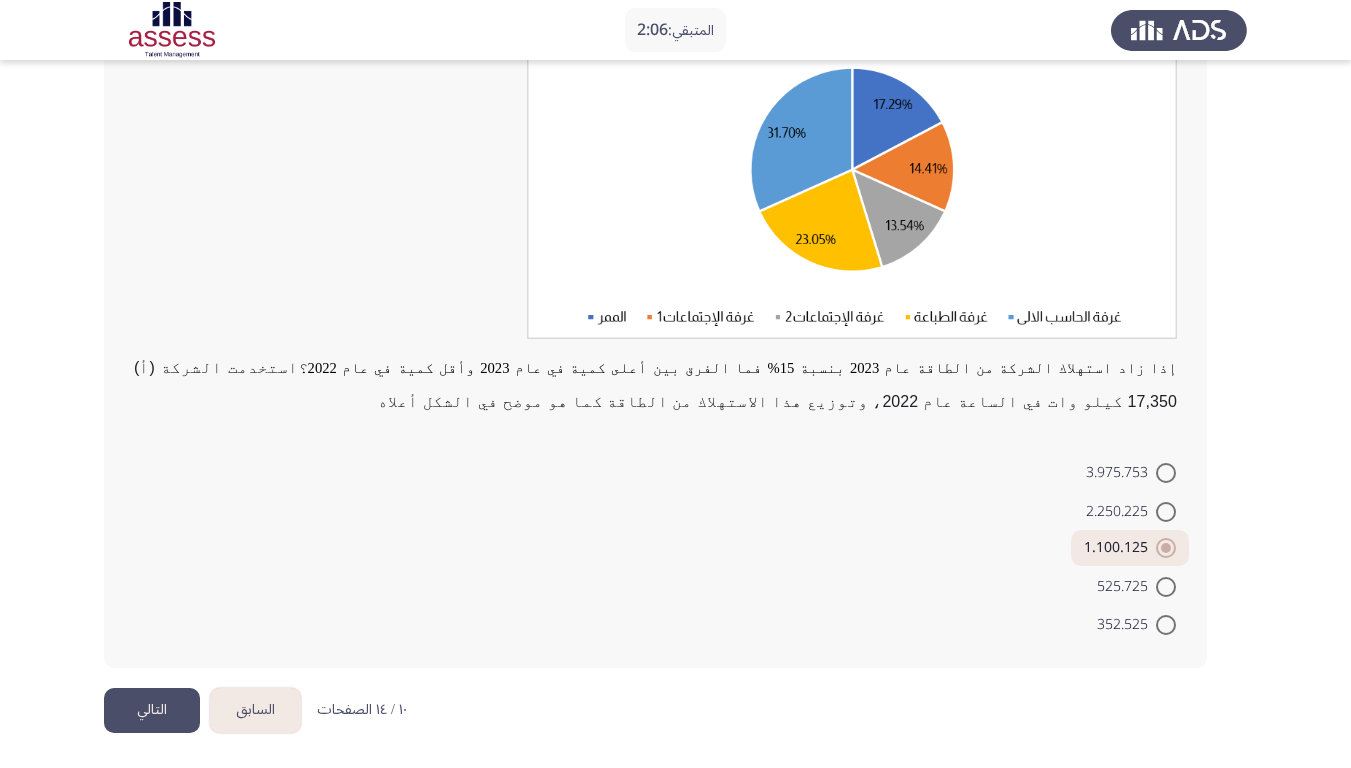 click on "التالي" 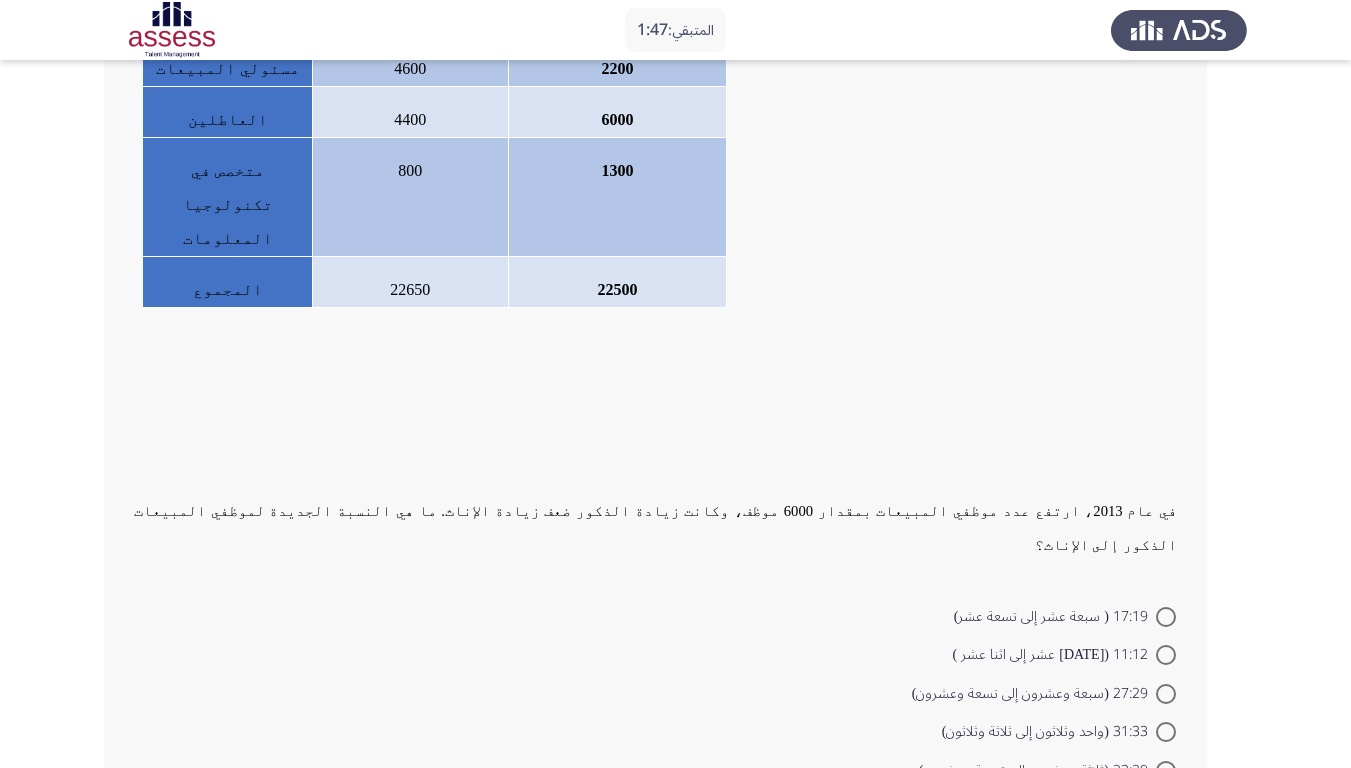 scroll, scrollTop: 425, scrollLeft: 0, axis: vertical 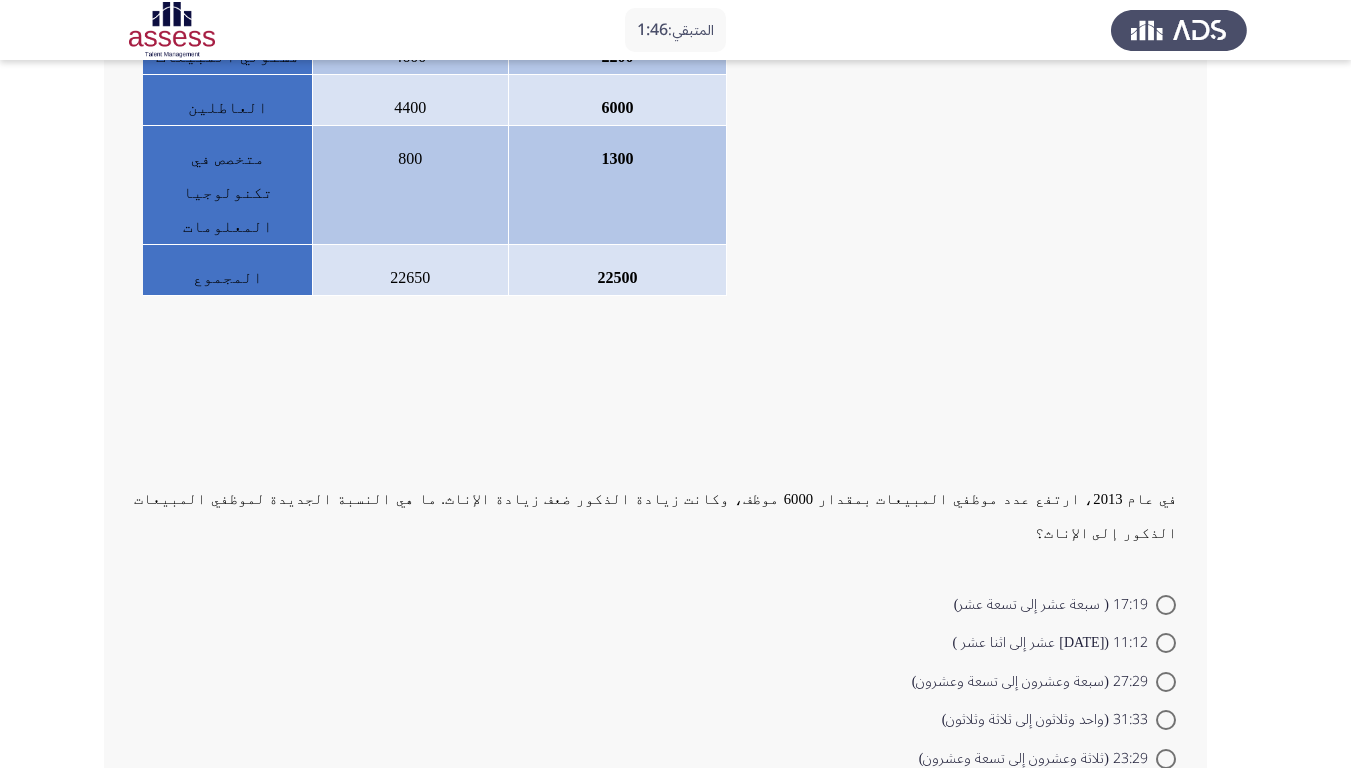 click at bounding box center (1166, 682) 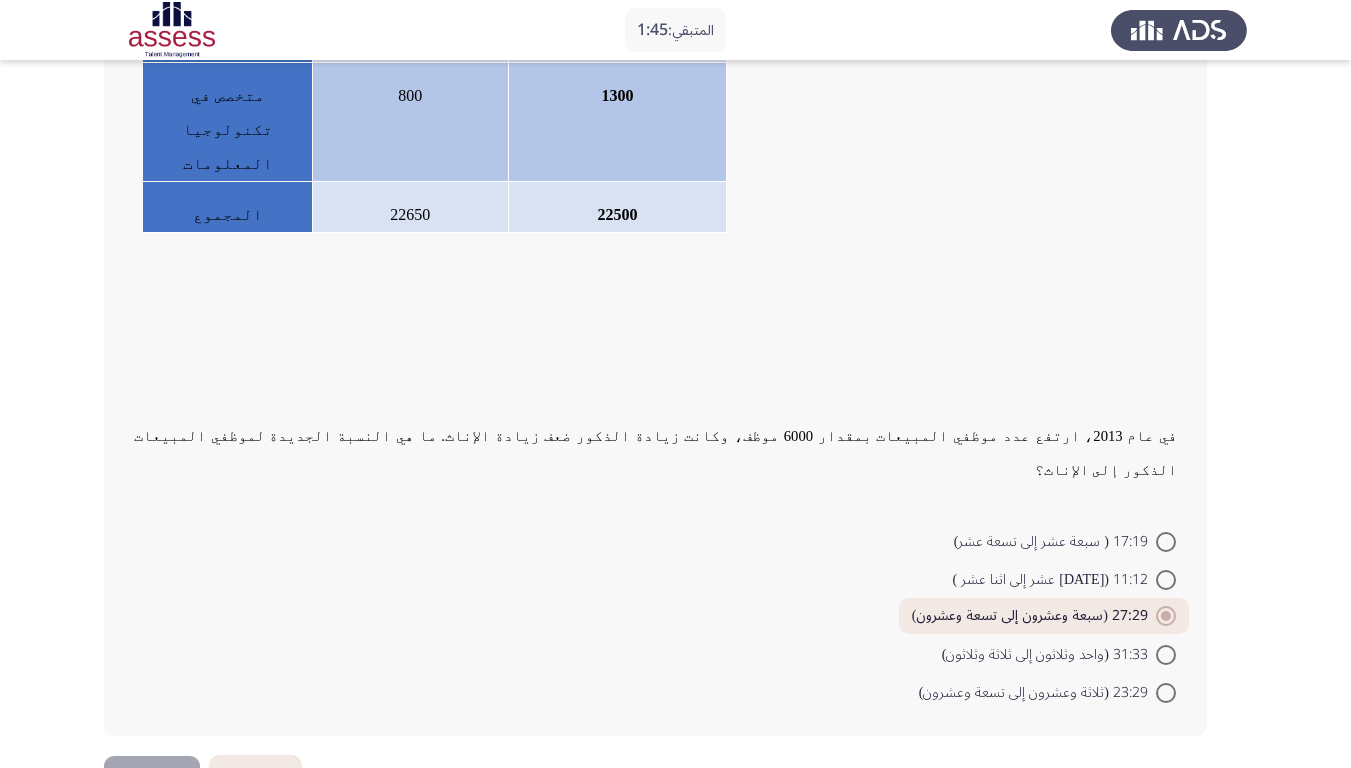 scroll, scrollTop: 522, scrollLeft: 0, axis: vertical 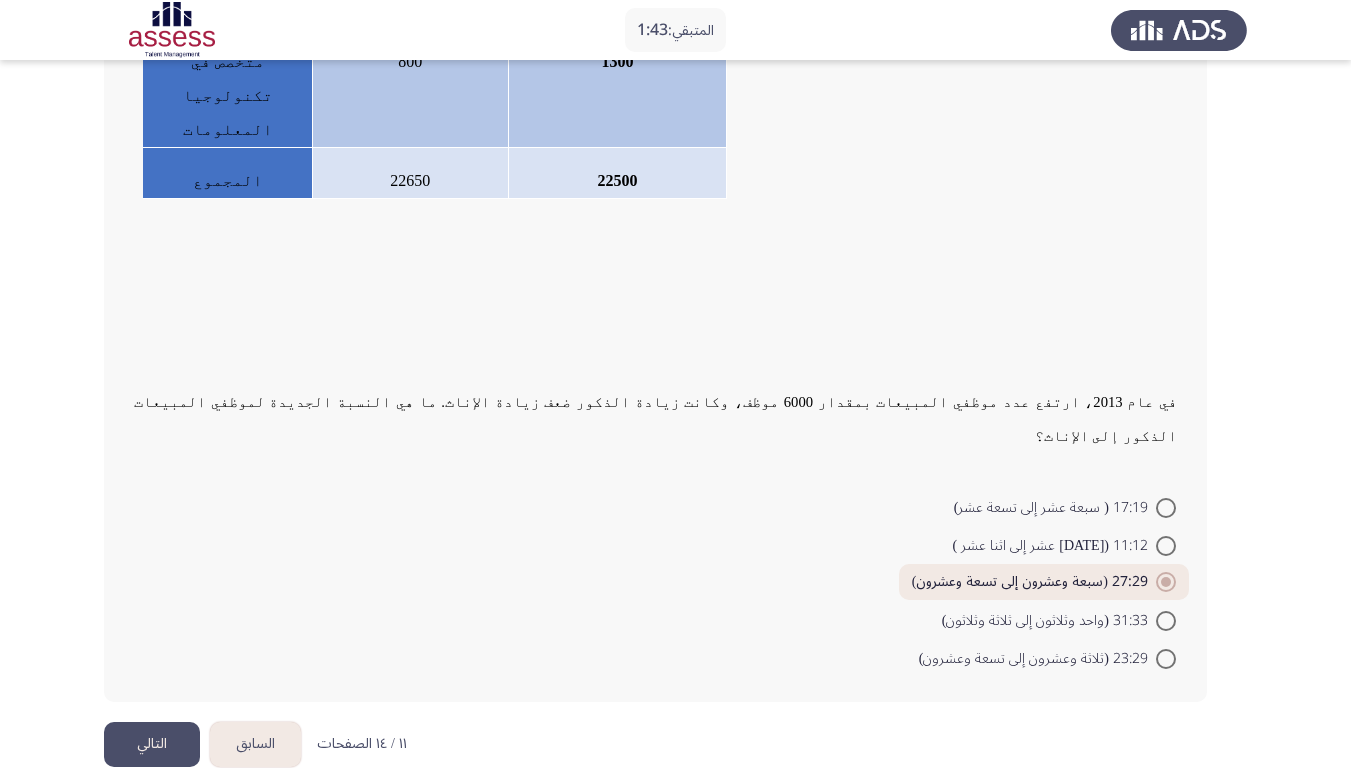 click on "التالي" 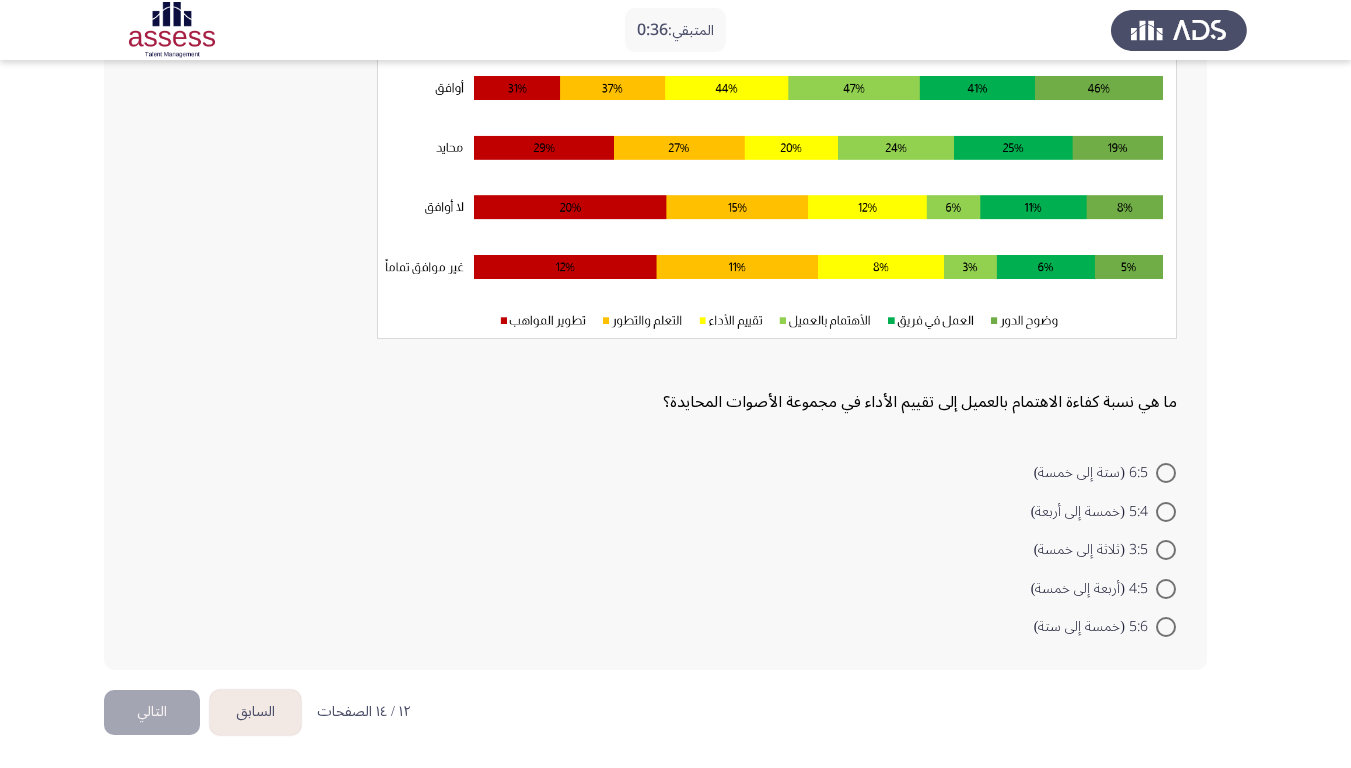scroll, scrollTop: 238, scrollLeft: 0, axis: vertical 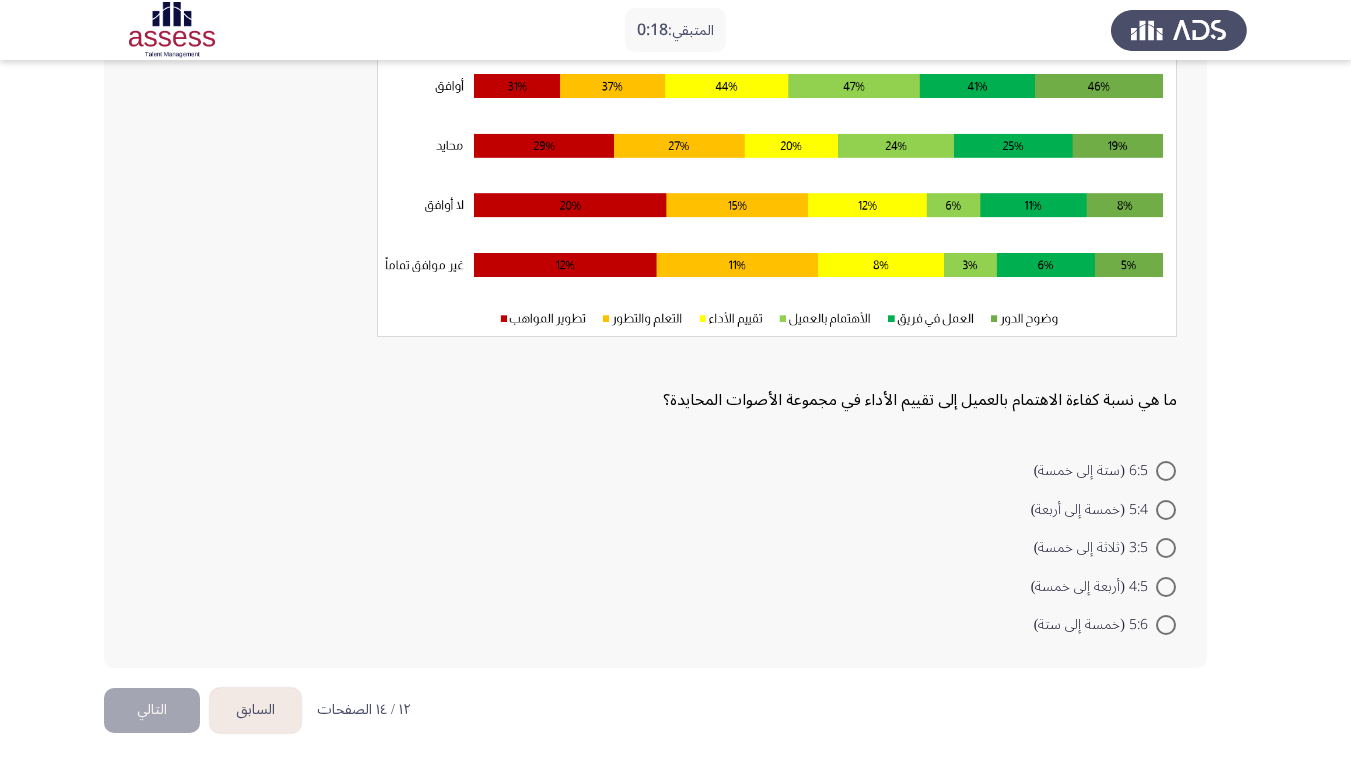 click on "3:5 (ثلاثة إلى خمسة)" at bounding box center (1095, 548) 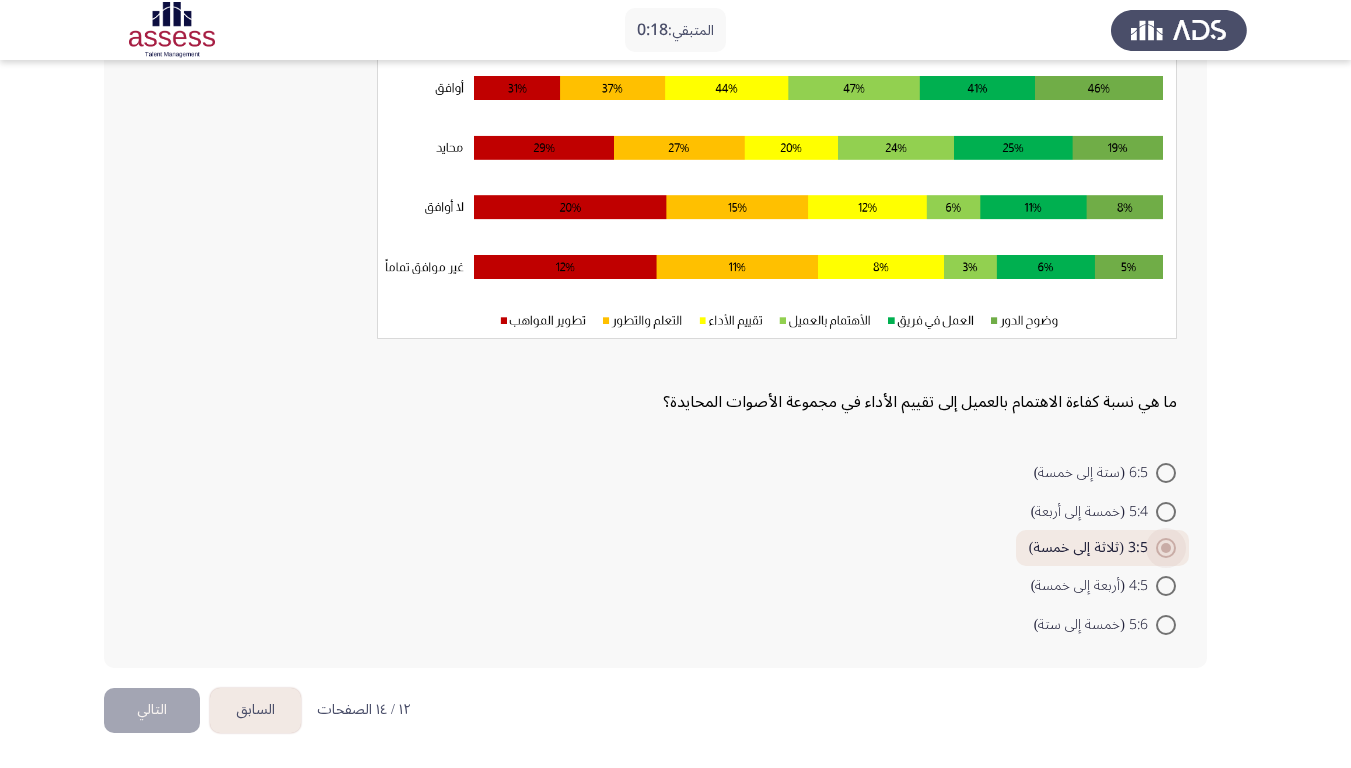 scroll, scrollTop: 236, scrollLeft: 0, axis: vertical 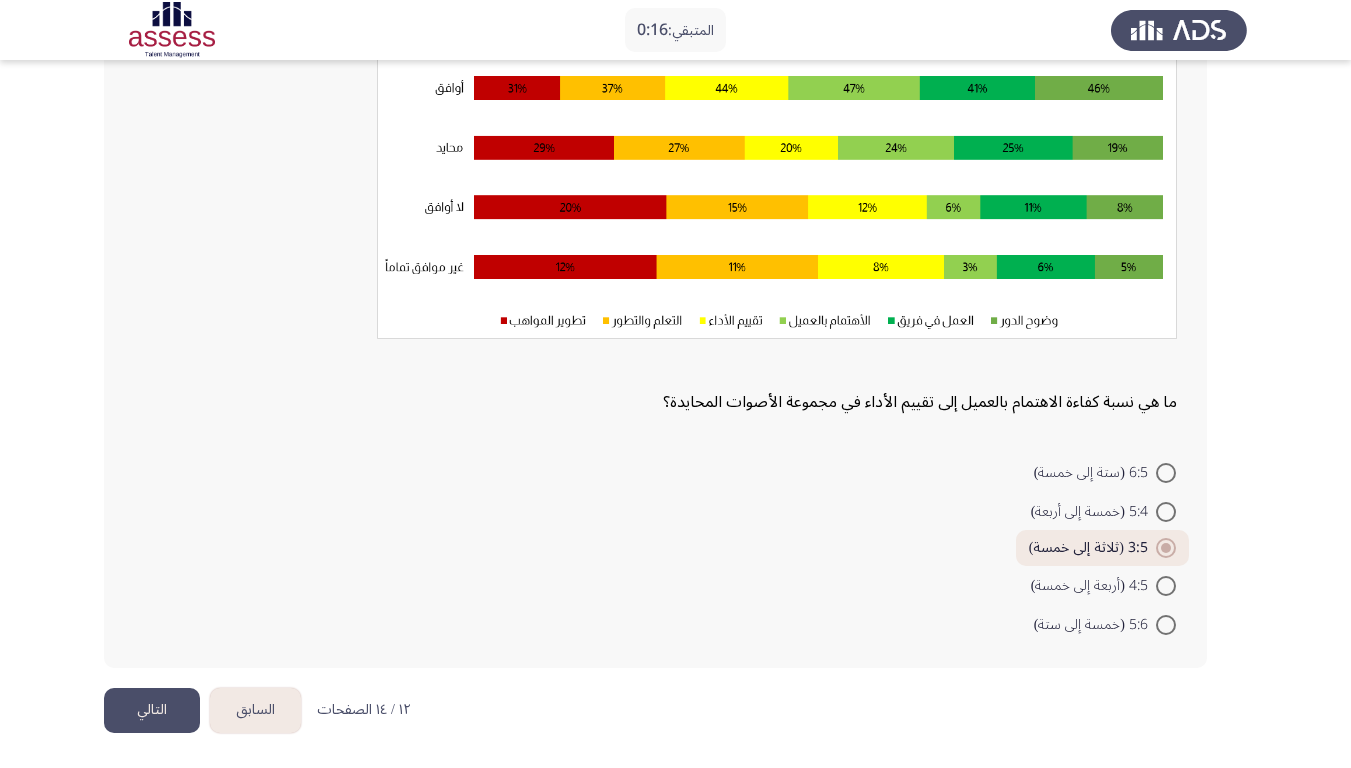 click on "التالي" 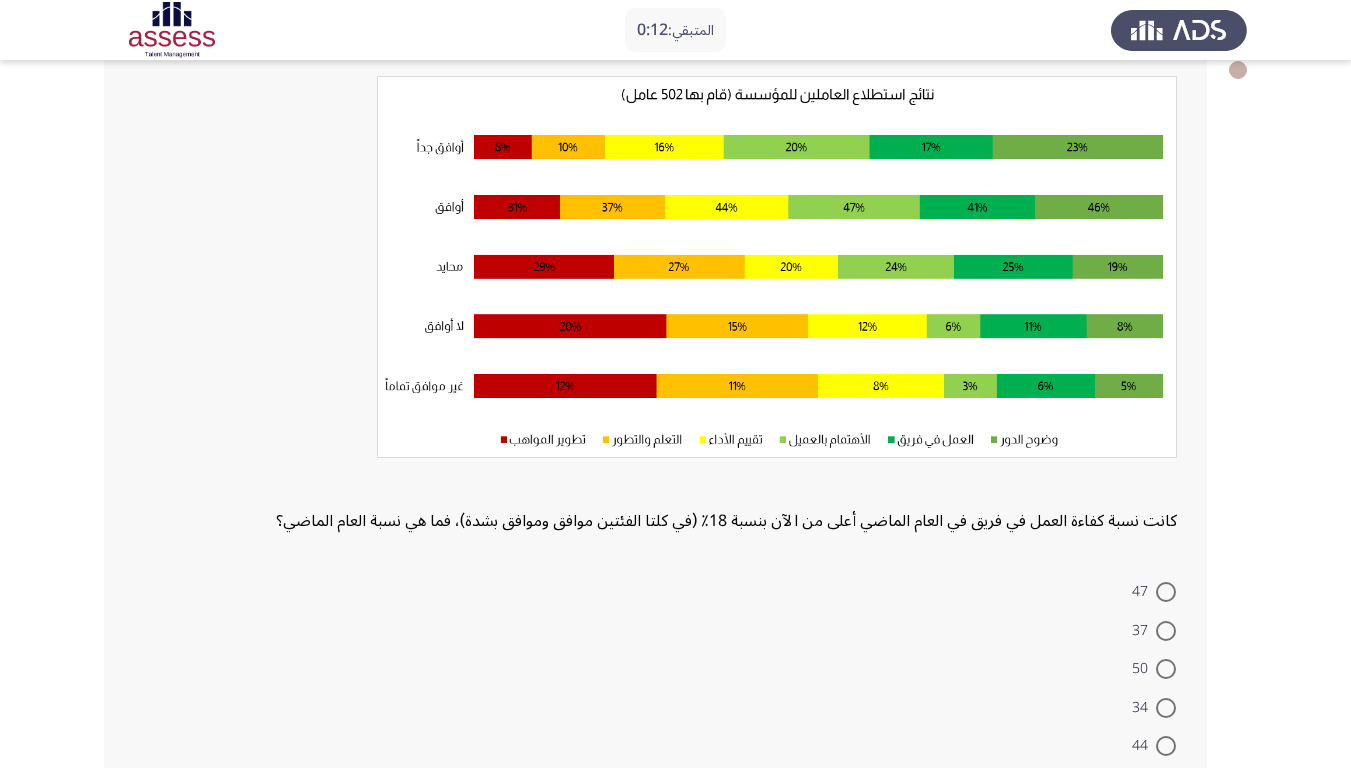 scroll, scrollTop: 238, scrollLeft: 0, axis: vertical 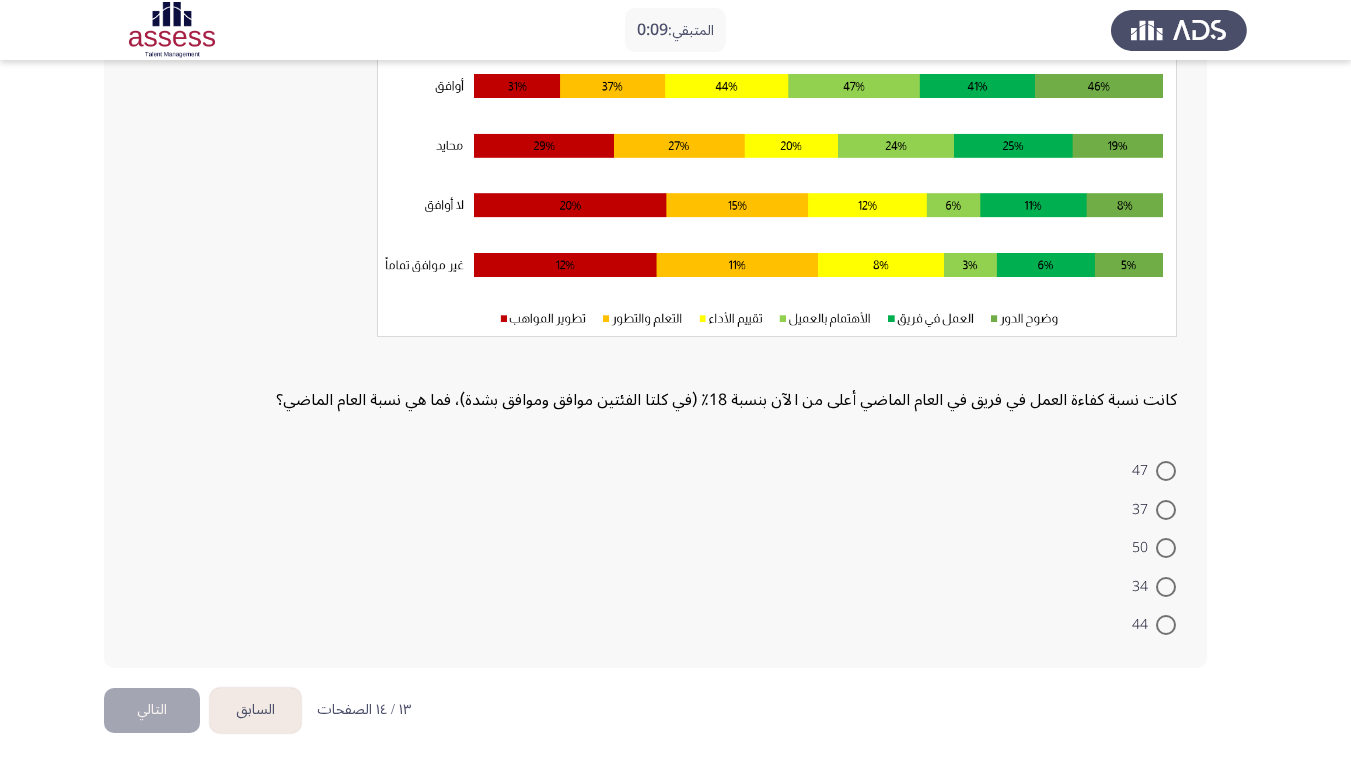 click on "50" at bounding box center (1154, 548) 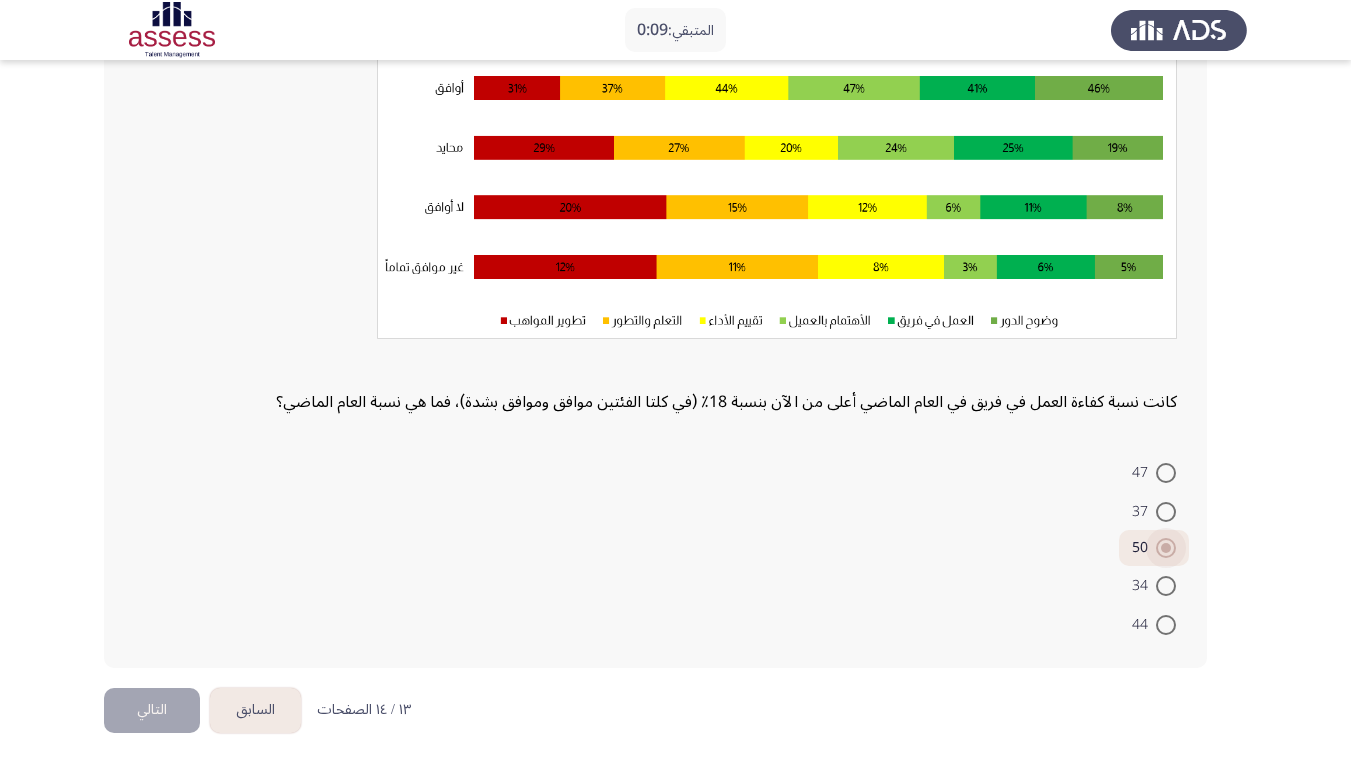 scroll, scrollTop: 236, scrollLeft: 0, axis: vertical 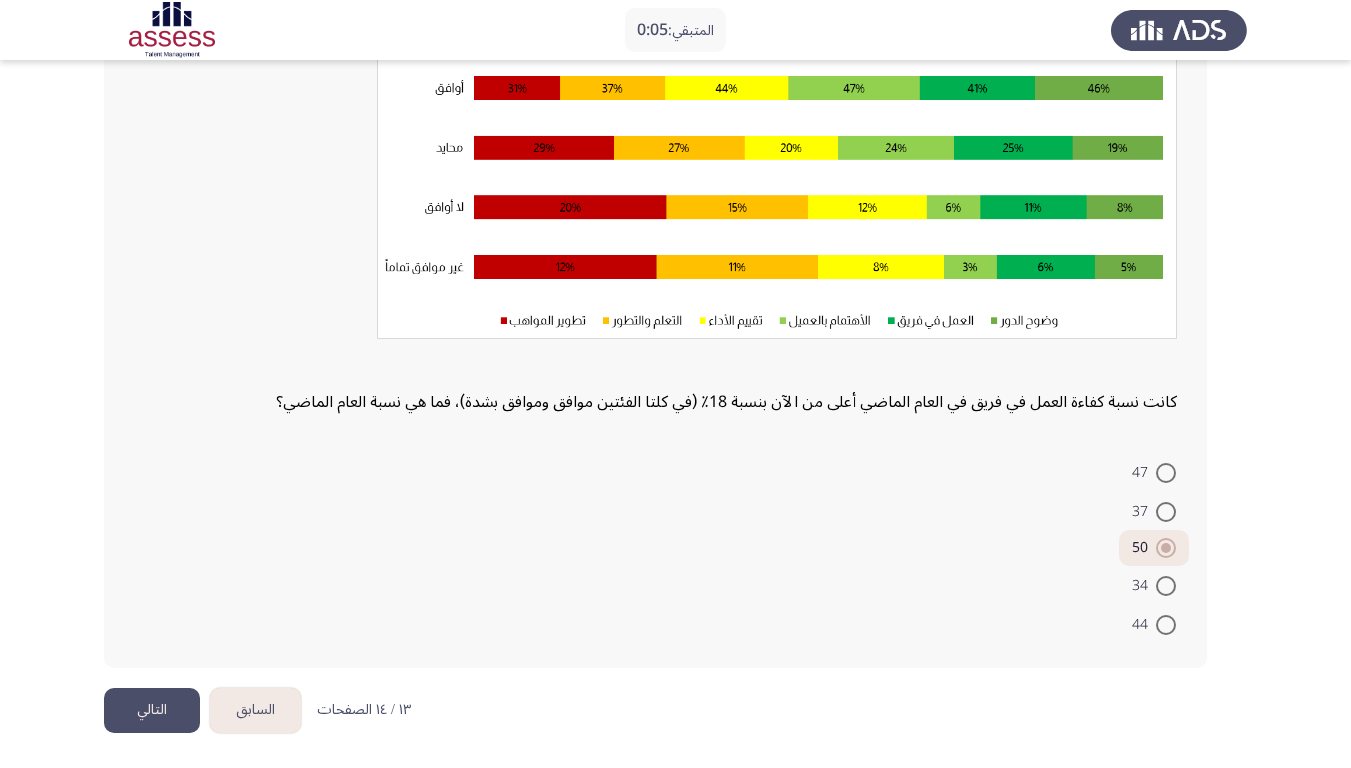 click on "التالي" 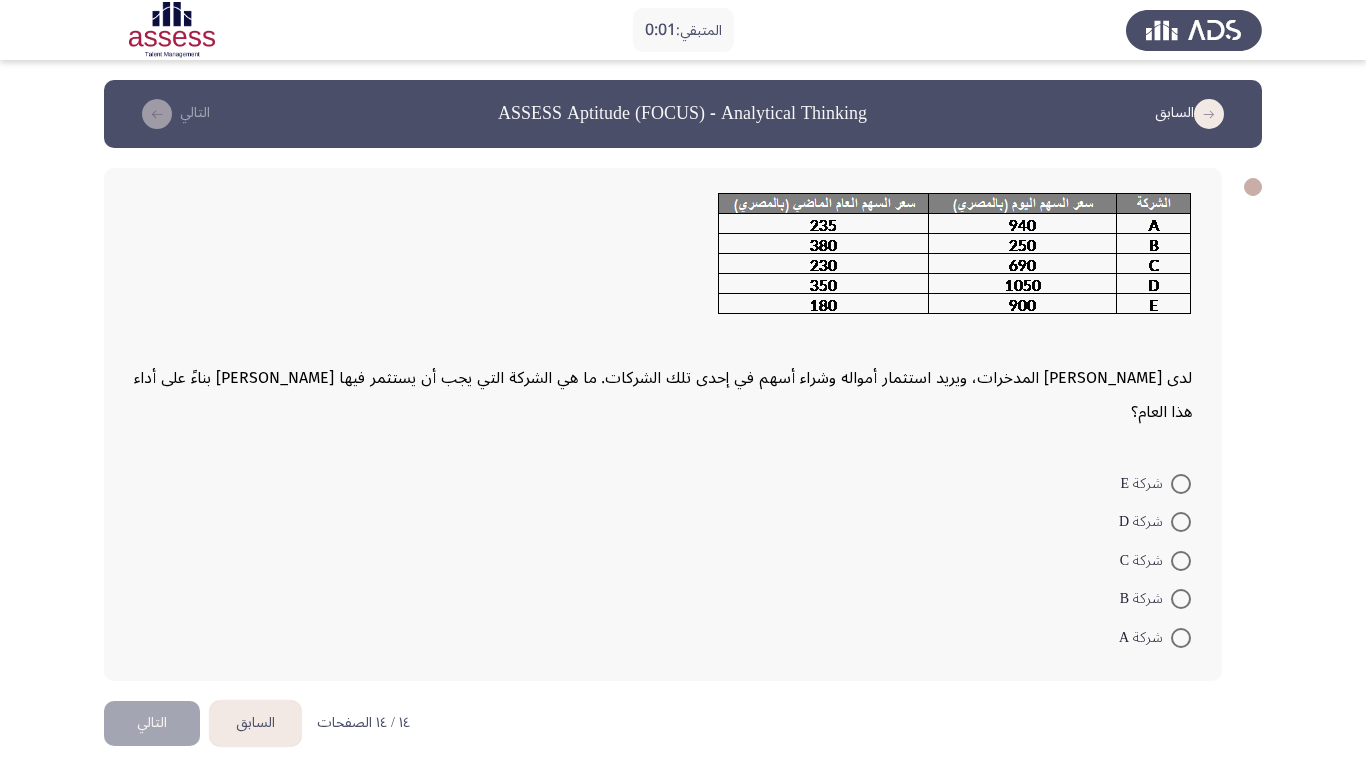 click on "لدى أحمد بعض المدخرات، ويريد استثمار أمواله وشراء أسهم في إحدى تلك الشركات. ما هي الشركة التي يجب أن يستثمر فيها أحمد أمواله بناءً على أداء هذا العام؟    شركة E     شركة D     شركة C     شركة B     شركة A" 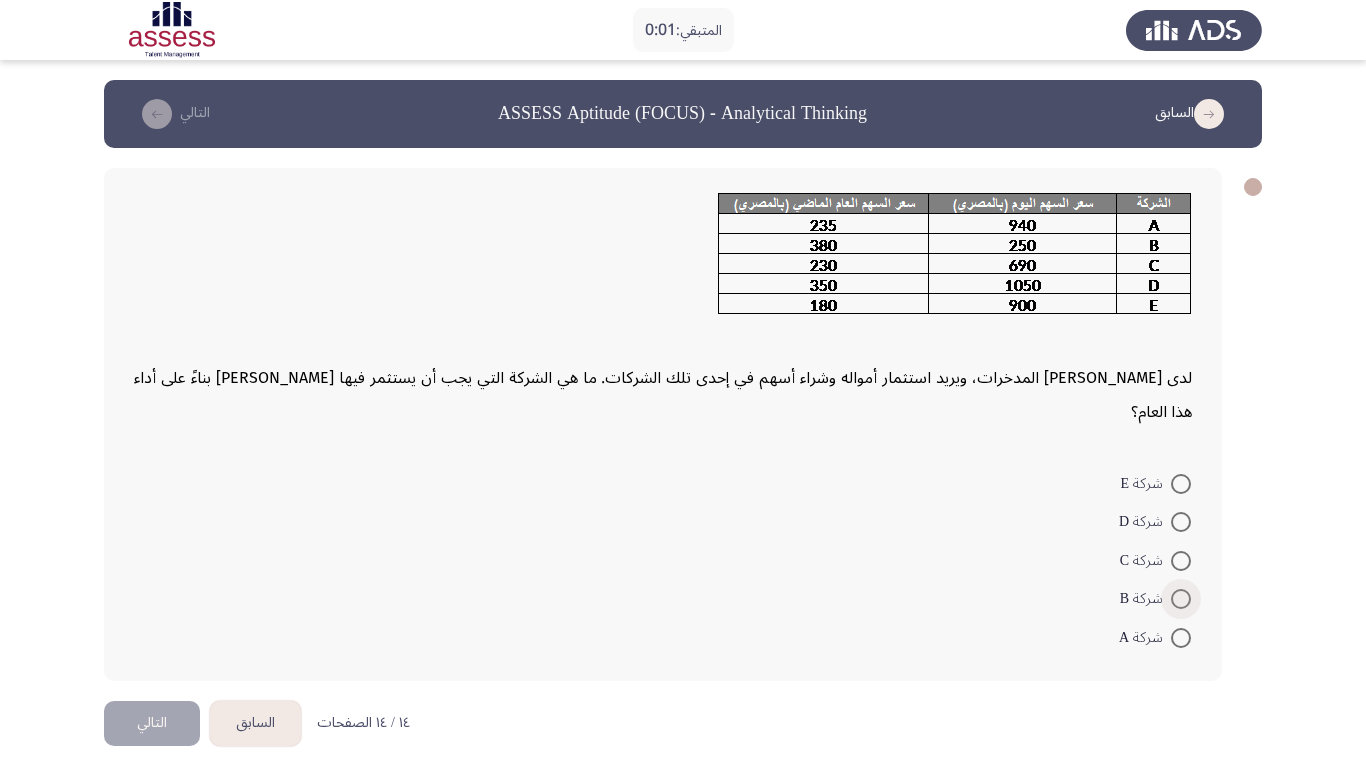 click at bounding box center [1181, 599] 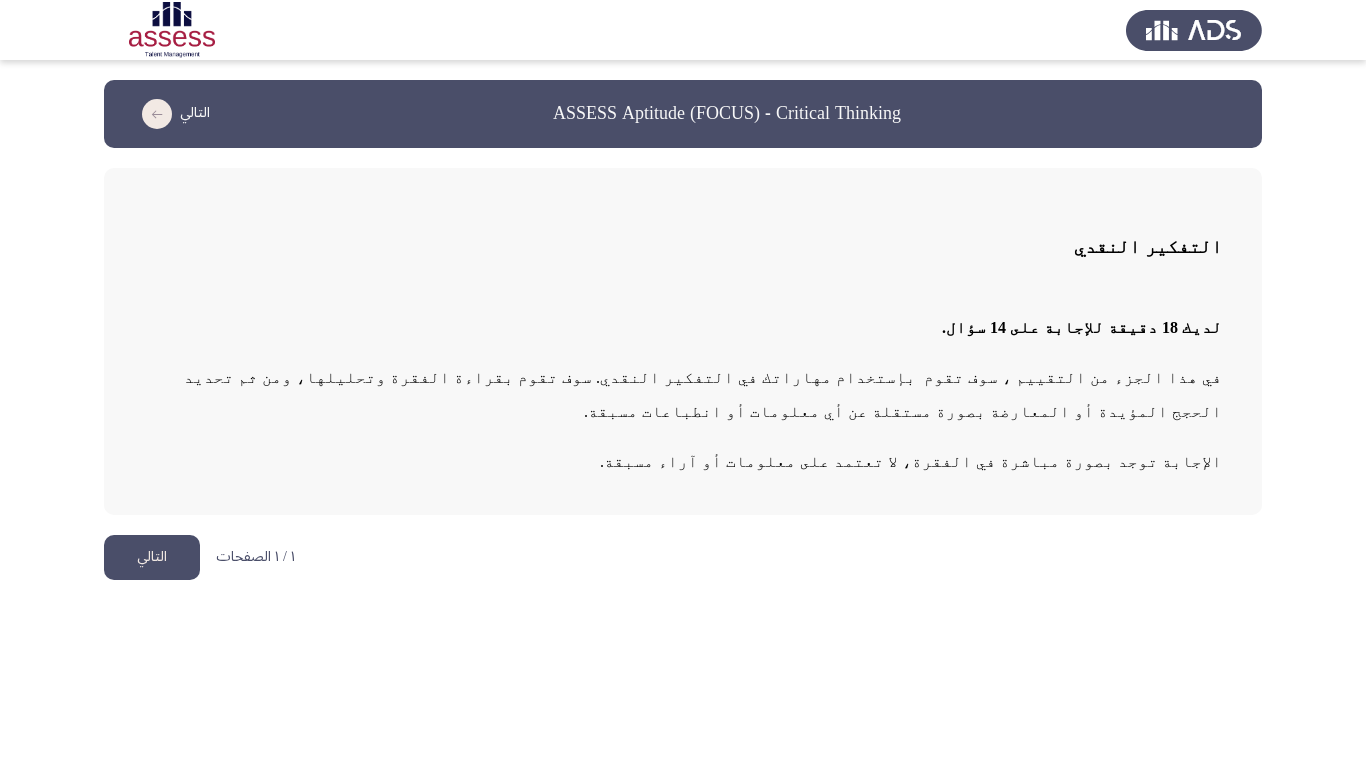click on "التالي" 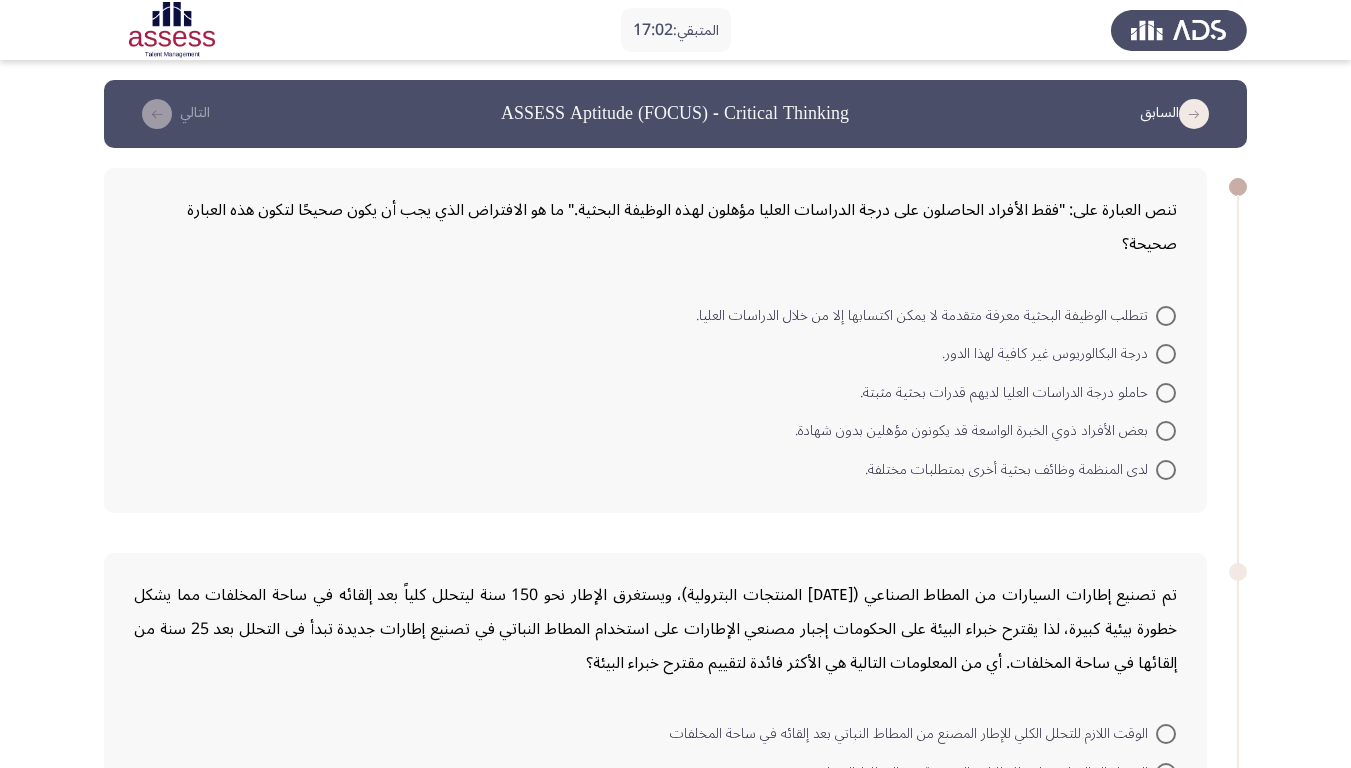 click at bounding box center (1166, 354) 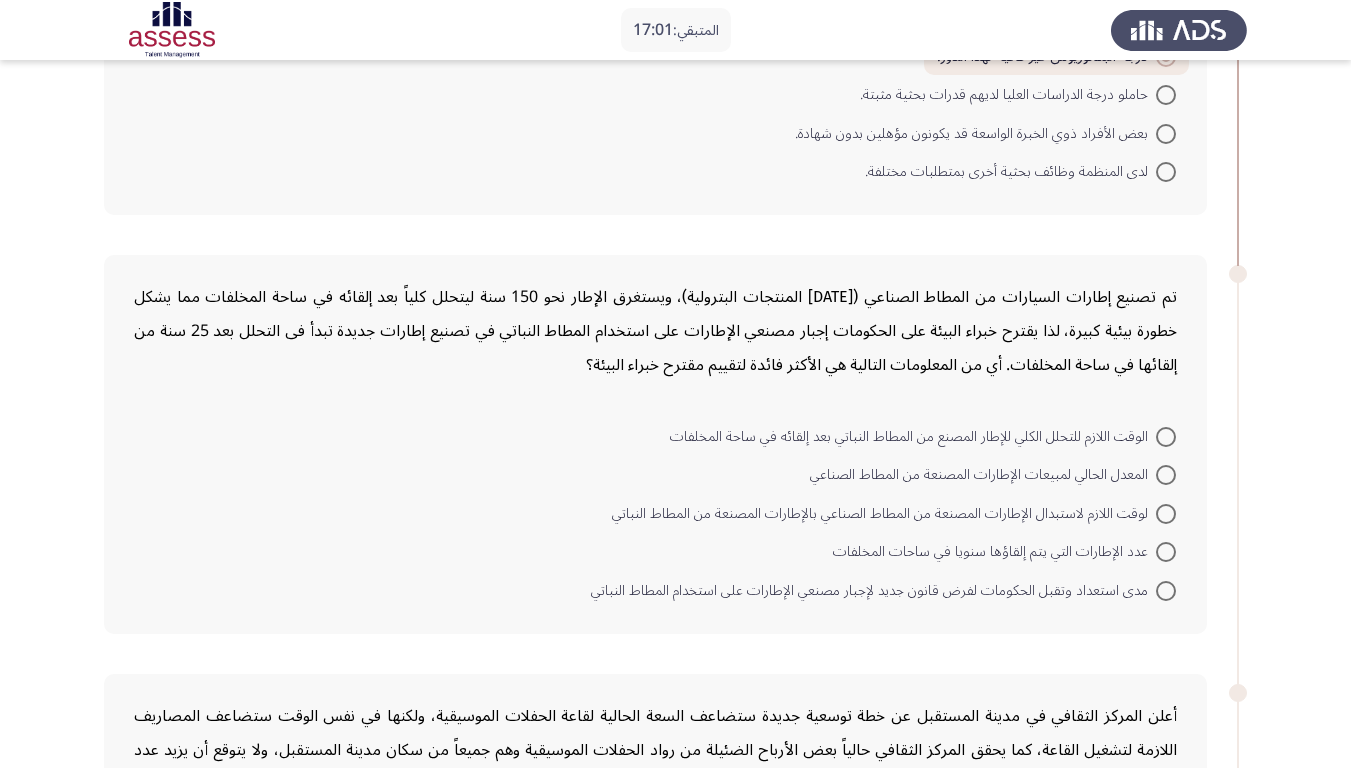 scroll, scrollTop: 300, scrollLeft: 0, axis: vertical 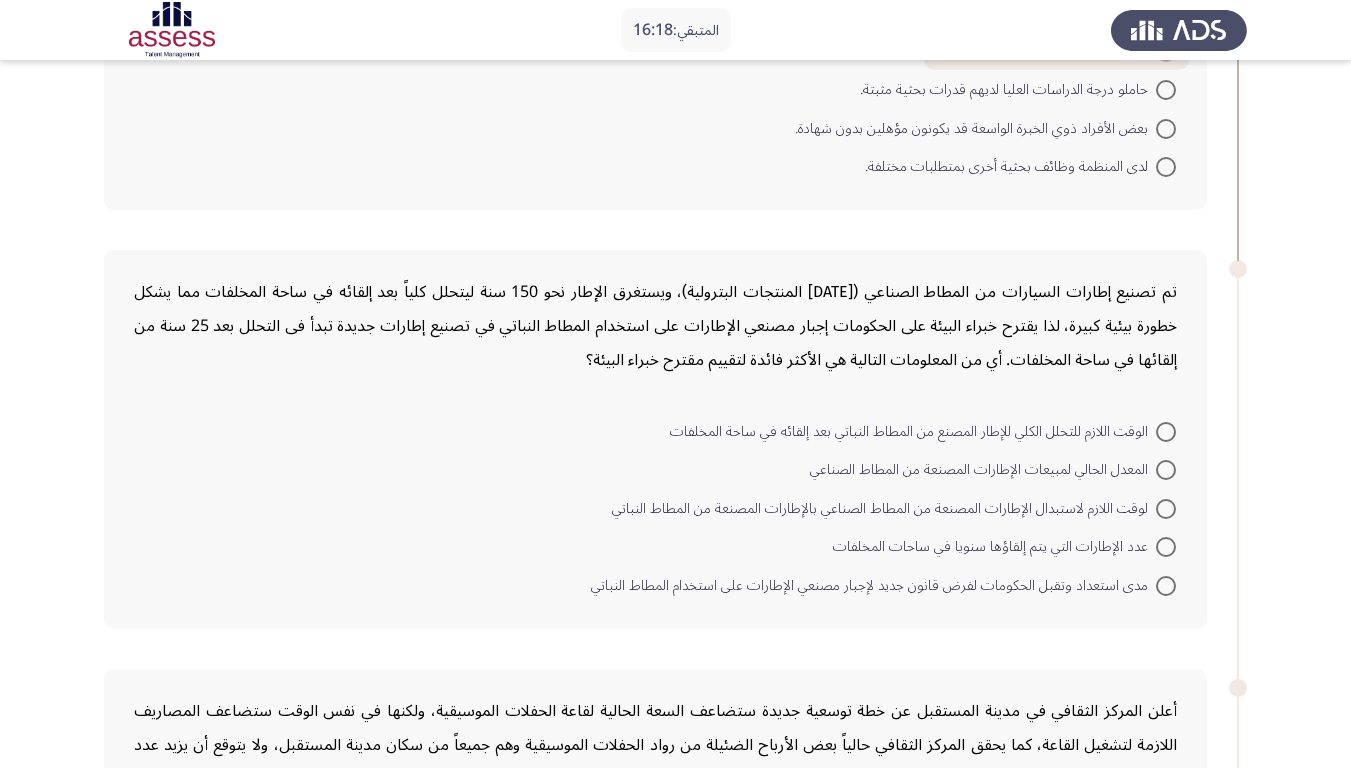 click on "مدى استعداد وتقبل الحكومات لفرض قانون جديد لإجبار مصنعي الإطارات على استخدام المطاط النباتي" at bounding box center [873, 586] 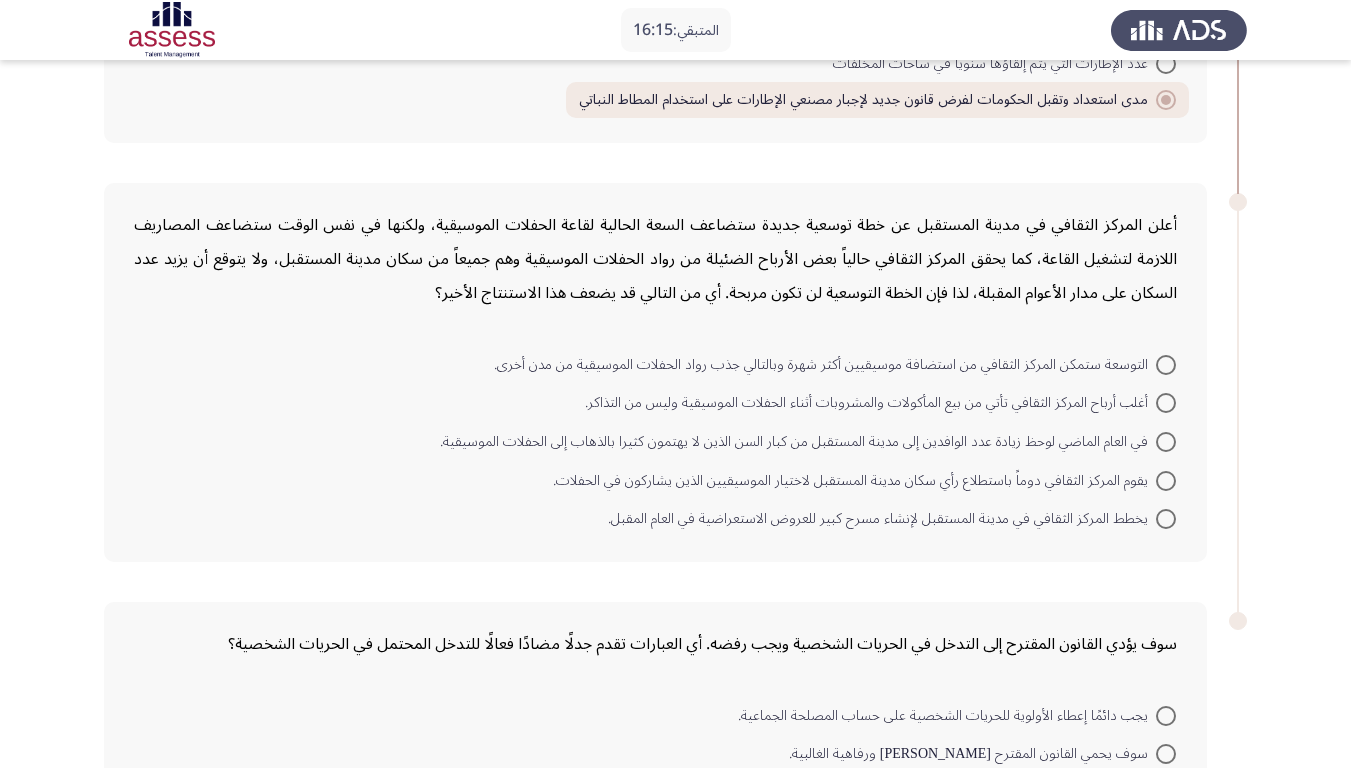 scroll, scrollTop: 800, scrollLeft: 0, axis: vertical 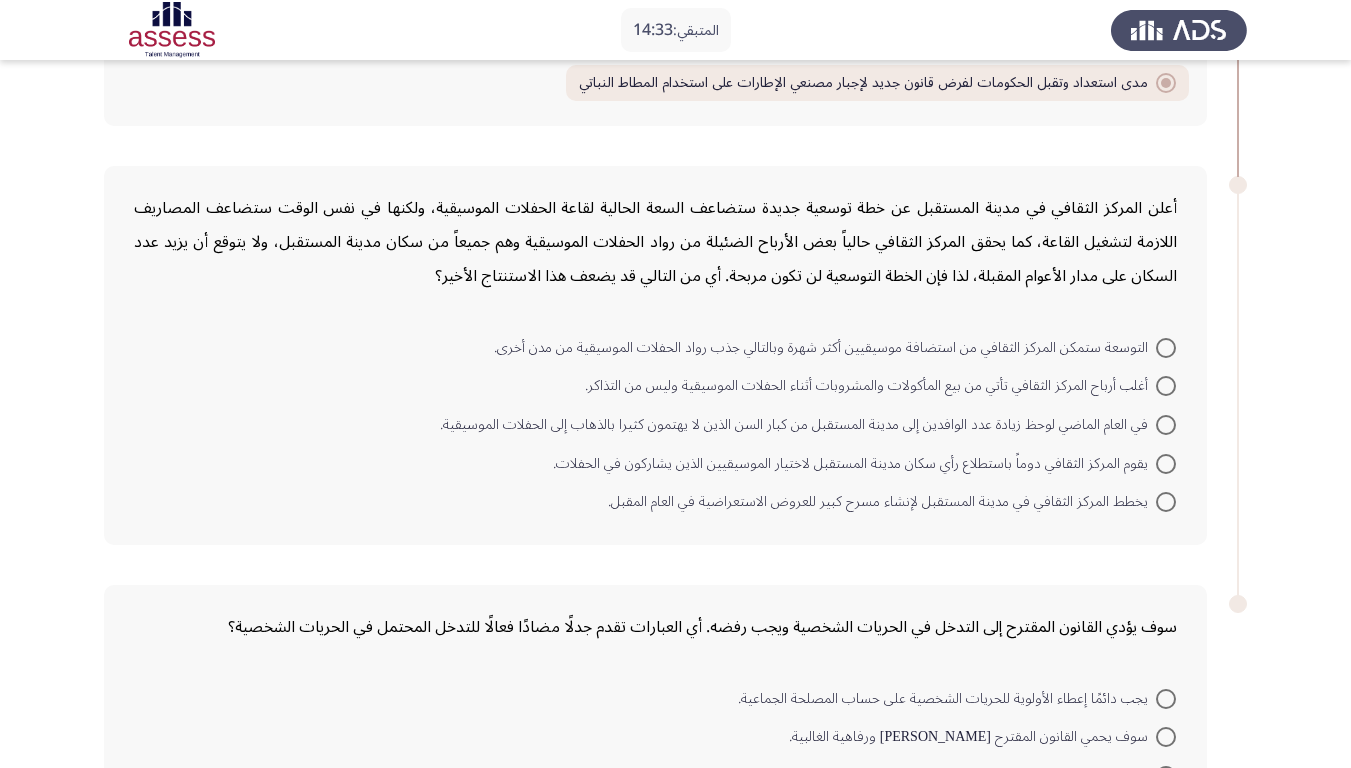 click at bounding box center (1166, 386) 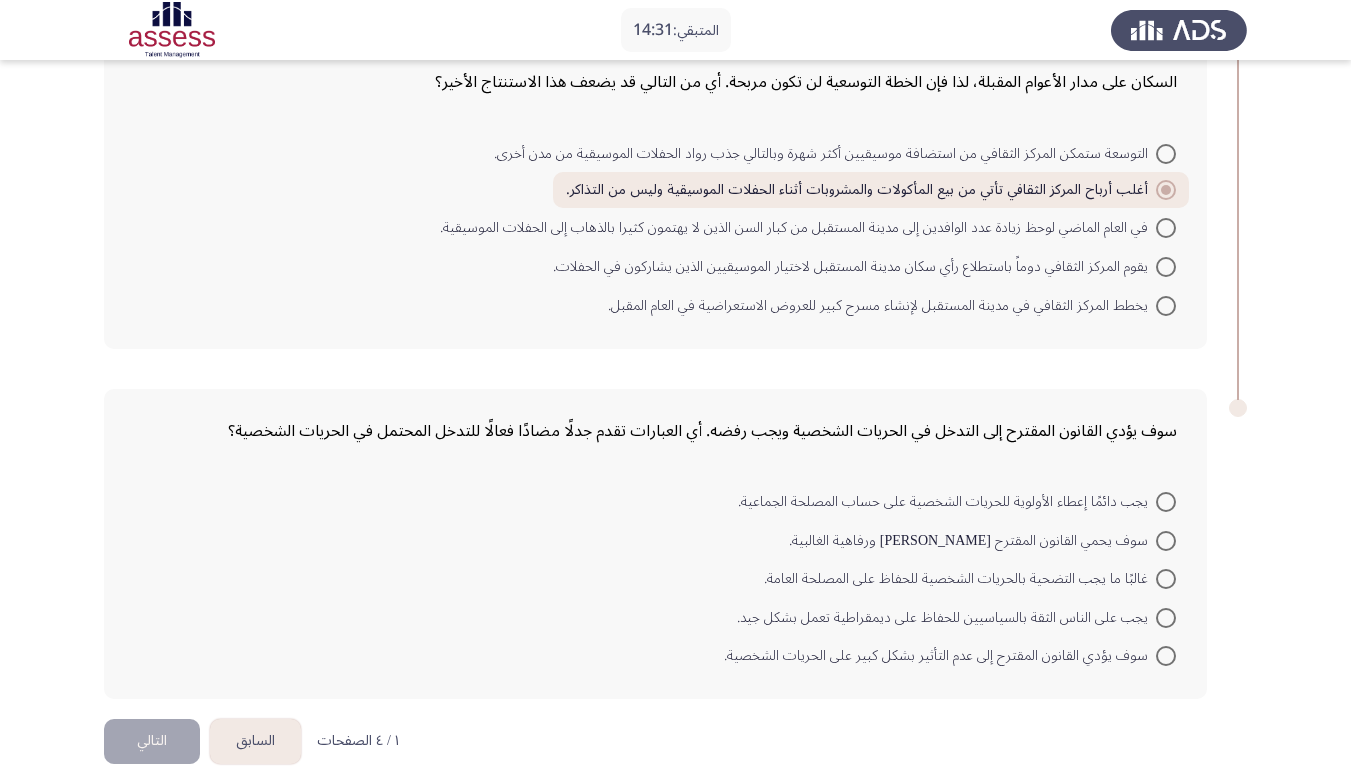 scroll, scrollTop: 1025, scrollLeft: 0, axis: vertical 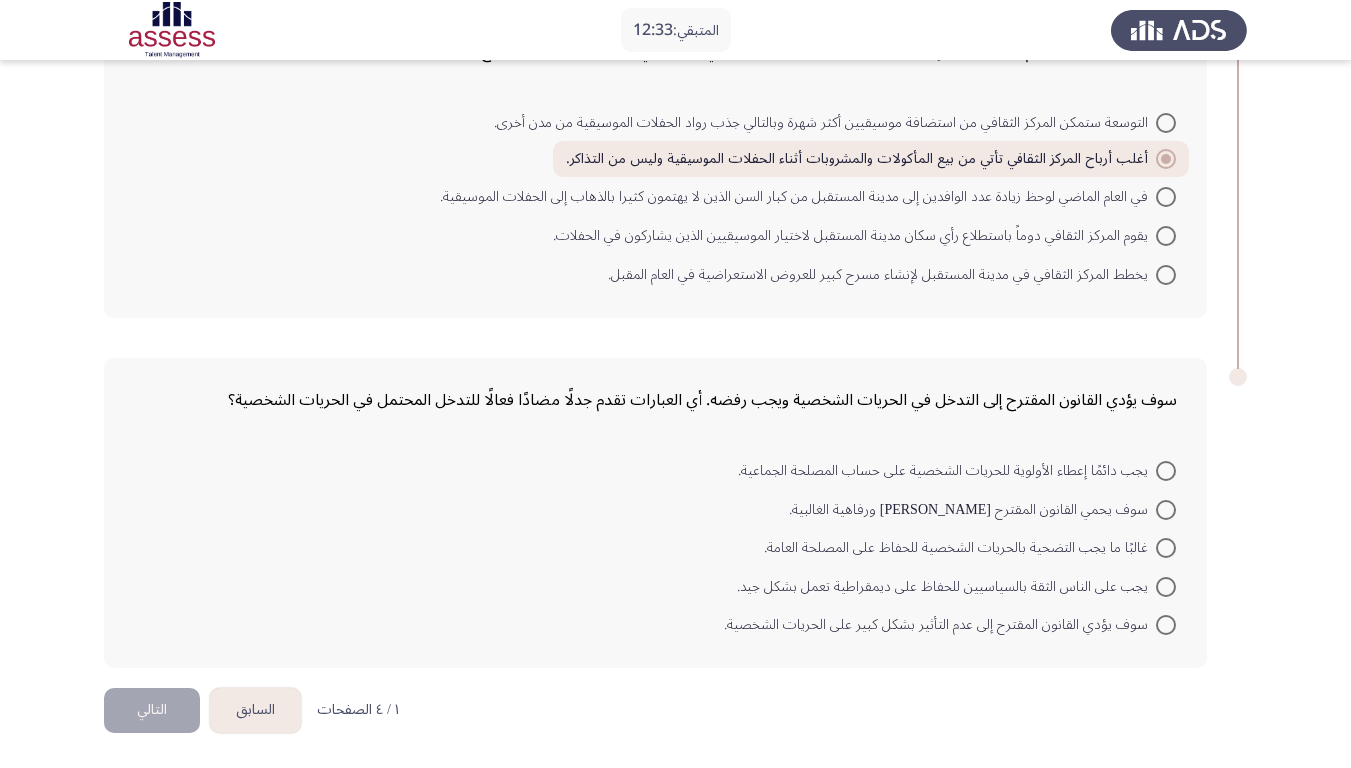 click on "سوف يحمي القانون المقترح سلامة ورفاهية الغالبية." at bounding box center [972, 510] 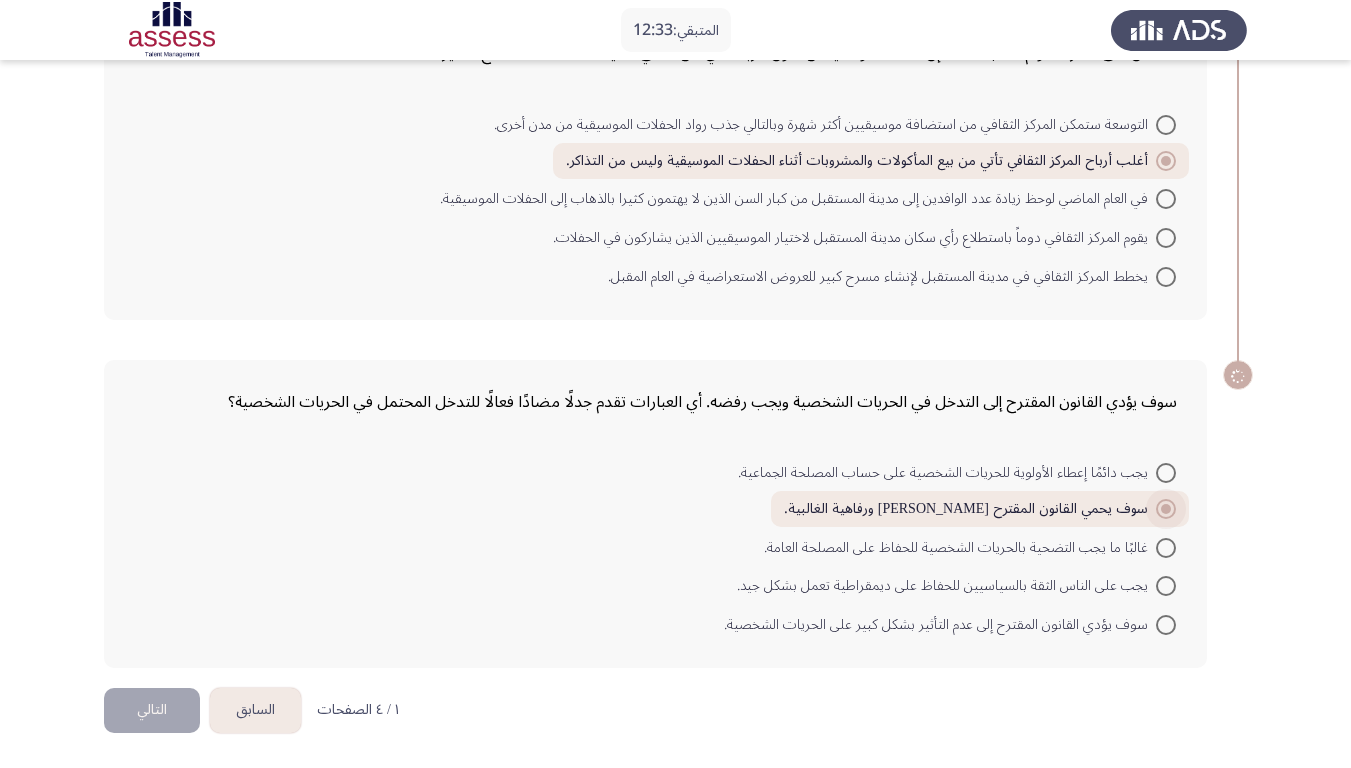 scroll, scrollTop: 1023, scrollLeft: 0, axis: vertical 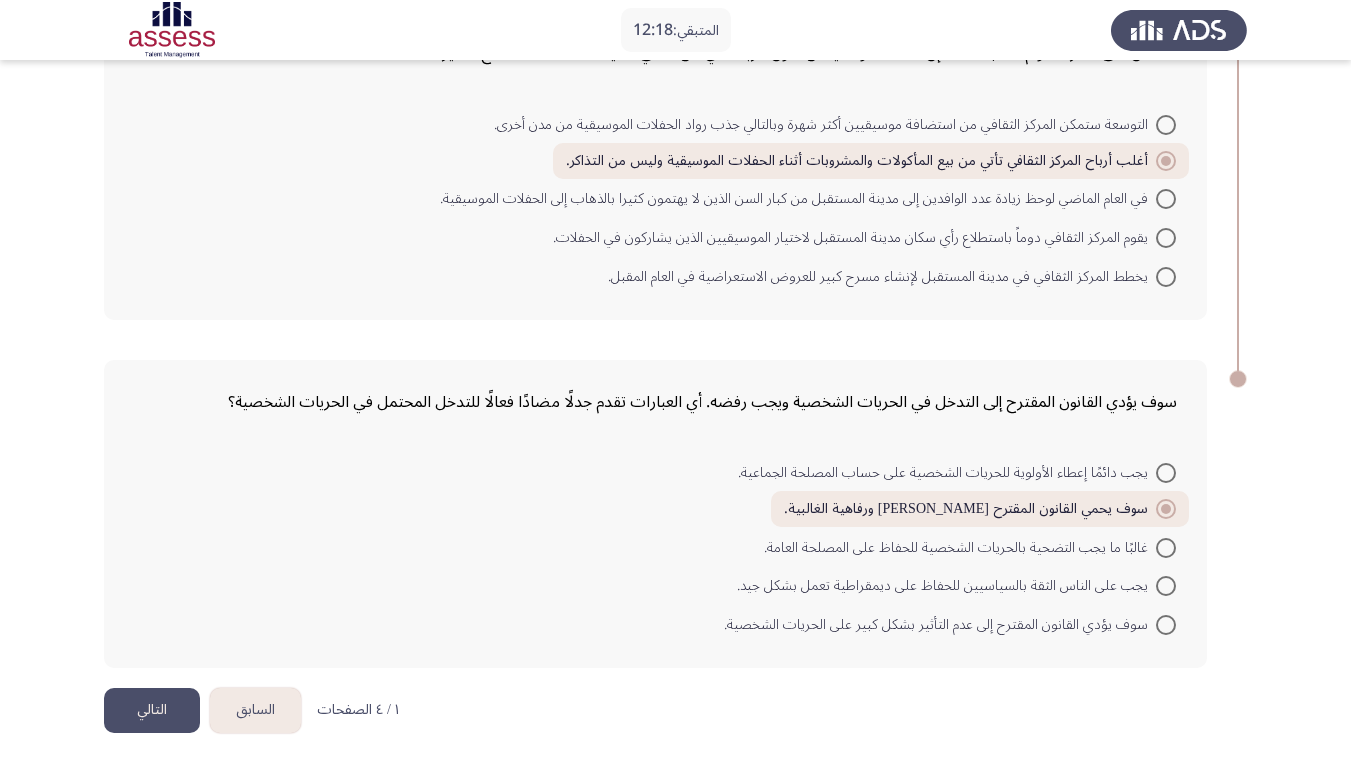 click on "التالي" 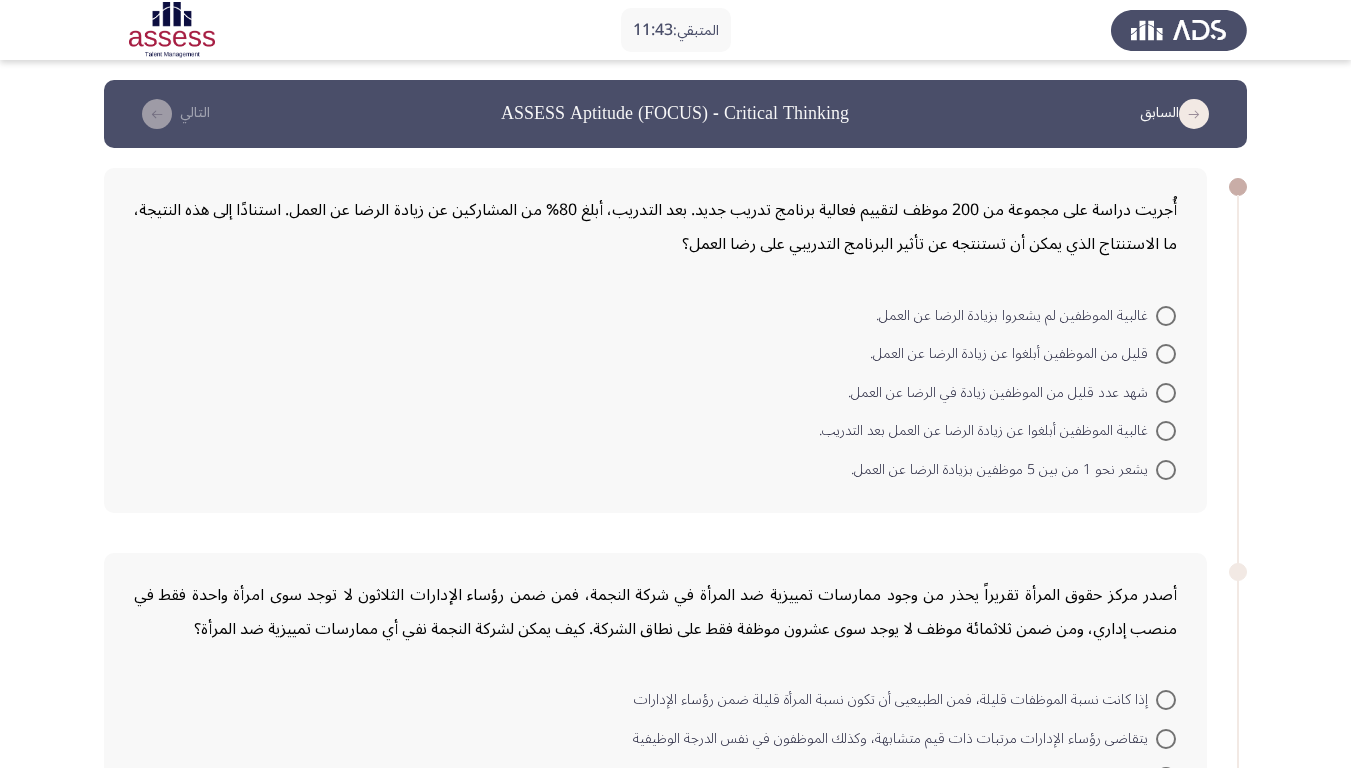 click on "غالبية الموظفين أبلغوا عن زيادة الرضا عن العمل بعد التدريب." at bounding box center [987, 431] 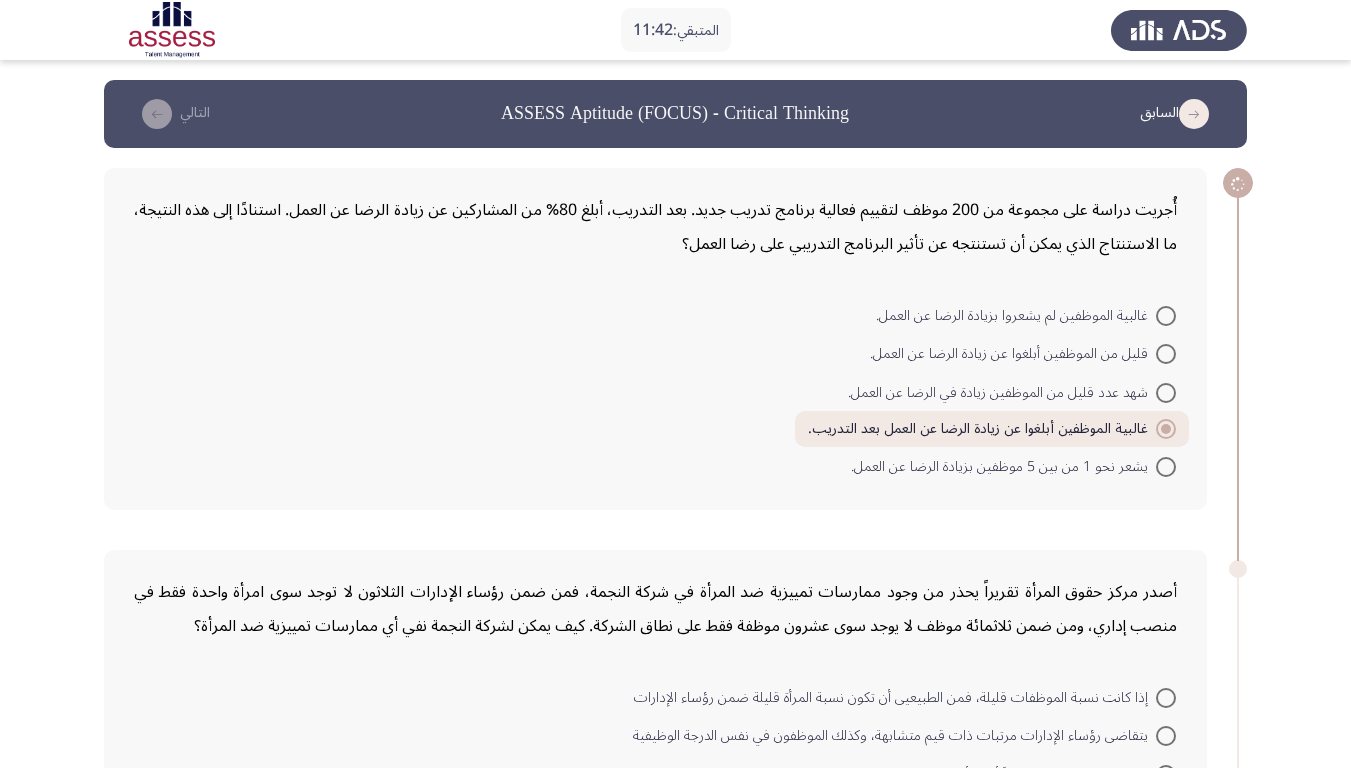 scroll, scrollTop: 300, scrollLeft: 0, axis: vertical 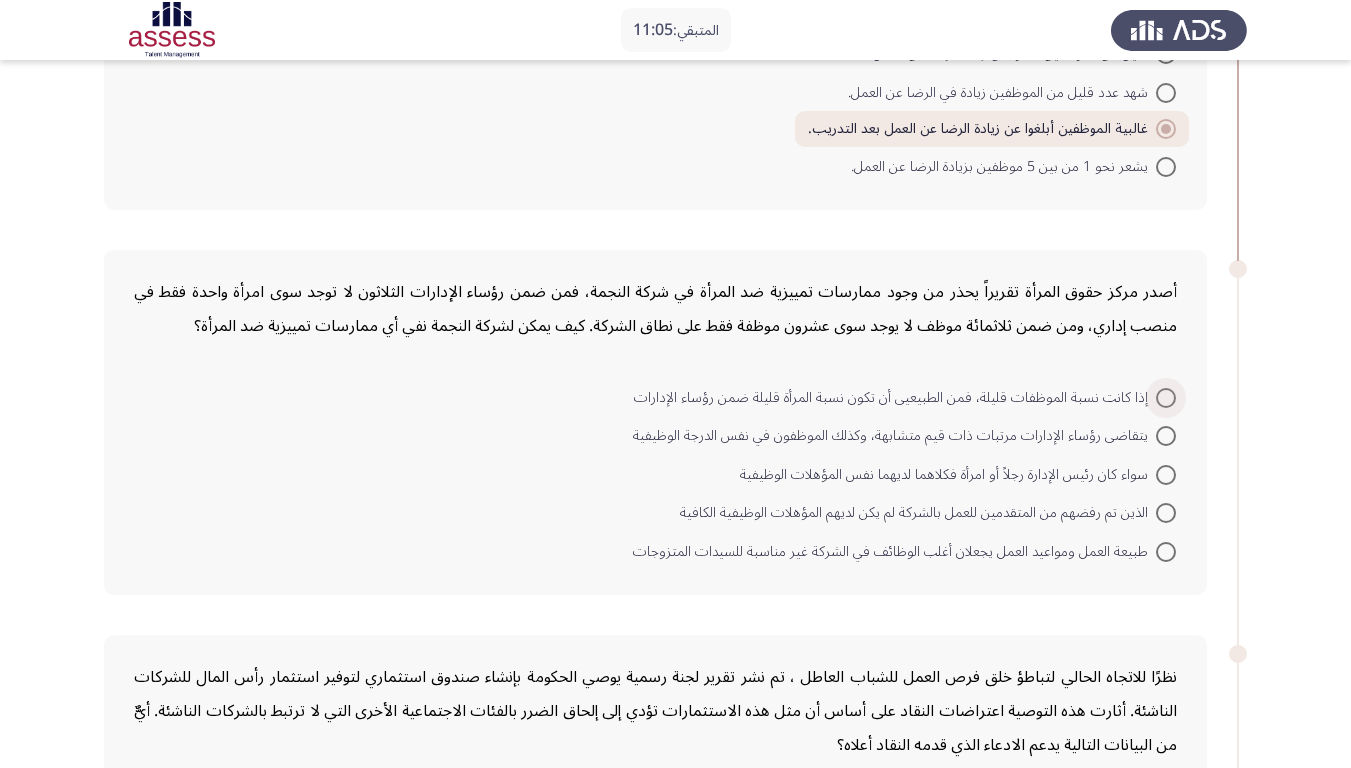 click on "إذا كانت نسبة الموظفات قليلة، فمن الطبيعيى أن تكون نسبة المرأة قليلة ضمن رؤساء الإدارات" at bounding box center (895, 398) 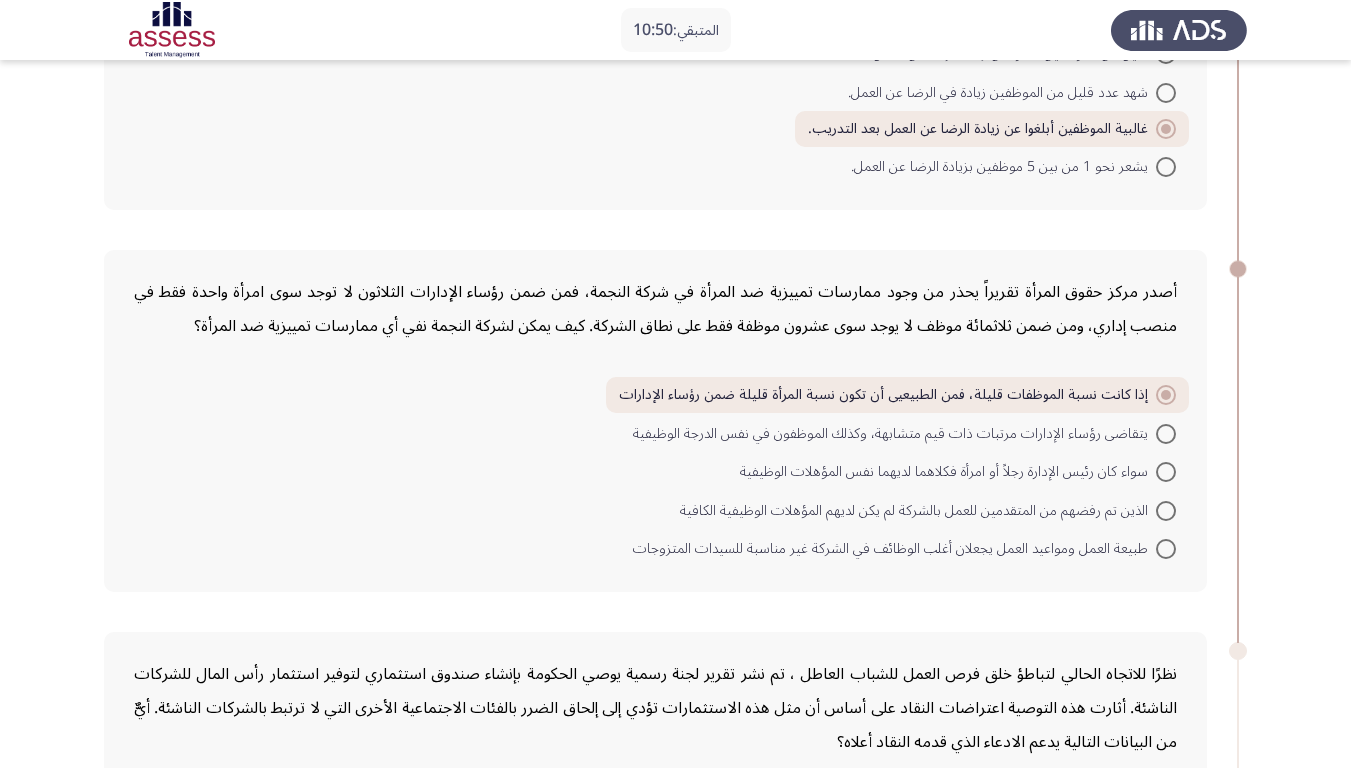 click on "طبيعة العمل ومواعيد العمل يجعلان أغلب الوظائف في الشركة غير مناسبة للسيدات المتزوجات" at bounding box center [894, 549] 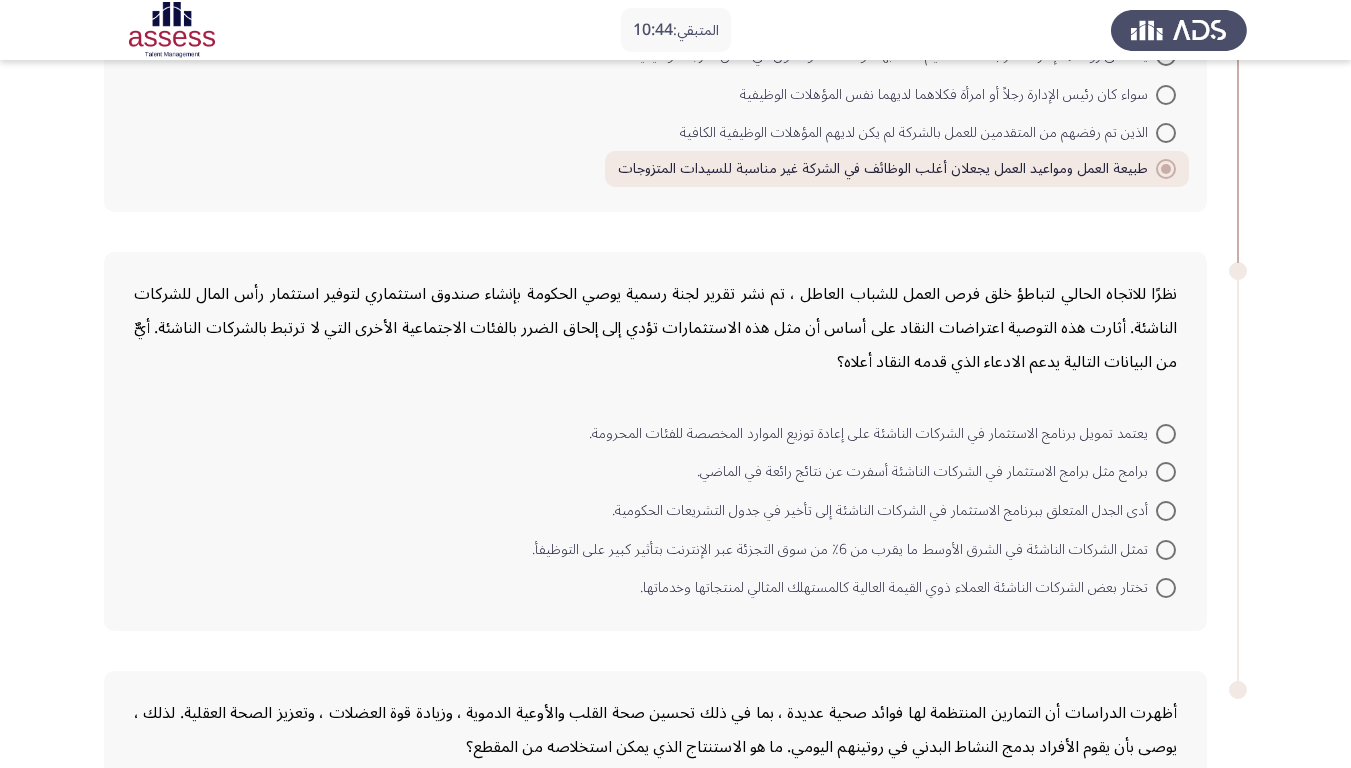 scroll, scrollTop: 700, scrollLeft: 0, axis: vertical 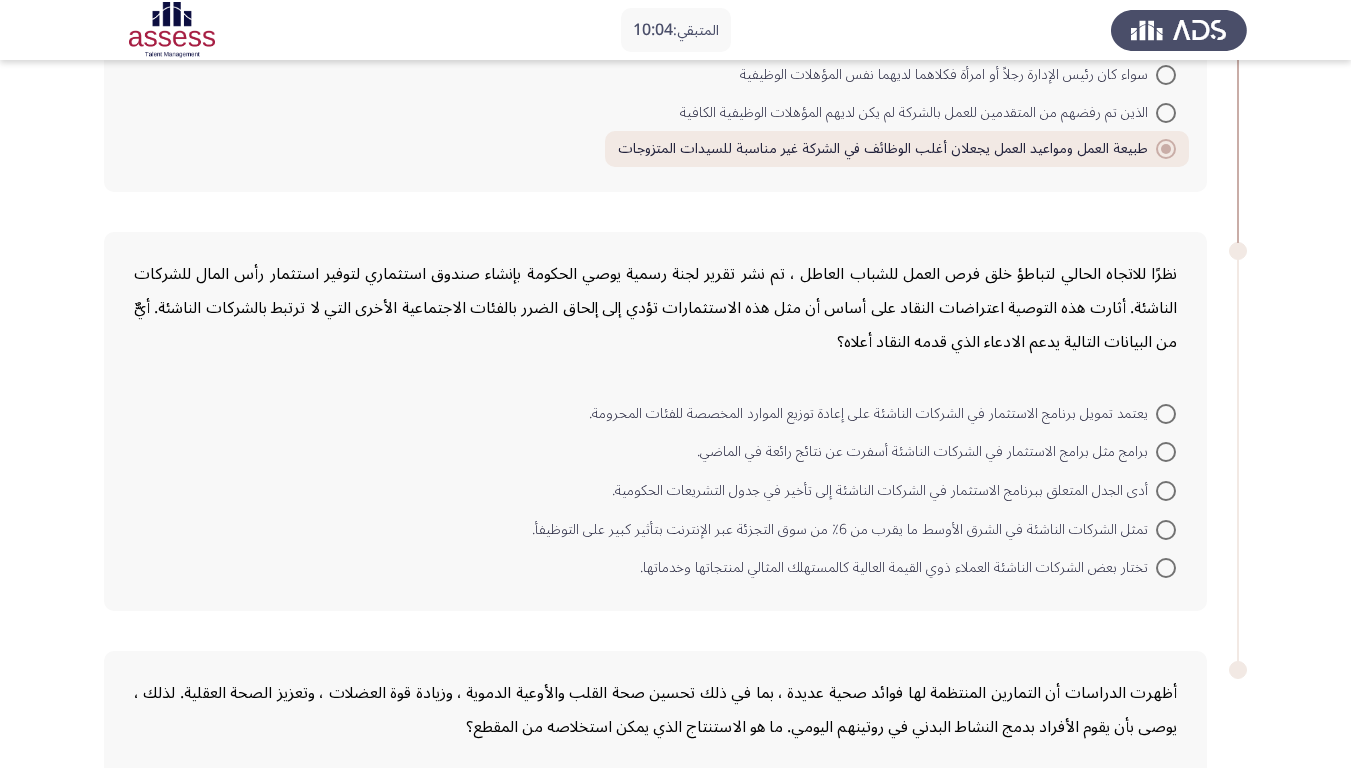 click at bounding box center [1166, 491] 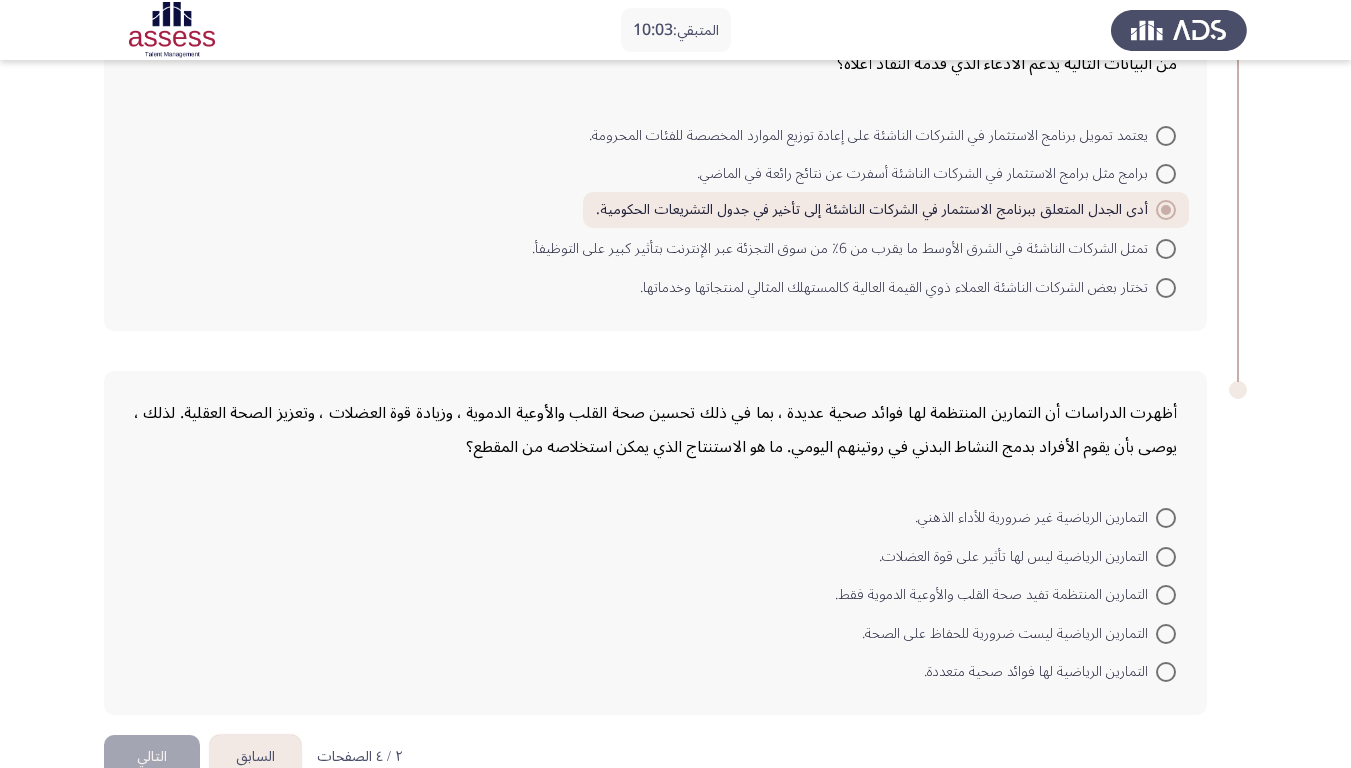 scroll, scrollTop: 1000, scrollLeft: 0, axis: vertical 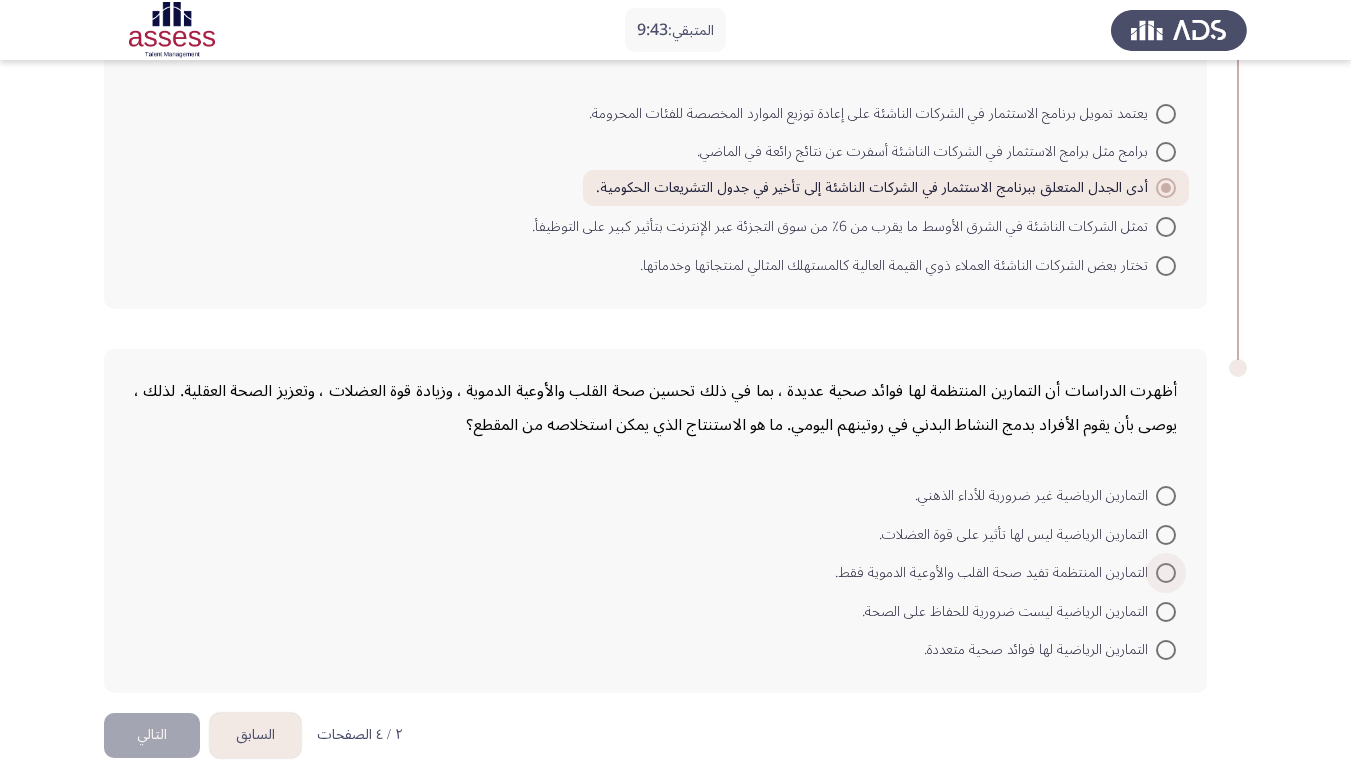click at bounding box center (1166, 573) 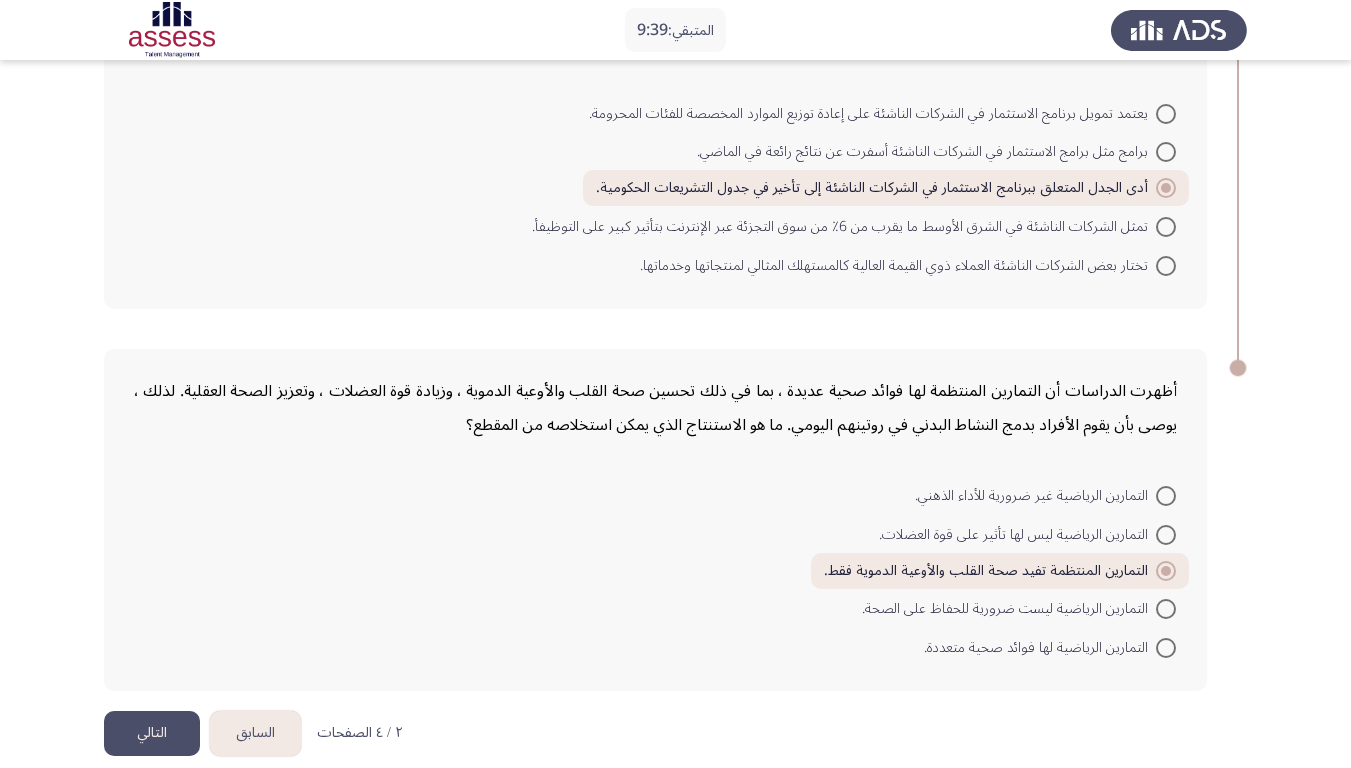 click on "التمارين الرياضية لها فوائد صحية متعددة." at bounding box center (1040, 648) 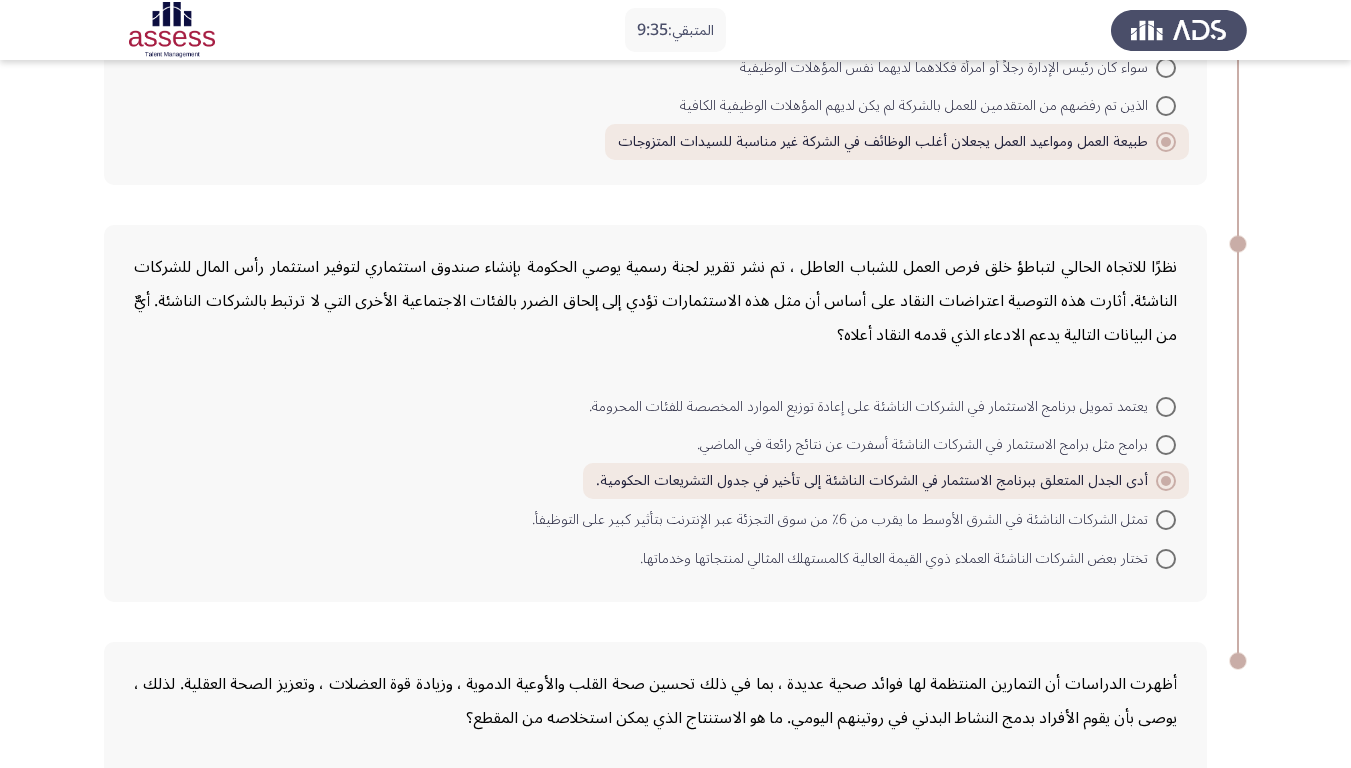 scroll, scrollTop: 1023, scrollLeft: 0, axis: vertical 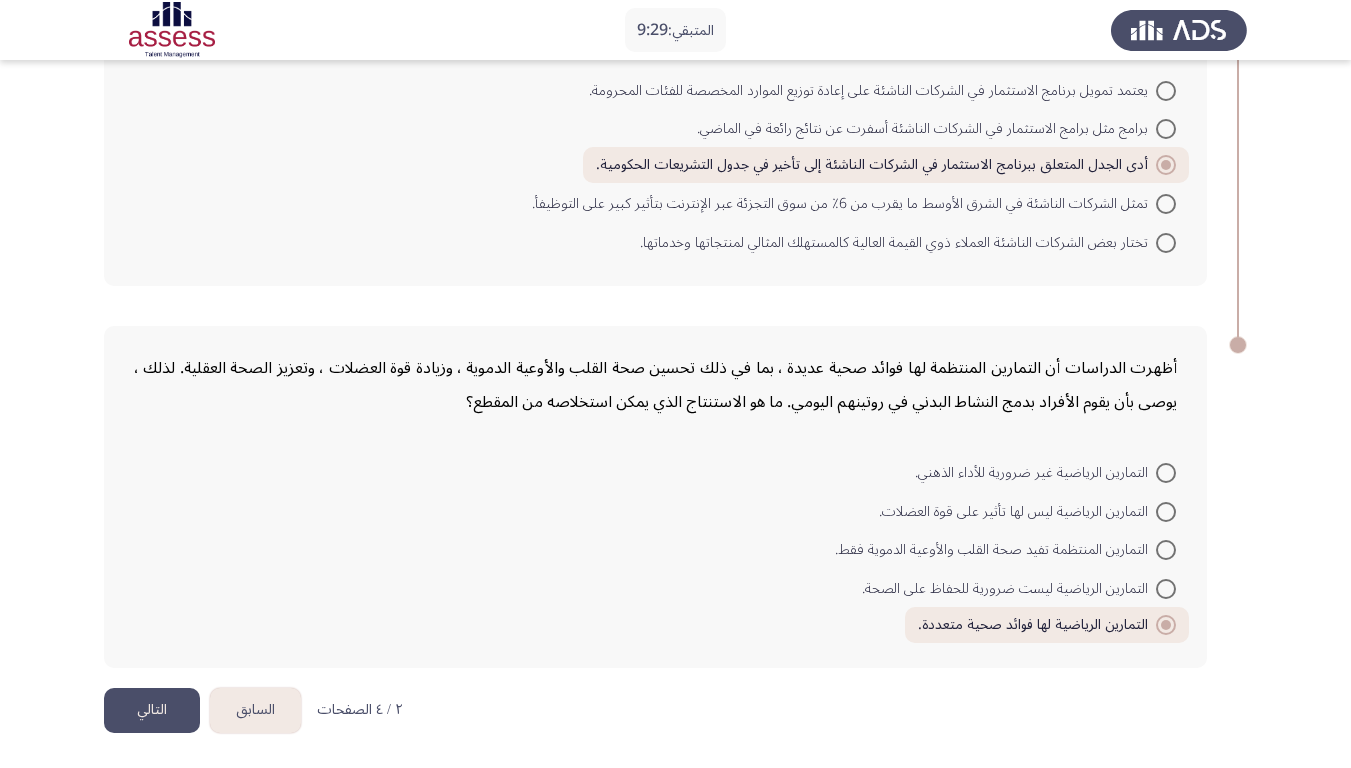 click on "التالي" 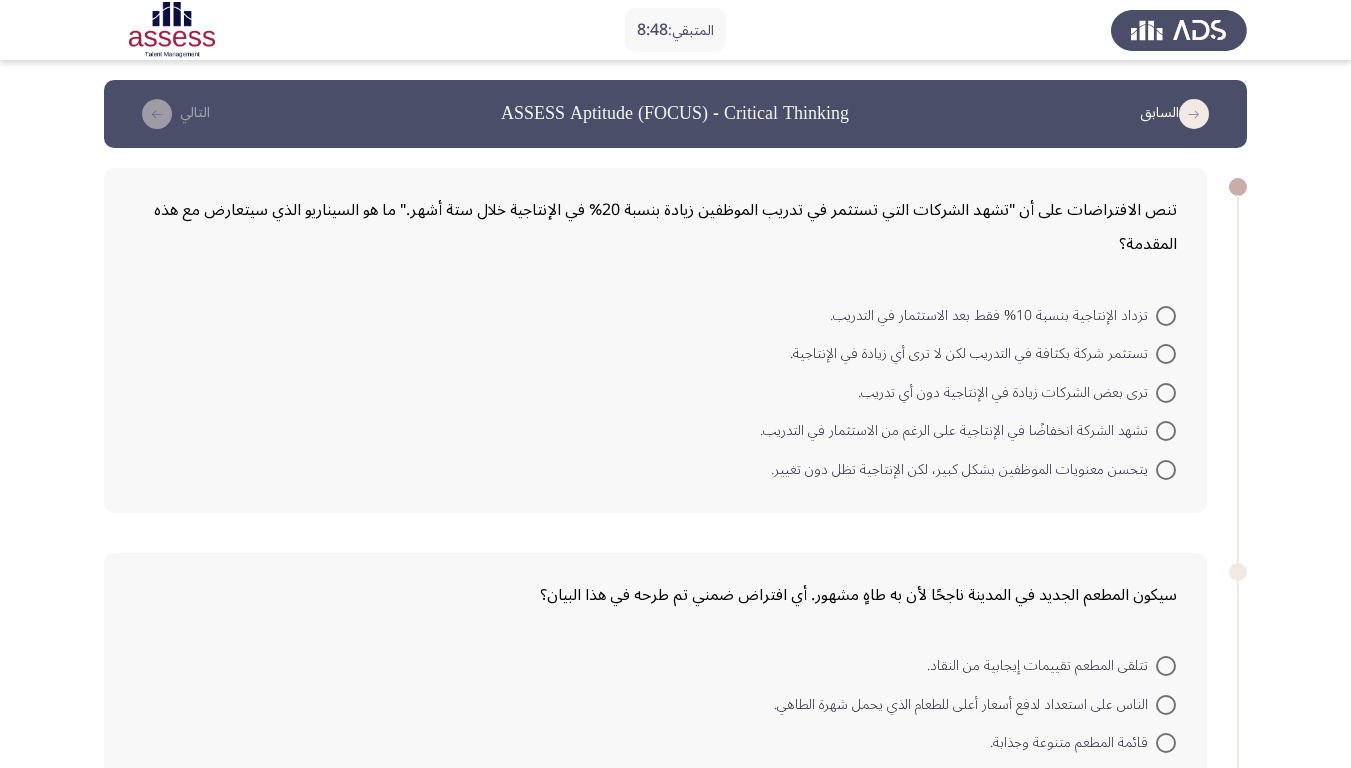 click at bounding box center (1166, 354) 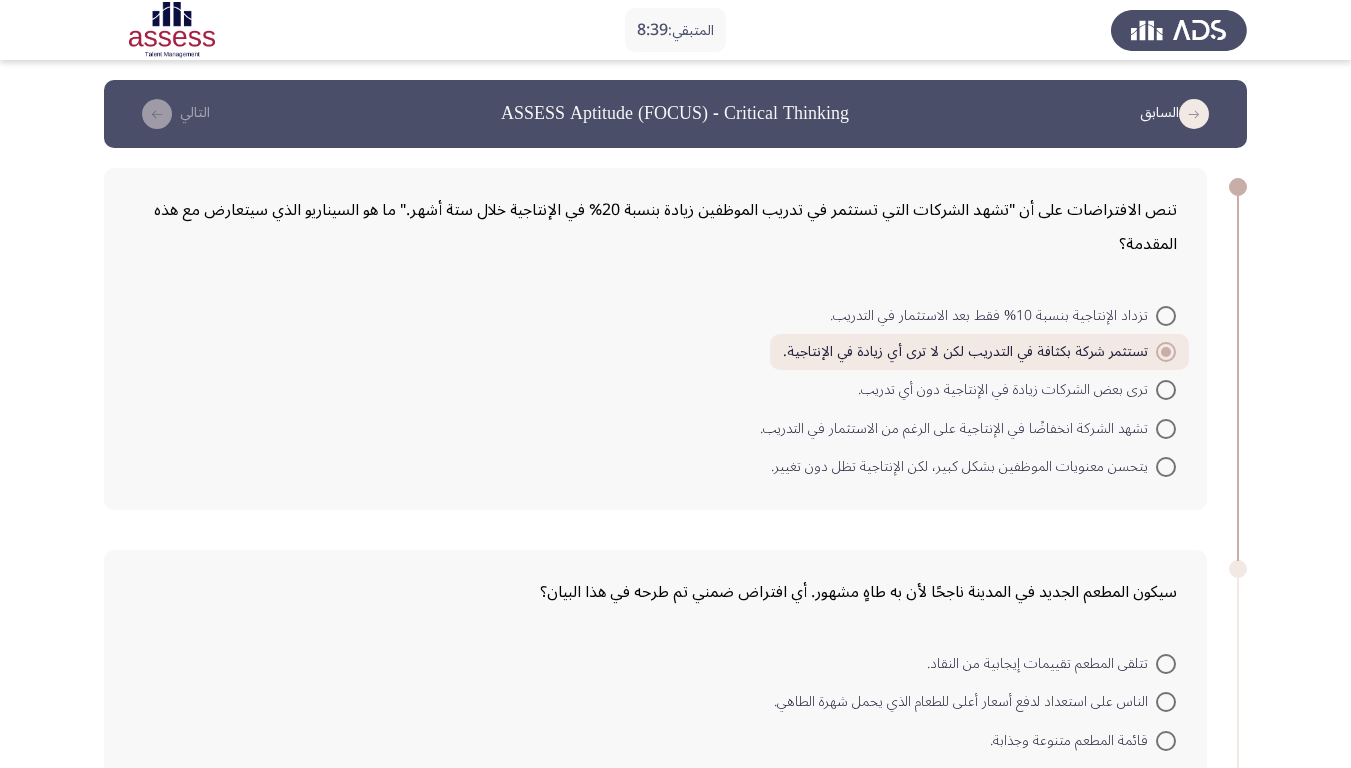 click at bounding box center [1166, 429] 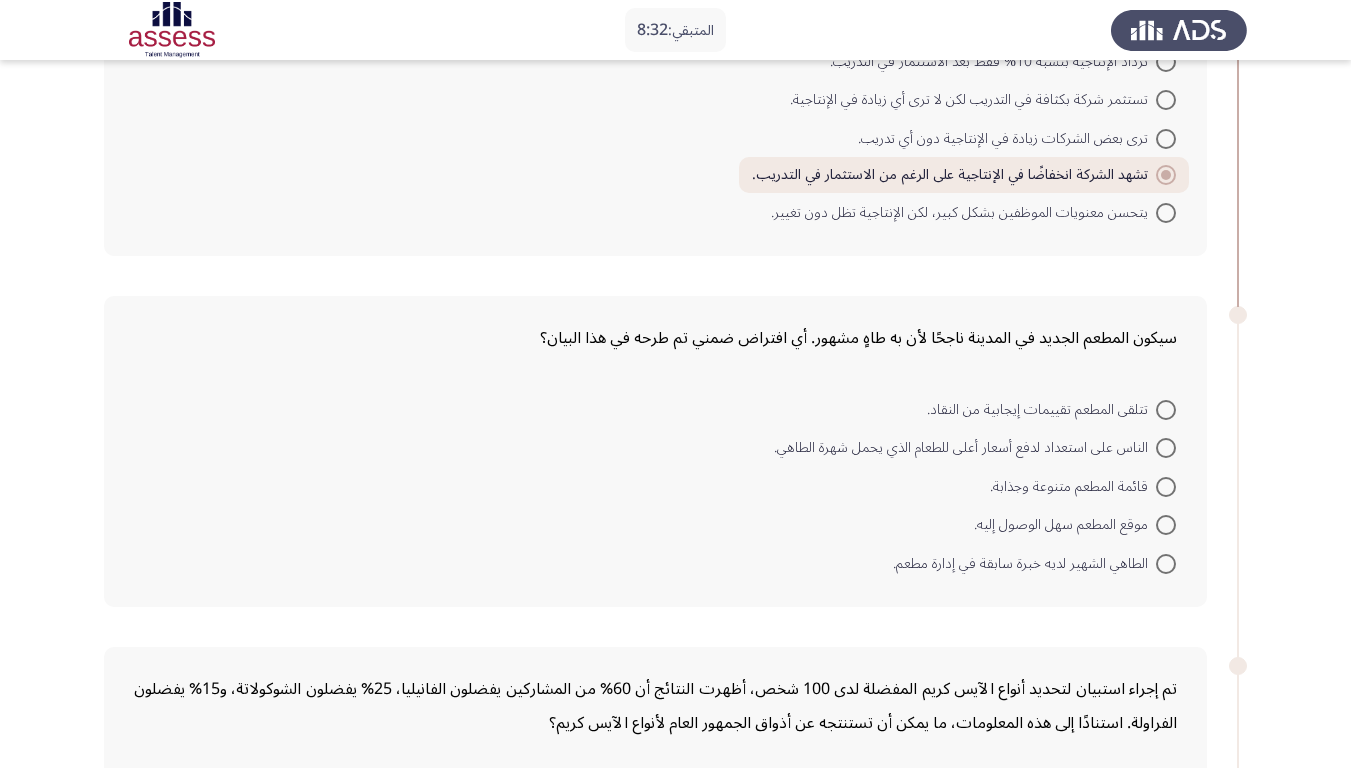 scroll, scrollTop: 300, scrollLeft: 0, axis: vertical 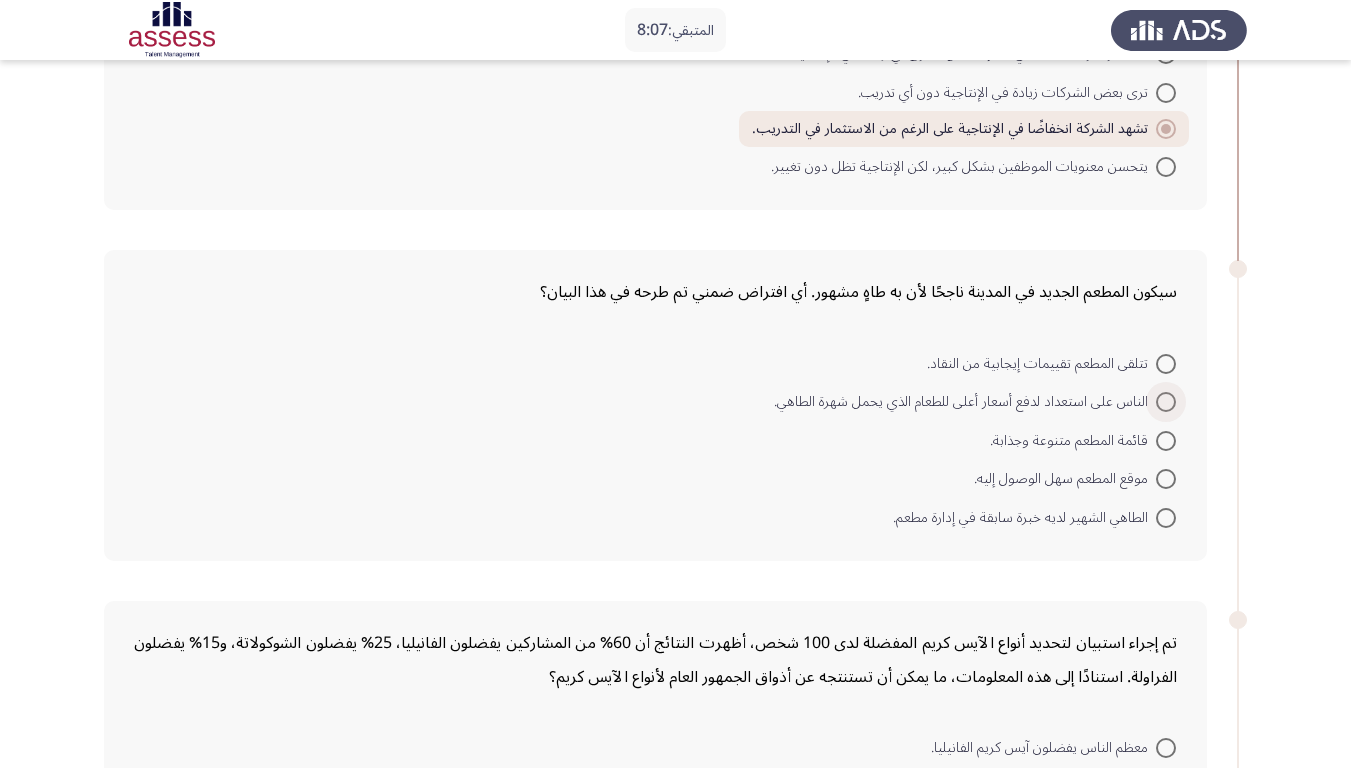 click on "الناس على استعداد لدفع أسعار أعلى للطعام الذي يحمل شهرة الطاهي." at bounding box center [965, 402] 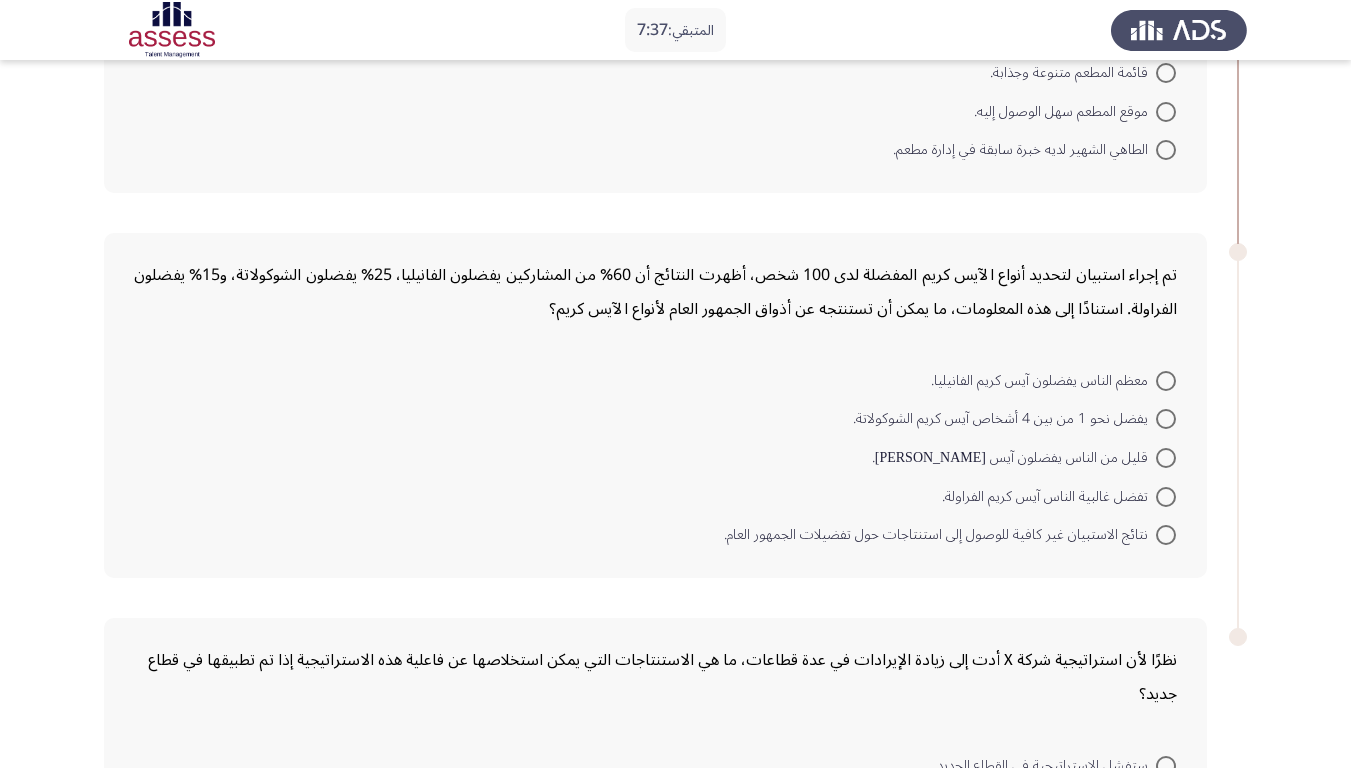 scroll, scrollTop: 700, scrollLeft: 0, axis: vertical 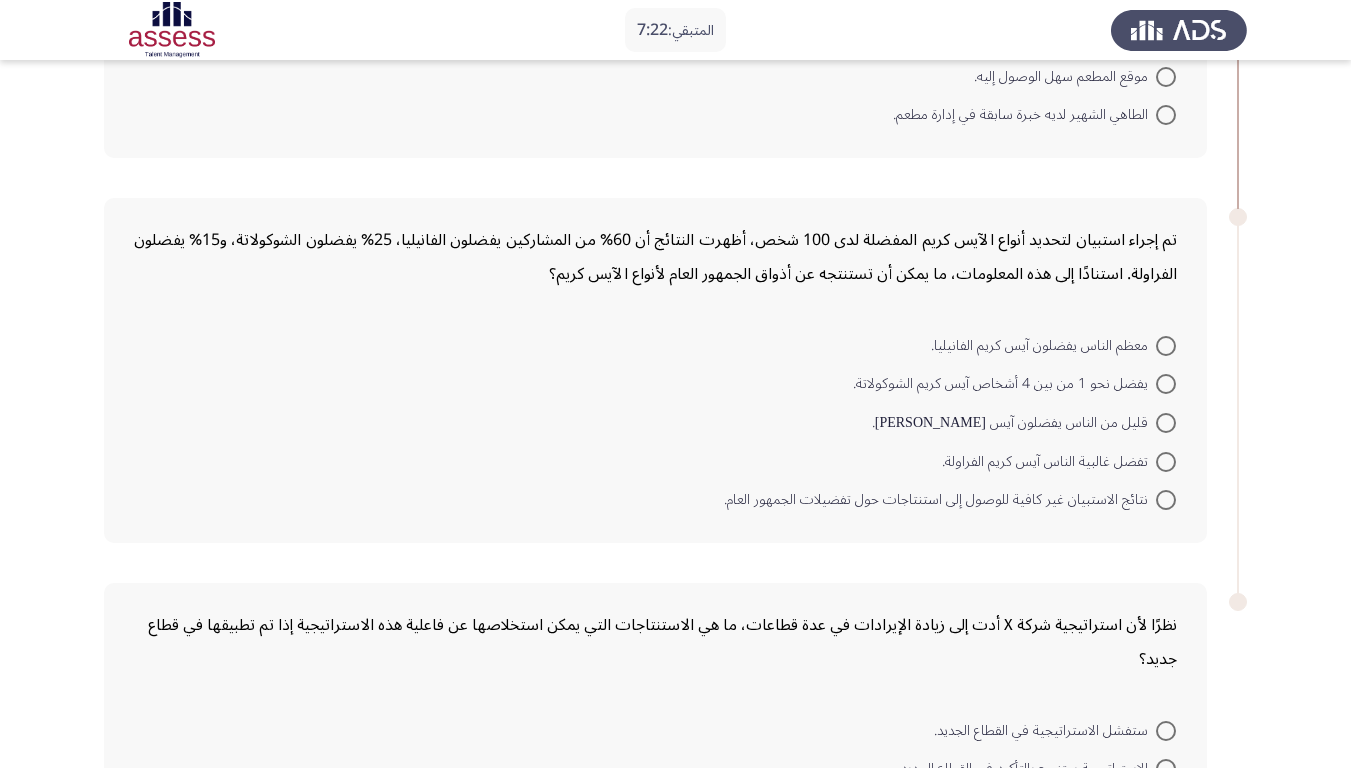 click on "معظم الناس يفضلون آيس كريم الفانيليا." at bounding box center (1043, 346) 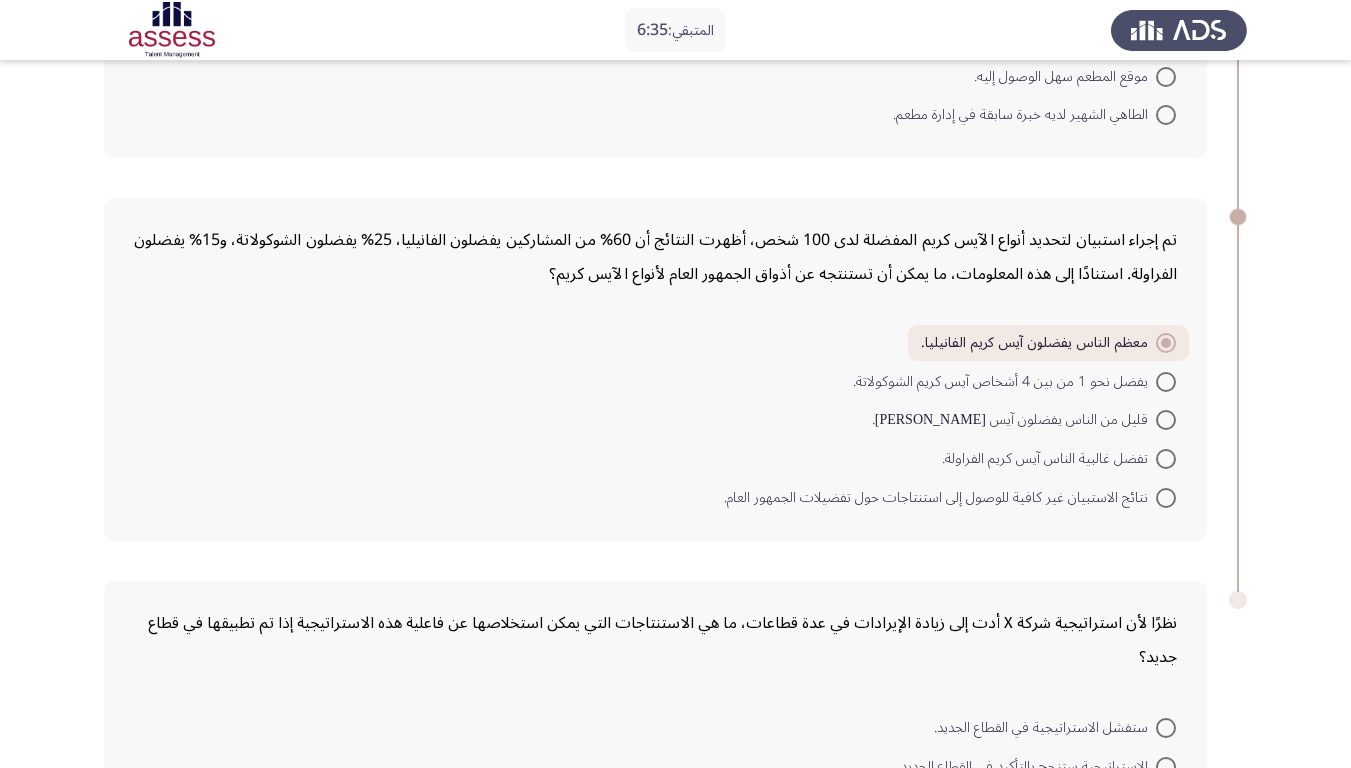 click on "نتائج الاستبيان غير كافية للوصول إلى استنتاجات حول تفضيلات الجمهور العام." at bounding box center (940, 498) 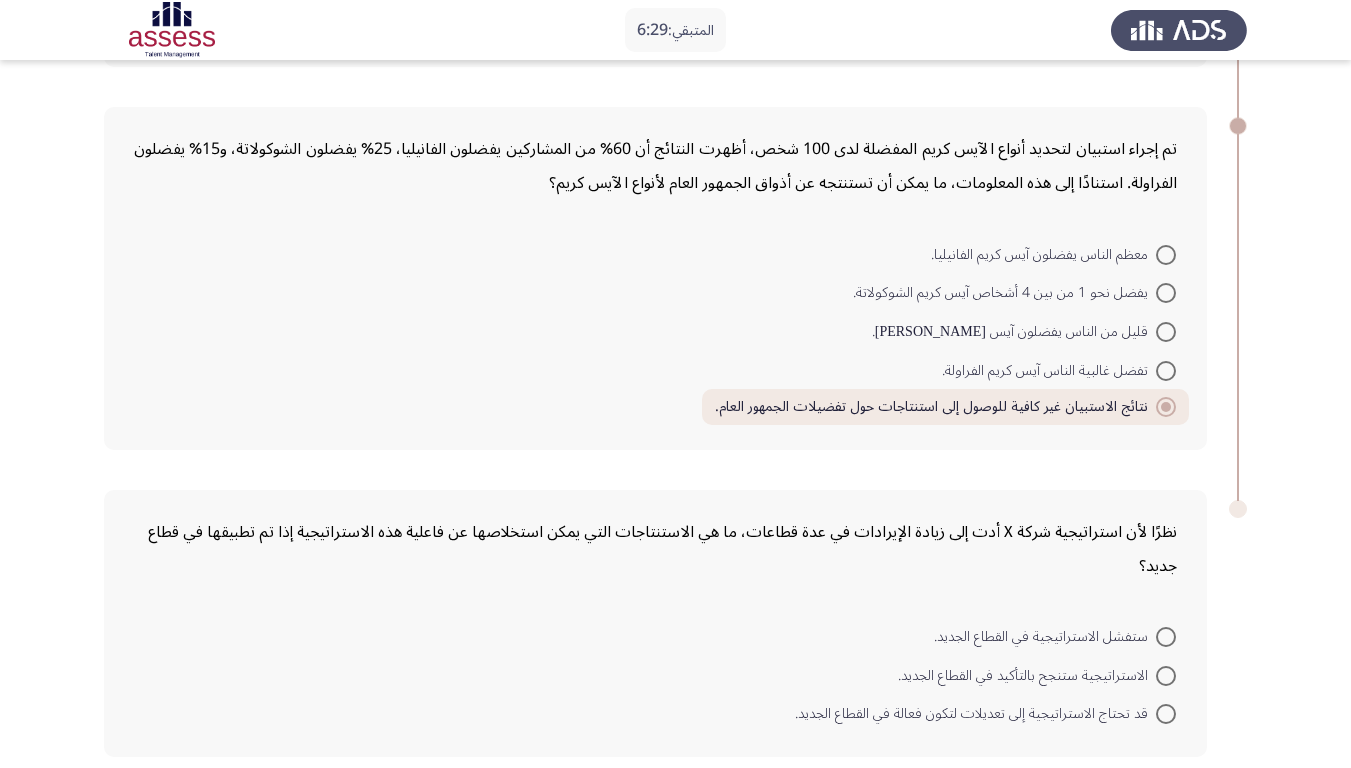 scroll, scrollTop: 880, scrollLeft: 0, axis: vertical 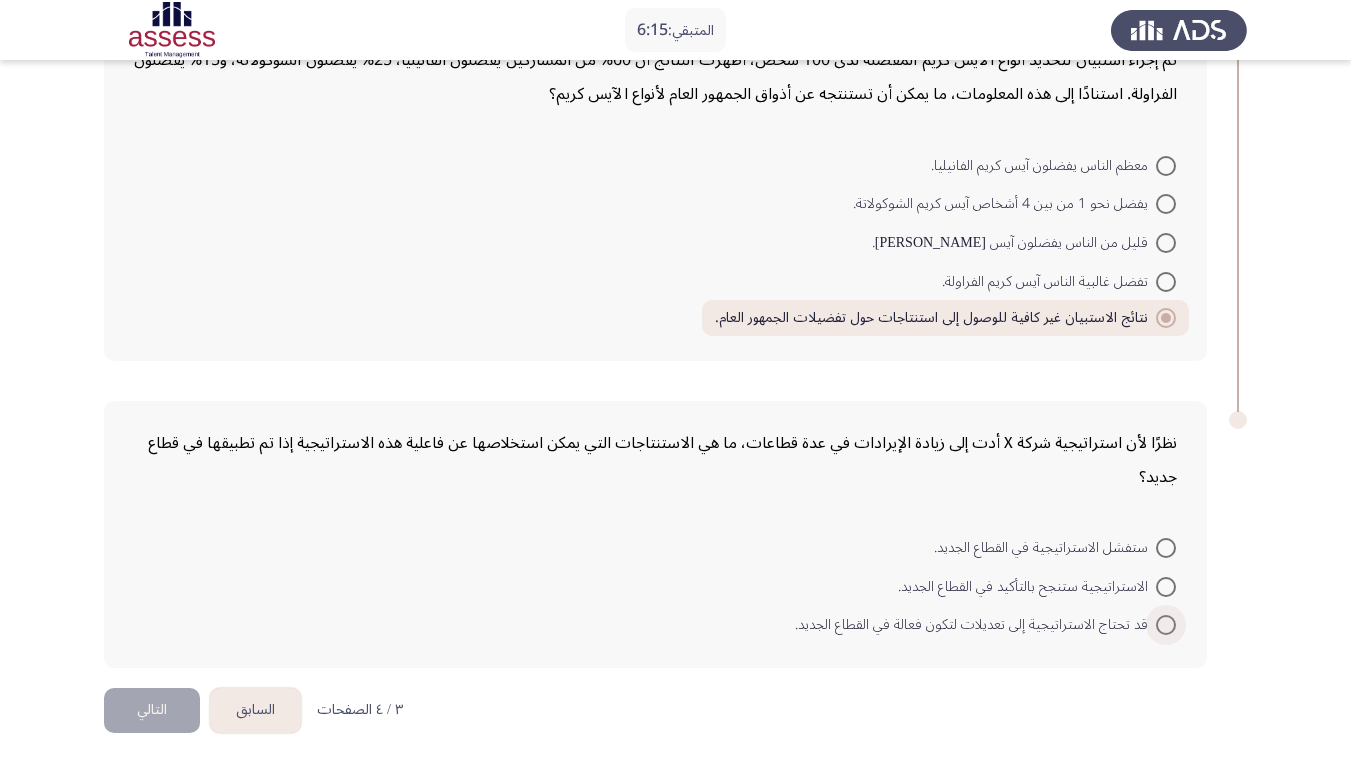 click on "قد تحتاج الاستراتيجية إلى تعديلات لتكون فعالة في القطاع الجديد." at bounding box center [975, 625] 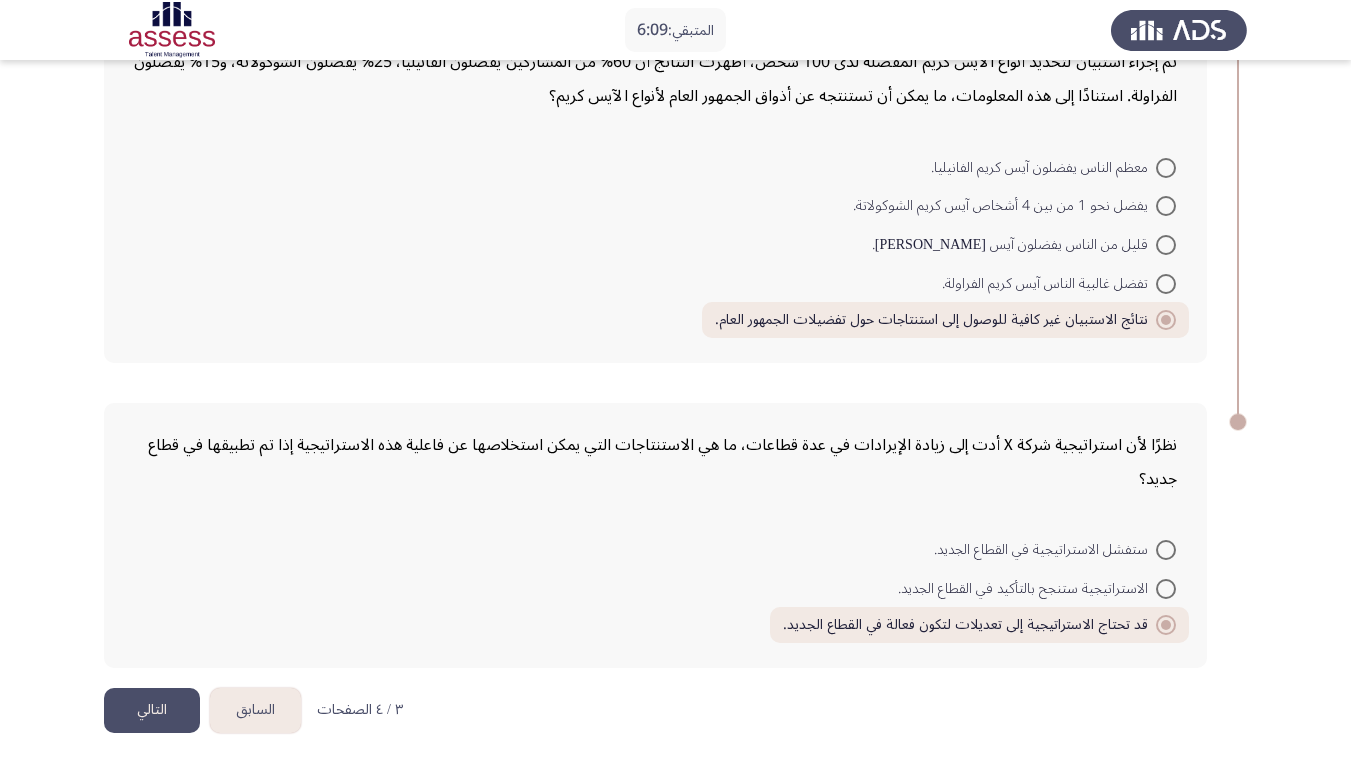 click on "التالي" 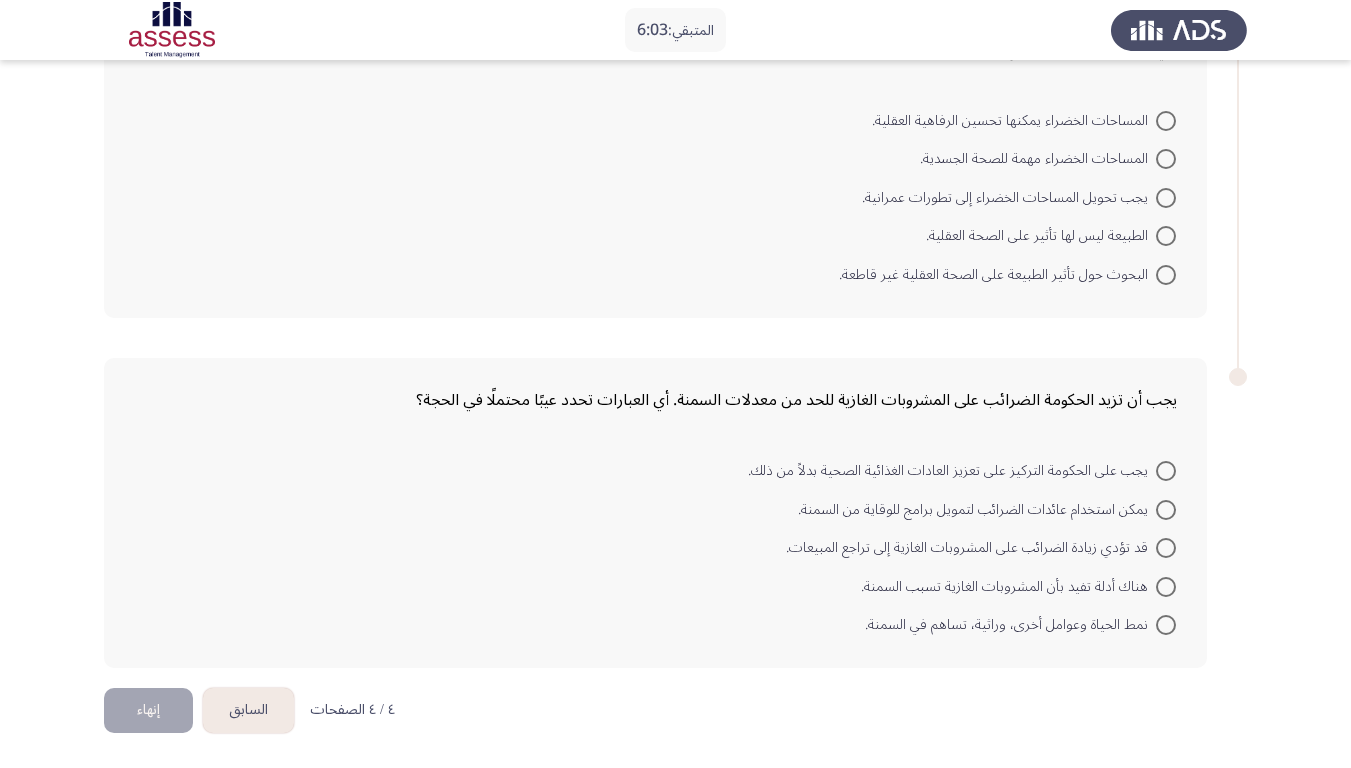 scroll, scrollTop: 0, scrollLeft: 0, axis: both 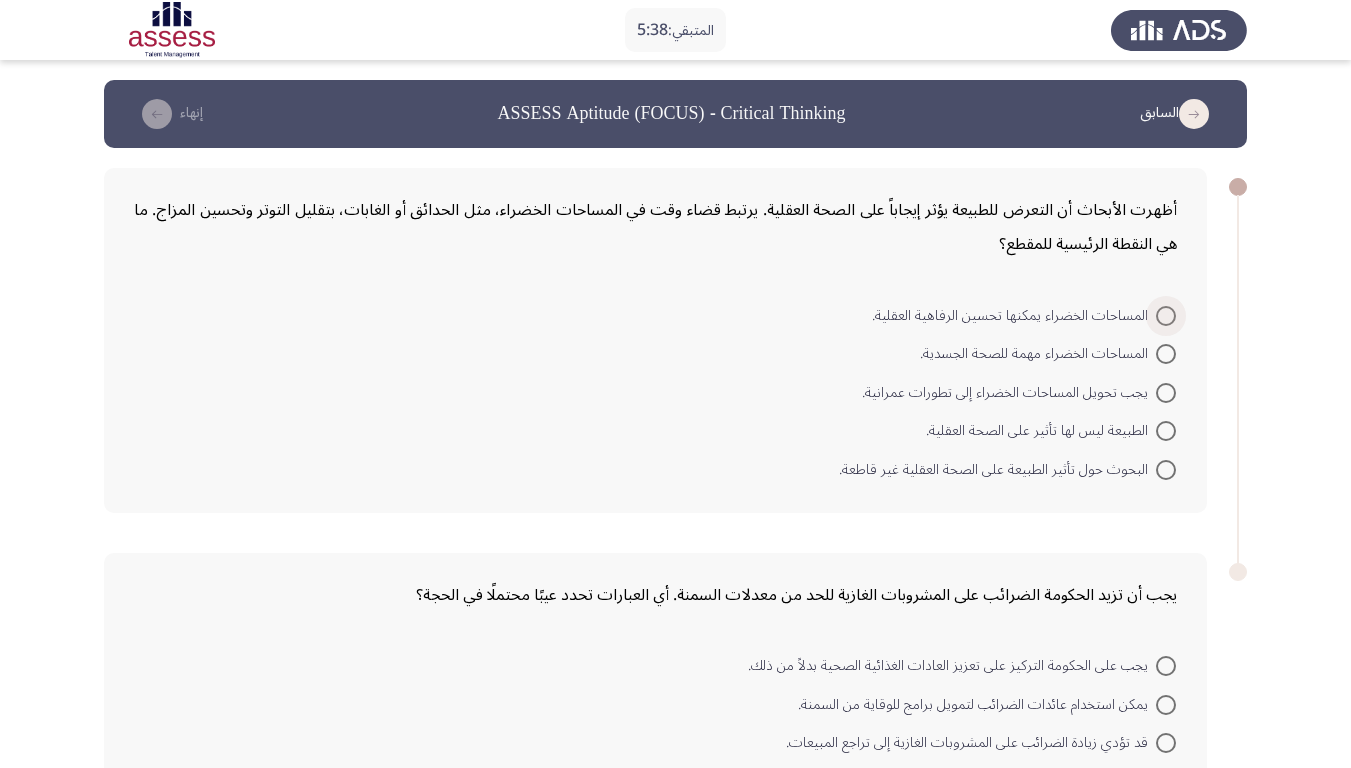 click on "المساحات الخضراء يمكنها تحسين الرفاهية العقلية." at bounding box center [1014, 316] 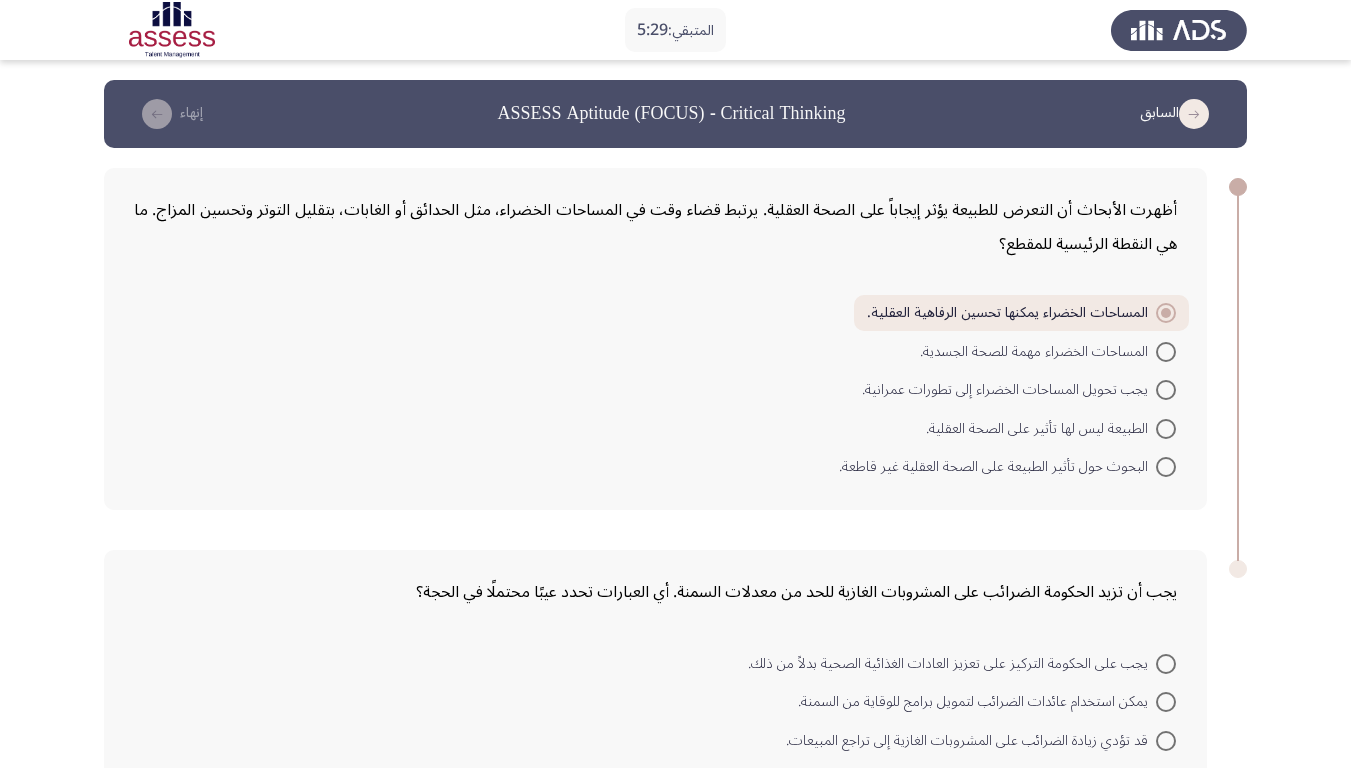 click on "يجب تحويل المساحات الخضراء إلى تطورات عمرانية." at bounding box center (1009, 390) 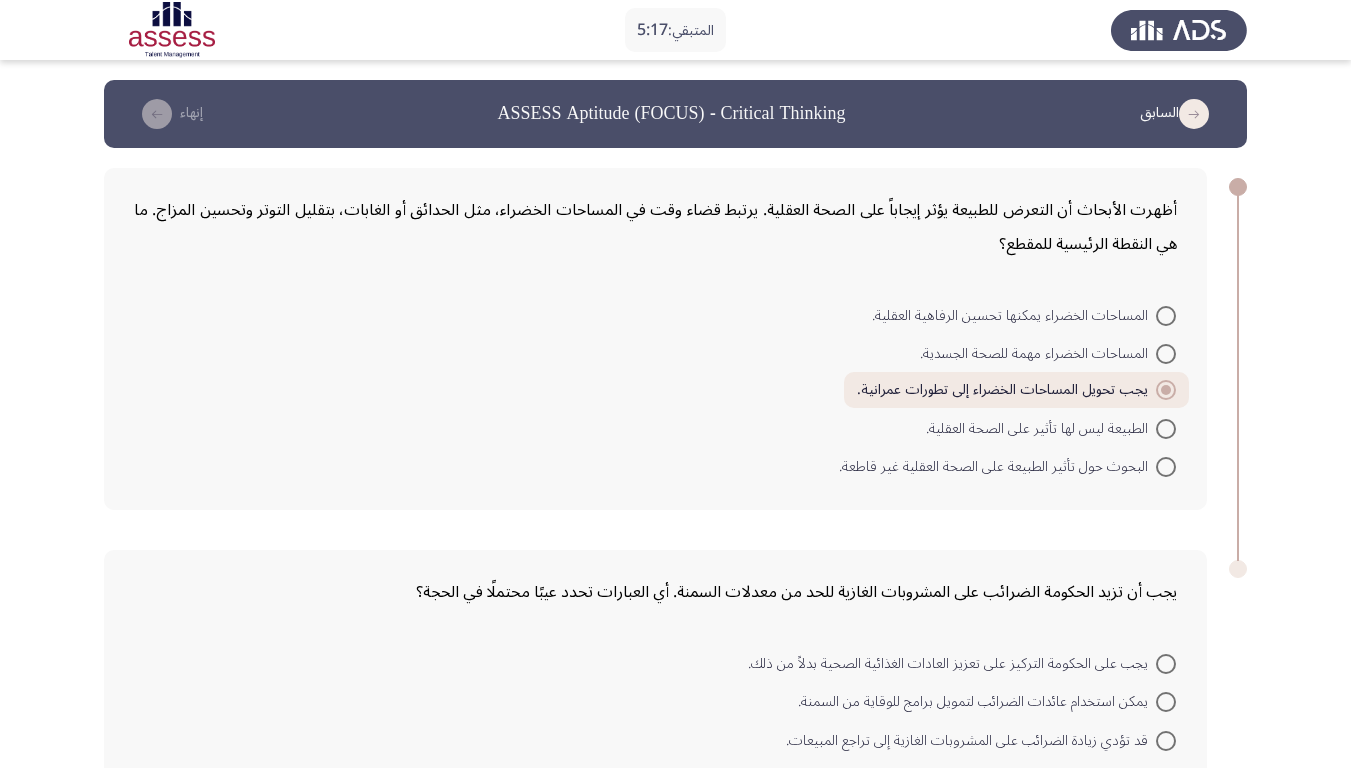click at bounding box center (1166, 316) 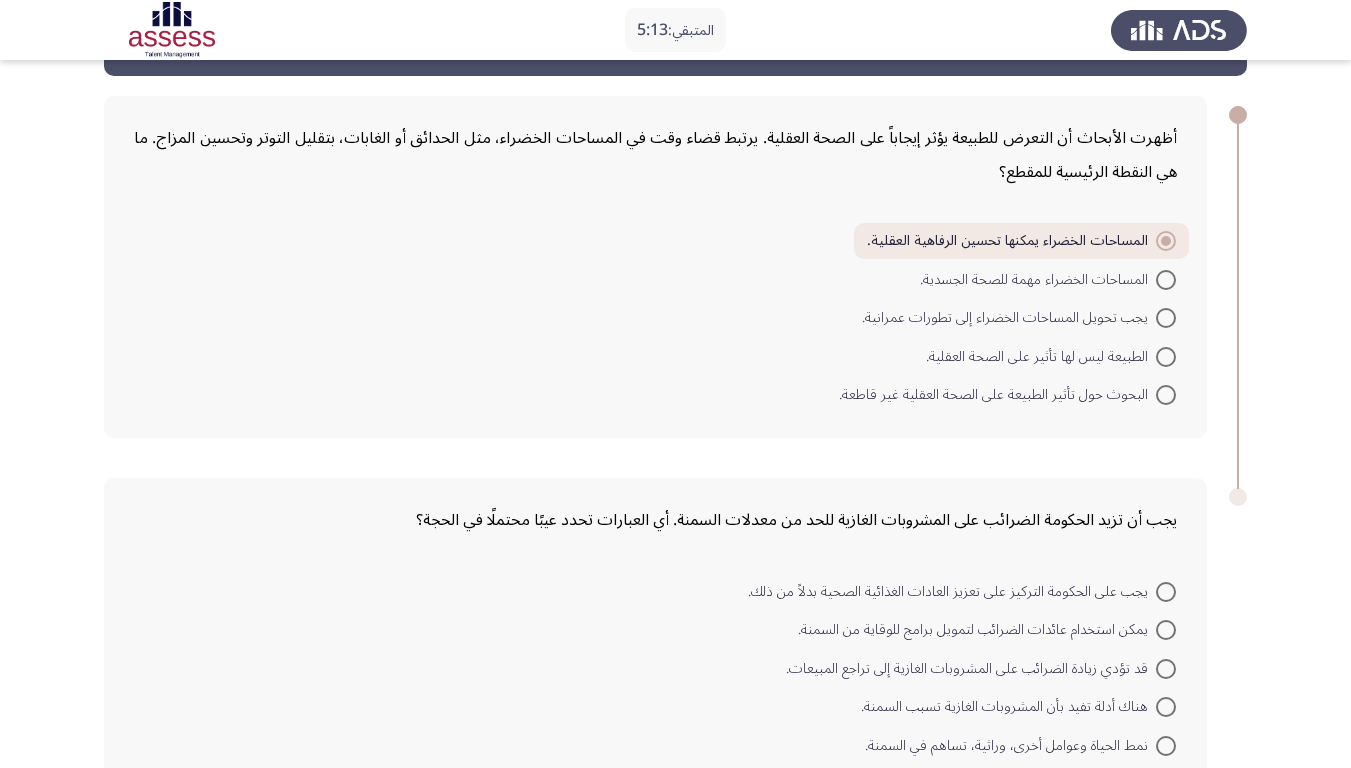 scroll, scrollTop: 193, scrollLeft: 0, axis: vertical 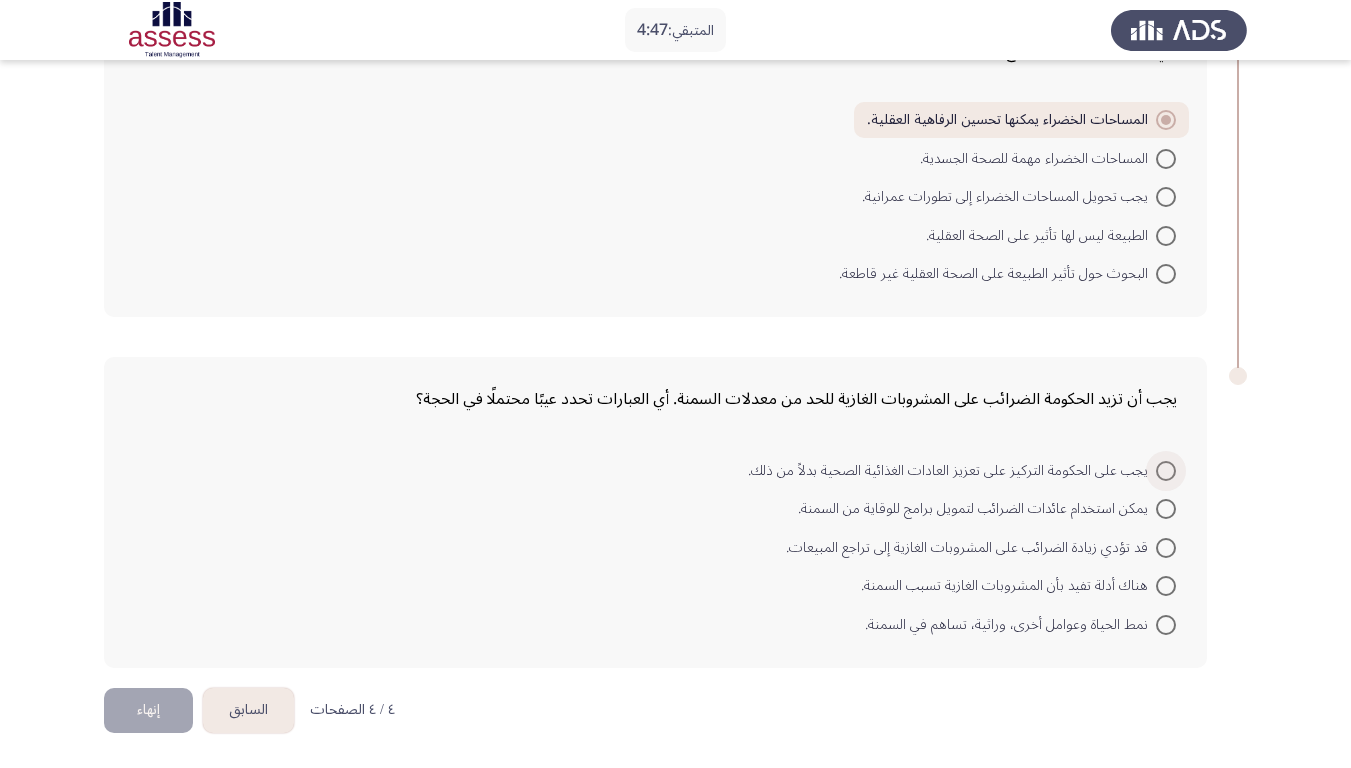 click at bounding box center (1166, 471) 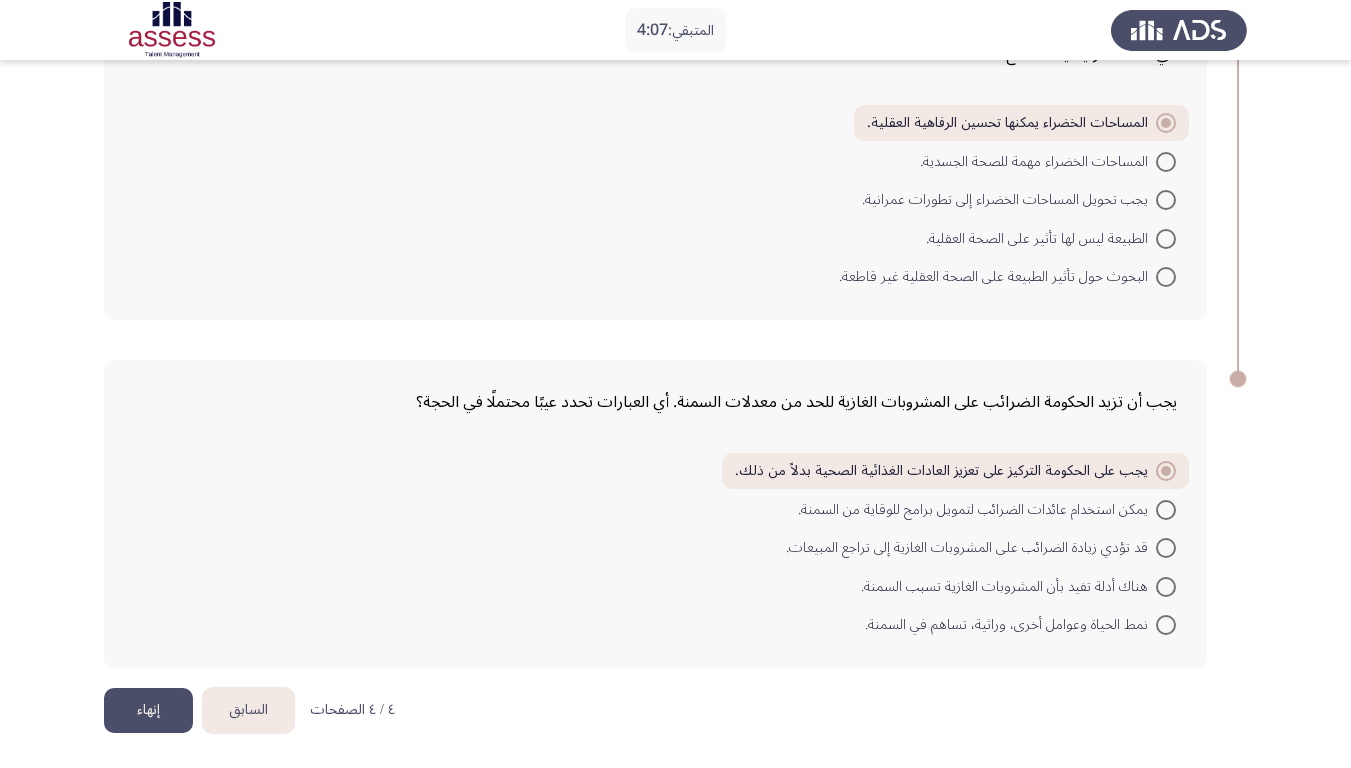 click on "قد تؤدي زيادة الضرائب على المشروبات الغازية إلى تراجع المبيعات." at bounding box center [971, 548] 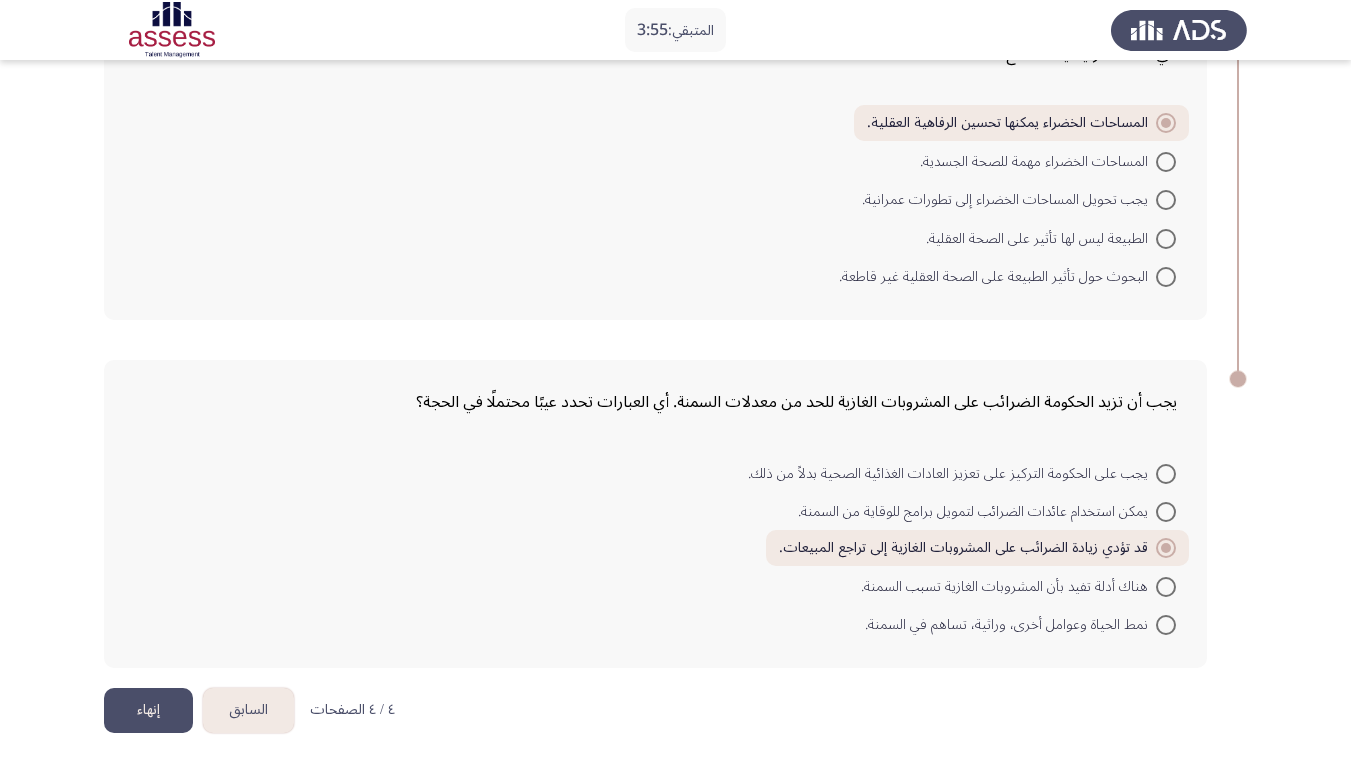 click on "يجب على الحكومة التركيز على تعزيز العادات الغذائية الصحية بدلاً من ذلك." at bounding box center [962, 472] 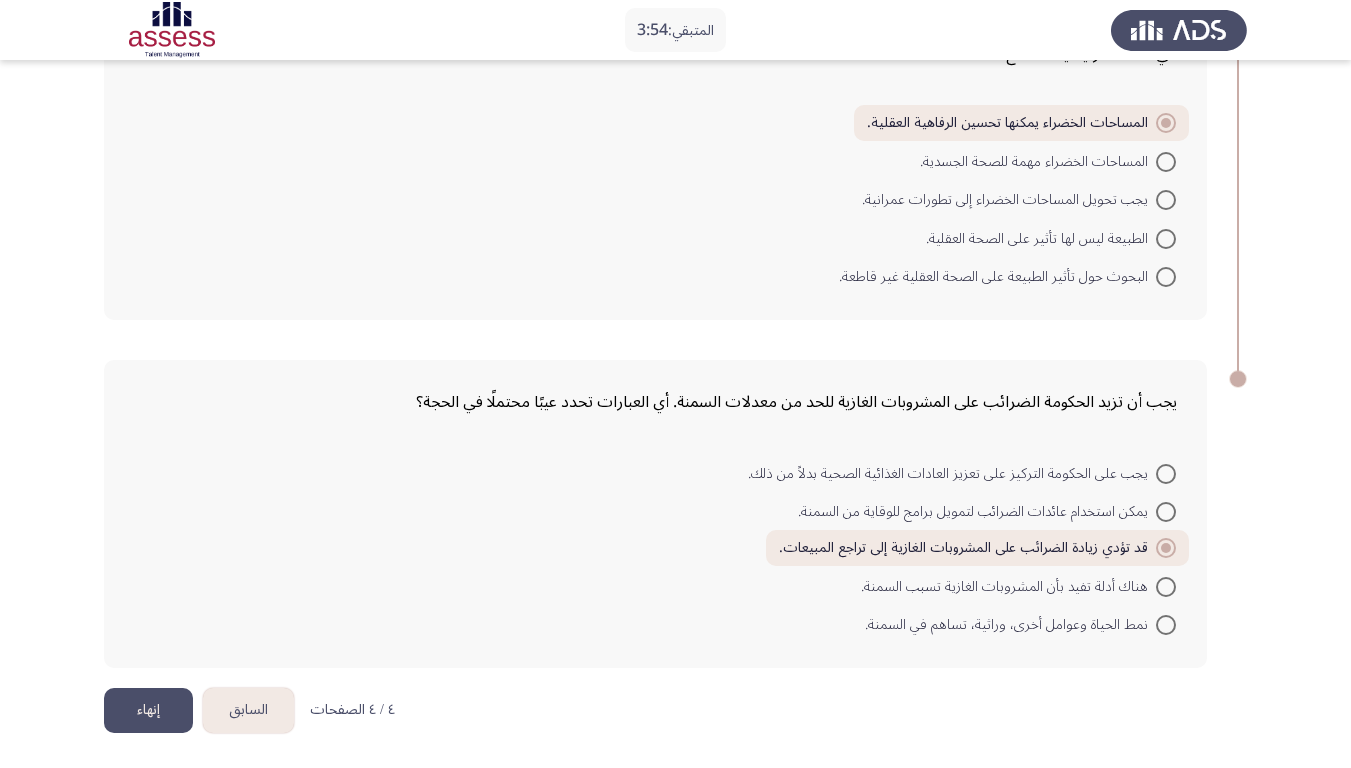 click on "يجب على الحكومة التركيز على تعزيز العادات الغذائية الصحية بدلاً من ذلك." at bounding box center [952, 474] 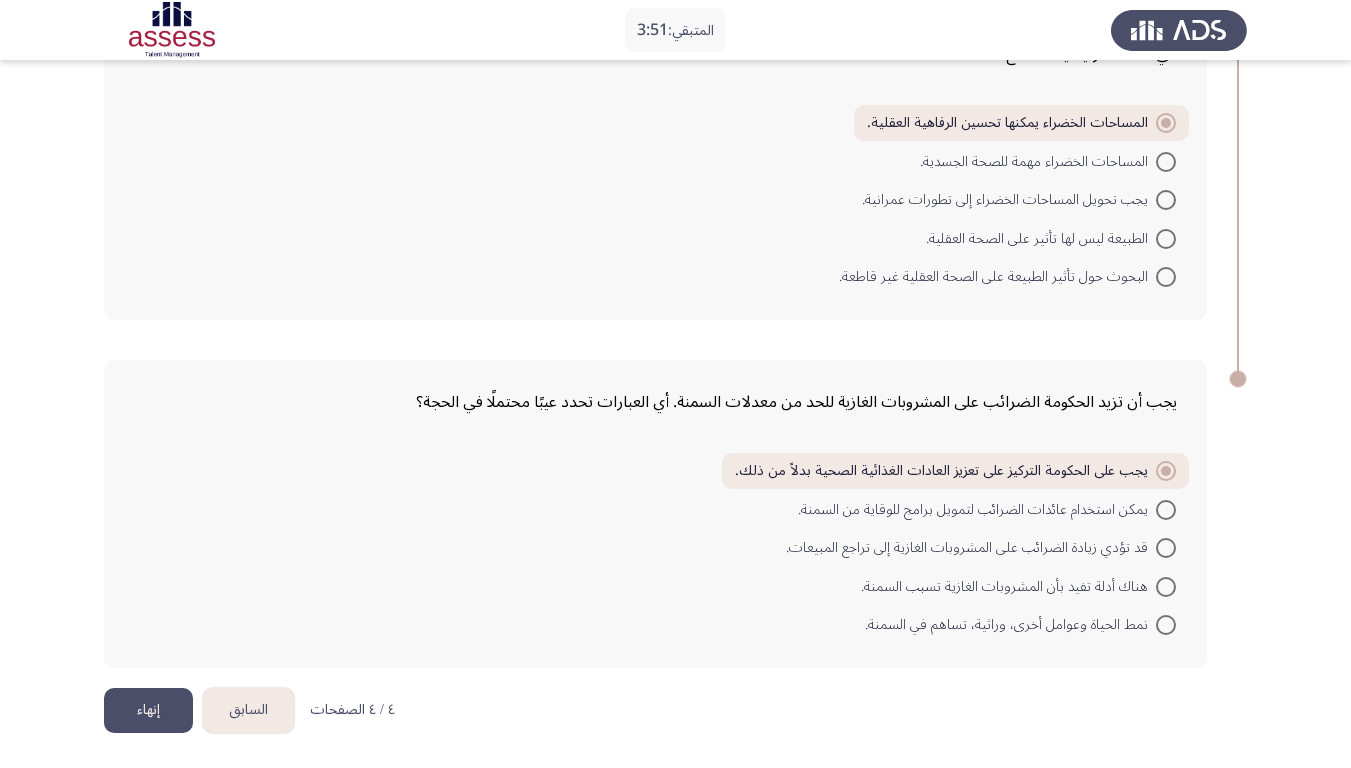 click on "السابق" 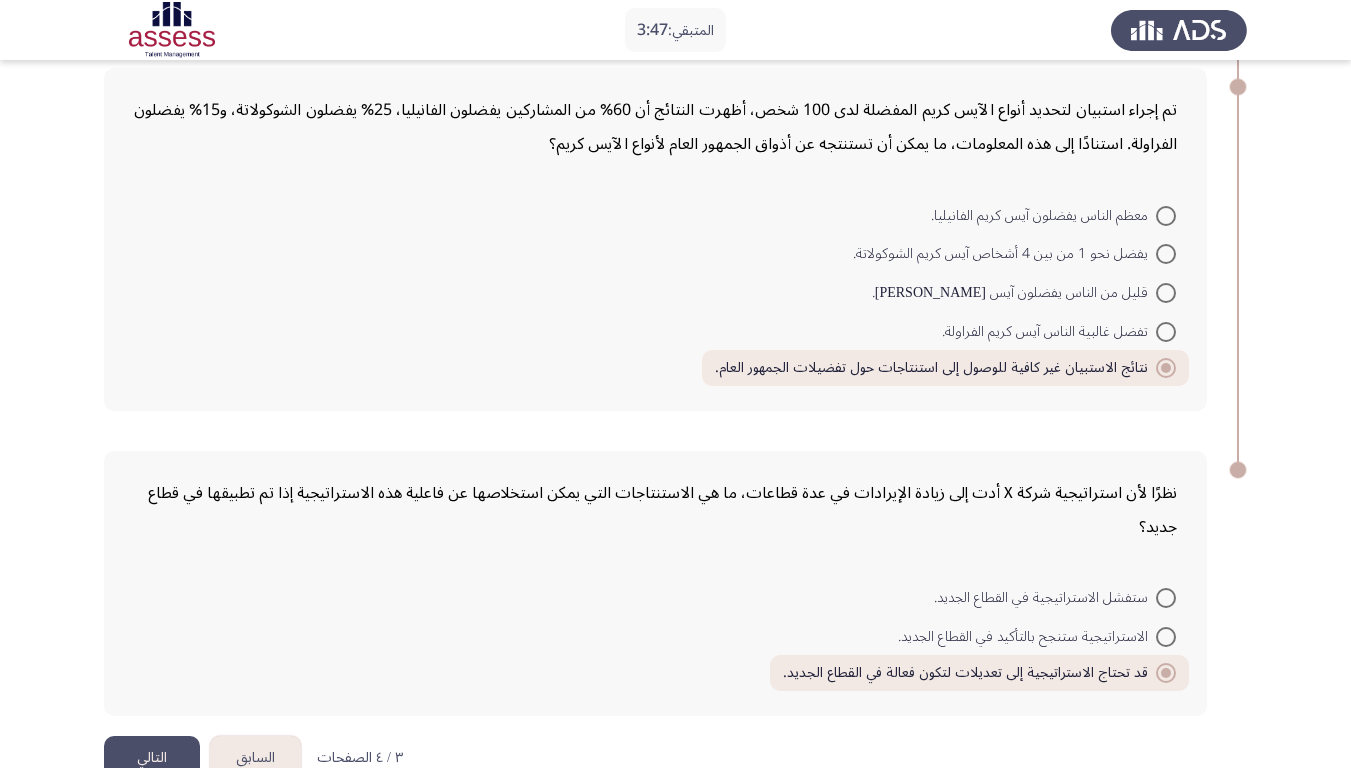 scroll, scrollTop: 878, scrollLeft: 0, axis: vertical 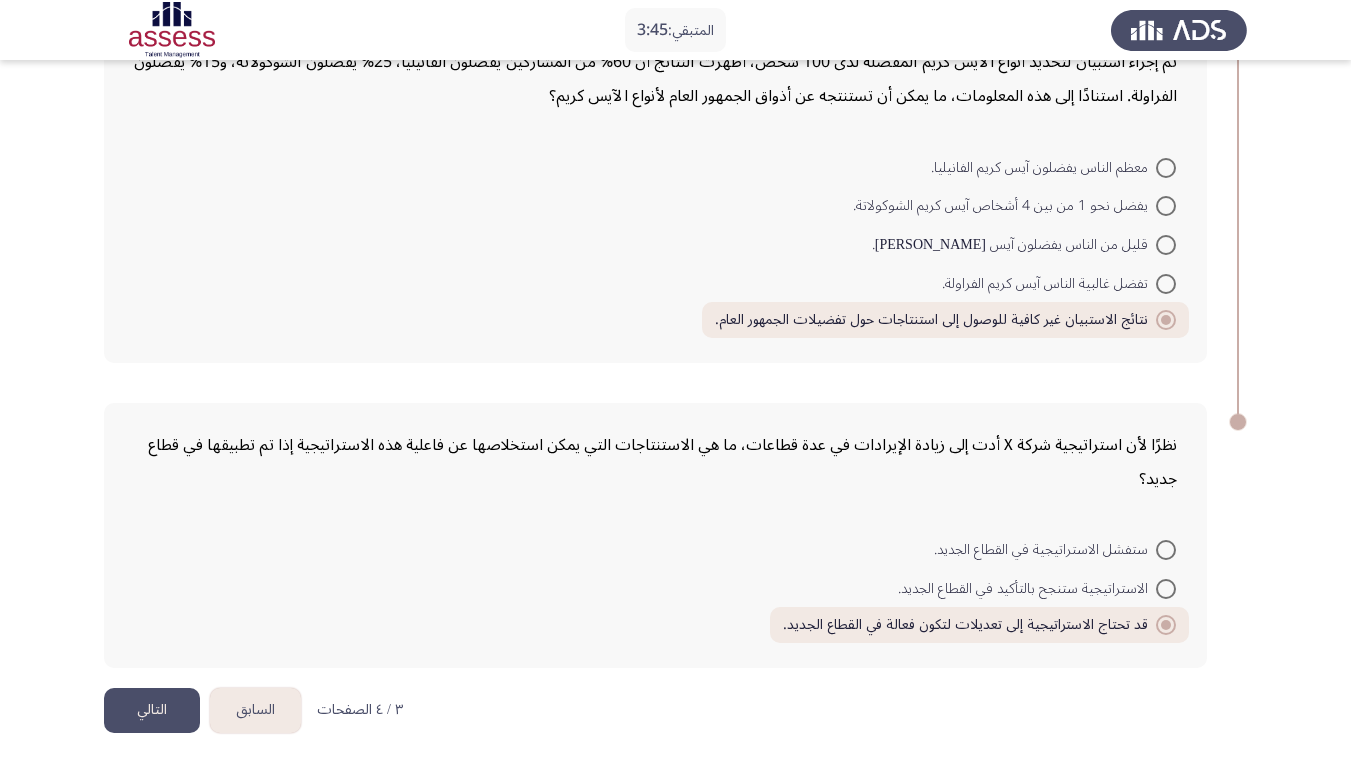 click on "السابق" 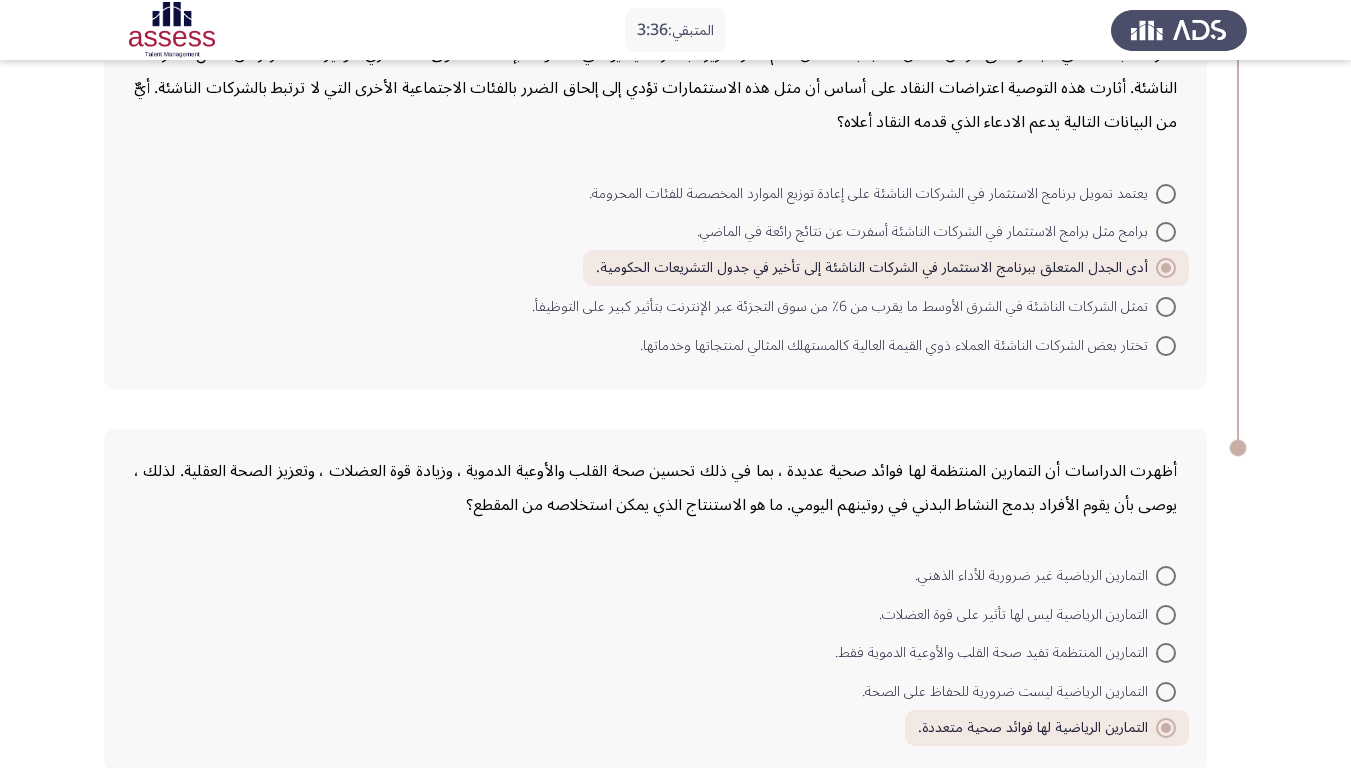 scroll, scrollTop: 1023, scrollLeft: 0, axis: vertical 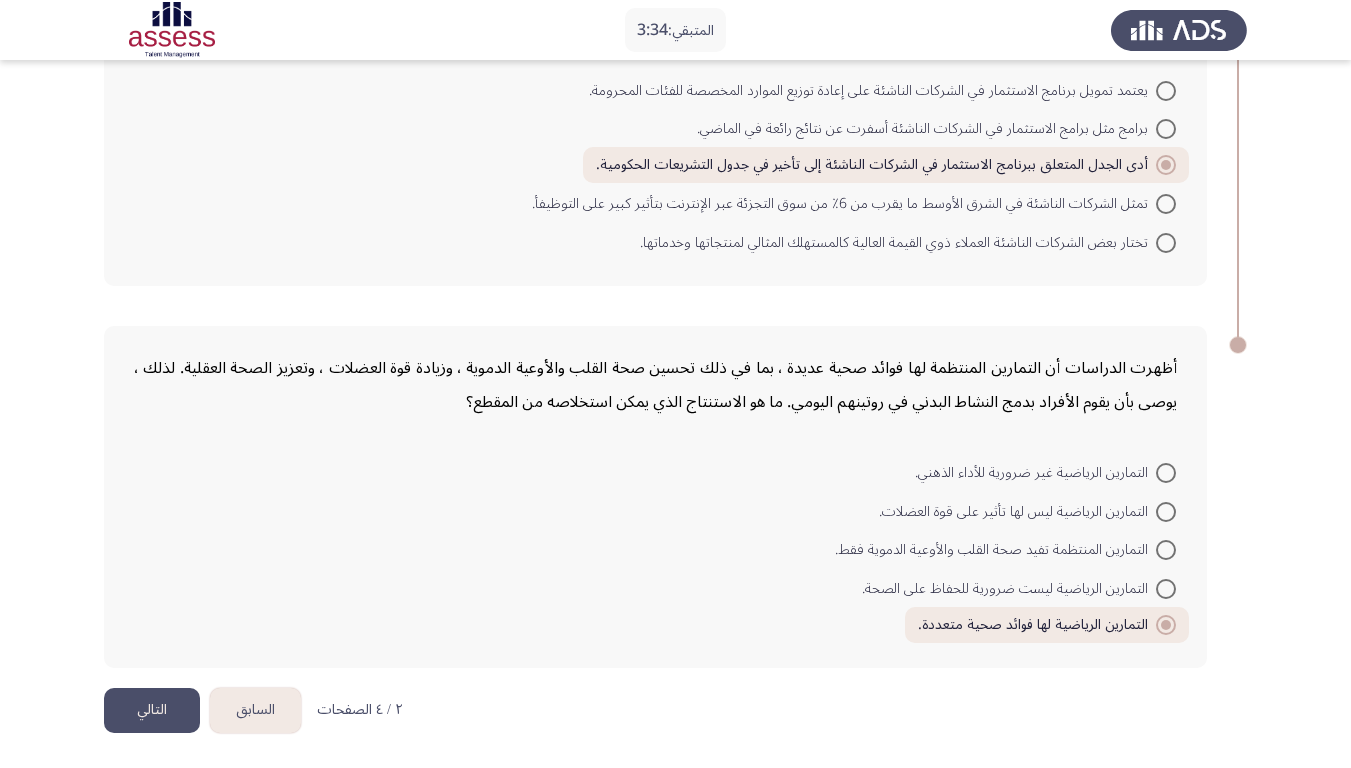 click on "السابق" 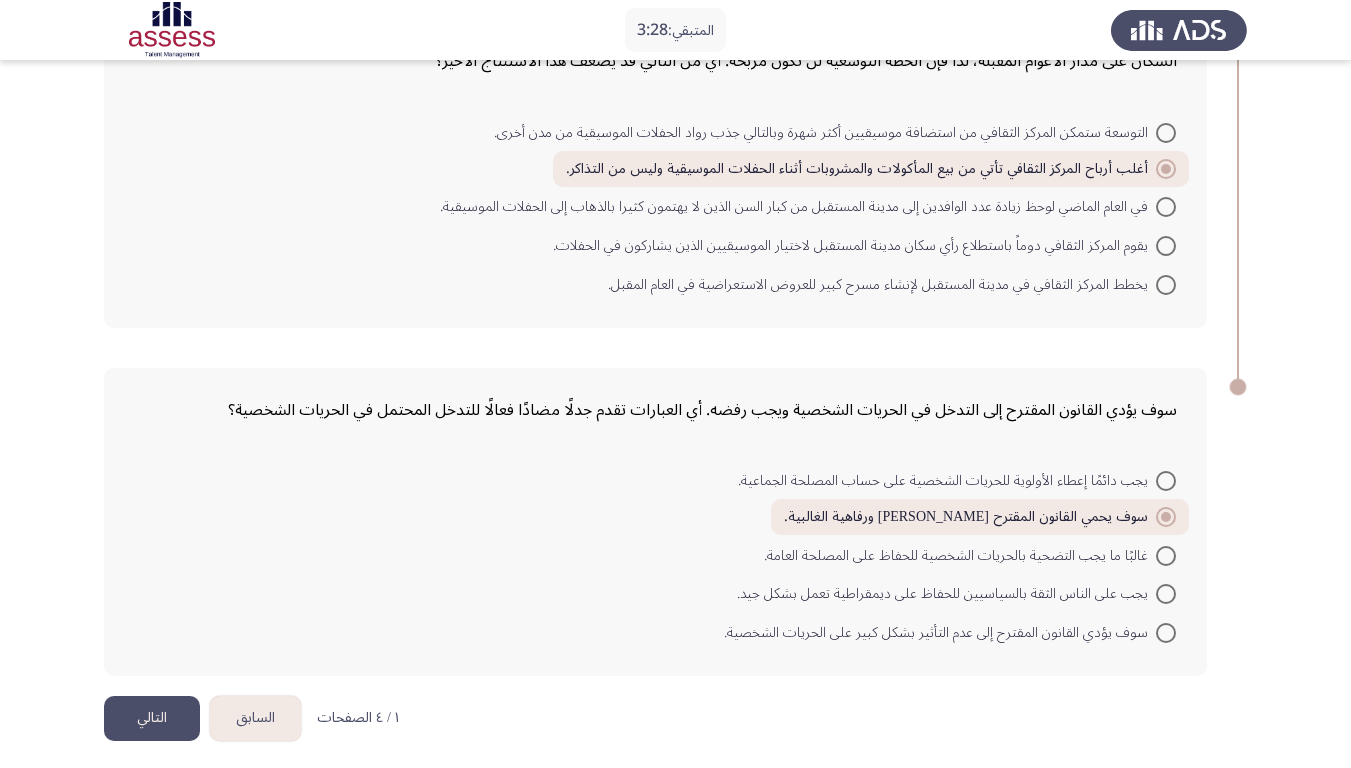 scroll, scrollTop: 1023, scrollLeft: 0, axis: vertical 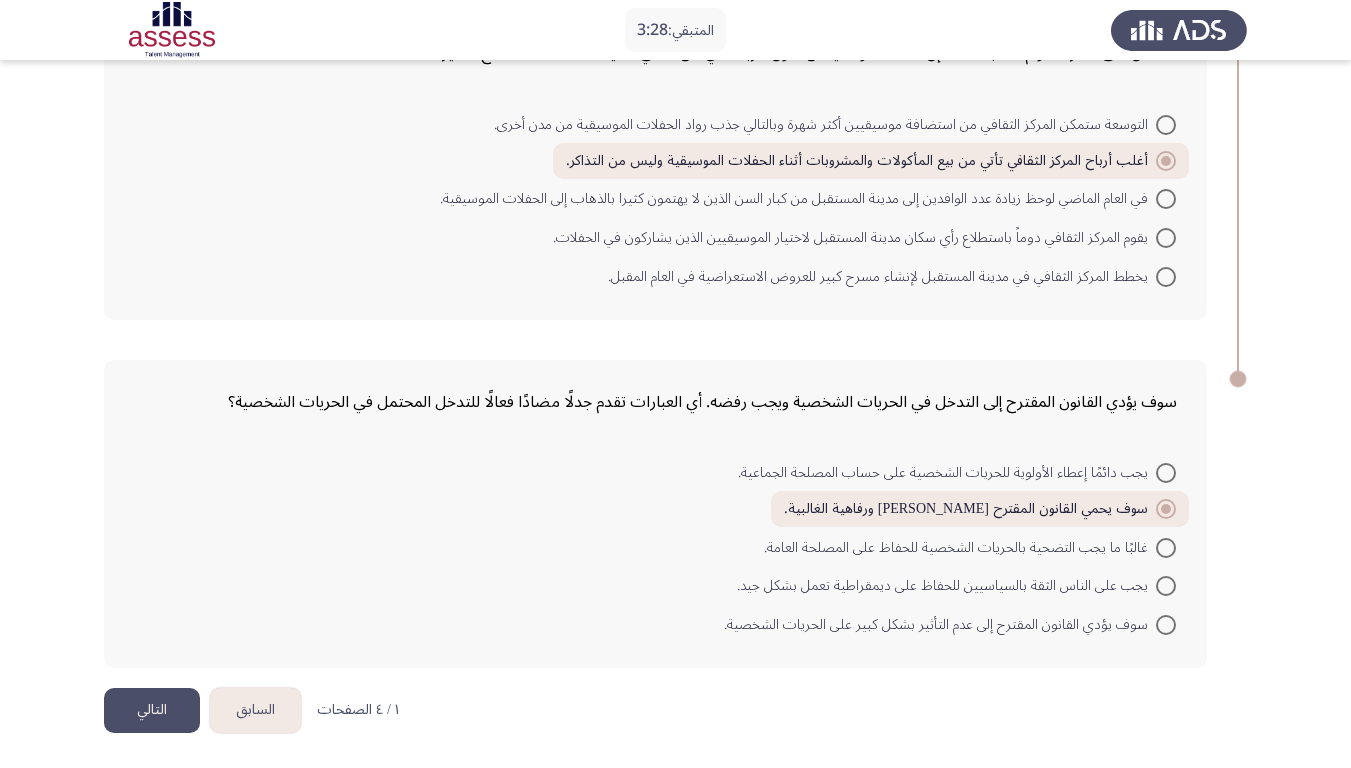 click on "التالي" 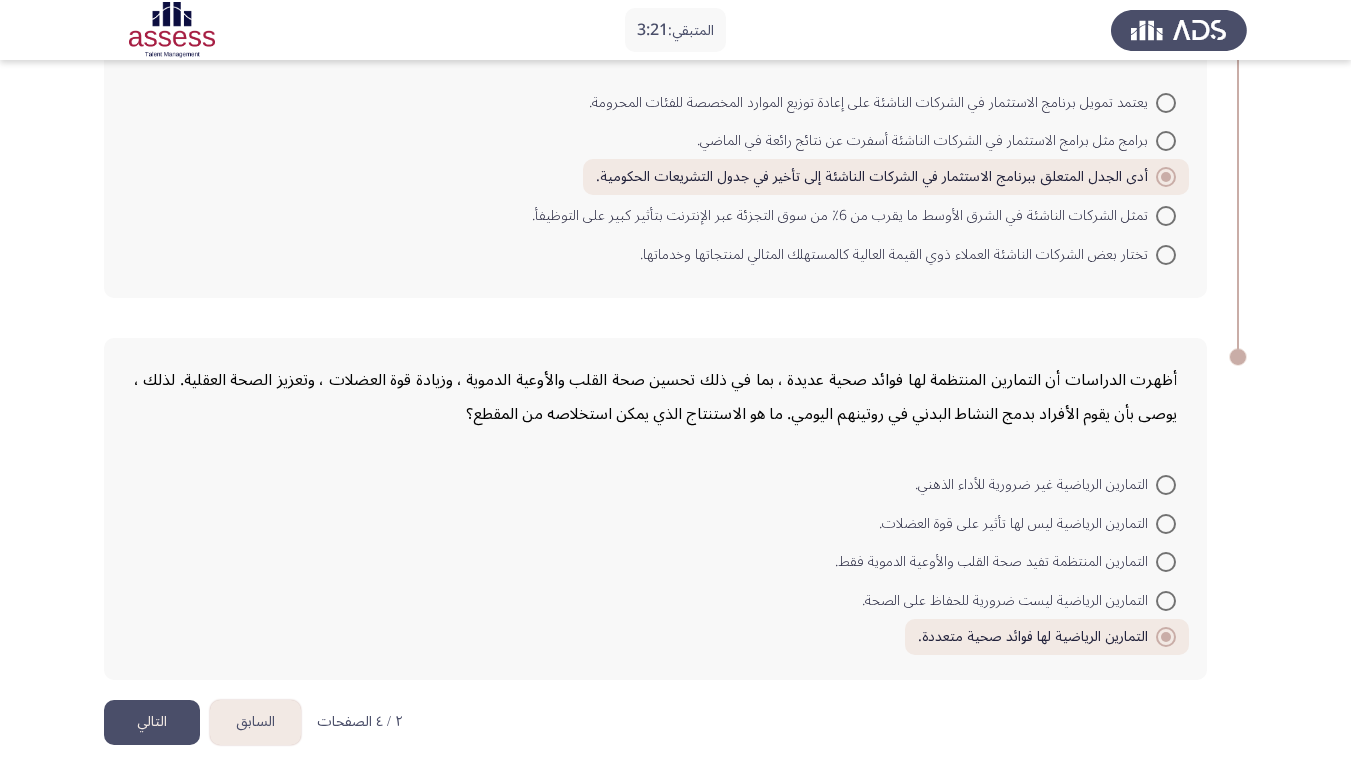 scroll, scrollTop: 1023, scrollLeft: 0, axis: vertical 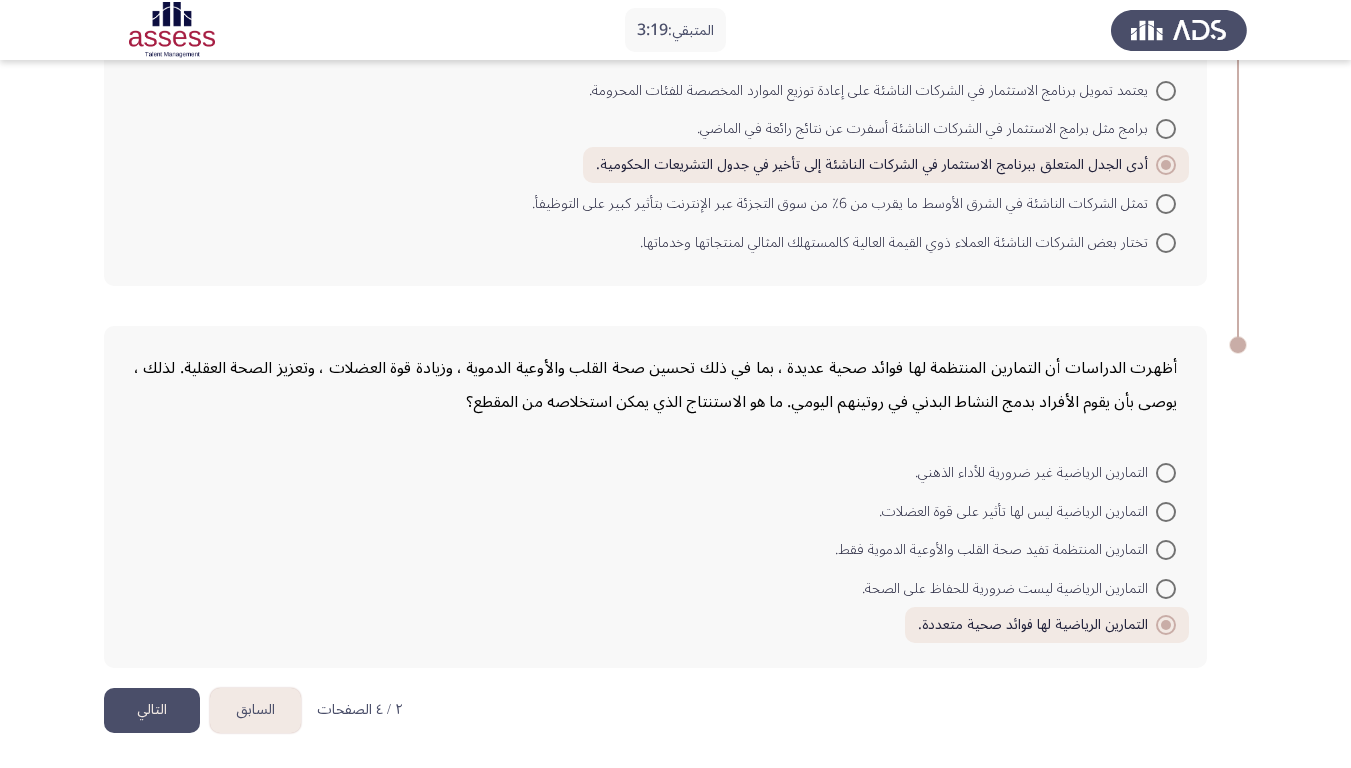 click on "التالي" 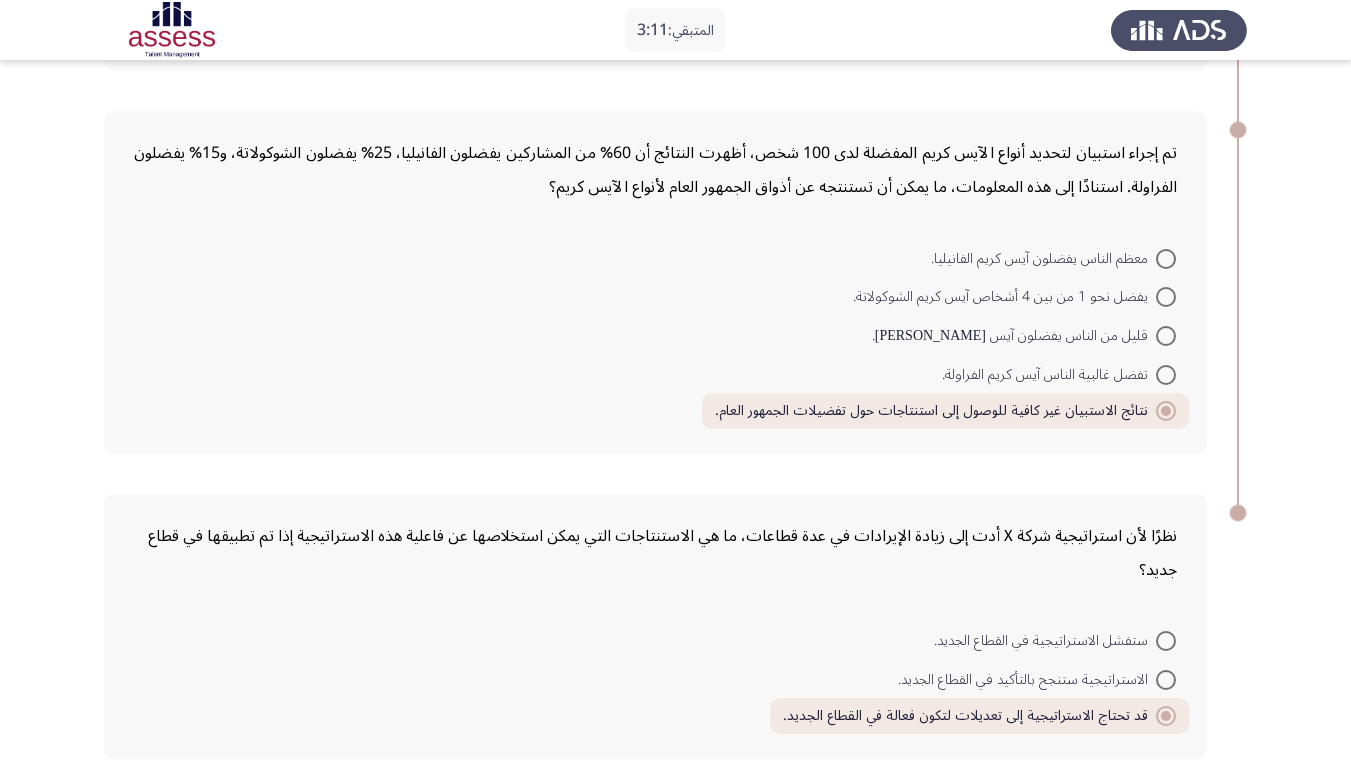 scroll, scrollTop: 878, scrollLeft: 0, axis: vertical 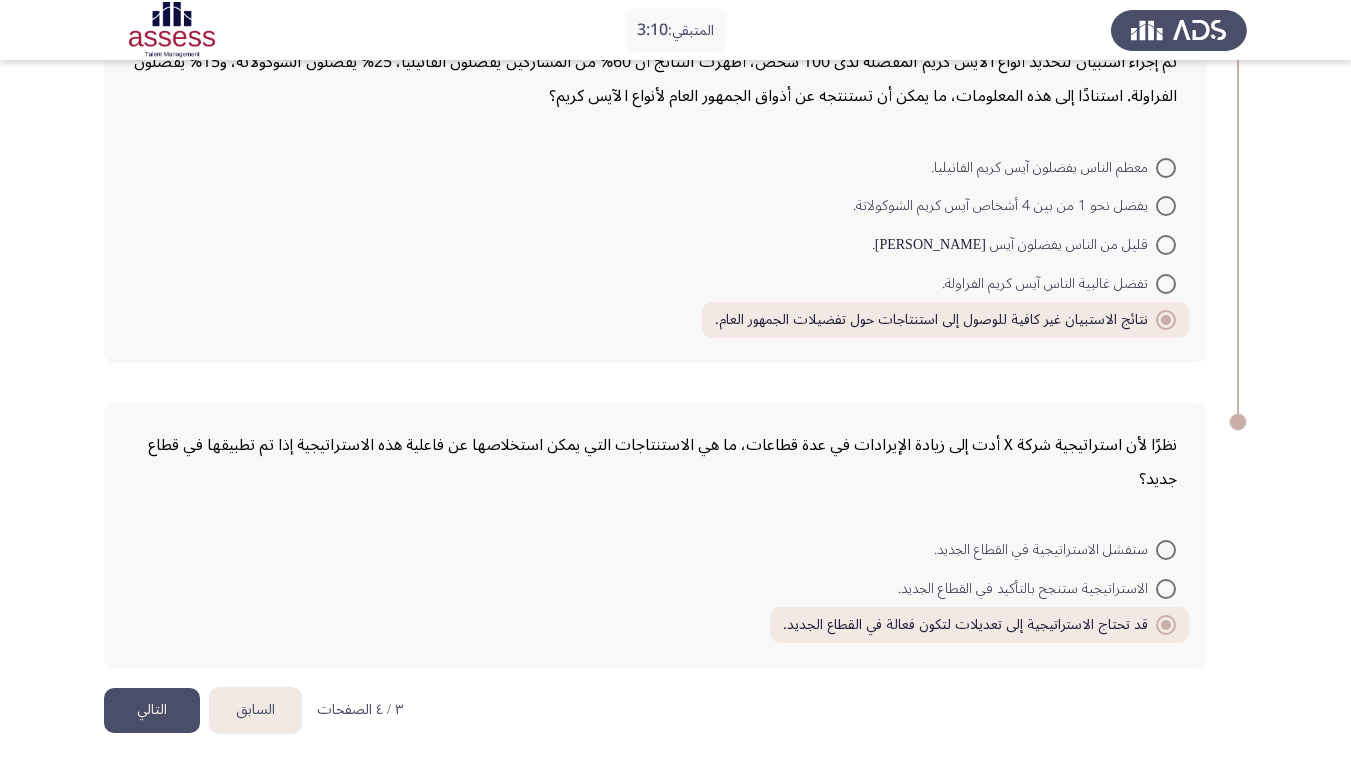 click on "التالي" 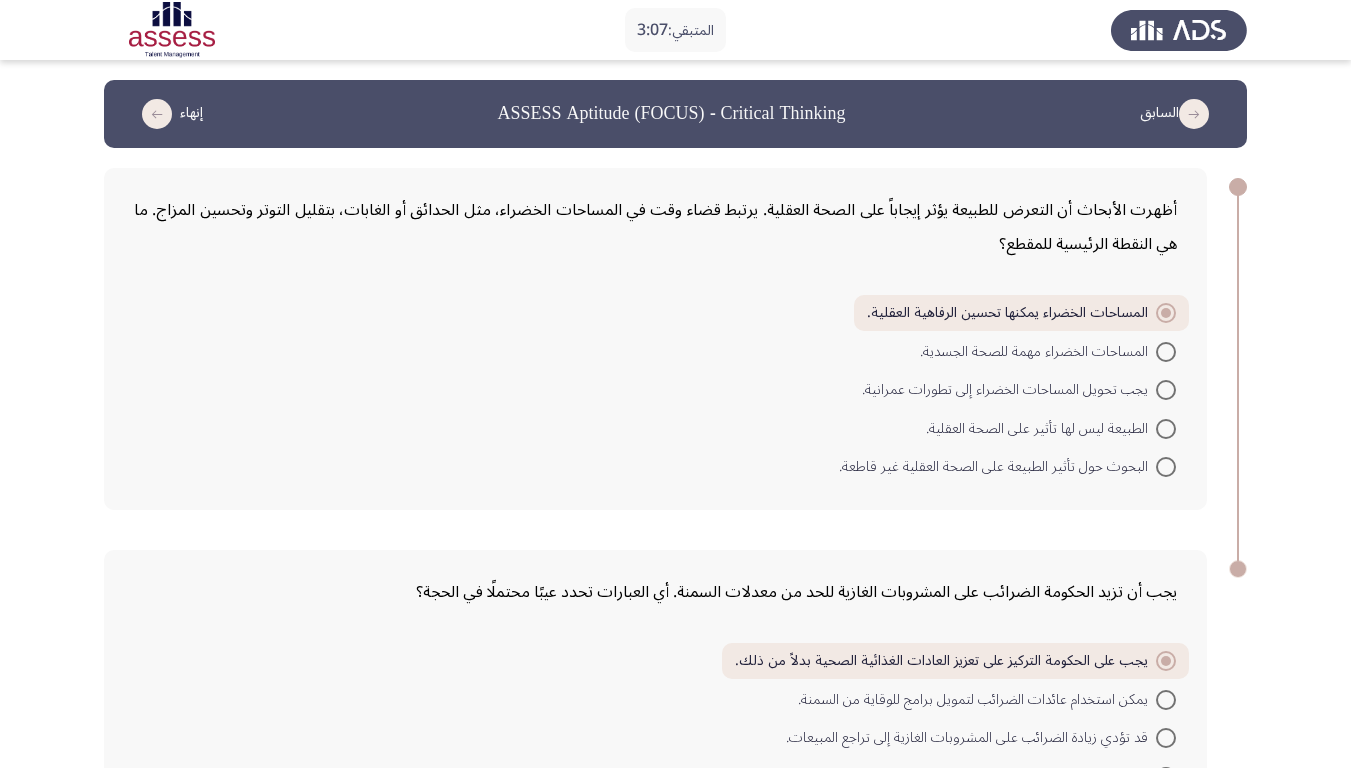 scroll, scrollTop: 190, scrollLeft: 0, axis: vertical 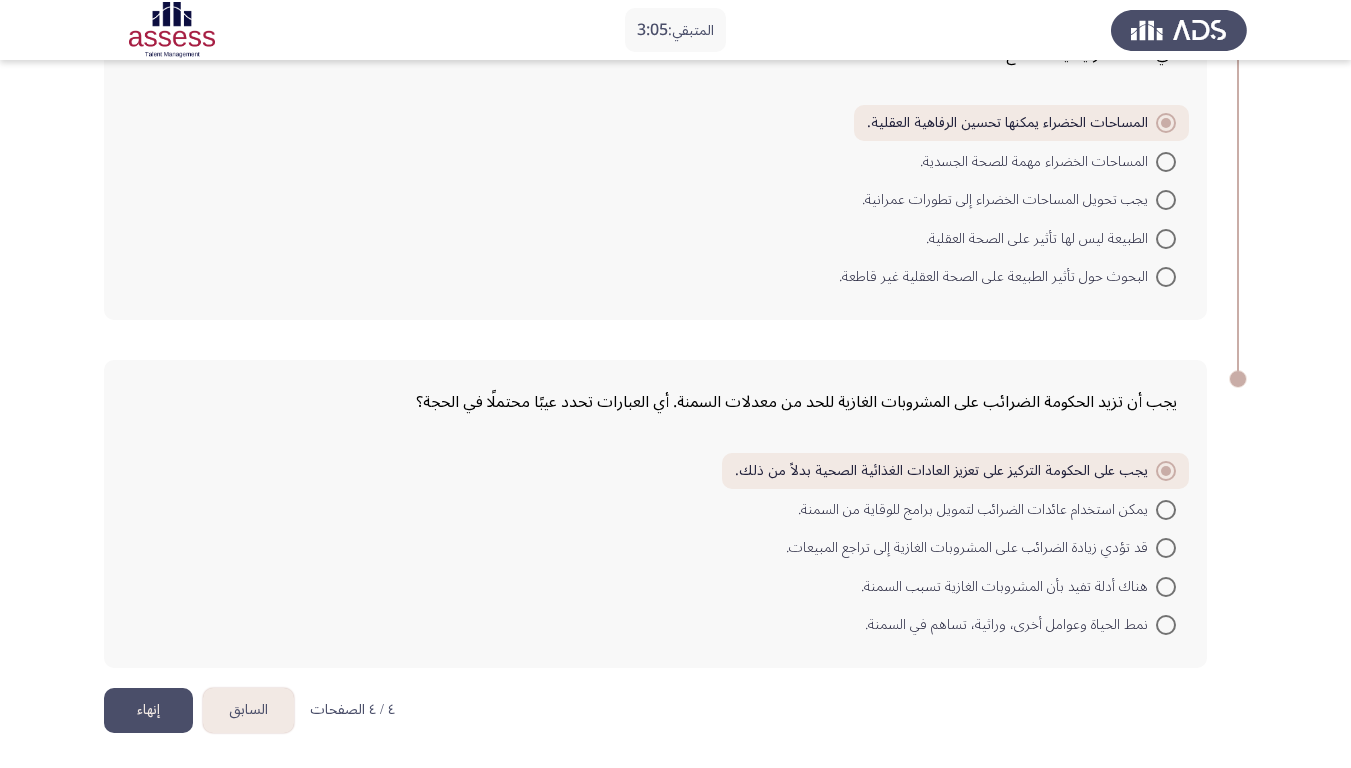 click on "إنهاء" 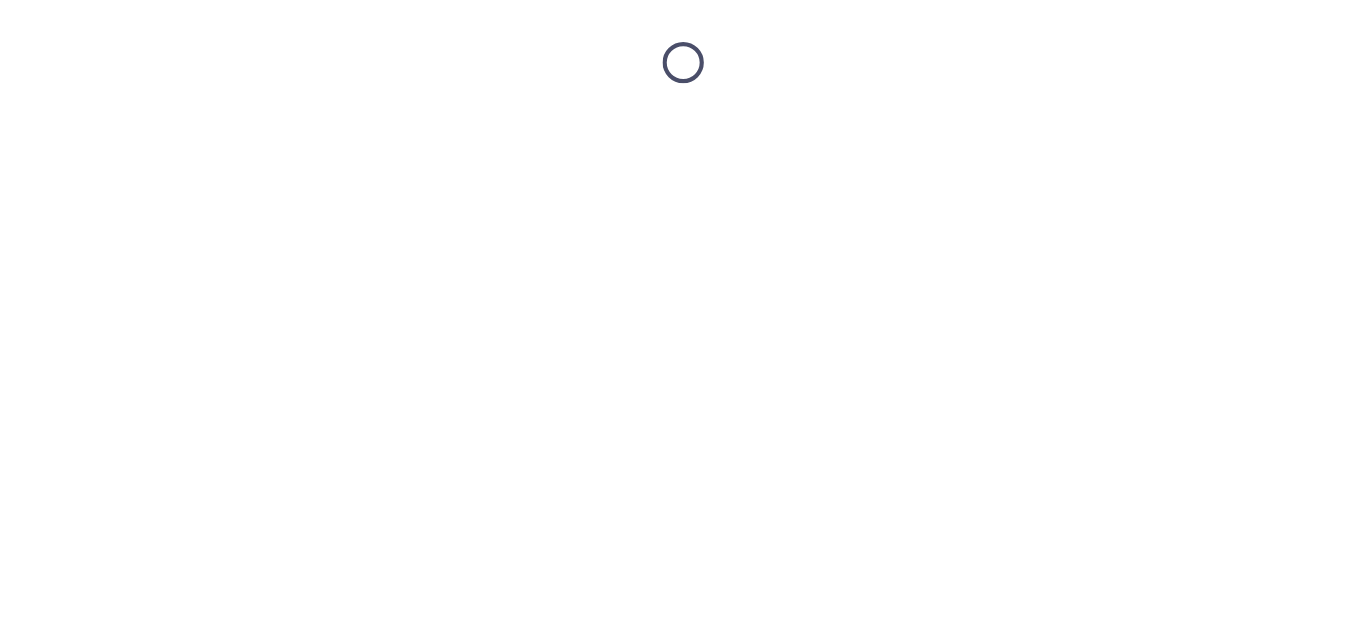 scroll, scrollTop: 0, scrollLeft: 0, axis: both 